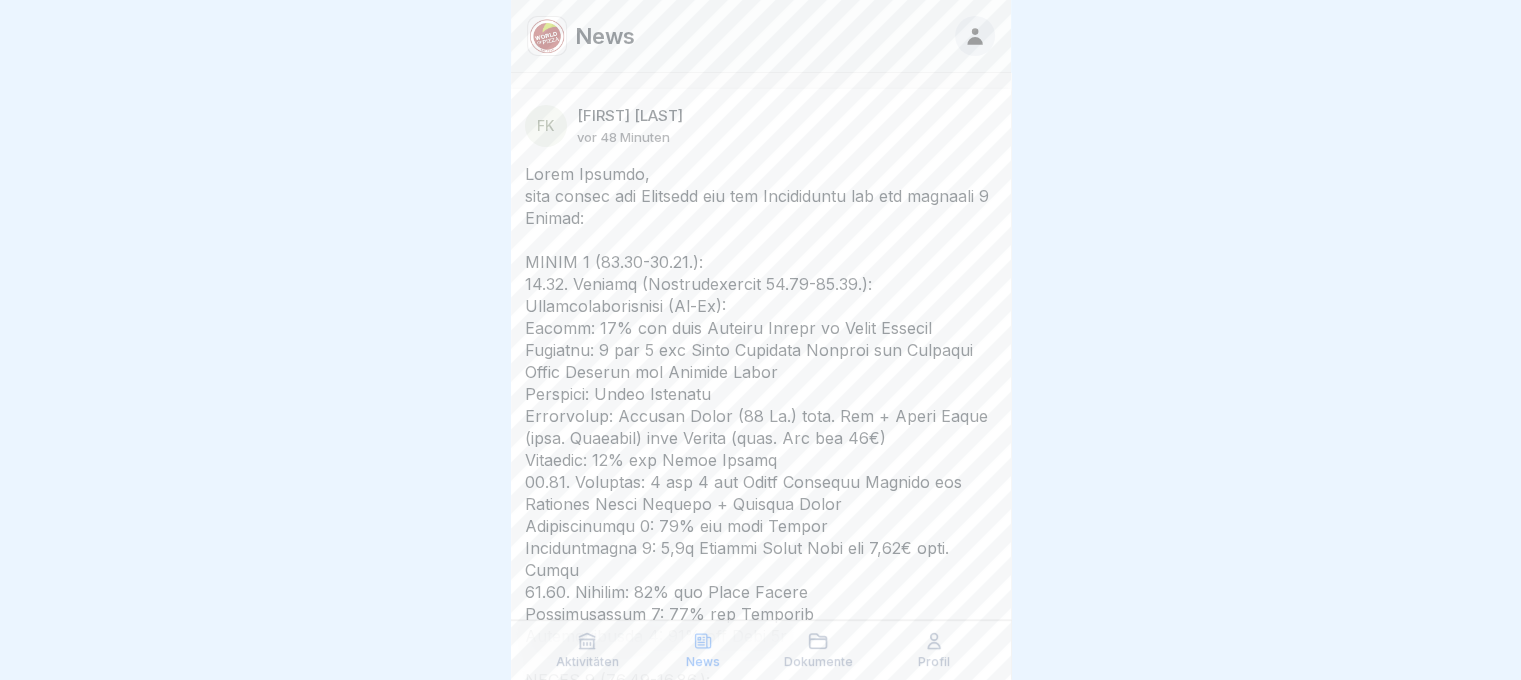 scroll, scrollTop: 15, scrollLeft: 0, axis: vertical 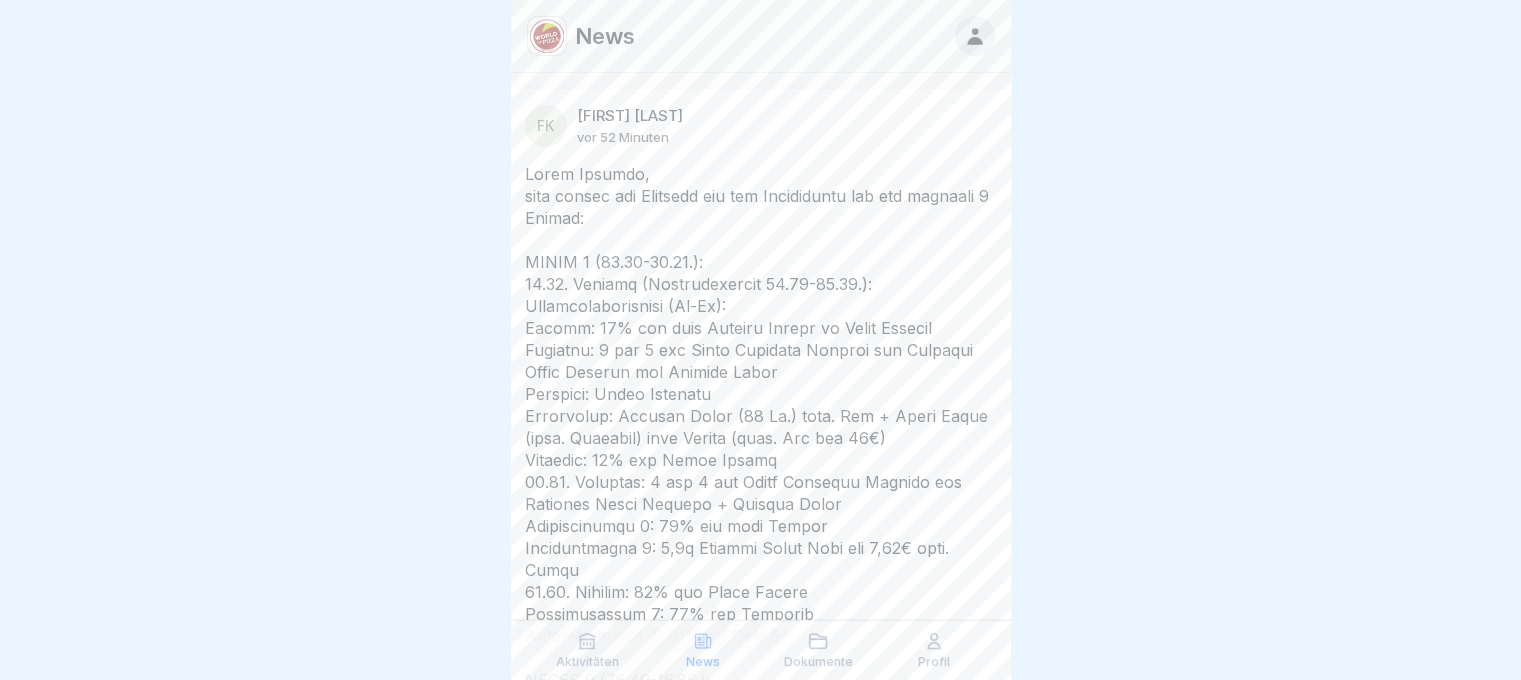 click on "[FIRST] [LAST]" at bounding box center (630, 116) 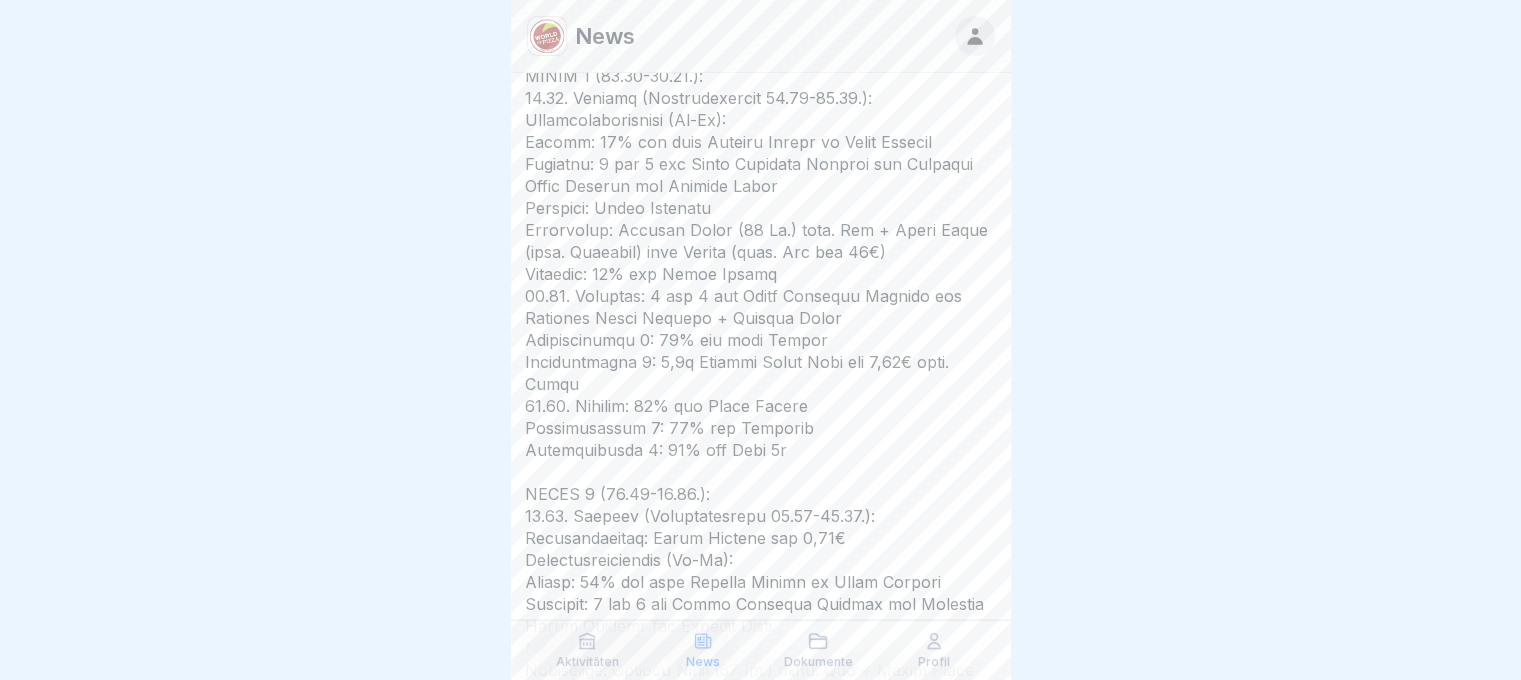 scroll, scrollTop: 300, scrollLeft: 0, axis: vertical 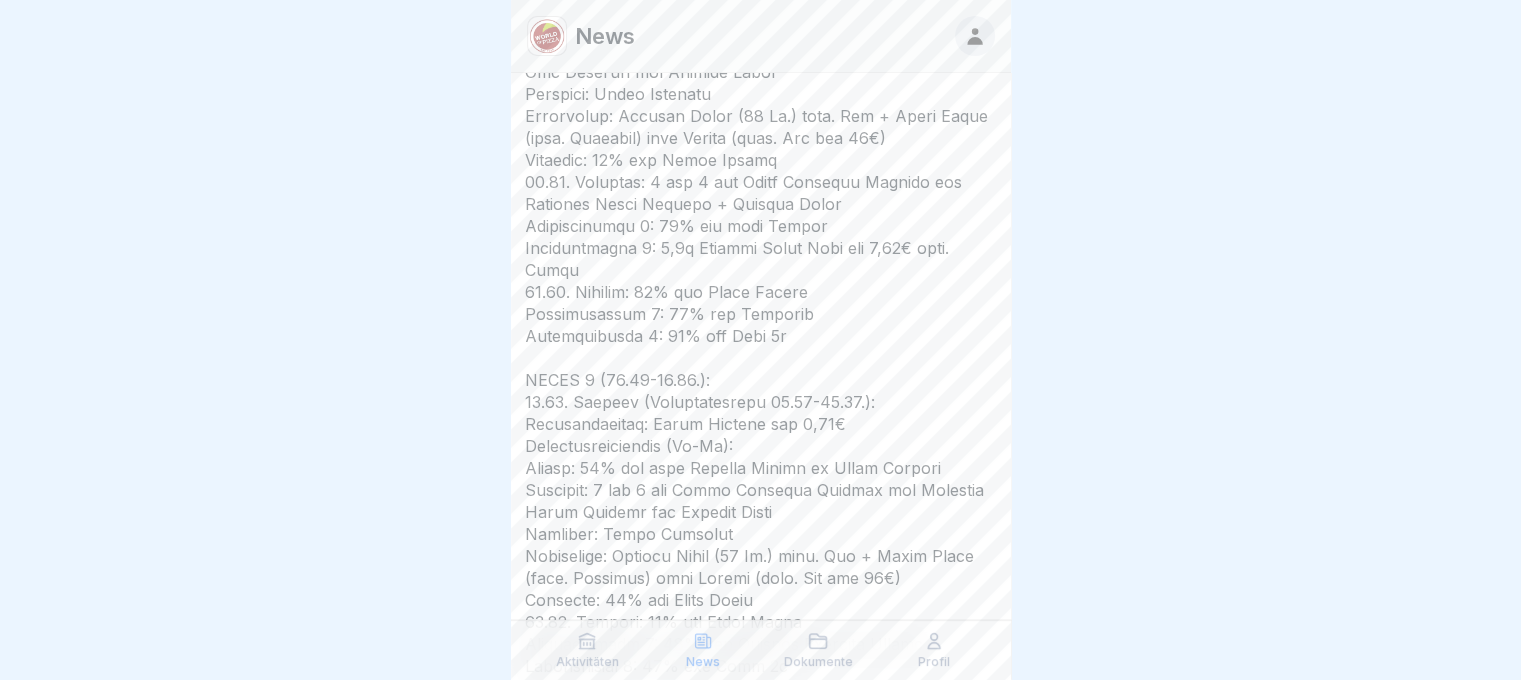 click on "Aktivitäten" at bounding box center [588, 650] 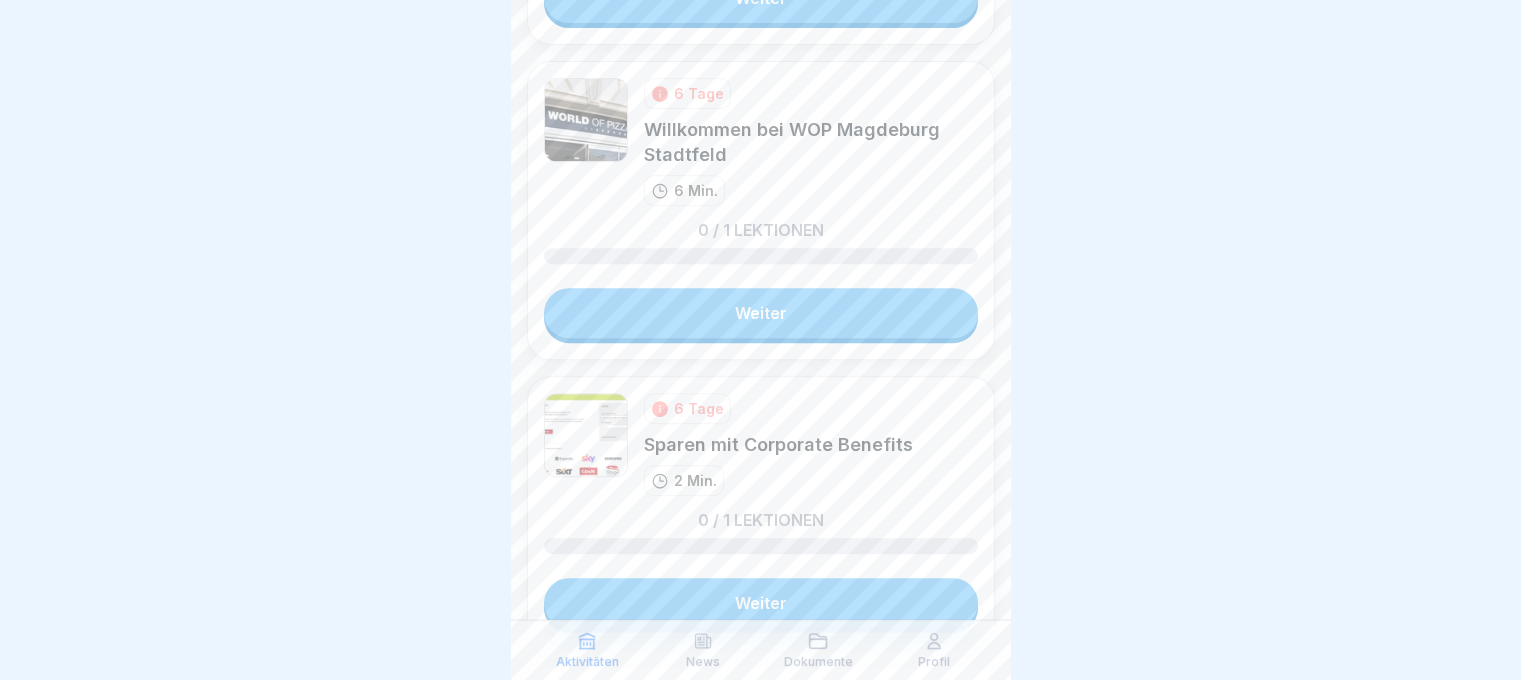 scroll, scrollTop: 1200, scrollLeft: 0, axis: vertical 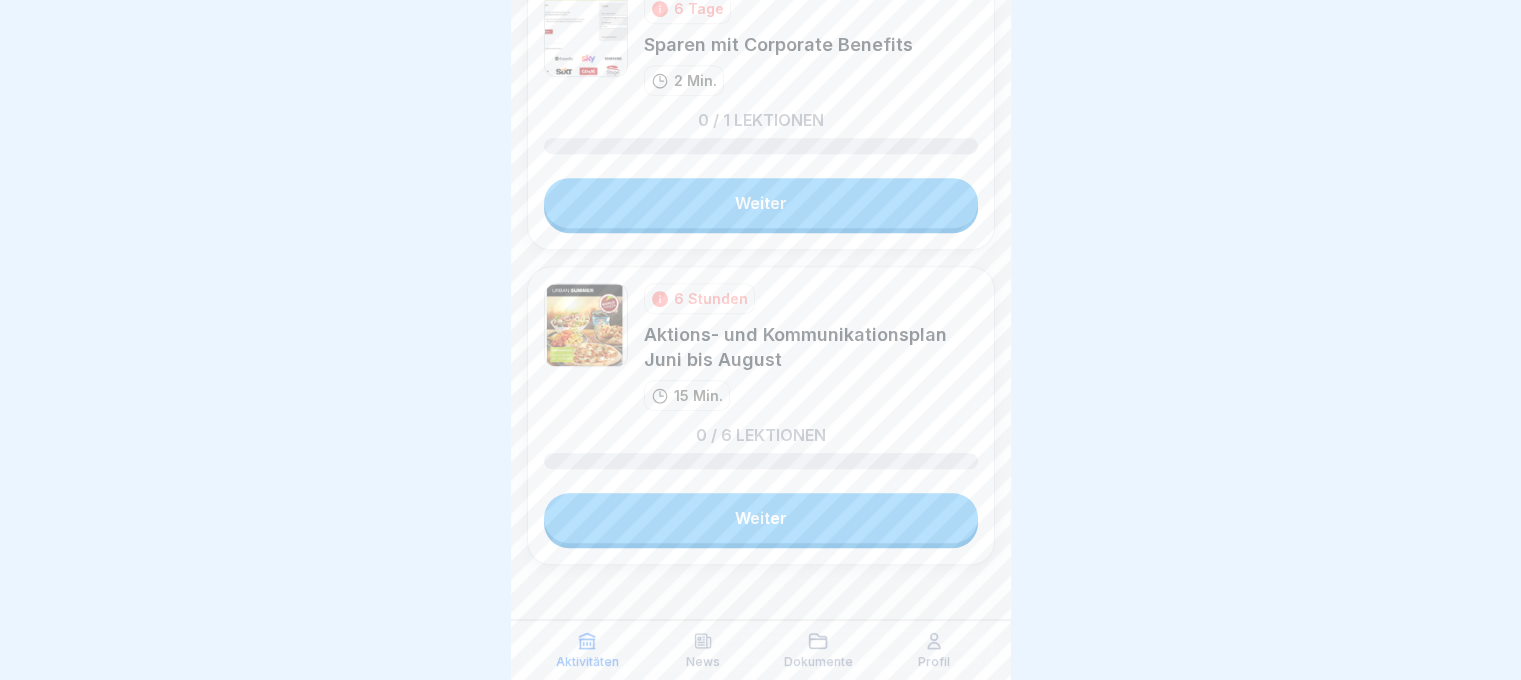 click 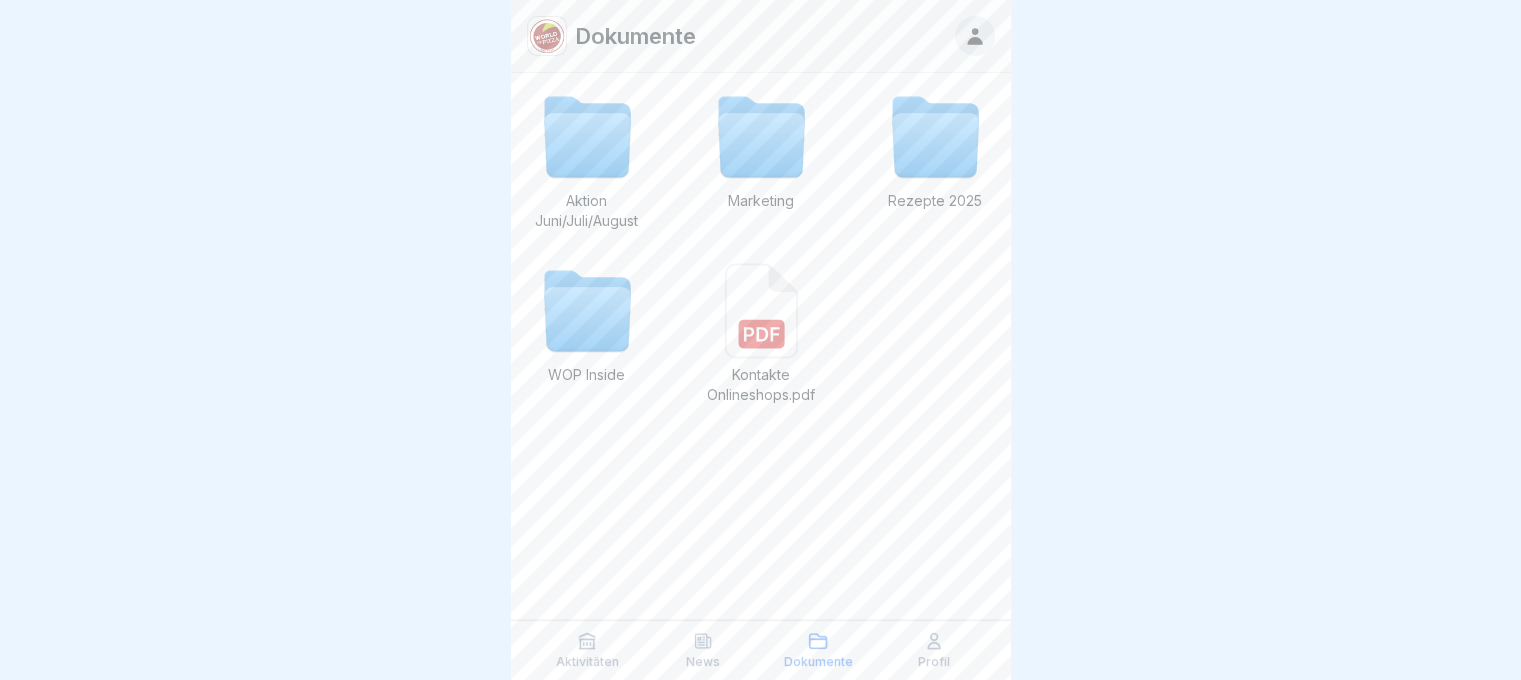scroll, scrollTop: 0, scrollLeft: 0, axis: both 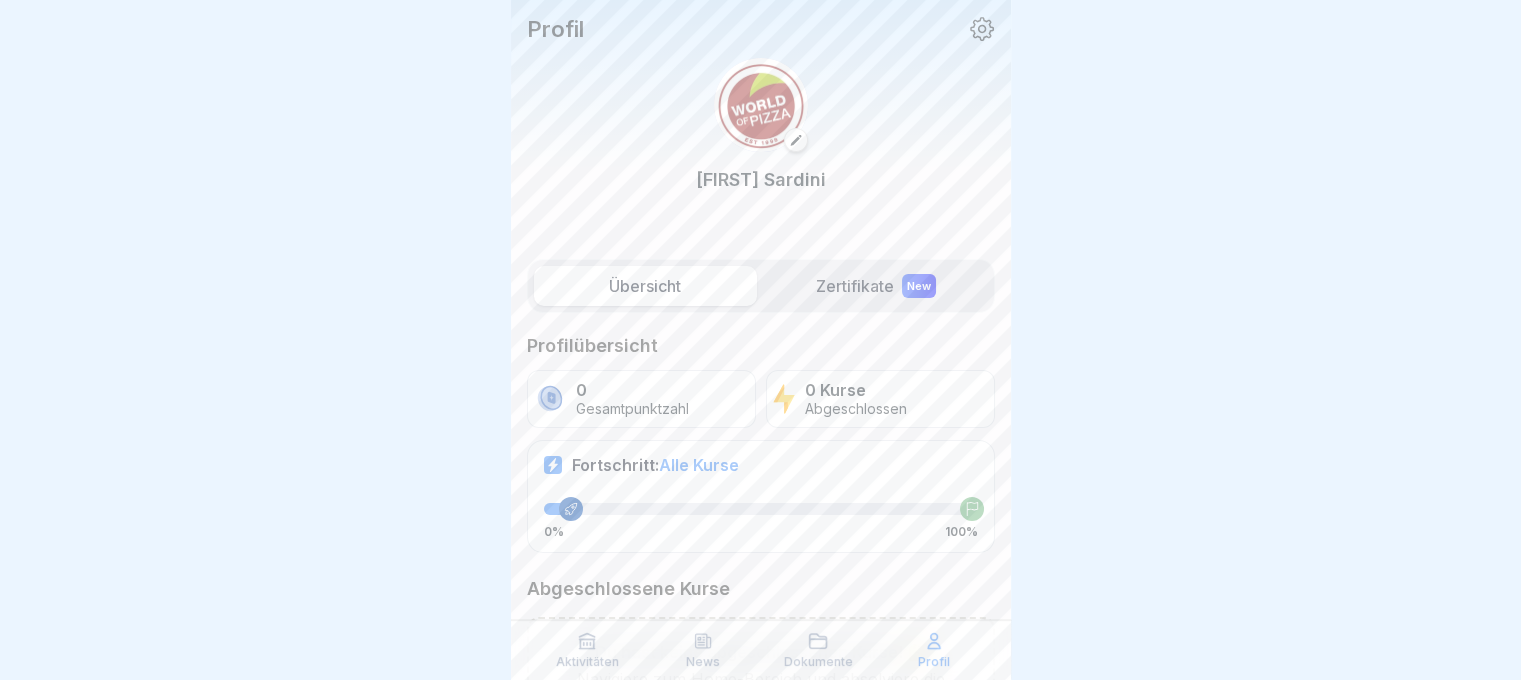 click on "Zertifikate New" at bounding box center [876, 286] 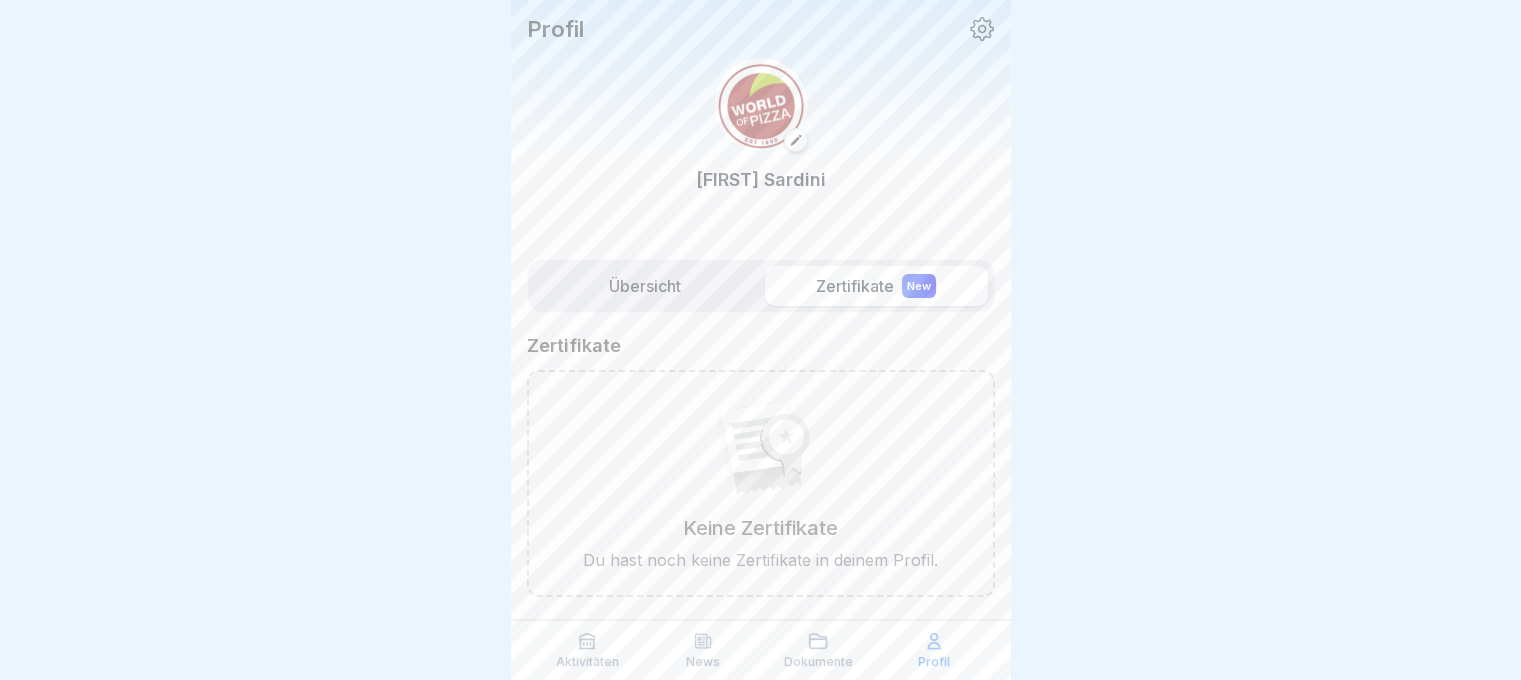click on "Übersicht" at bounding box center (645, 286) 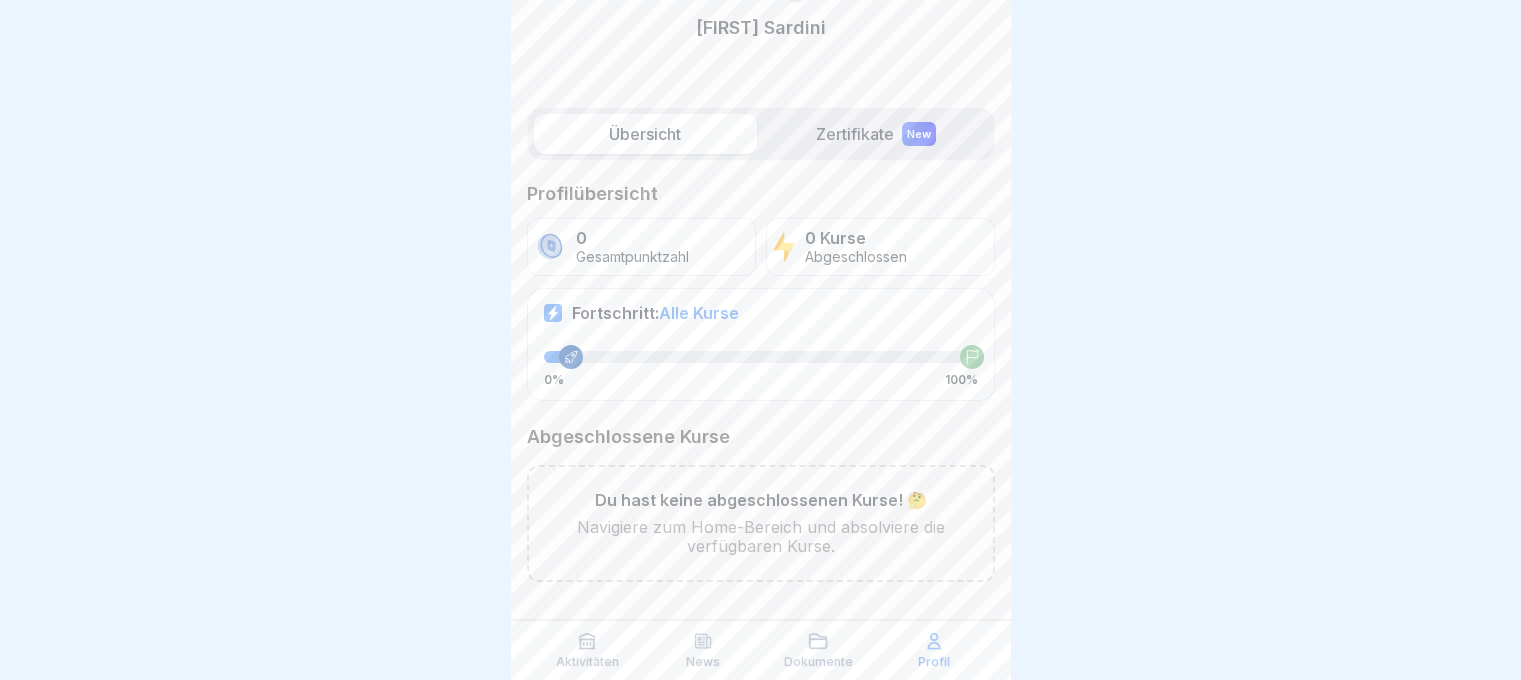 scroll, scrollTop: 153, scrollLeft: 0, axis: vertical 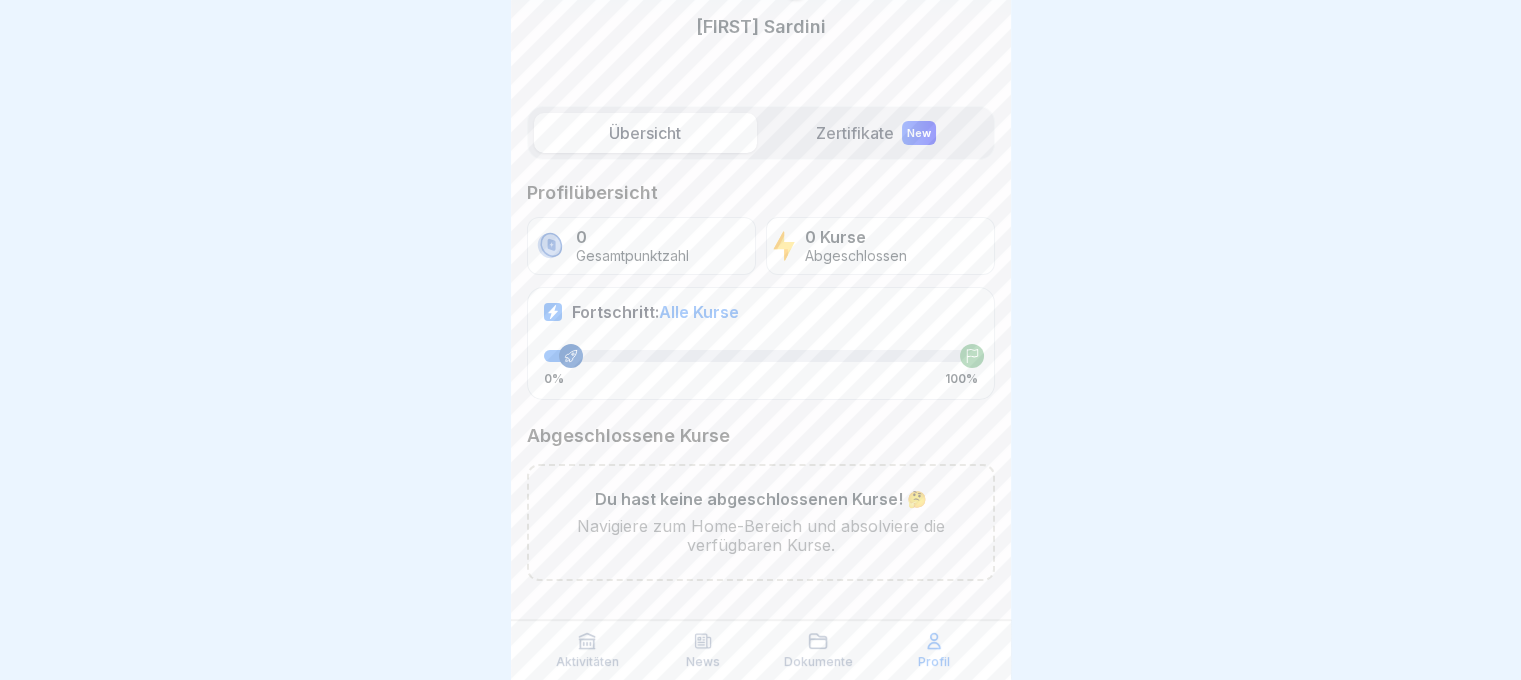 click 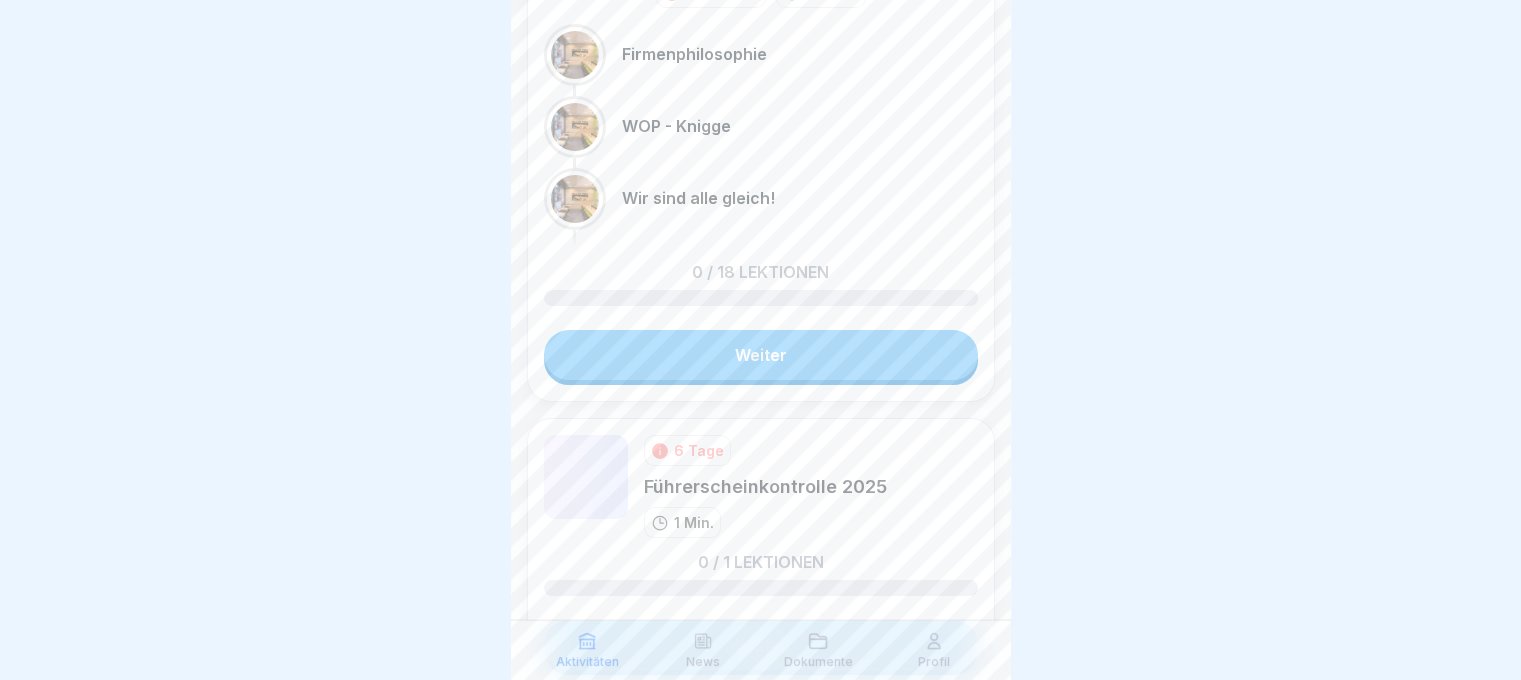 scroll, scrollTop: 0, scrollLeft: 0, axis: both 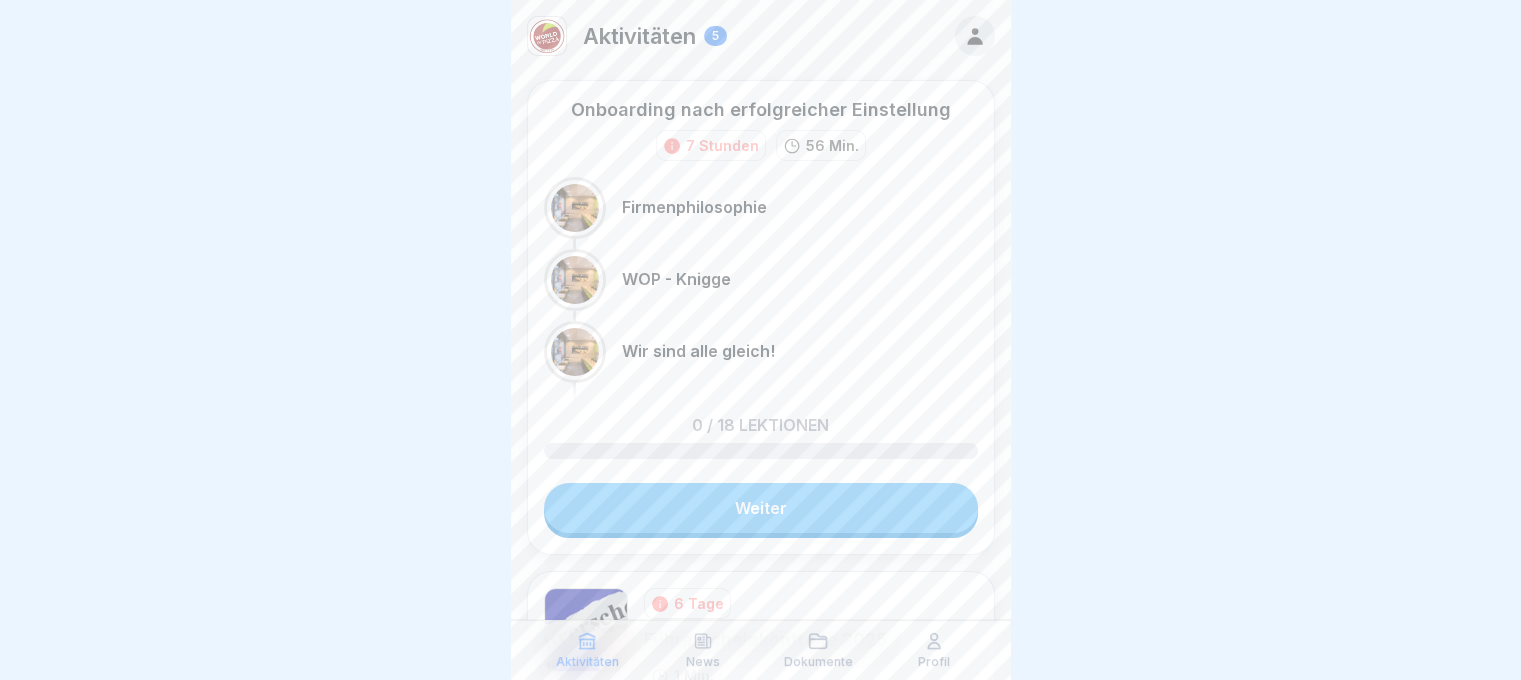 click on "Weiter" at bounding box center [761, 508] 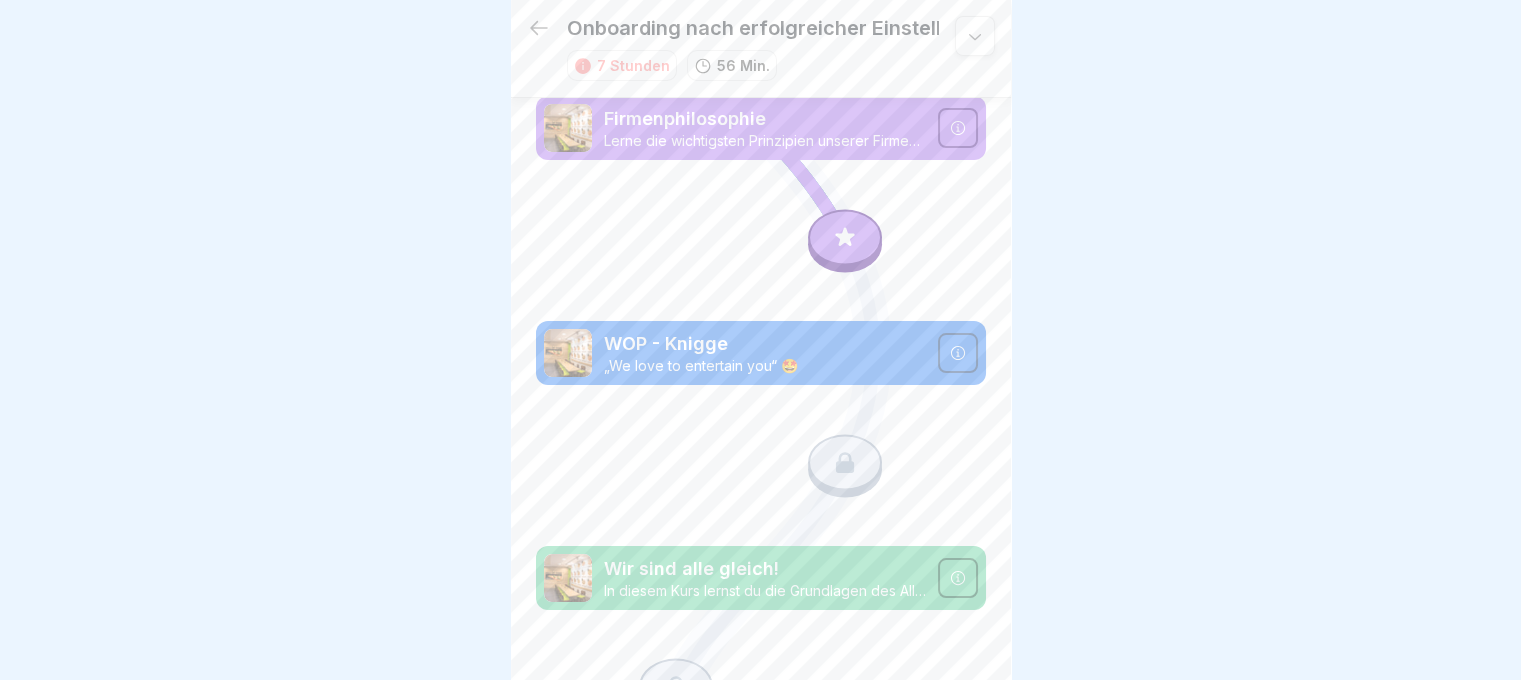 click on "Lerne die wichtigsten Prinzipien unserer Firmenphilosophie kennen und erfahre, wie wir eine hohe Kundenzufriedenheit erreichen." at bounding box center [765, 141] 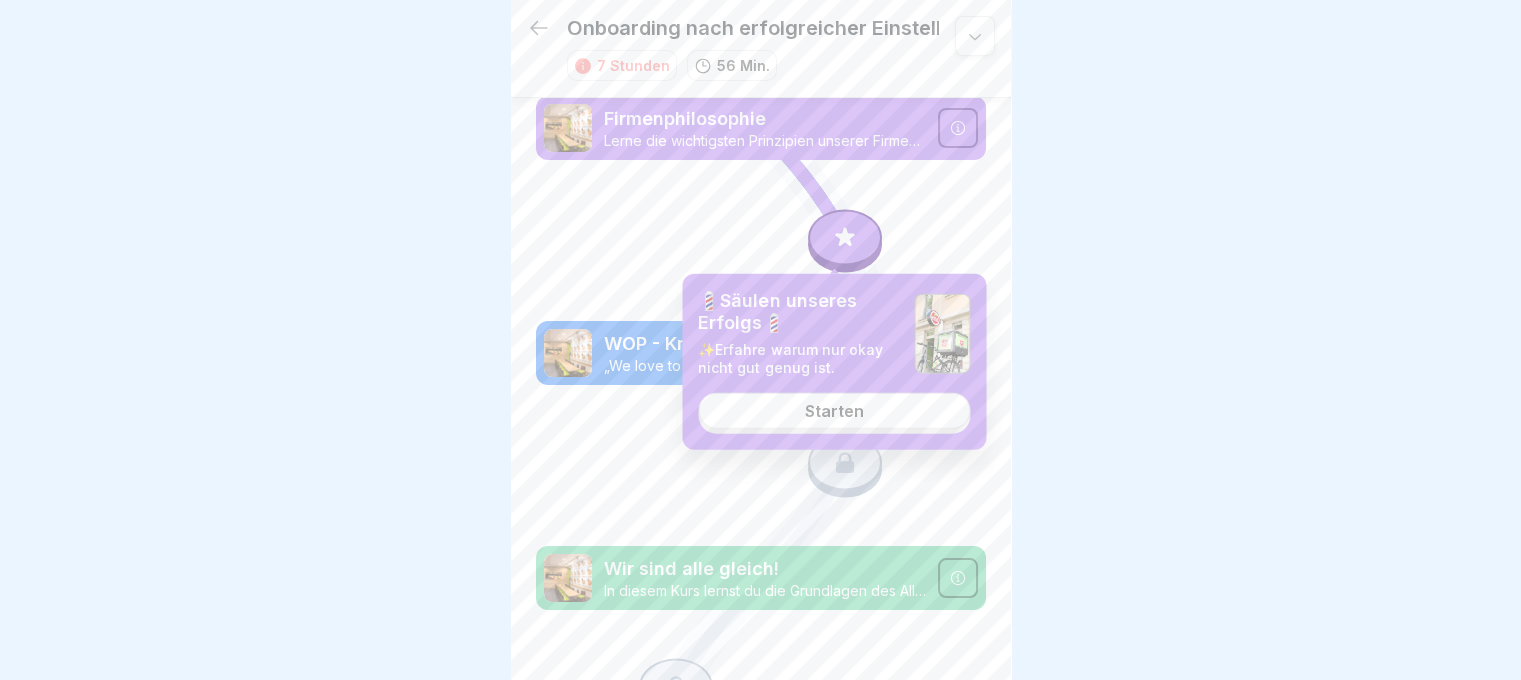 click on "Starten" at bounding box center [834, 411] 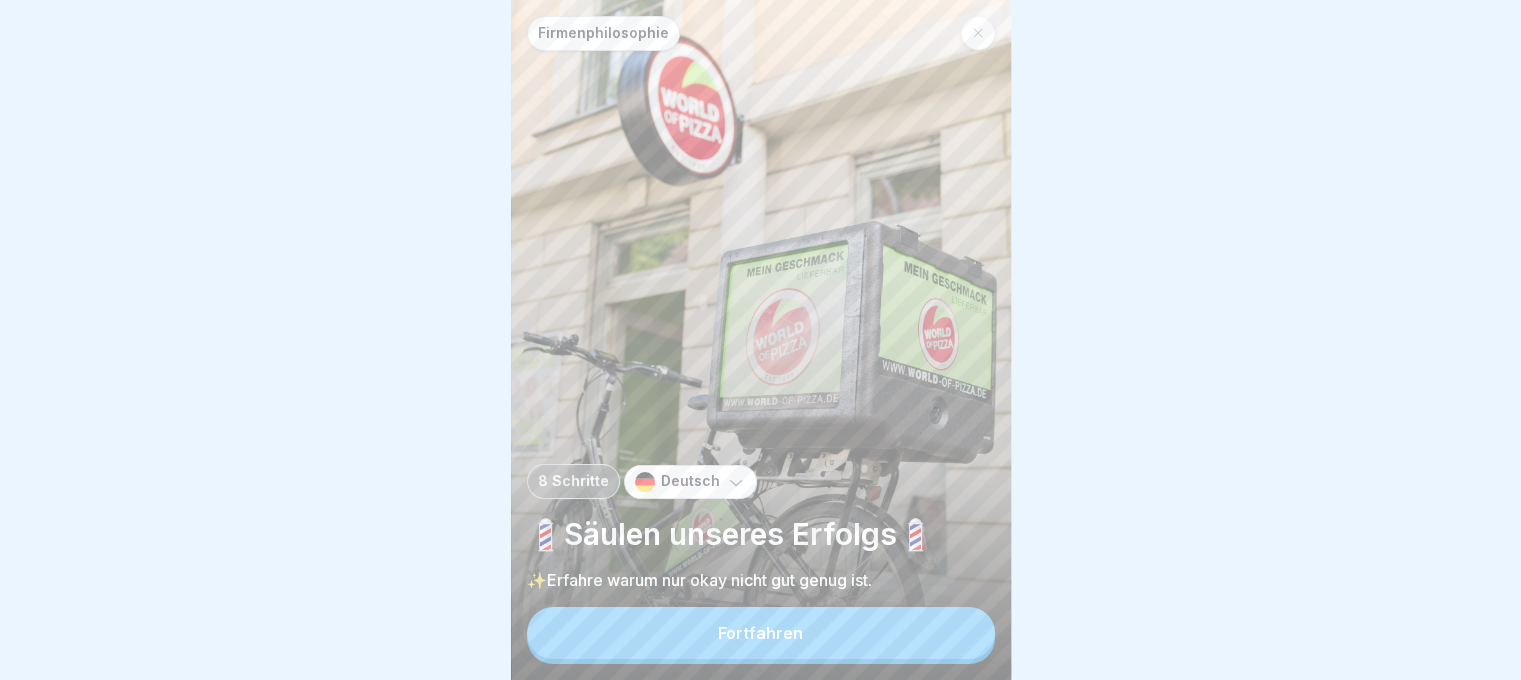 scroll, scrollTop: 15, scrollLeft: 0, axis: vertical 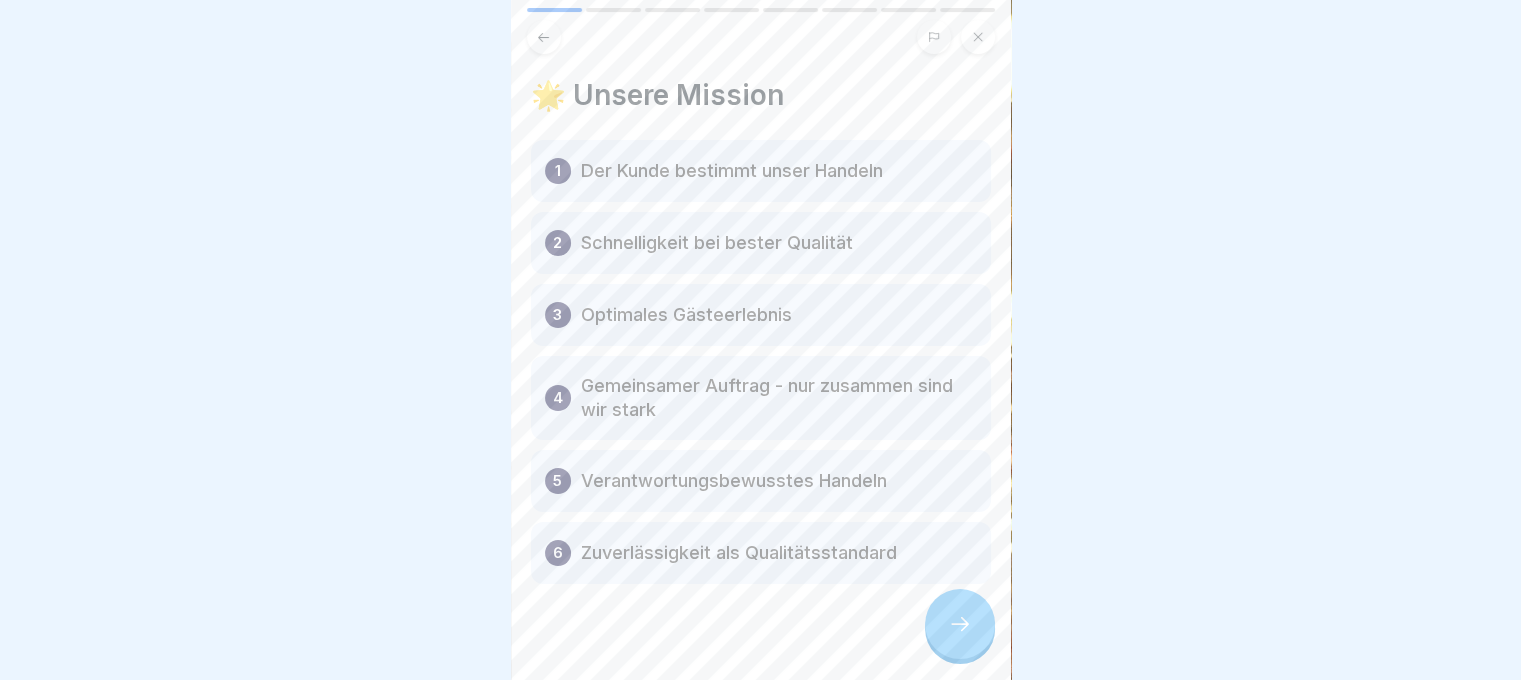 click on "1 Der Kunde bestimmt unser Handeln" at bounding box center (761, 171) 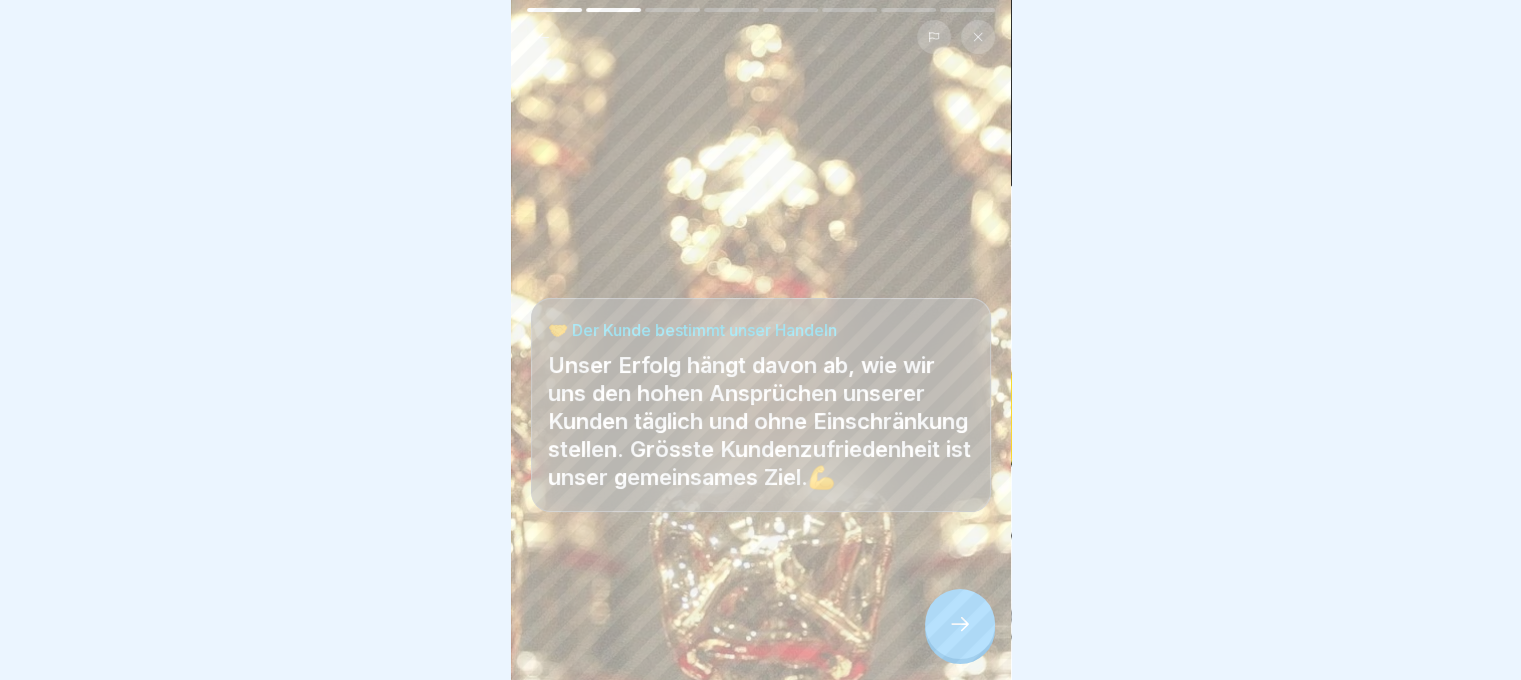 click 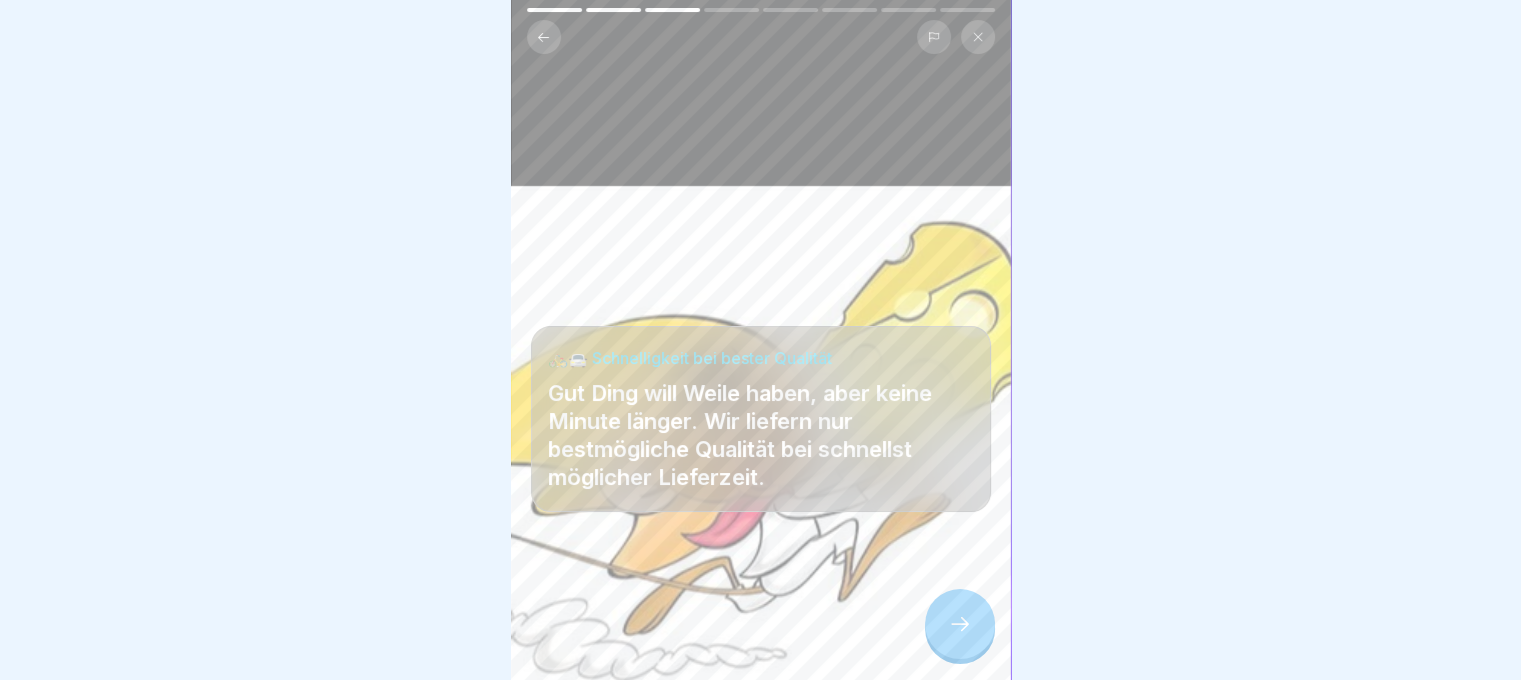 click 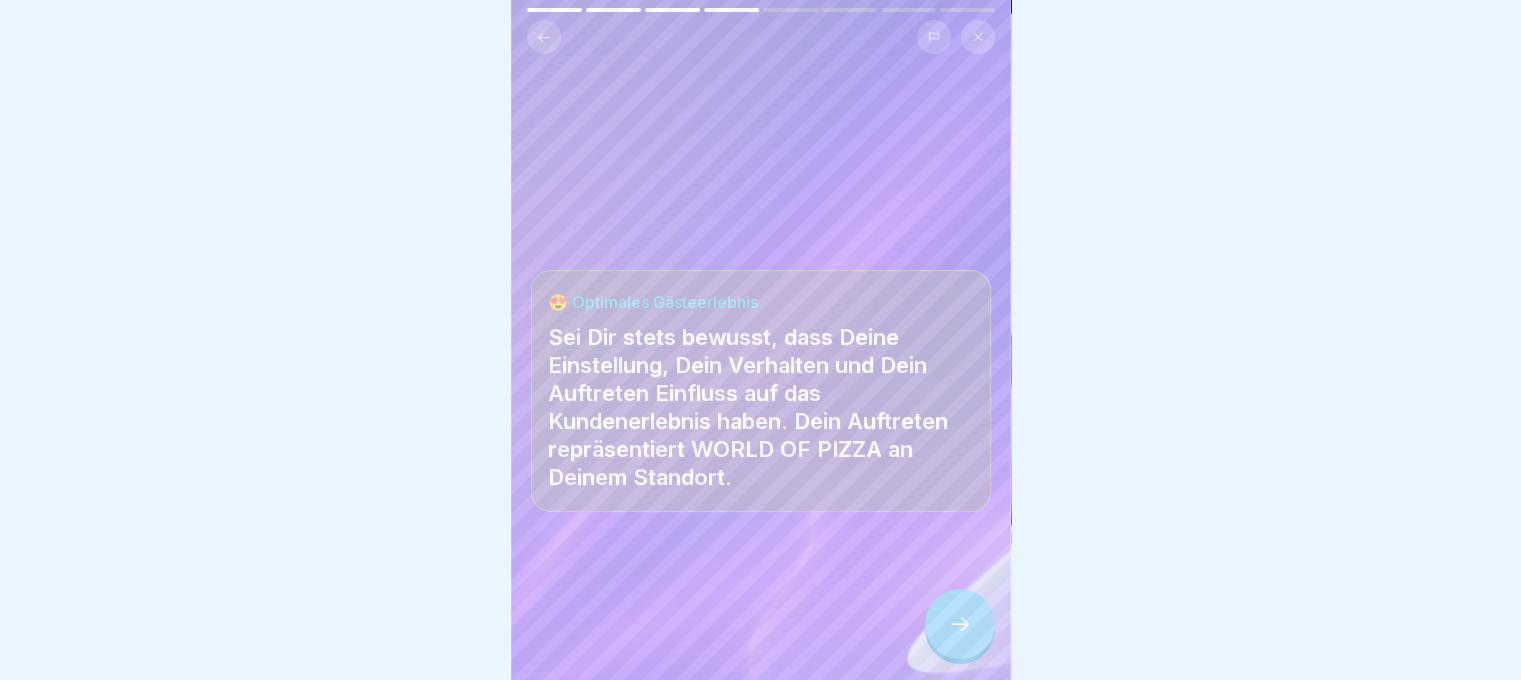 click 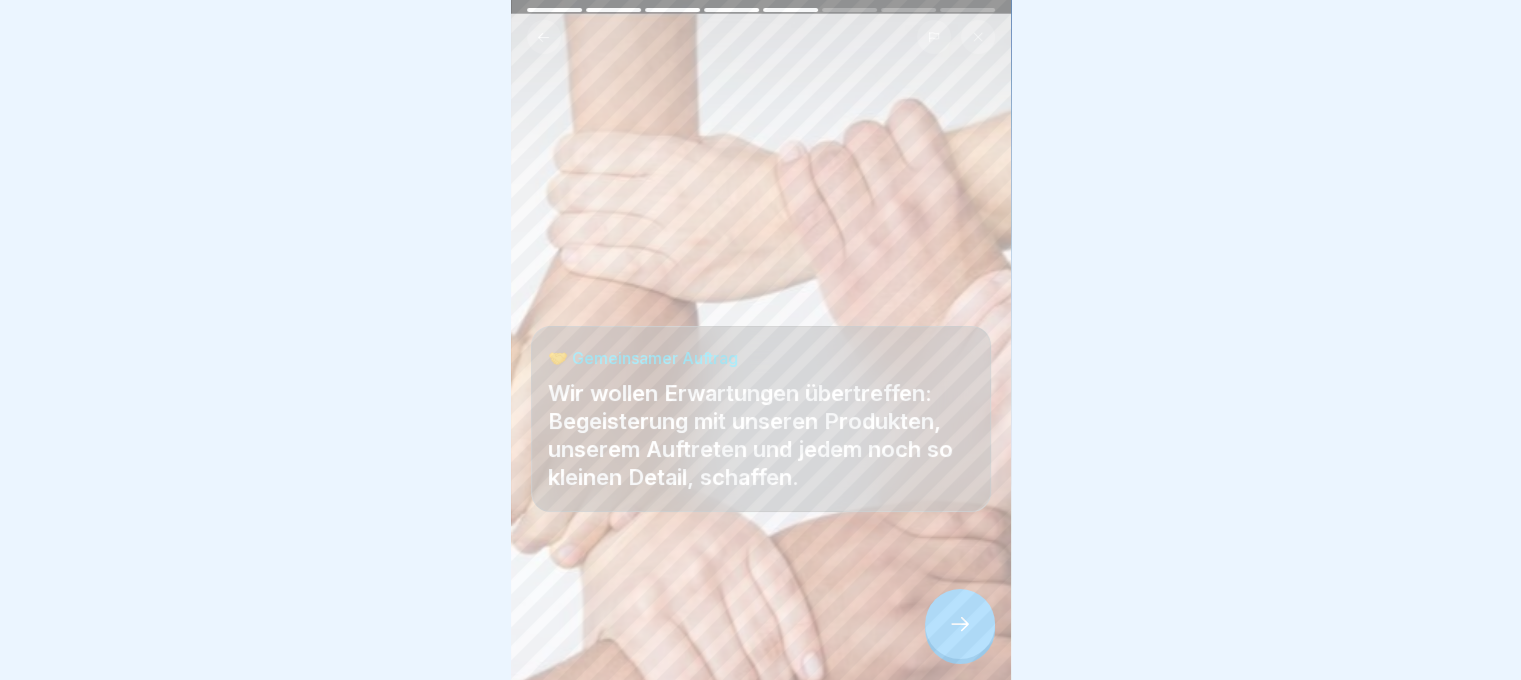 click 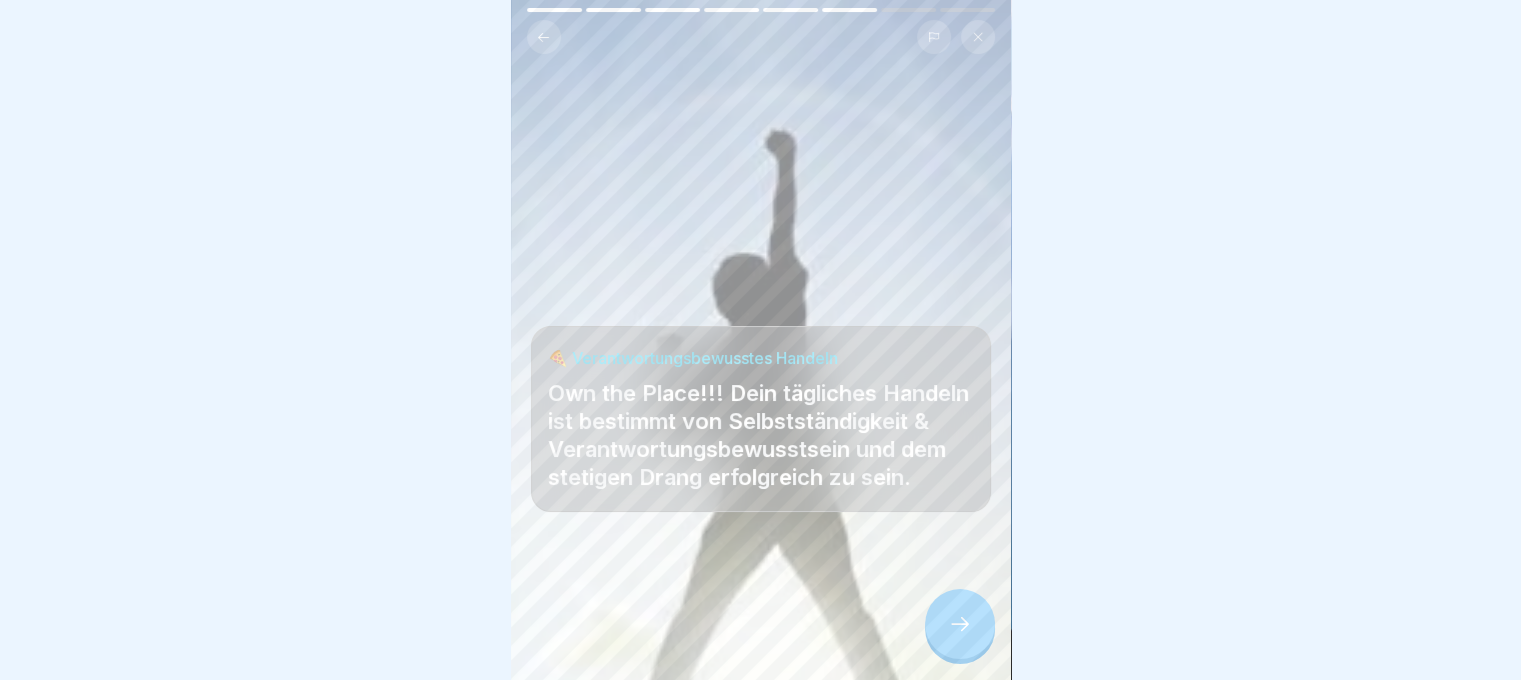 click 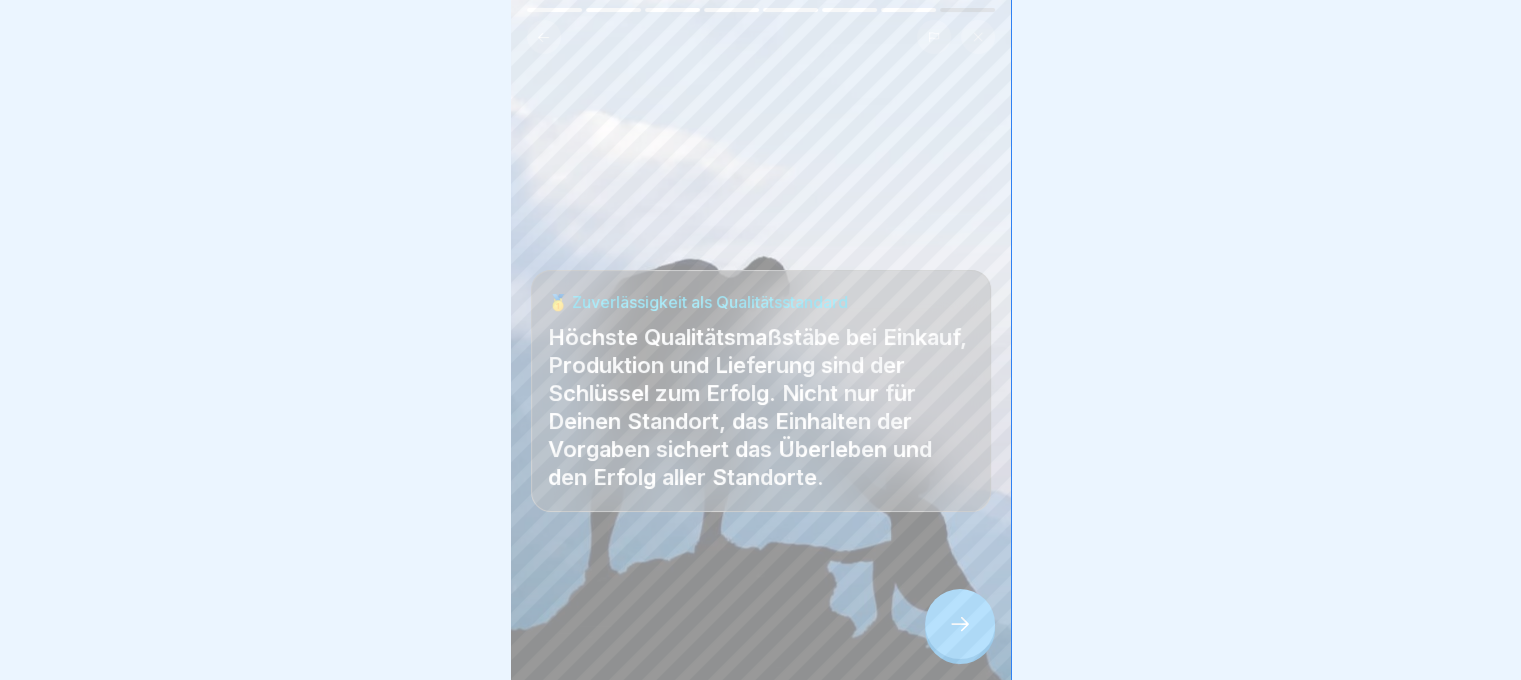 click 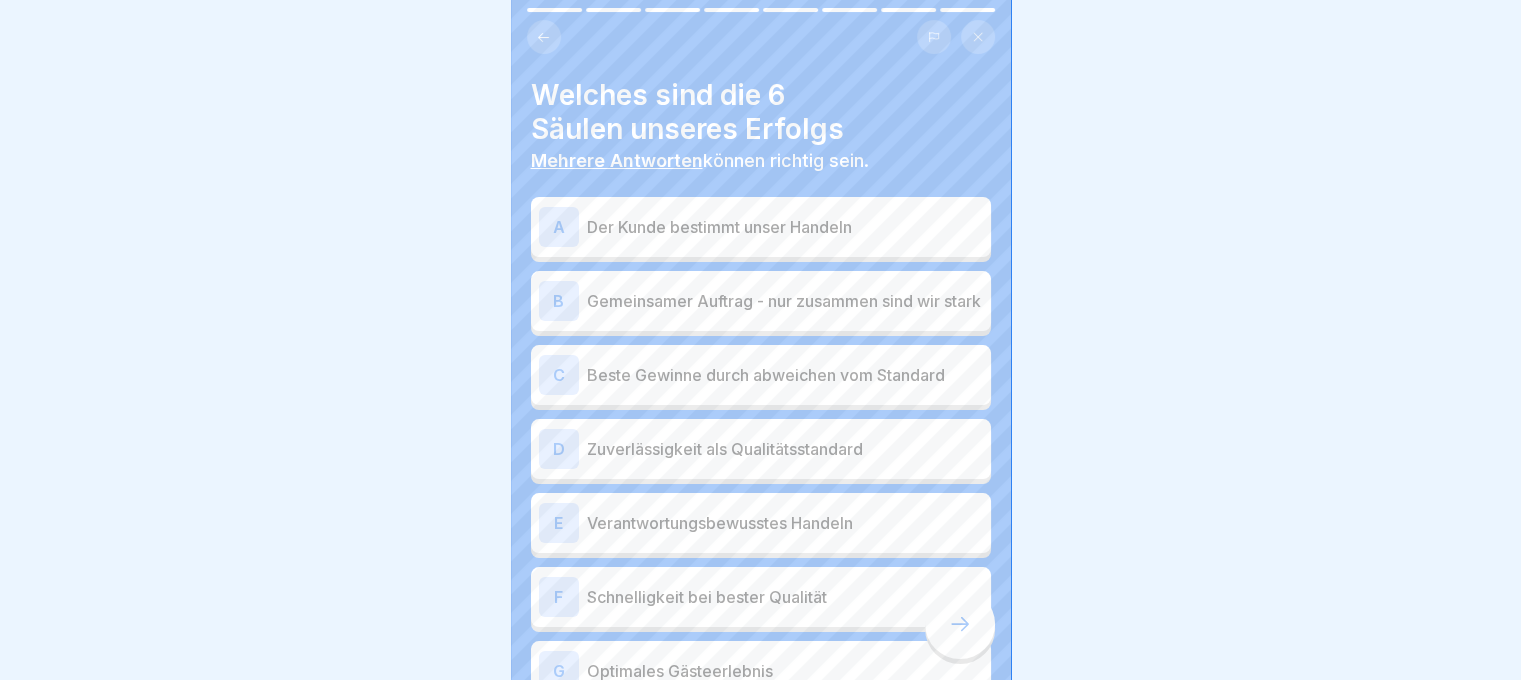 click 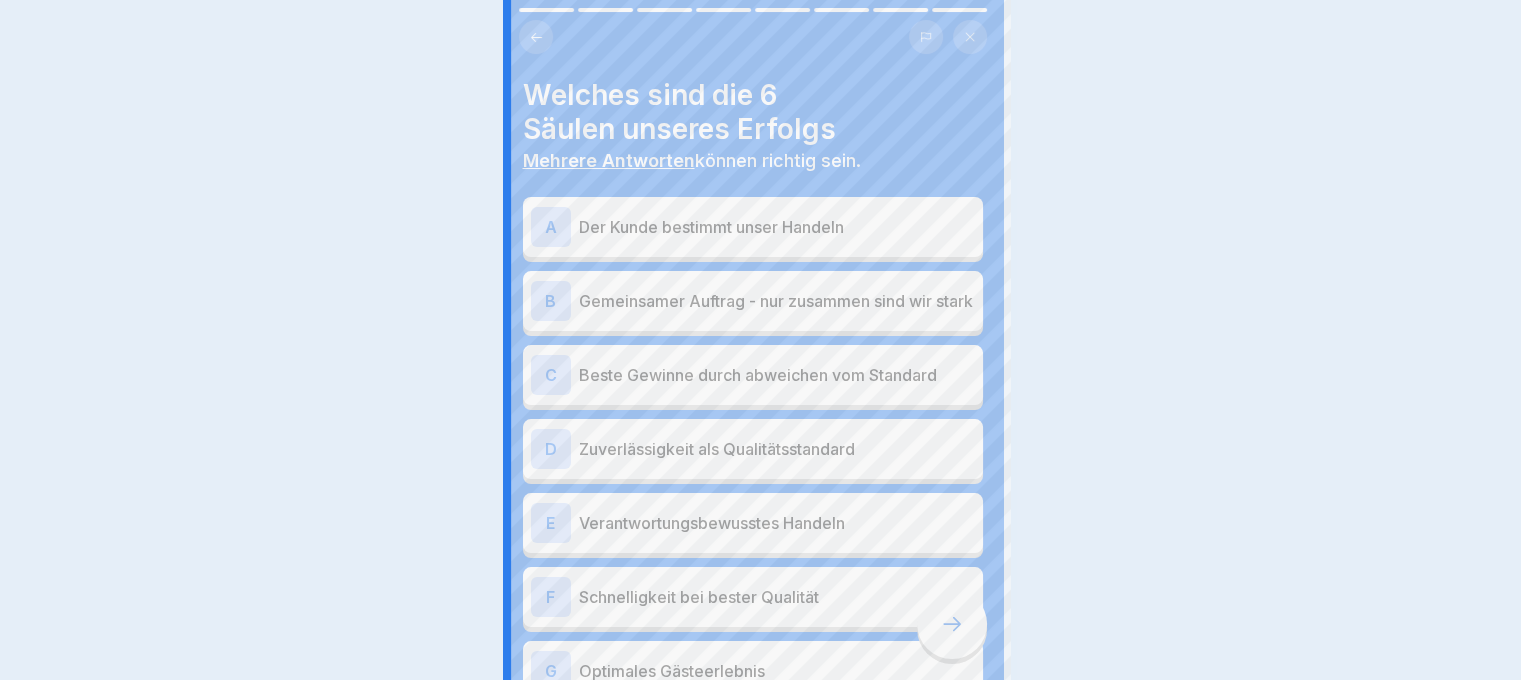 scroll, scrollTop: 0, scrollLeft: 0, axis: both 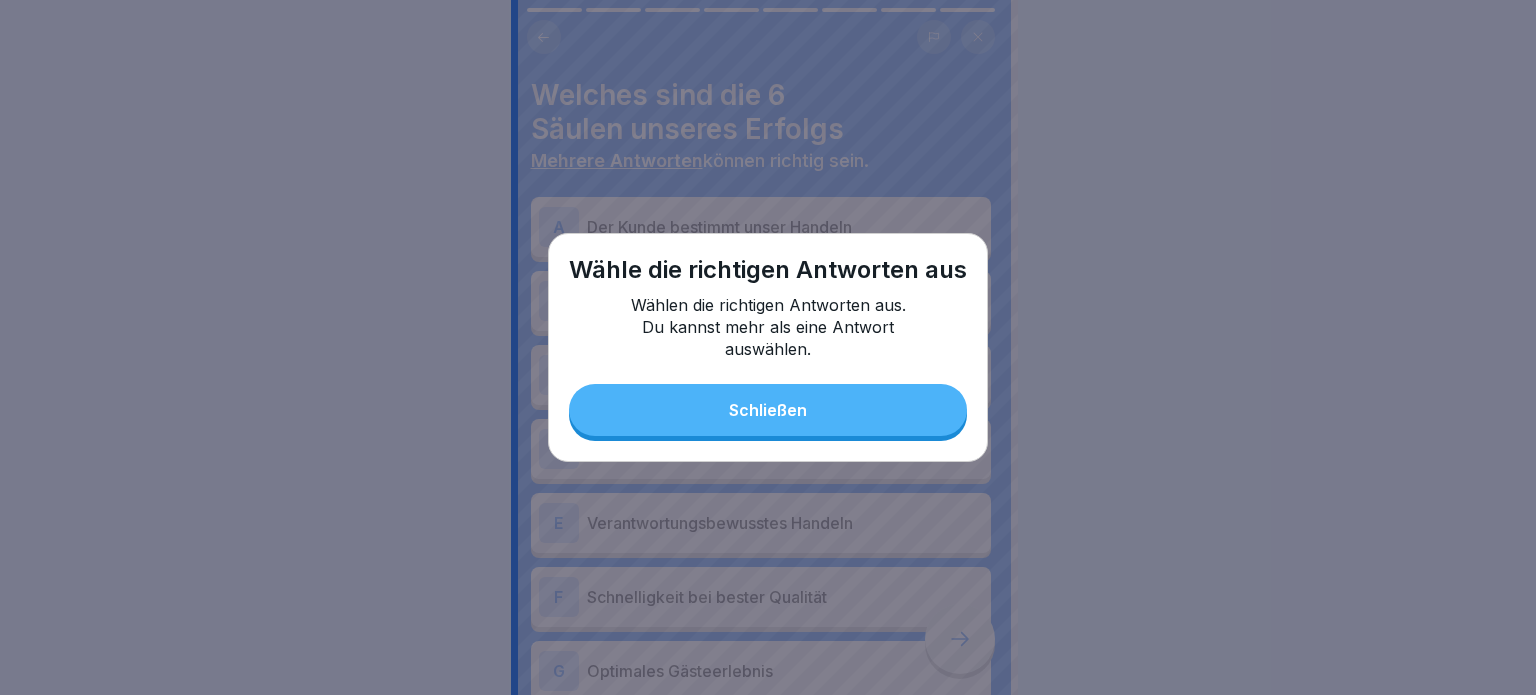 click on "Schließen" at bounding box center (768, 410) 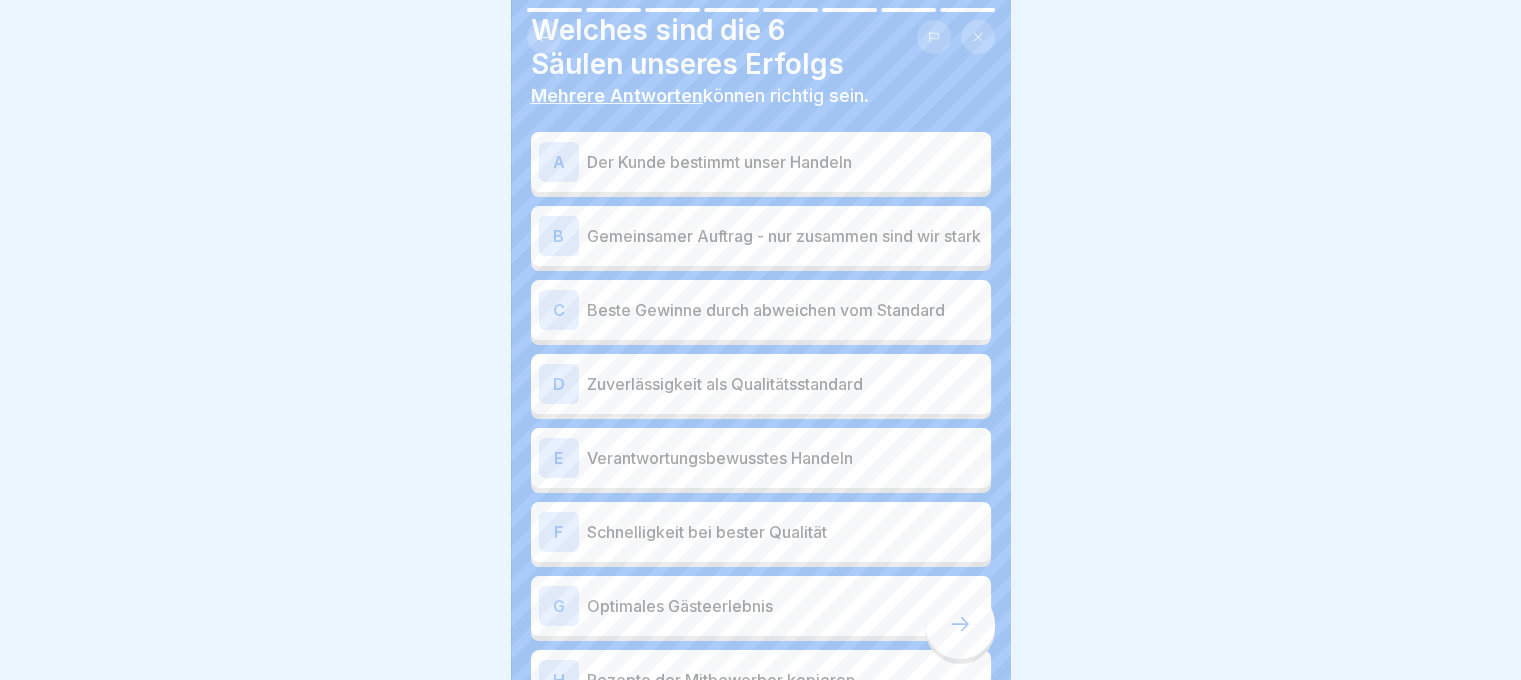 scroll, scrollTop: 100, scrollLeft: 0, axis: vertical 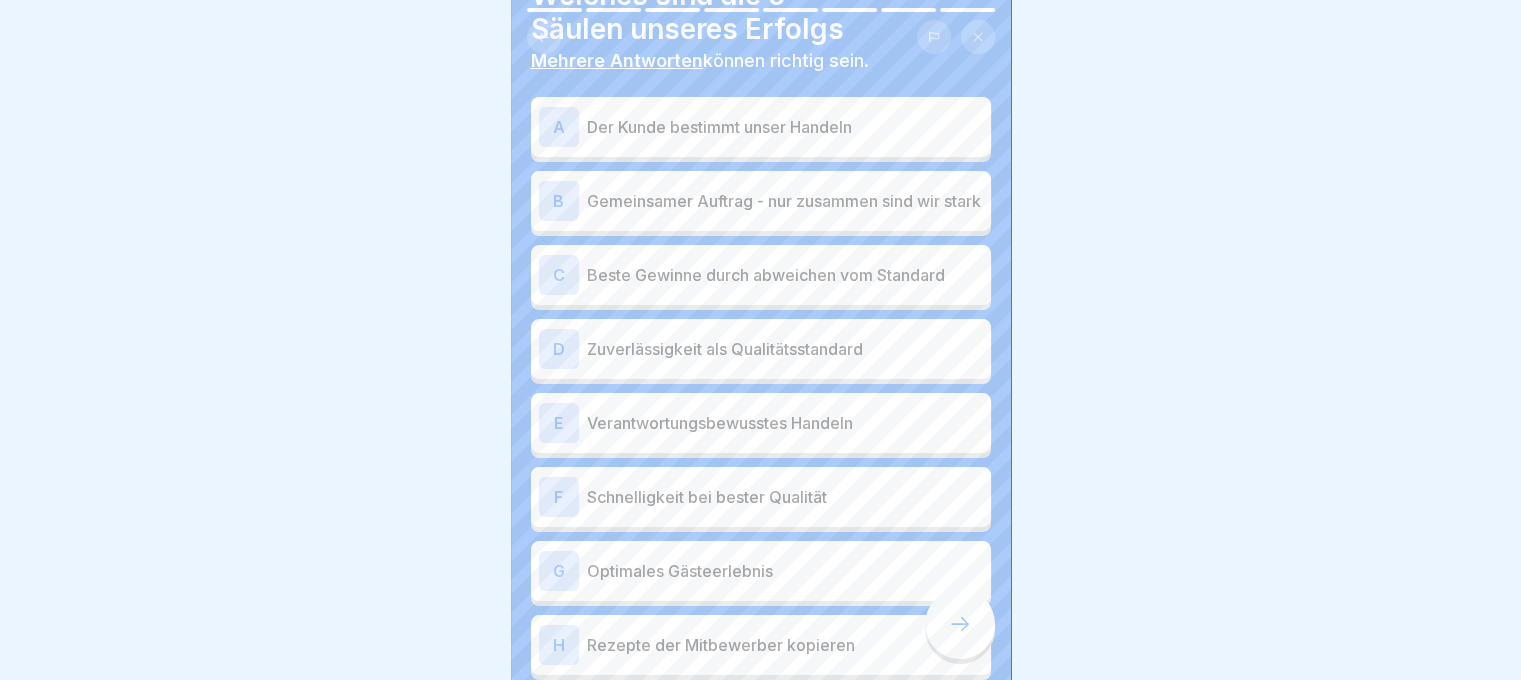 click on "A Der Kunde bestimmt unser Handeln" at bounding box center (761, 127) 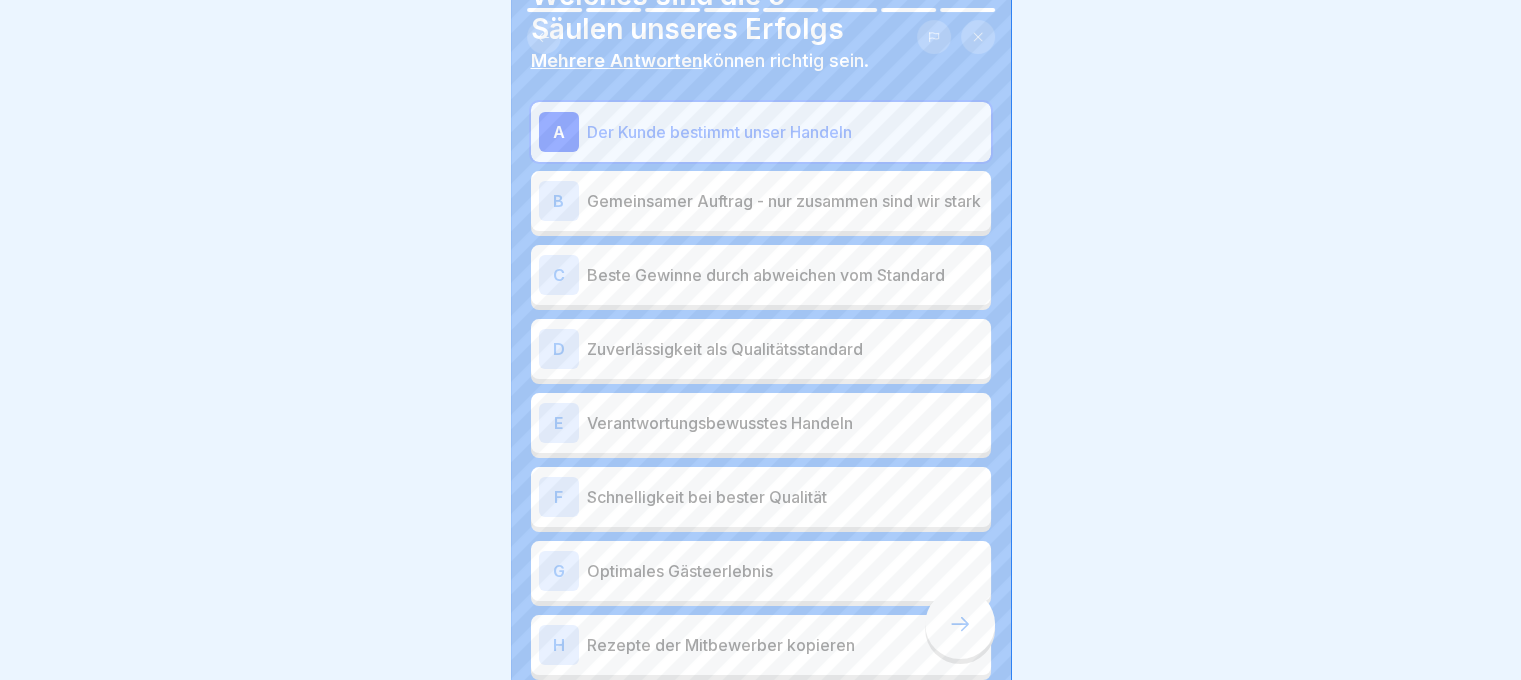 click on "Gemeinsamer Auftrag - nur zusammen sind wir stark" at bounding box center [785, 201] 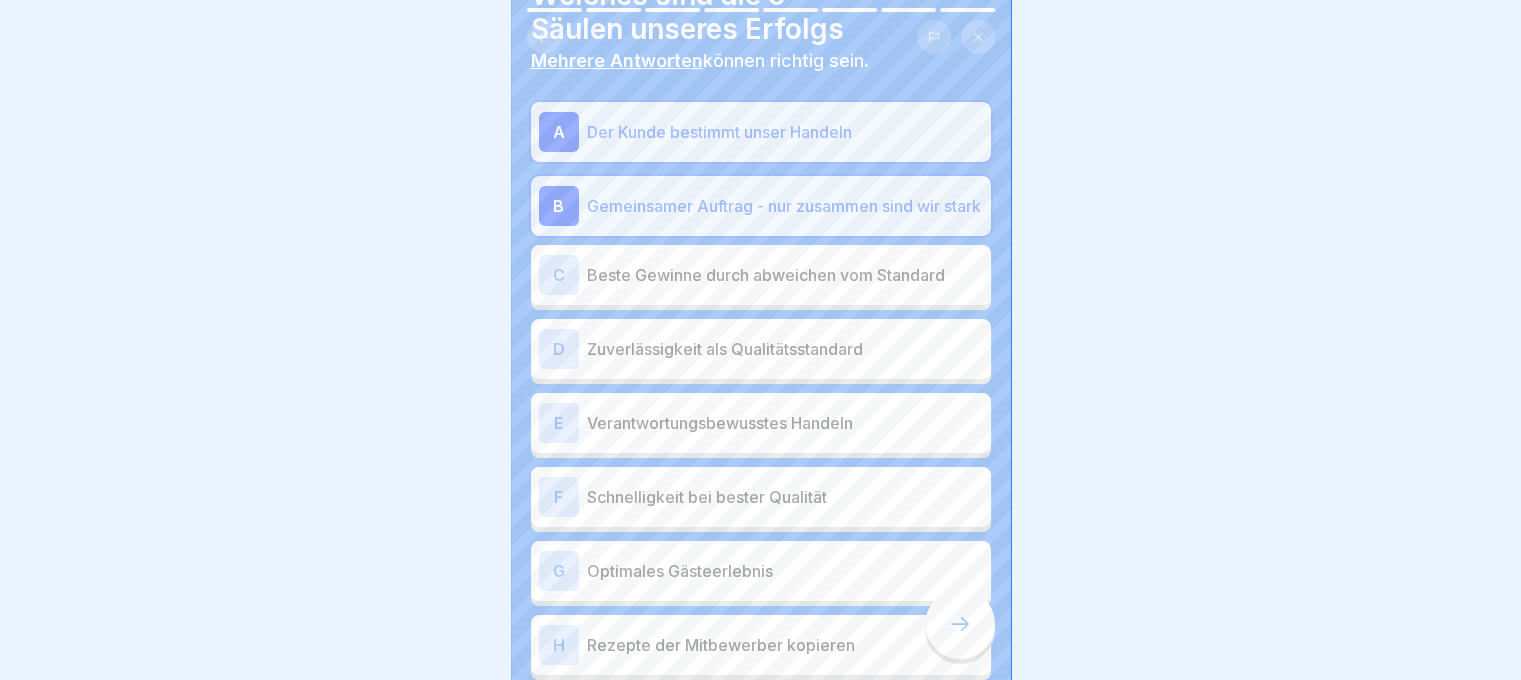 click on "Beste Gewinne durch abweichen vom Standard" at bounding box center (785, 275) 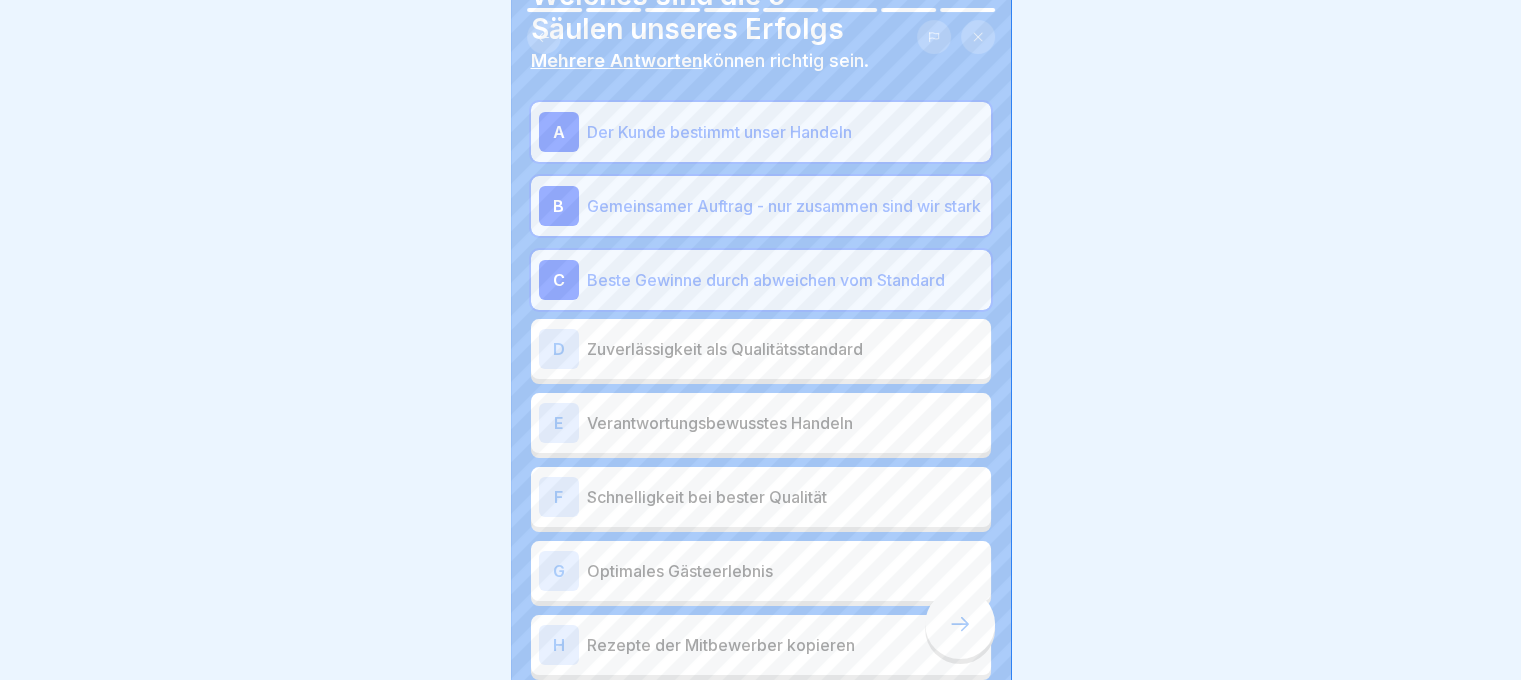 click on "Zuverlässigkeit als Qualitätsstandard" at bounding box center [785, 349] 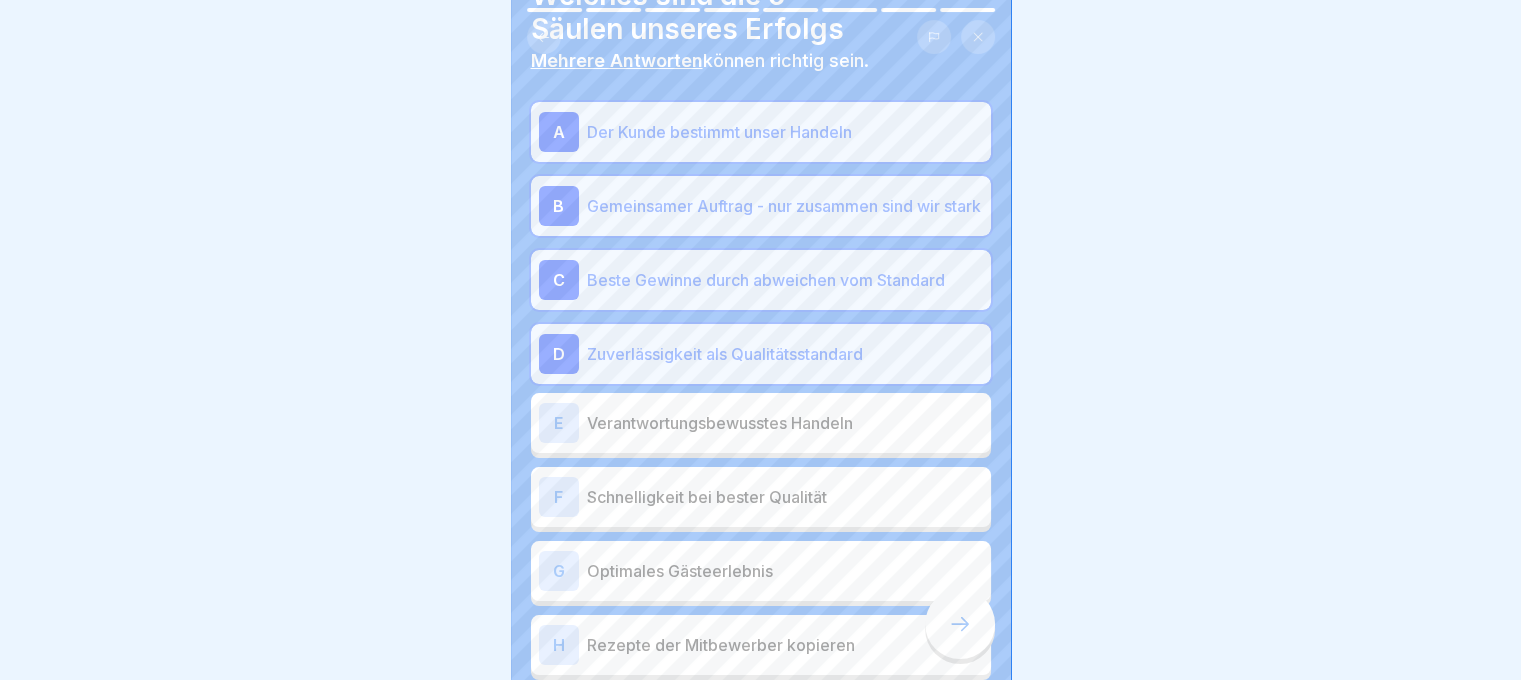click on "Verantwortungsbewusstes Handeln" at bounding box center [785, 423] 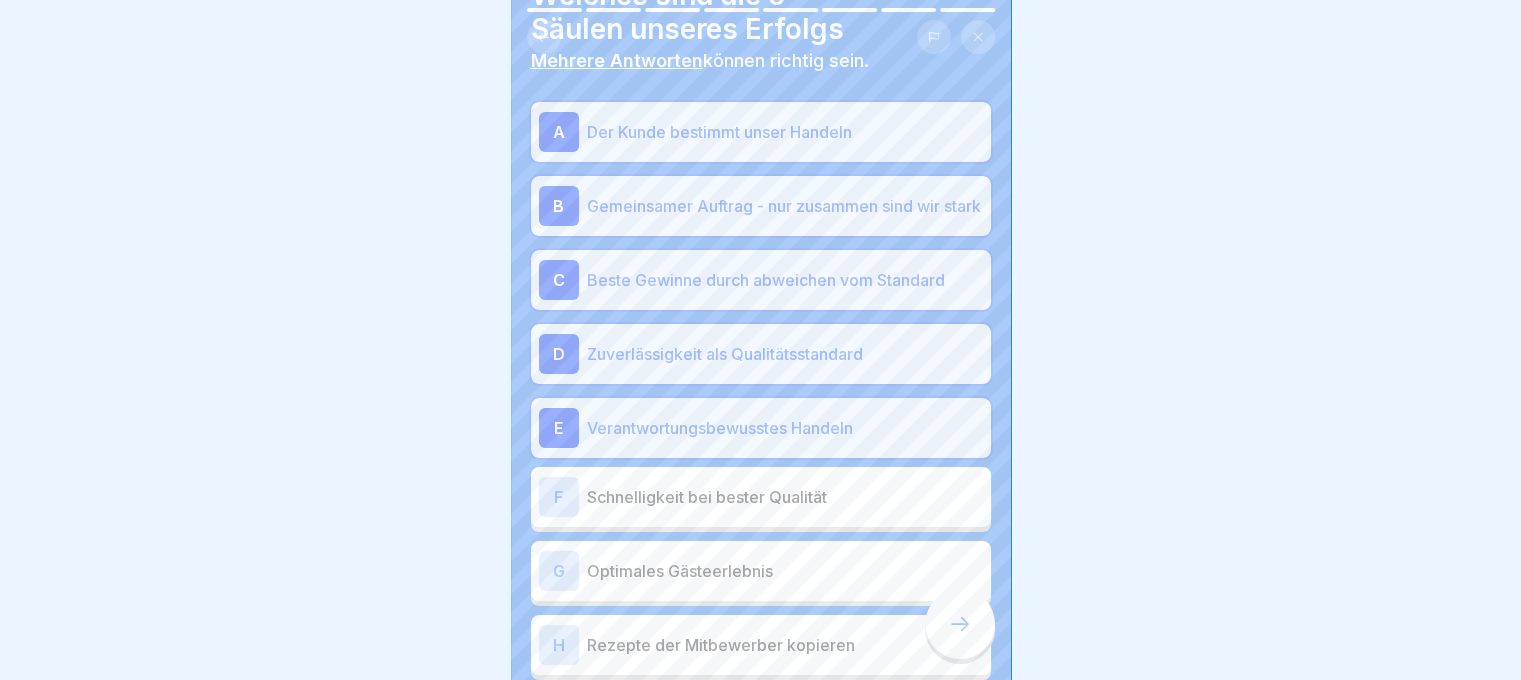 click on "F Schnelligkeit bei bester Qualität" at bounding box center (761, 497) 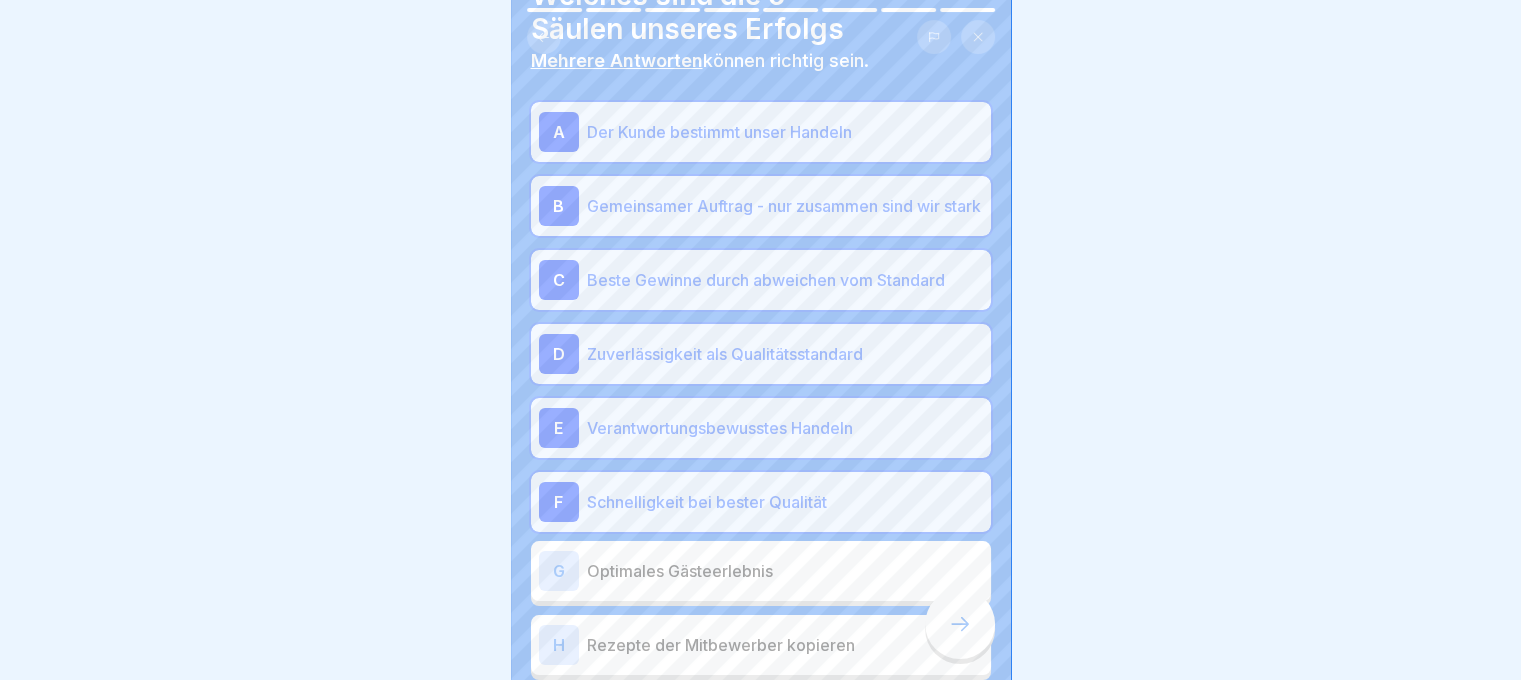 click at bounding box center [960, 624] 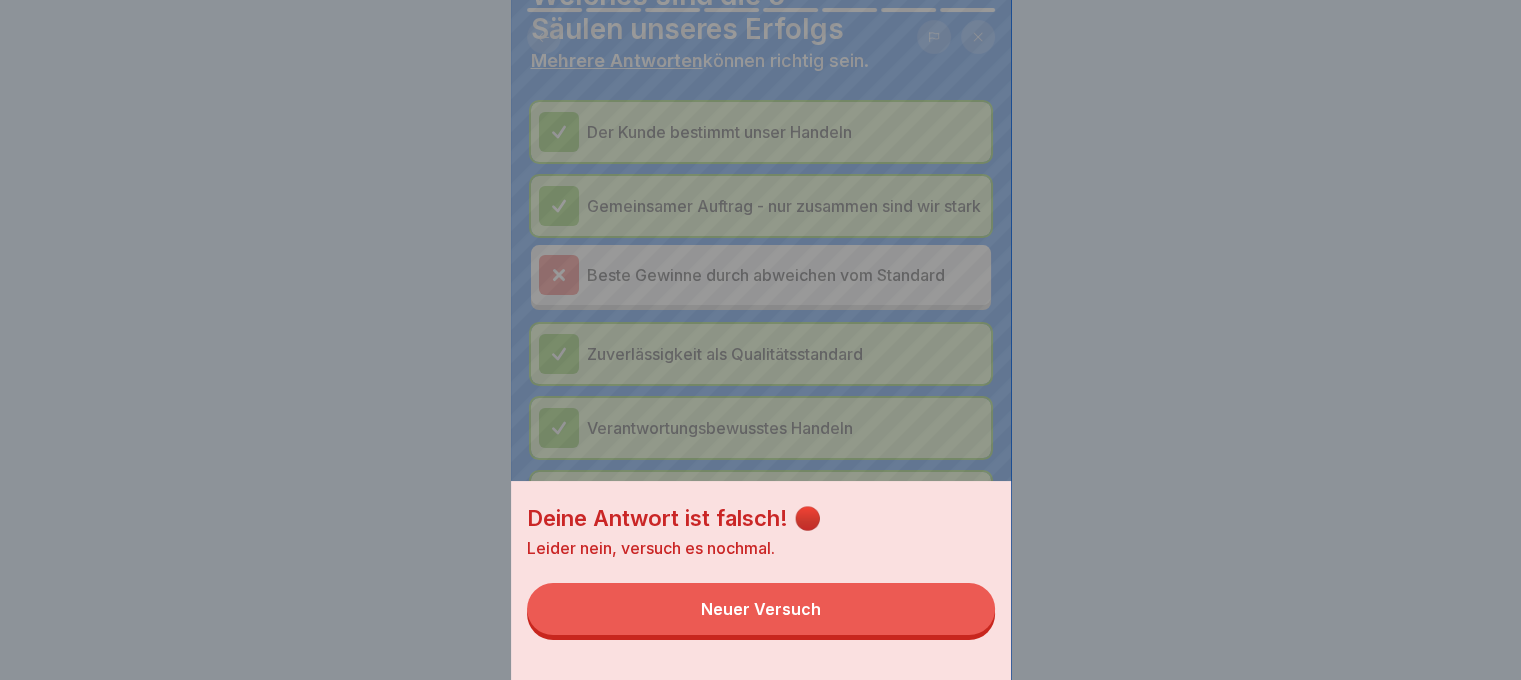 click on "Neuer Versuch" at bounding box center (761, 609) 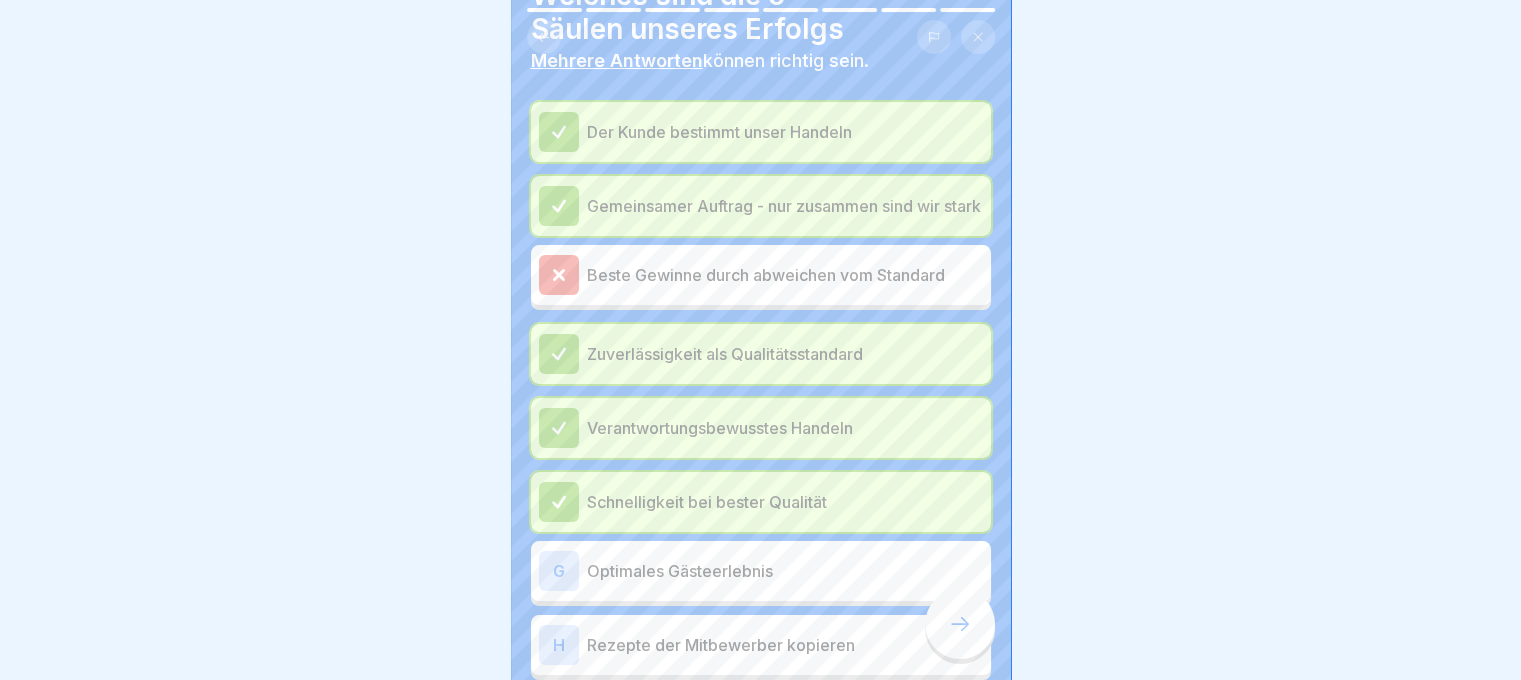 click at bounding box center (559, 275) 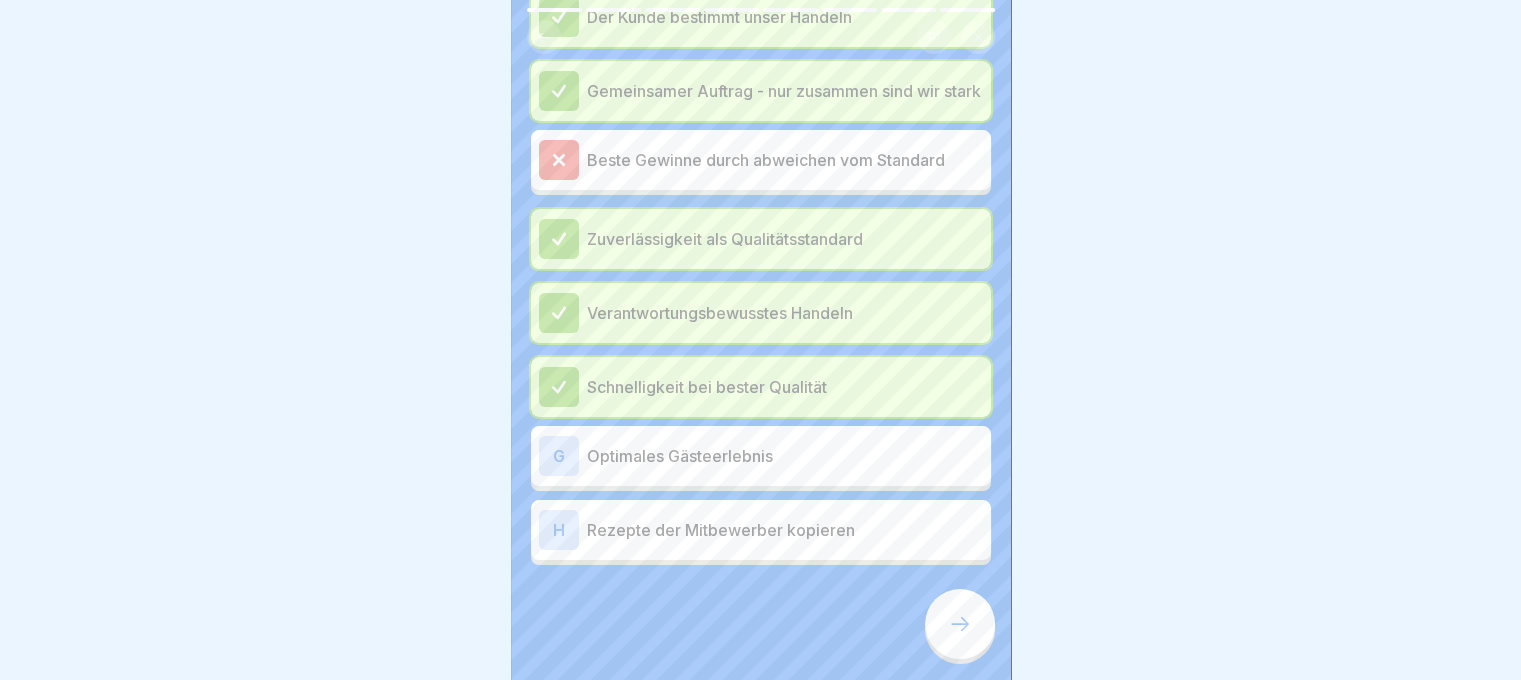 scroll, scrollTop: 228, scrollLeft: 0, axis: vertical 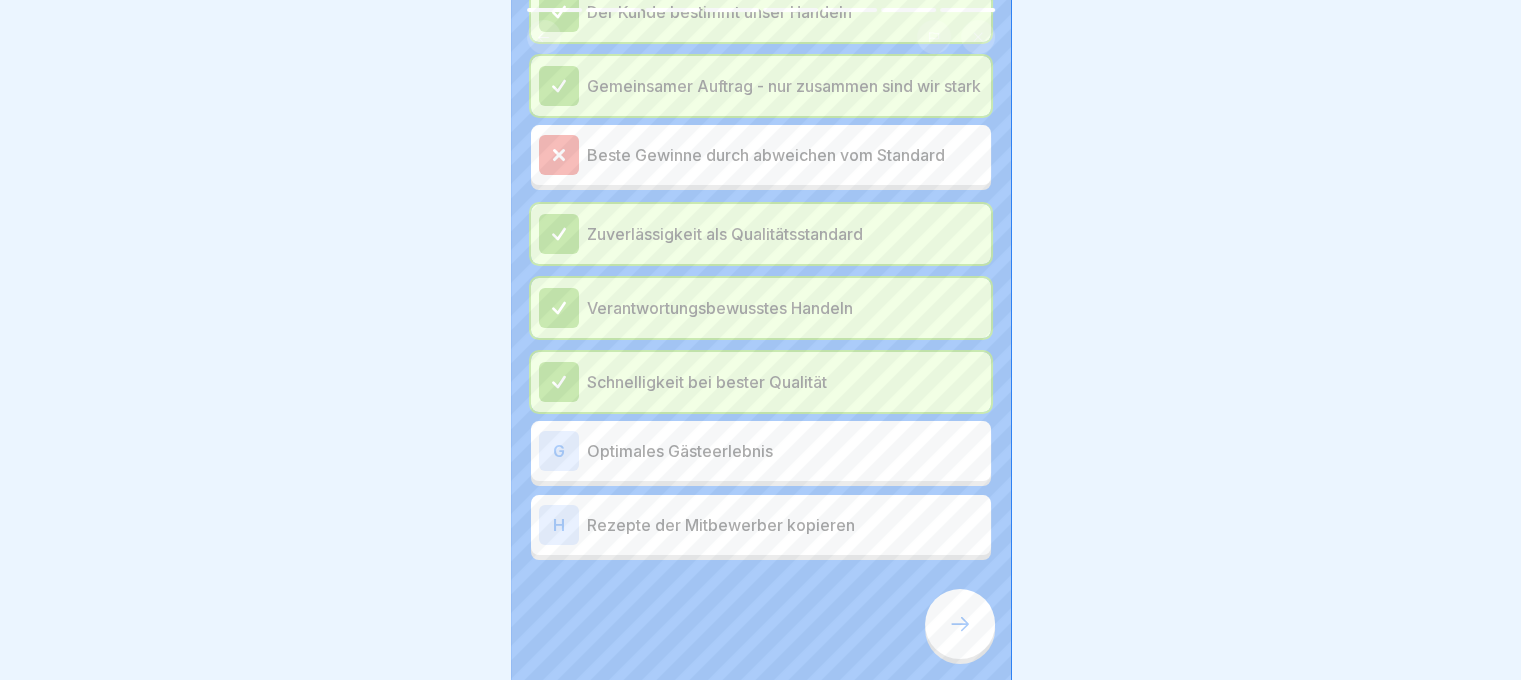 click on "Optimales Gästeerlebnis" at bounding box center [785, 451] 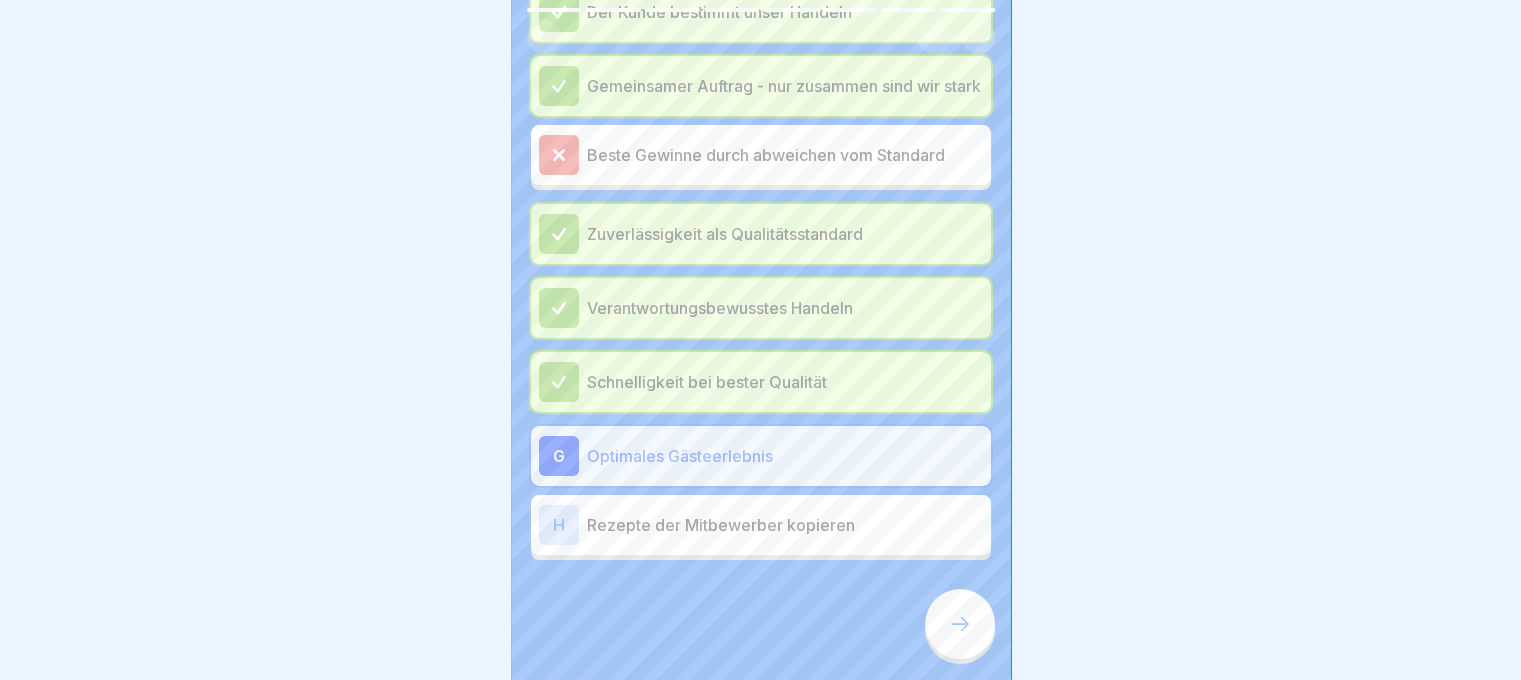 click at bounding box center (960, 624) 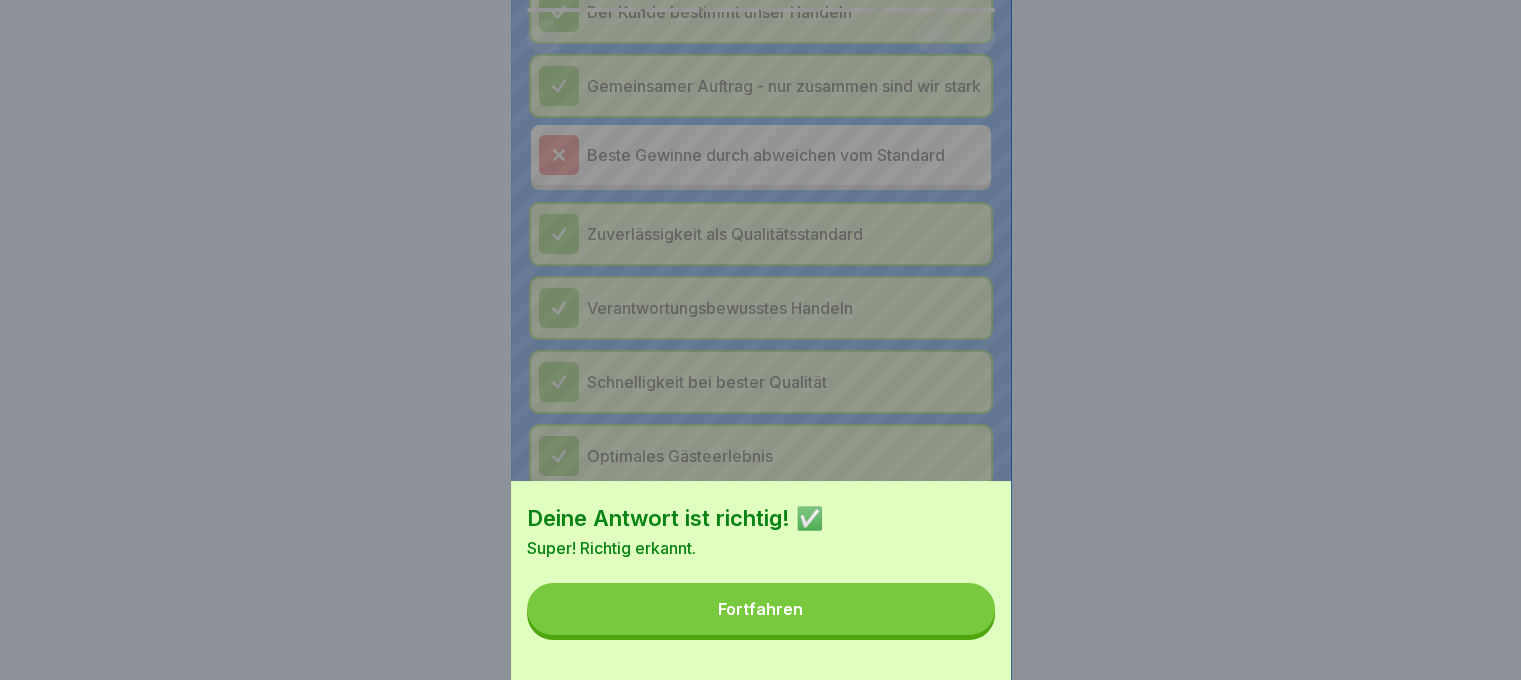 click on "Fortfahren" at bounding box center (760, 609) 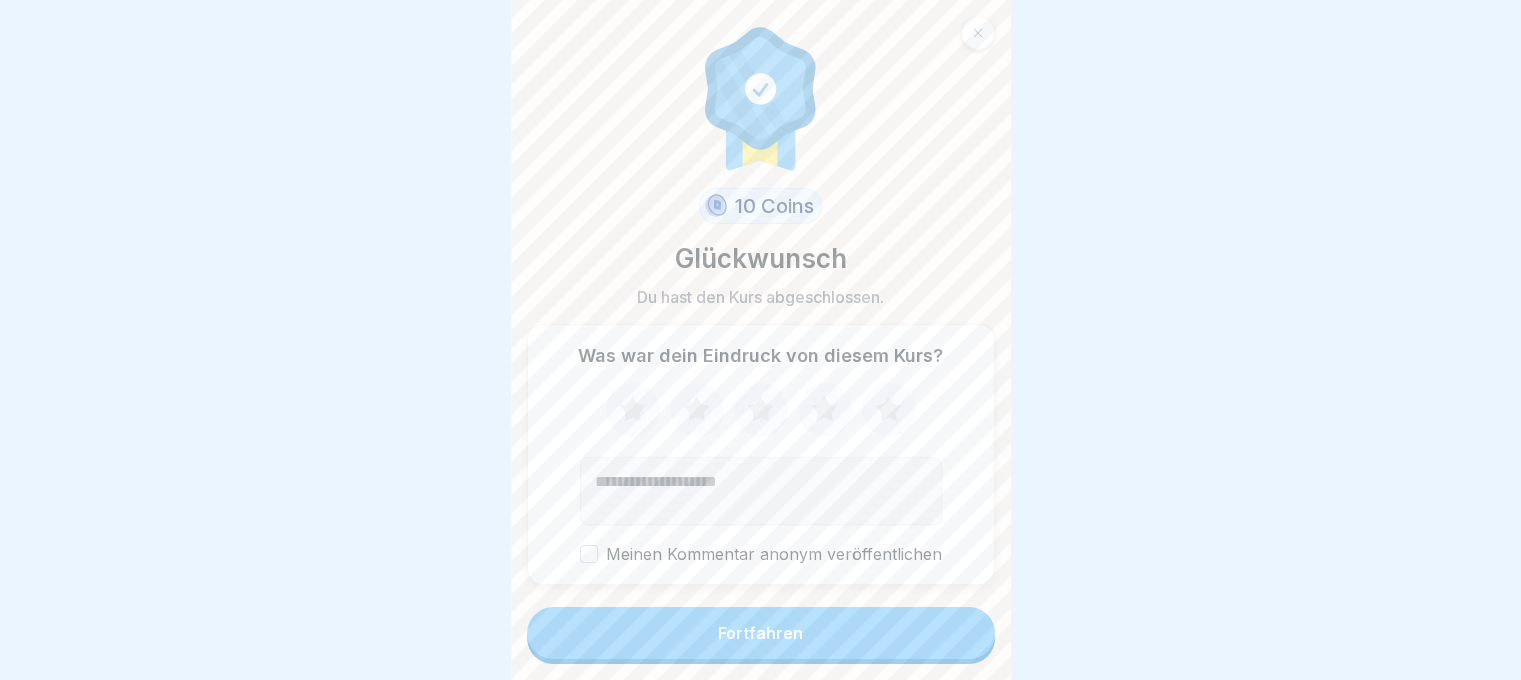 click on "Fortfahren" at bounding box center (761, 633) 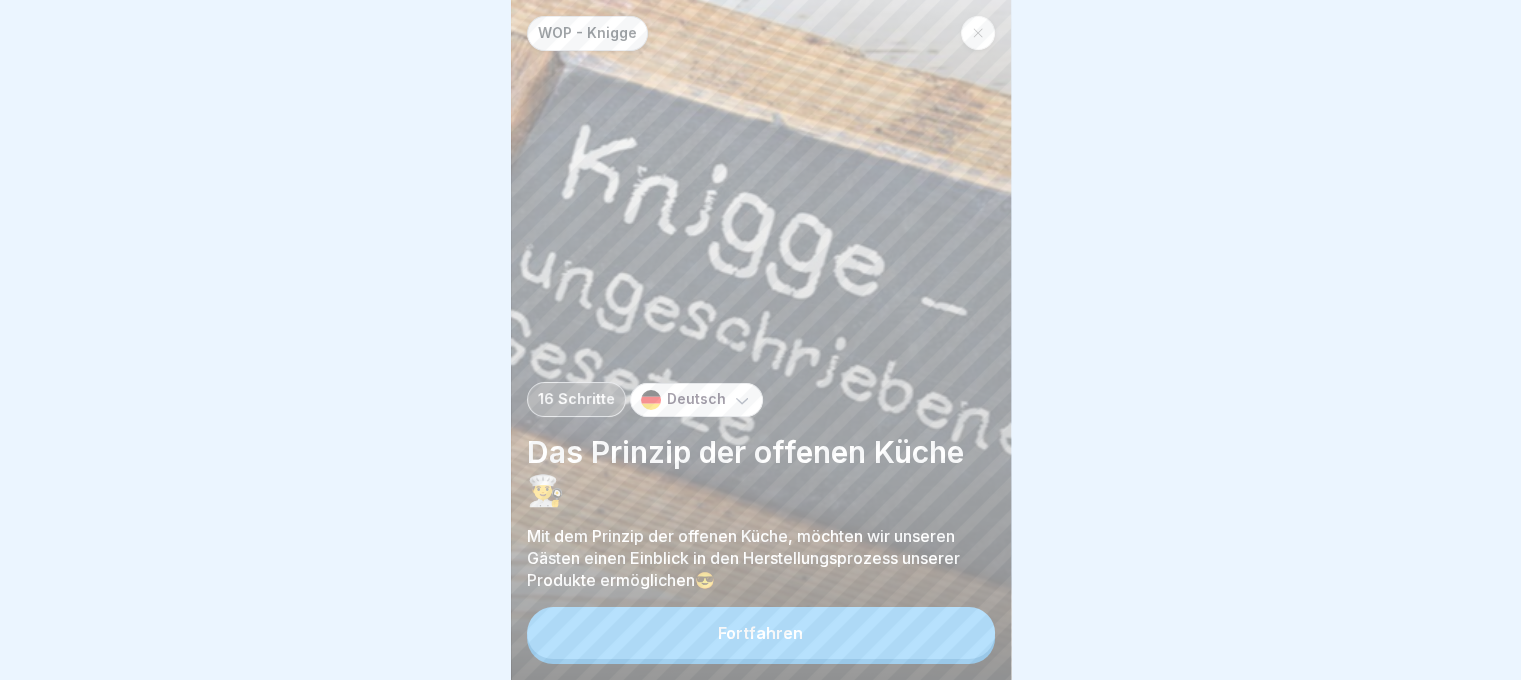 click on "Fortfahren" at bounding box center (761, 633) 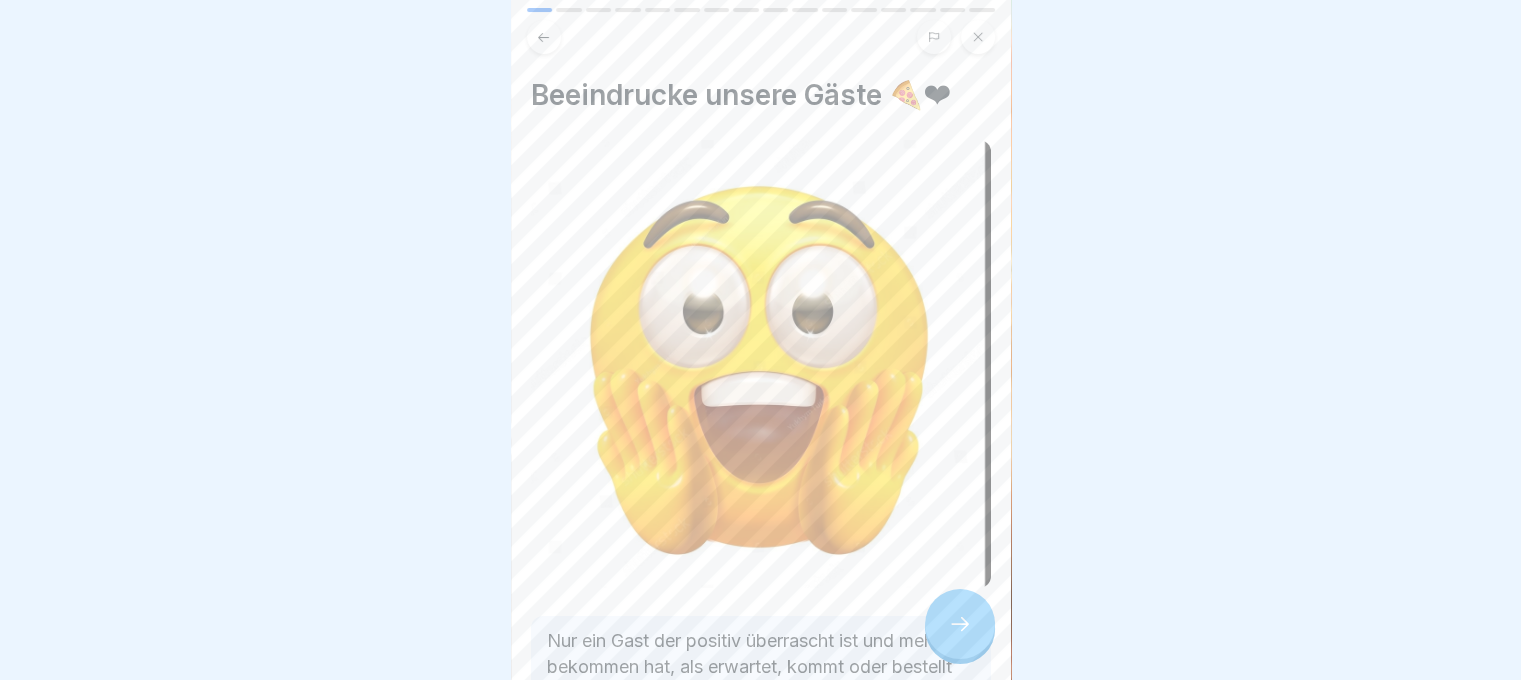 click at bounding box center [960, 624] 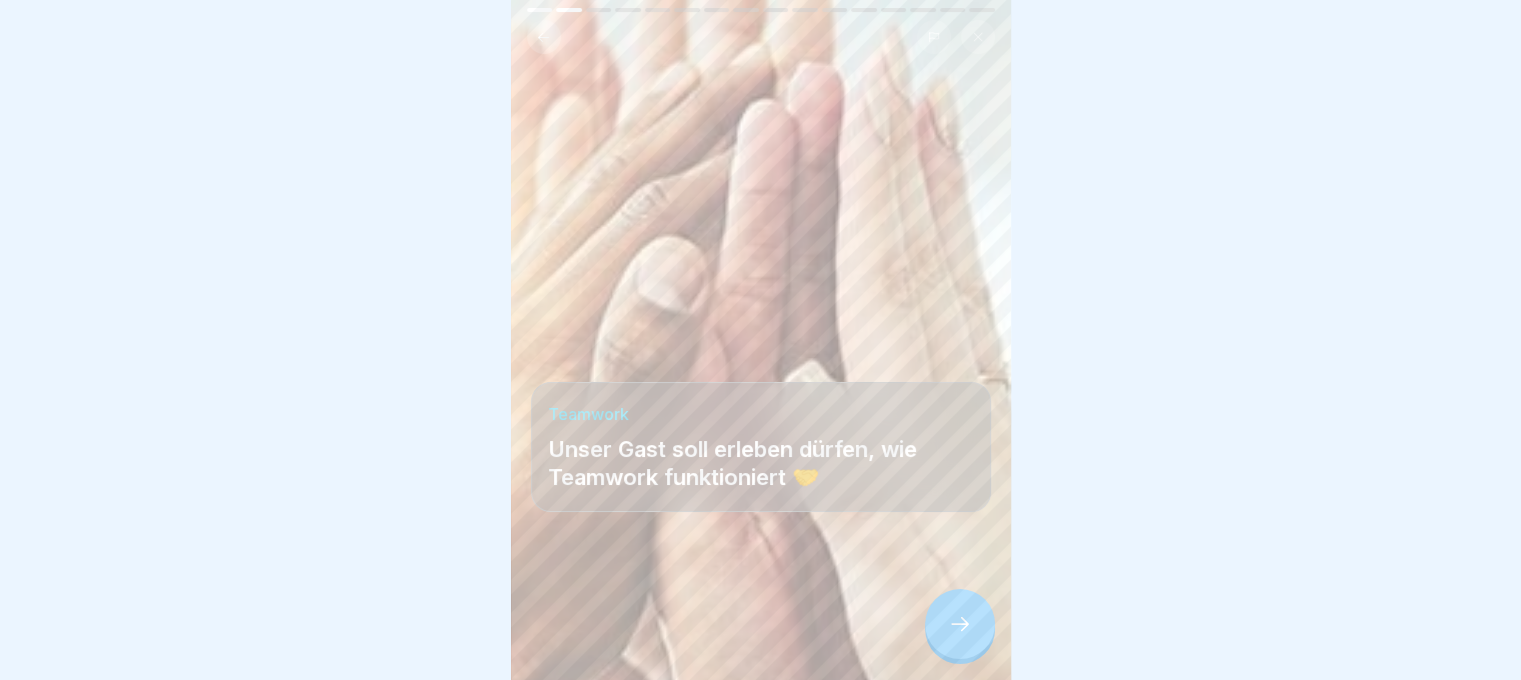 click at bounding box center [960, 624] 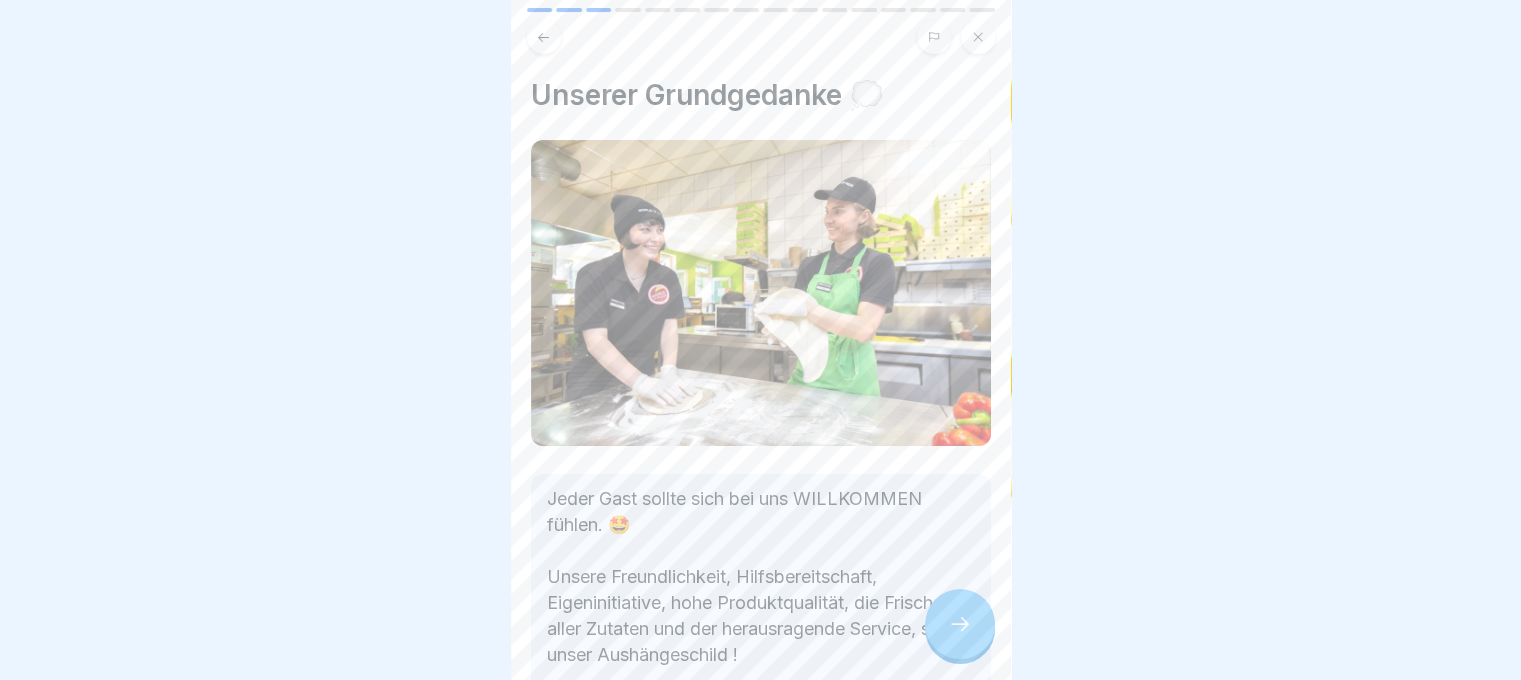 click at bounding box center [960, 624] 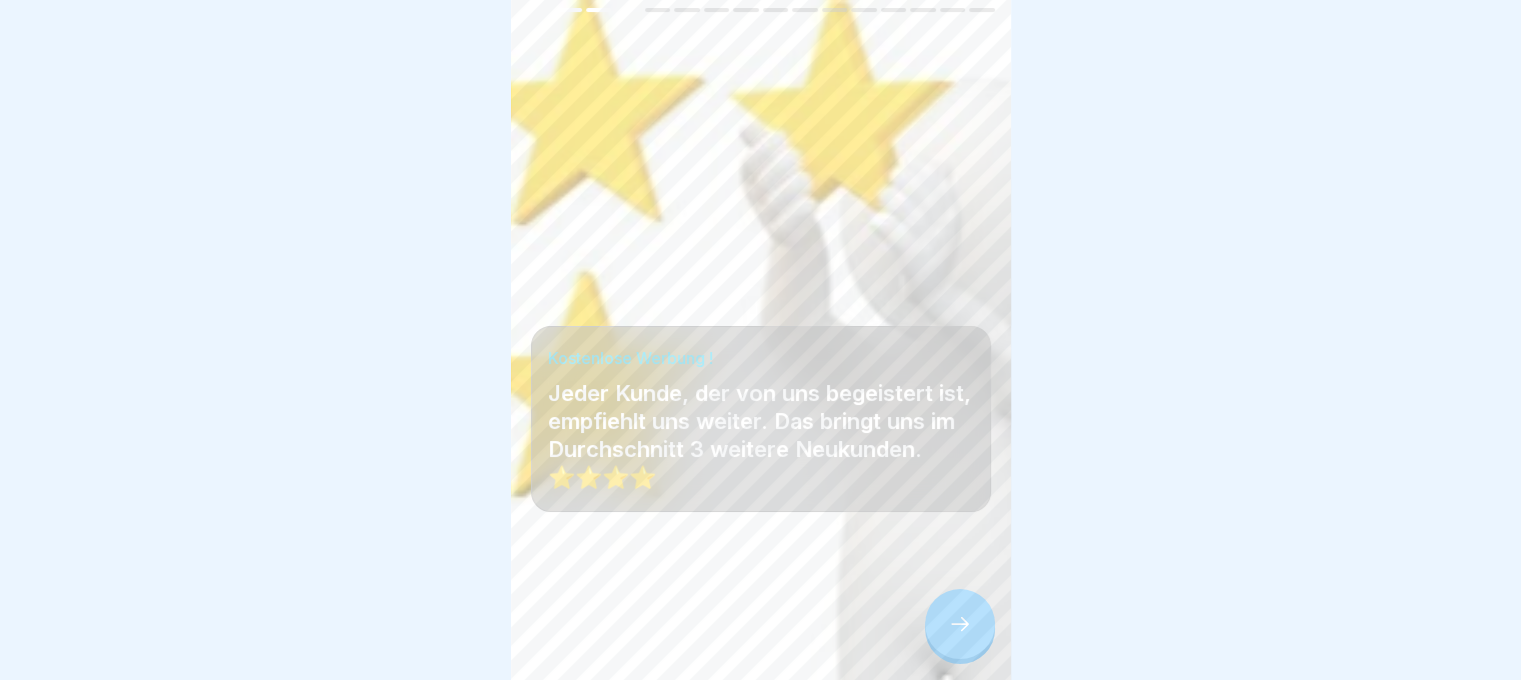 click at bounding box center (960, 624) 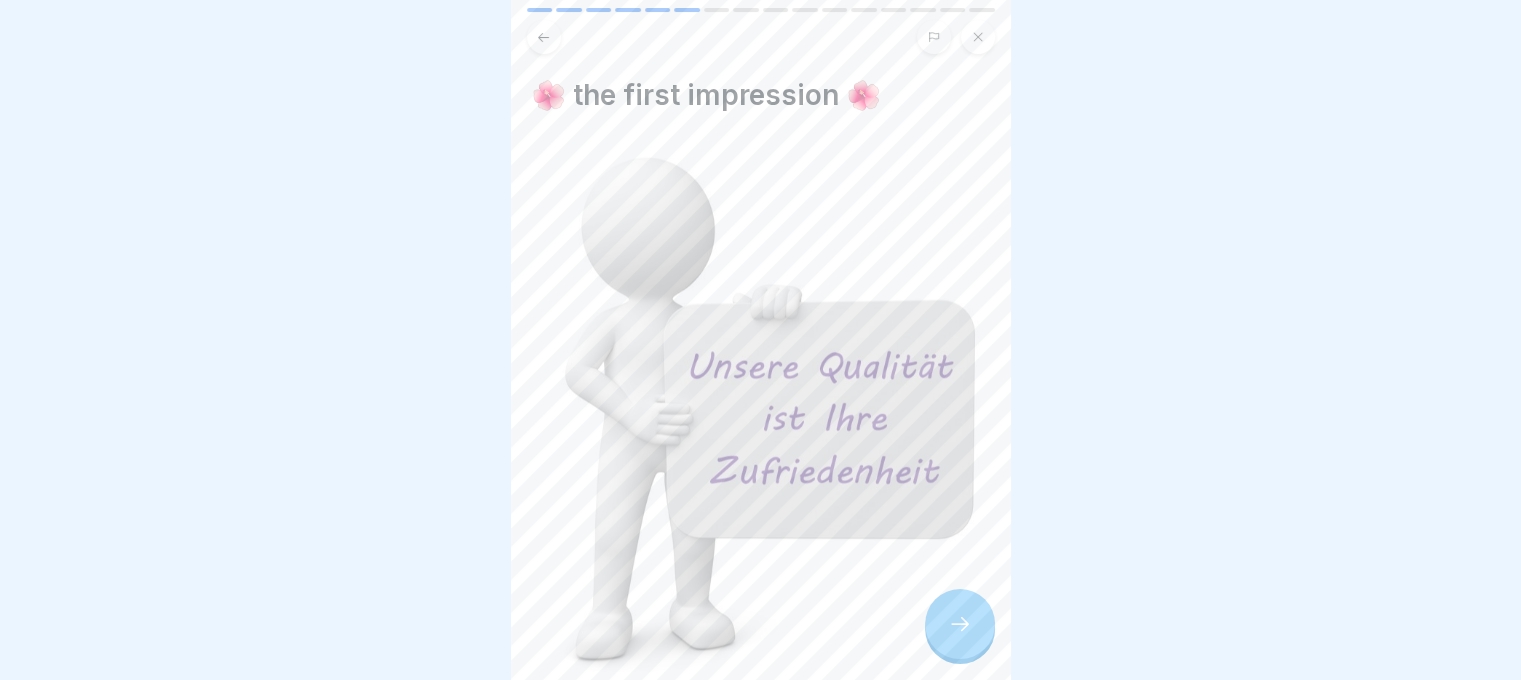 click at bounding box center [960, 624] 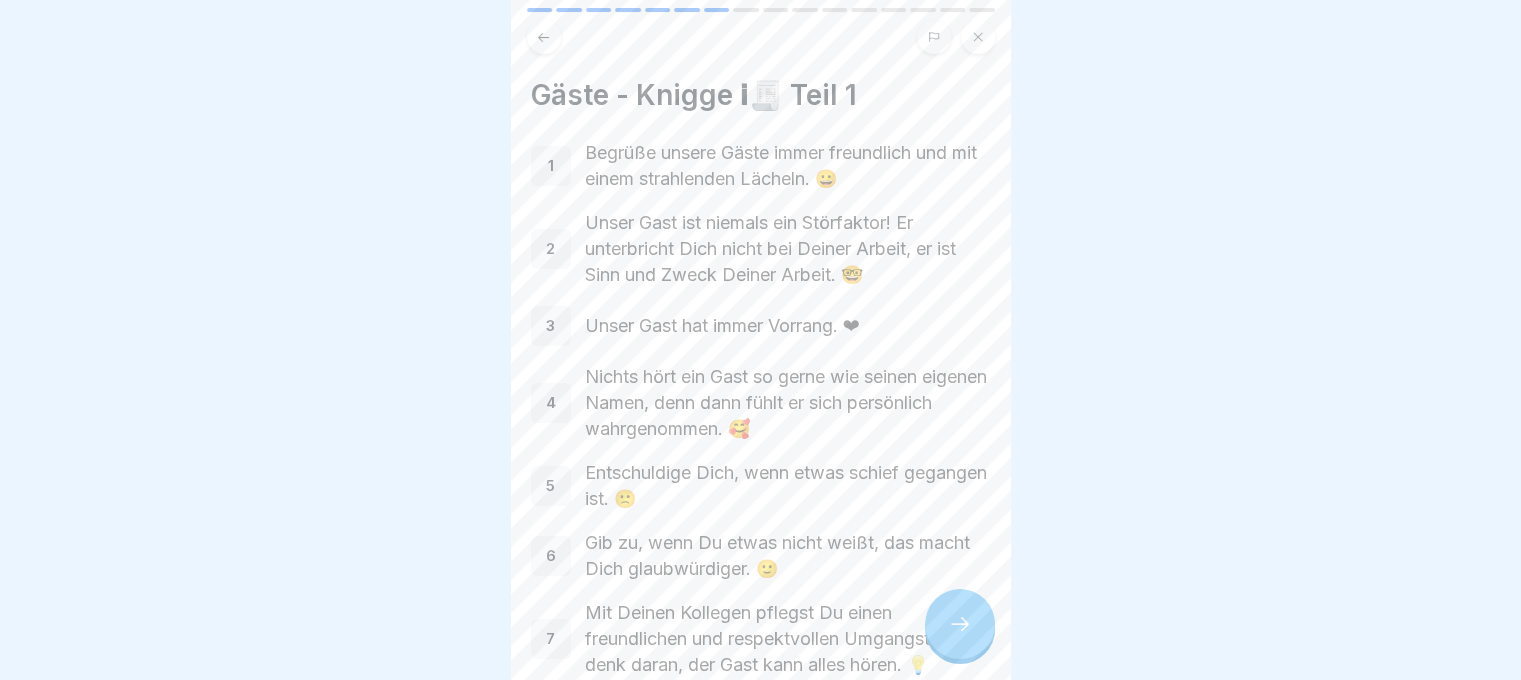 click at bounding box center [960, 624] 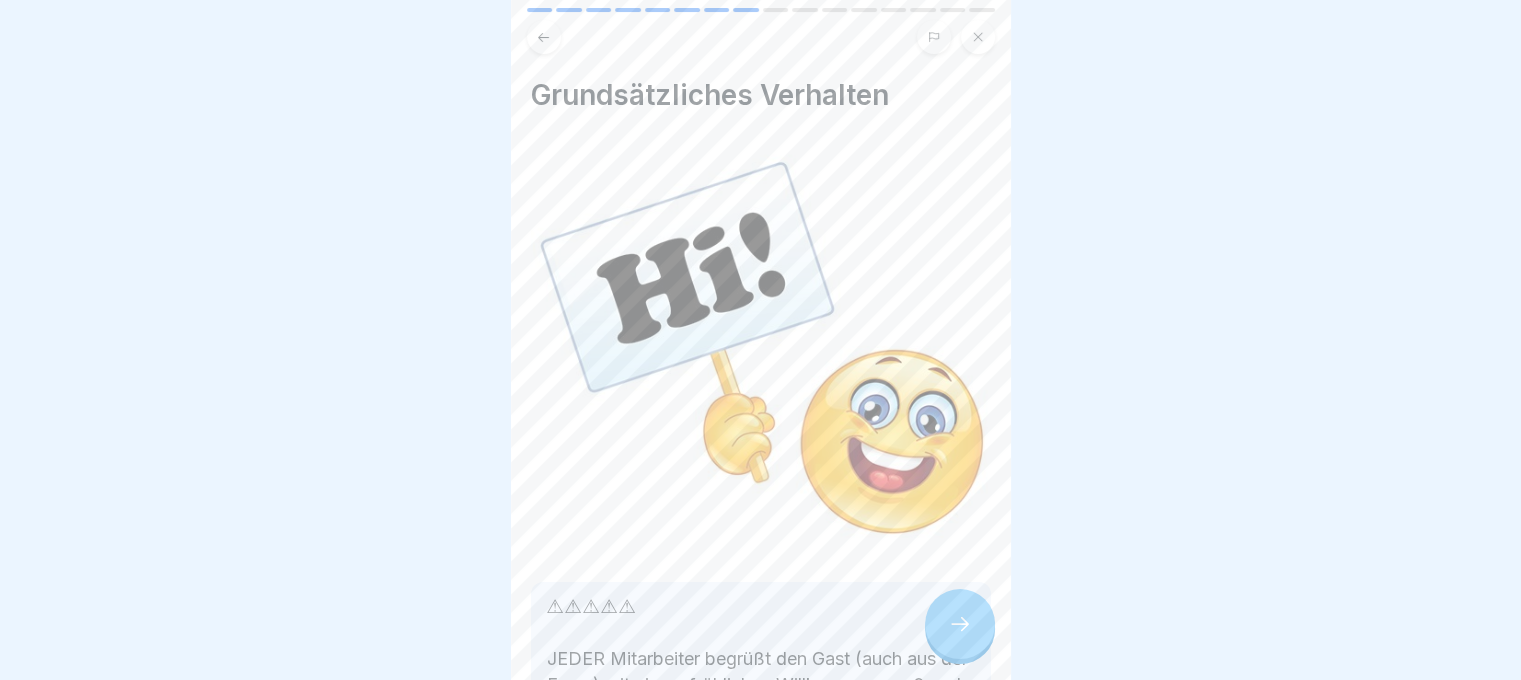 click at bounding box center (960, 624) 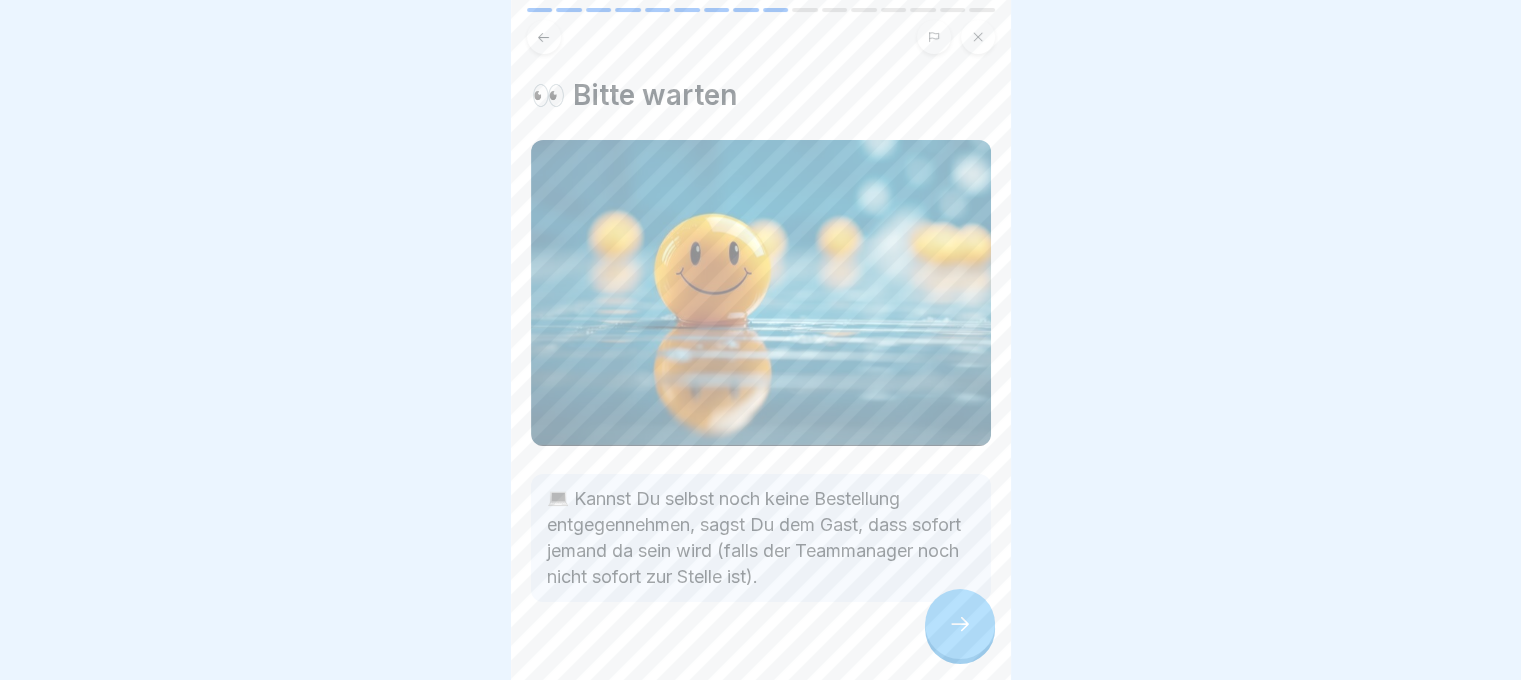 click at bounding box center [960, 624] 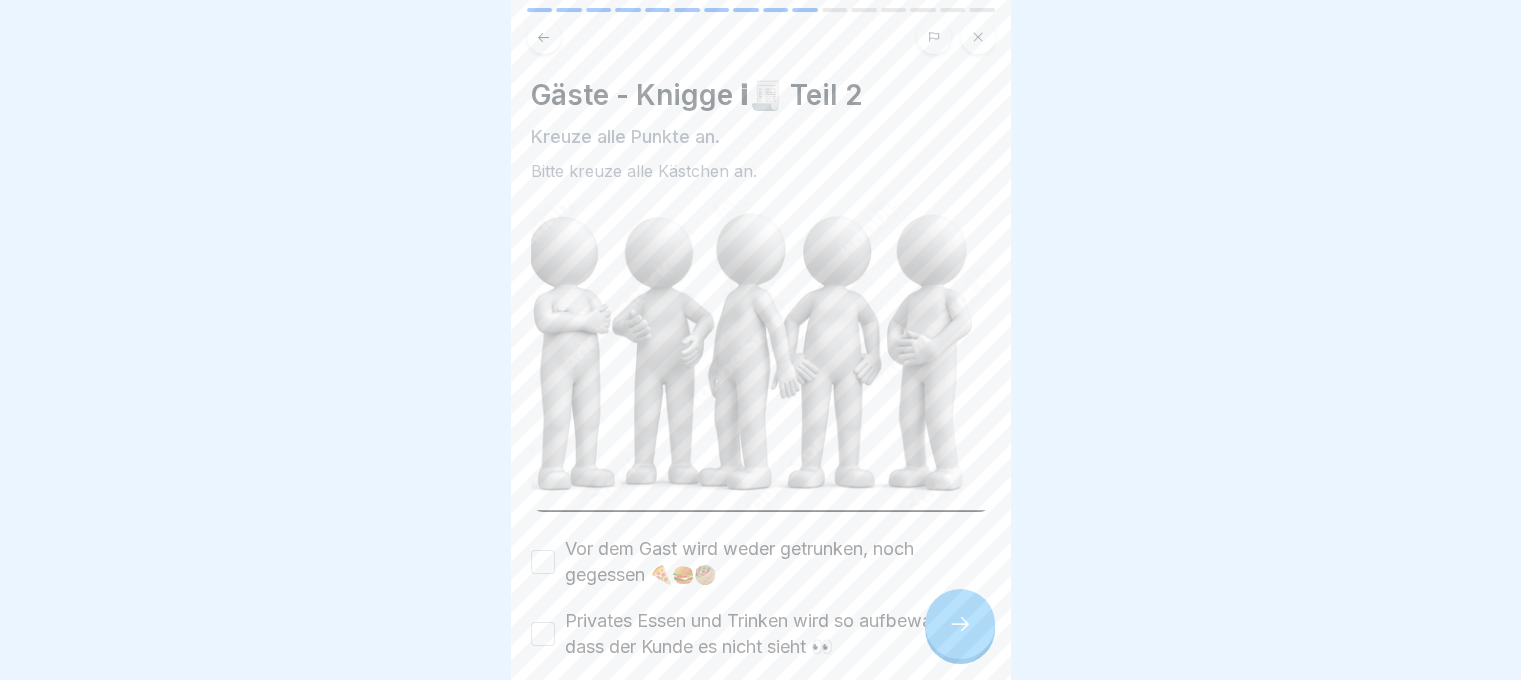 click at bounding box center (960, 624) 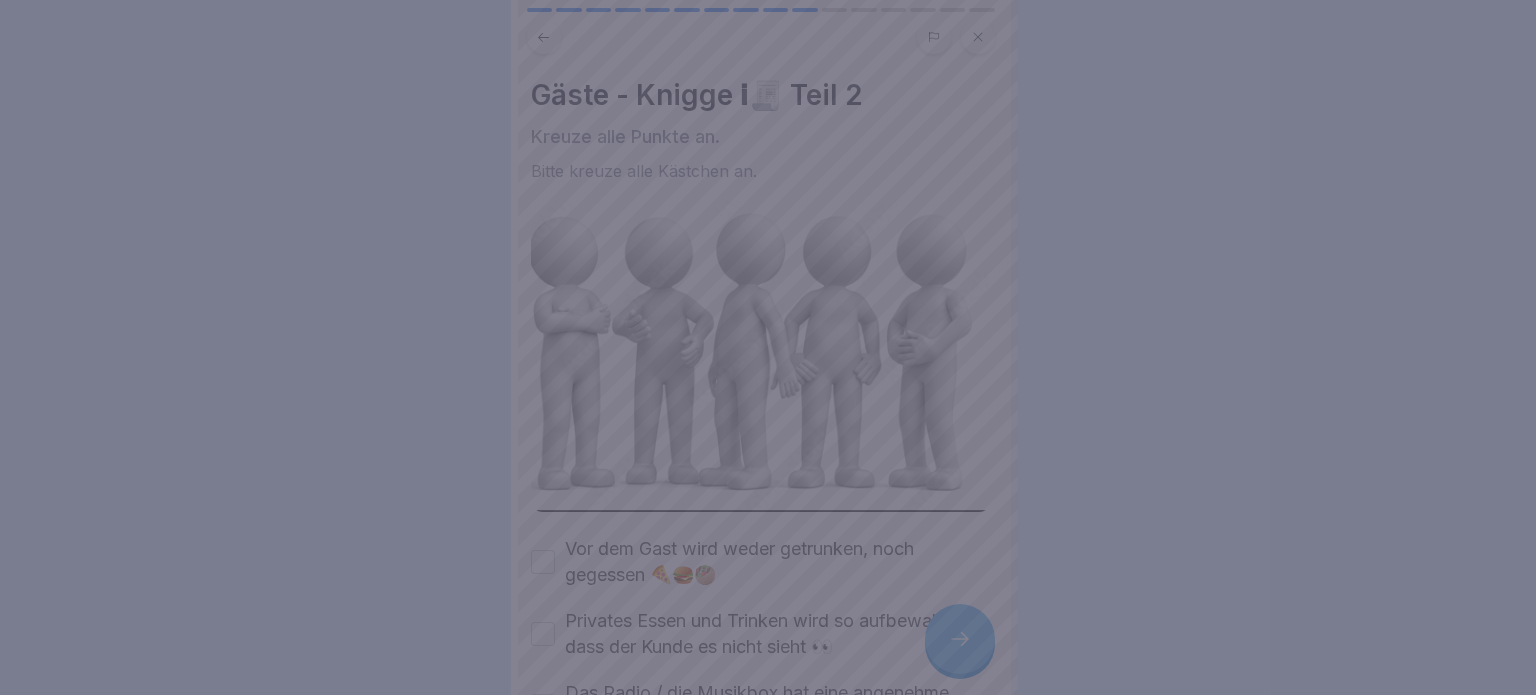 click at bounding box center [768, 347] 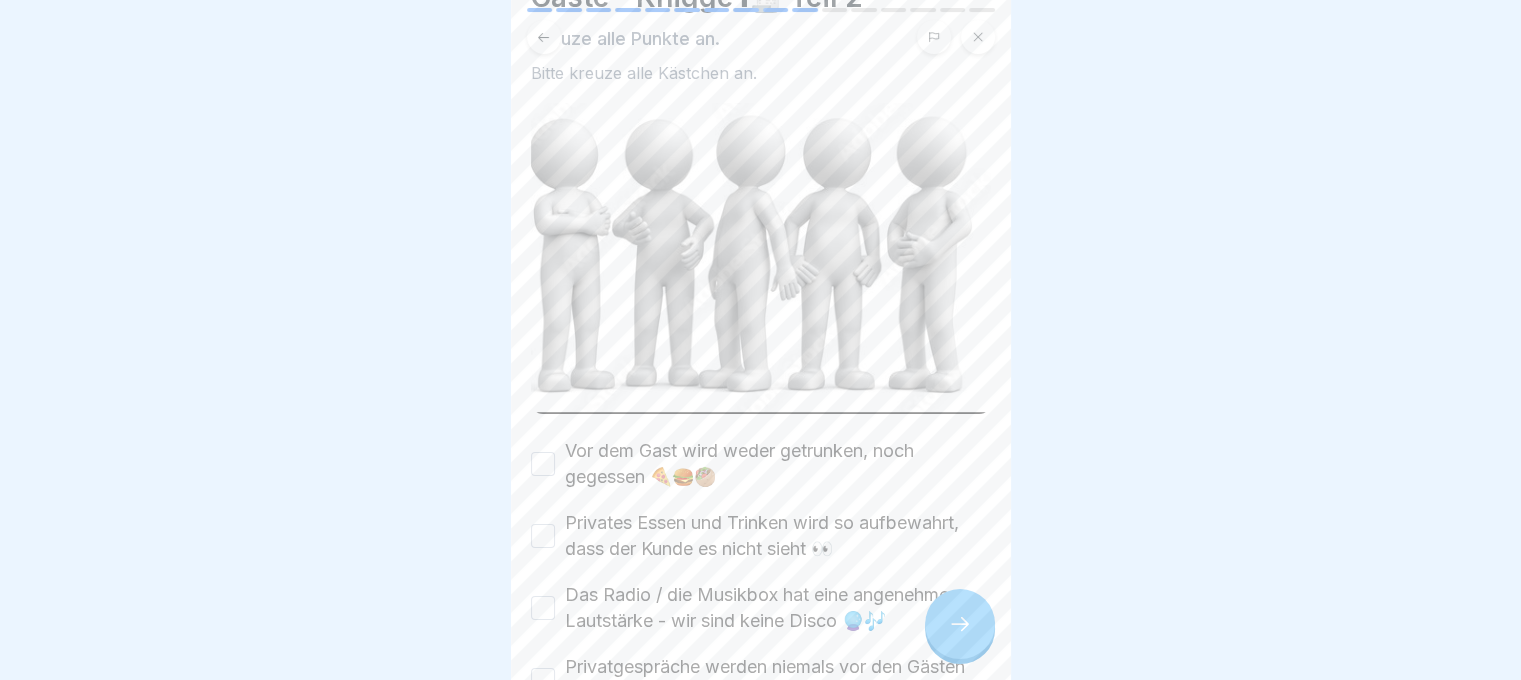 scroll, scrollTop: 200, scrollLeft: 0, axis: vertical 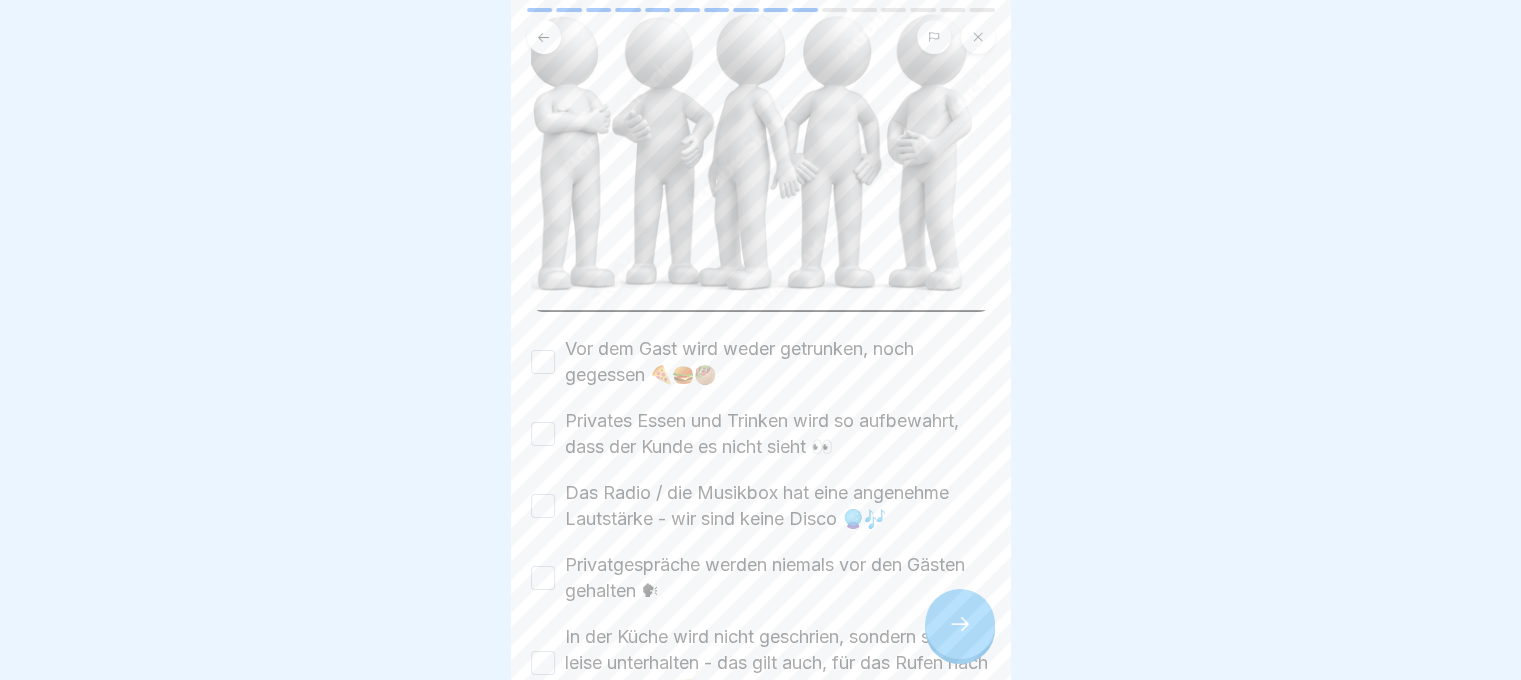 click on "Vor dem Gast wird weder getrunken, noch gegessen 🍕🍔🥙" at bounding box center (761, 362) 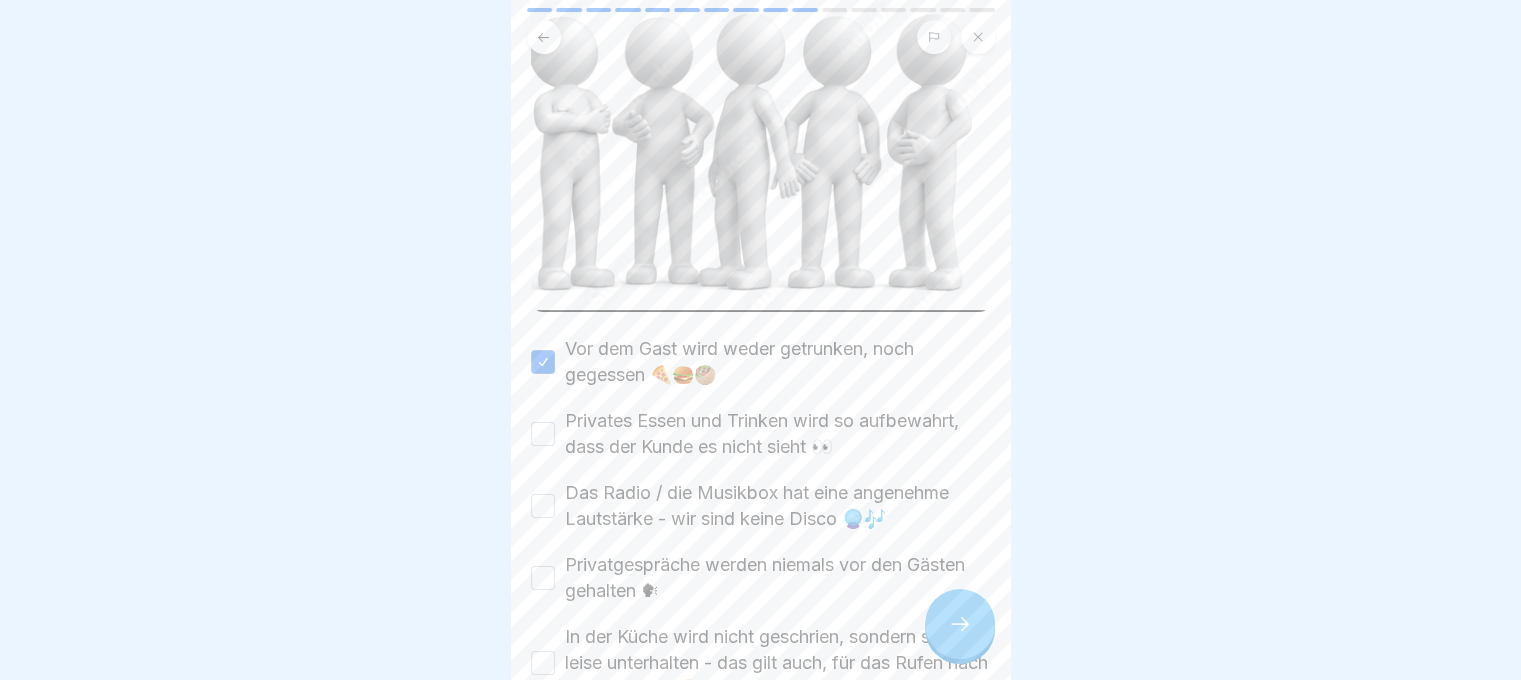 click on "Privates Essen und Trinken wird so aufbewahrt, dass der Kunde es nicht sieht 👀" at bounding box center [761, 434] 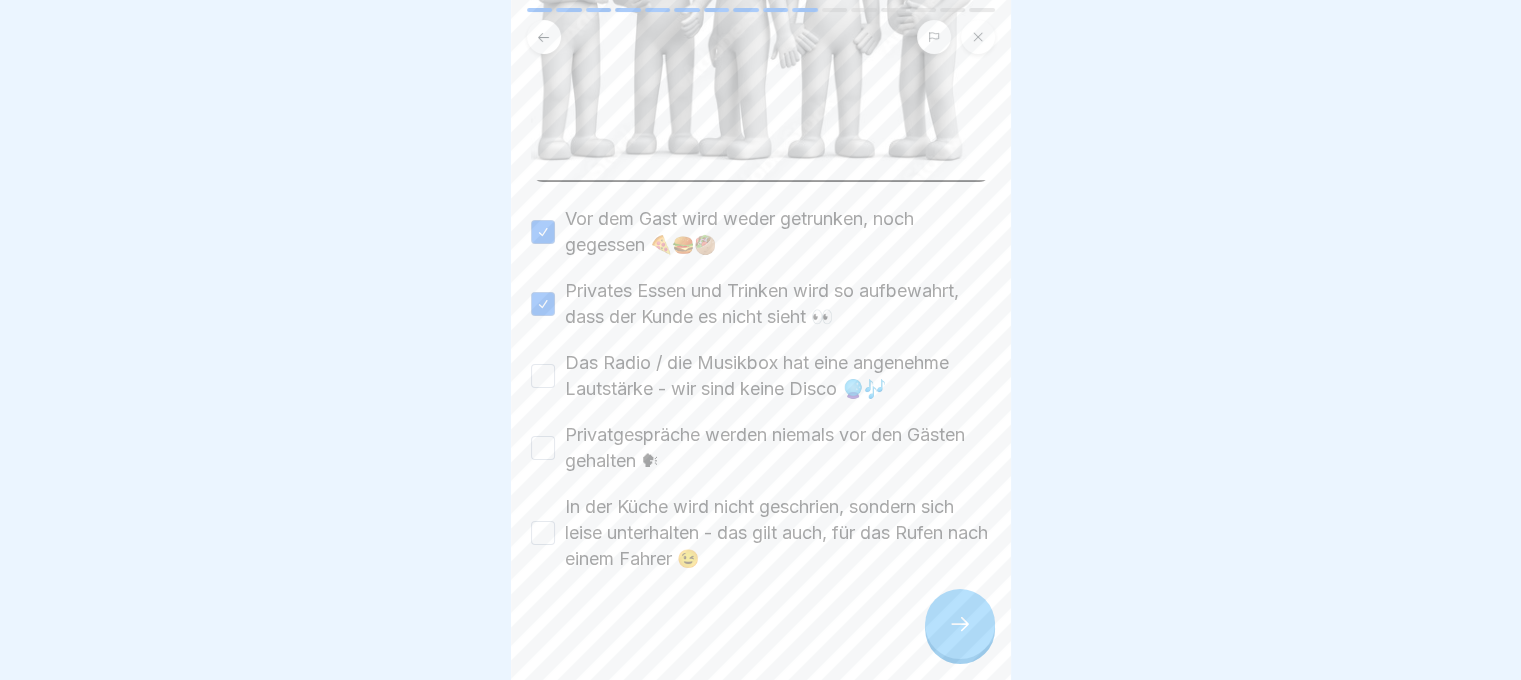 scroll, scrollTop: 332, scrollLeft: 0, axis: vertical 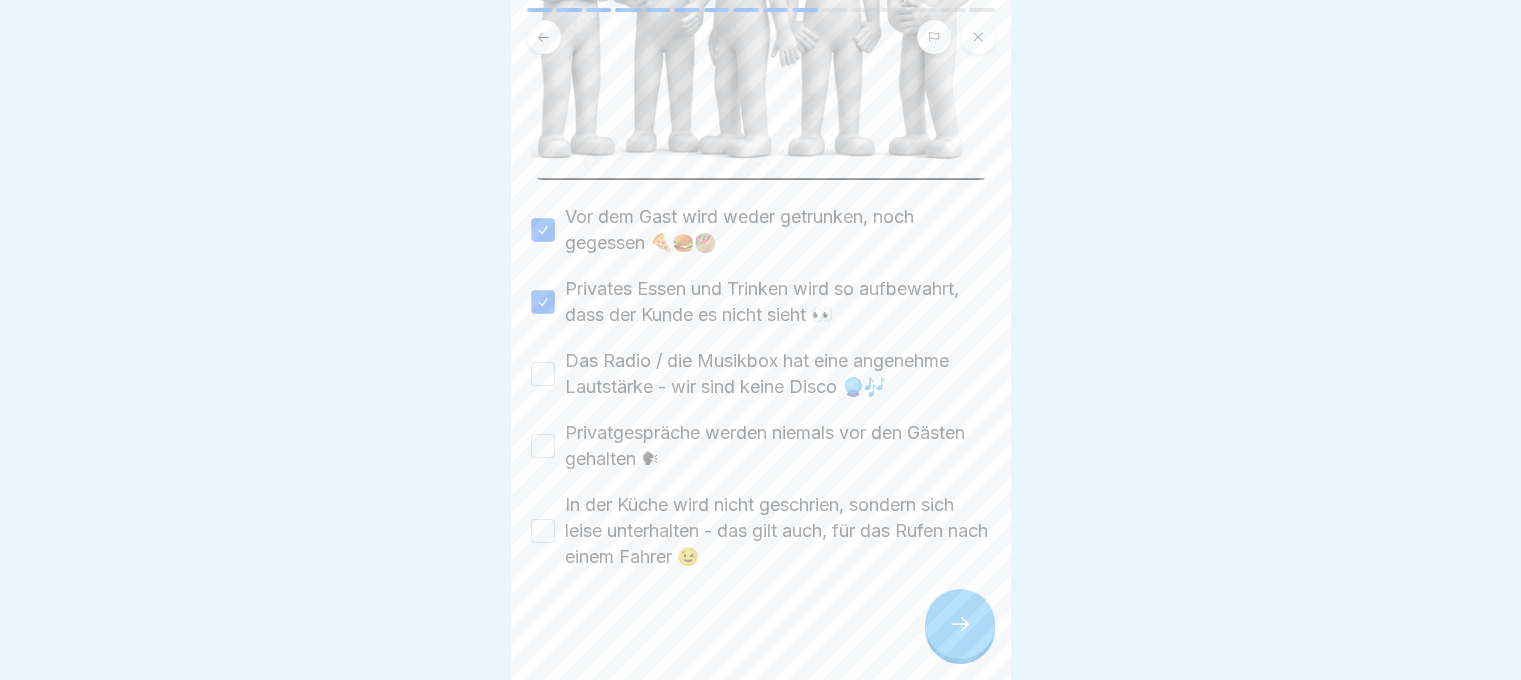 click on "Das Radio / die Musikbox hat eine angenehme Lautstärke - wir sind keine Disco 🔮🎶" at bounding box center (543, 374) 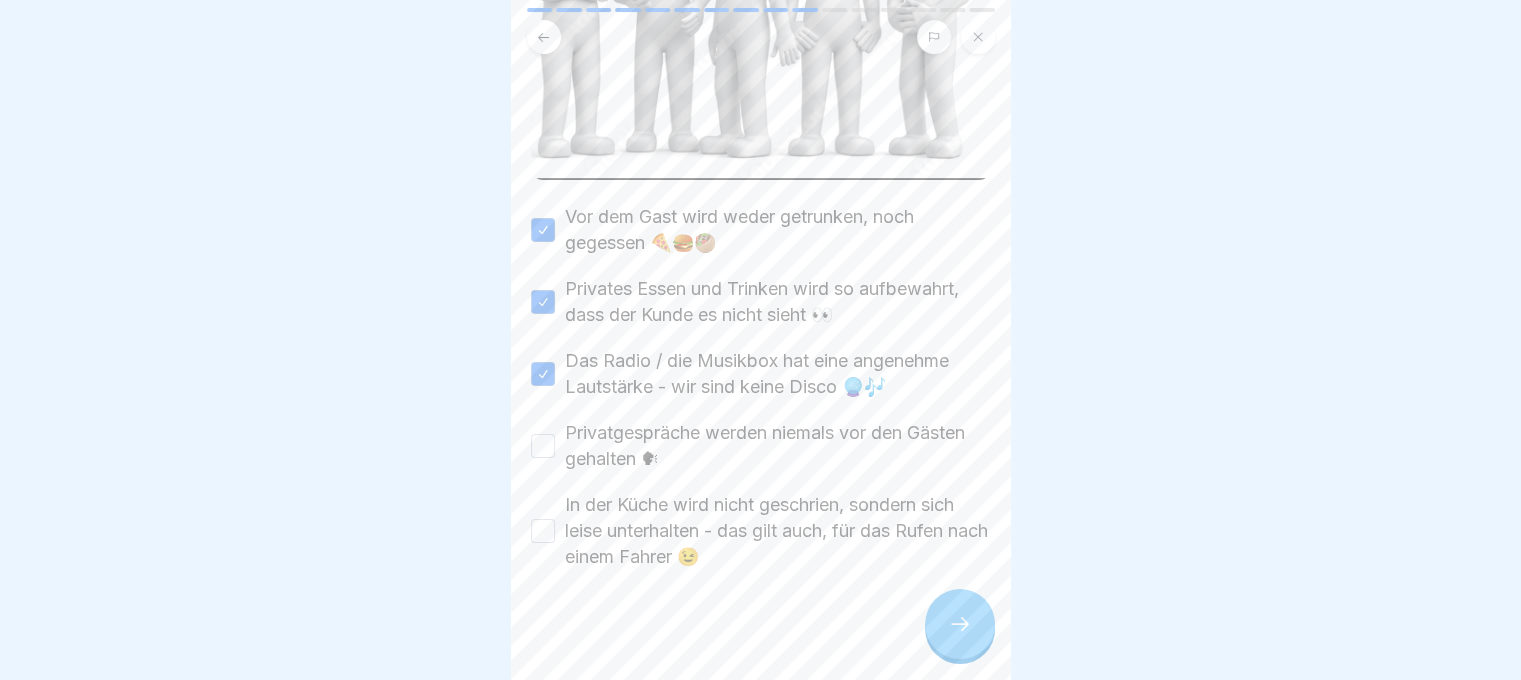 click on "Privatgespräche werden niemals vor den Gästen gehalten 🗣" at bounding box center [543, 446] 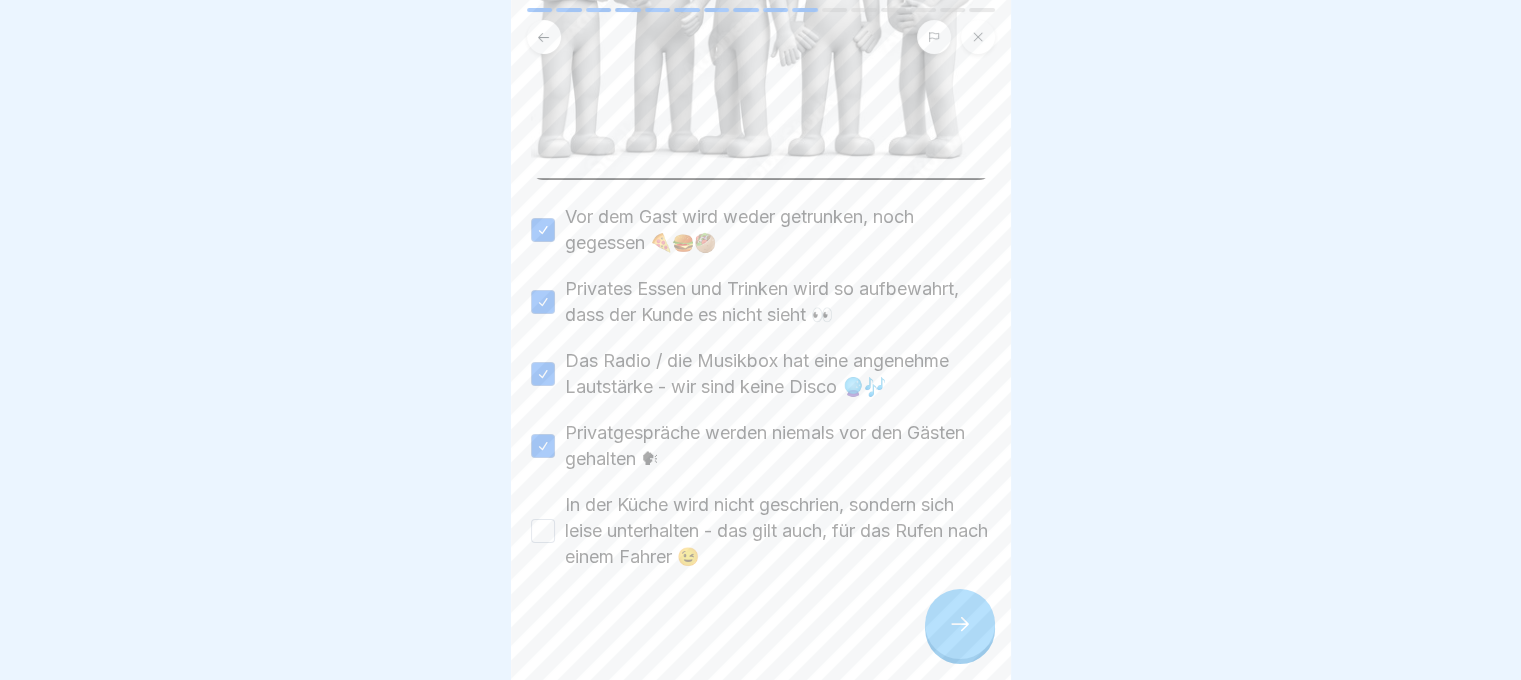 click on "In der Küche wird nicht geschrien, sondern sich leise unterhalten  - das gilt auch, für das Rufen nach einem Fahrer 😉" at bounding box center (543, 531) 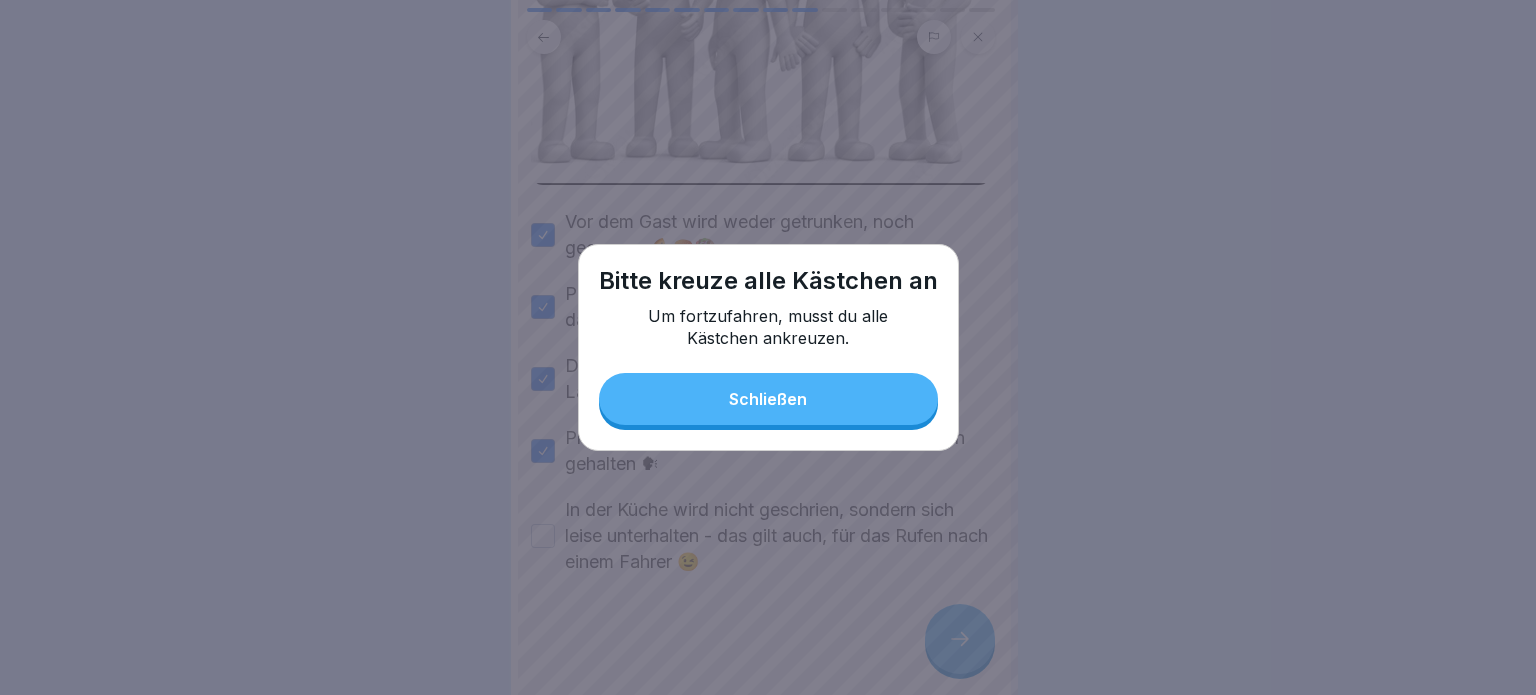 click on "Schließen" at bounding box center (768, 399) 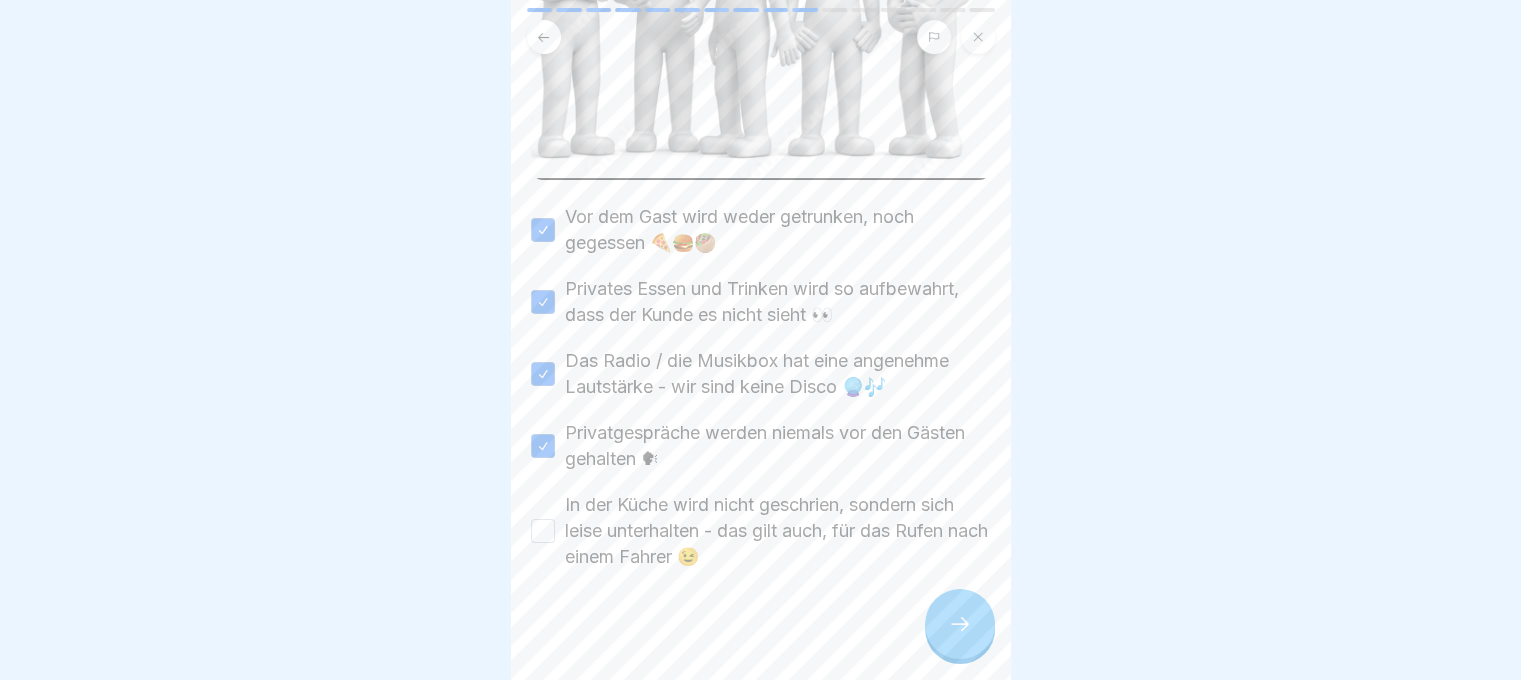 click on "In der Küche wird nicht geschrien, sondern sich leise unterhalten  - das gilt auch, für das Rufen nach einem Fahrer 😉" at bounding box center (543, 531) 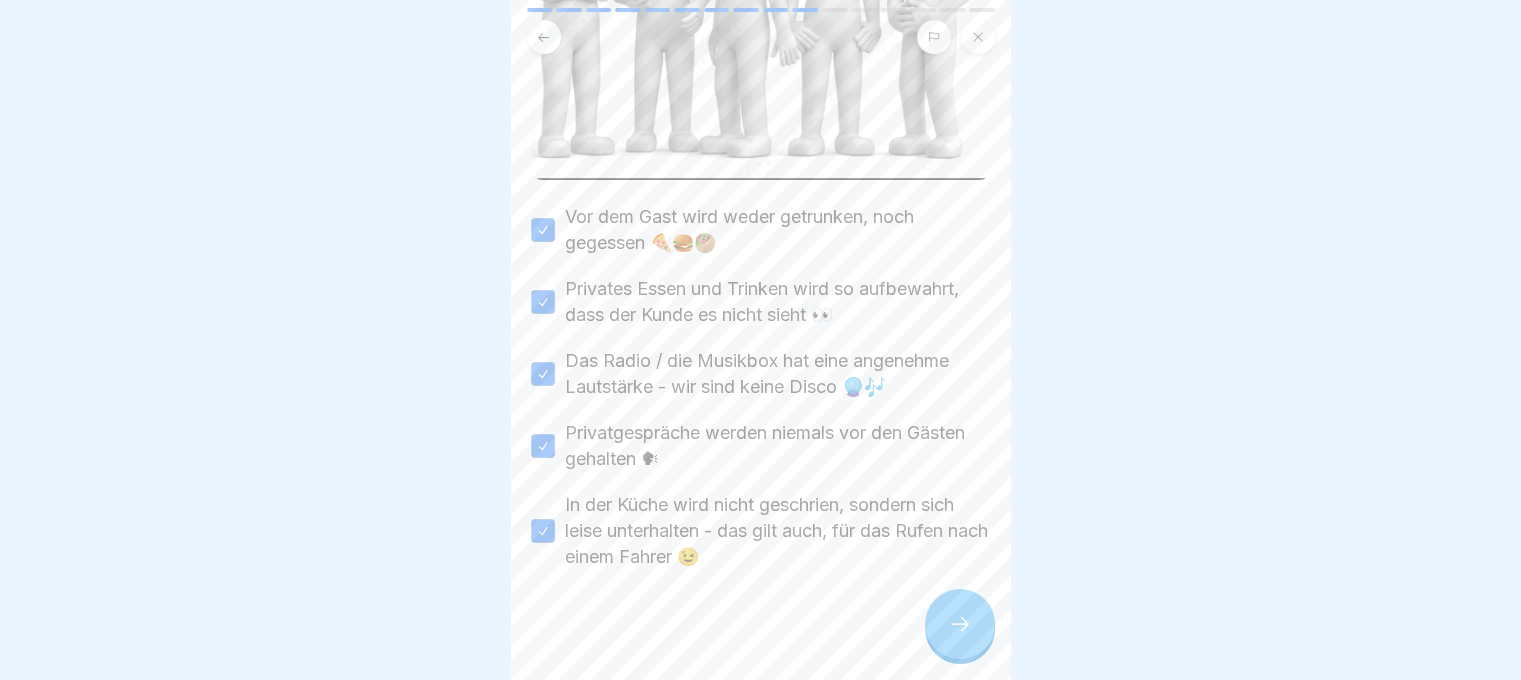 click at bounding box center (960, 624) 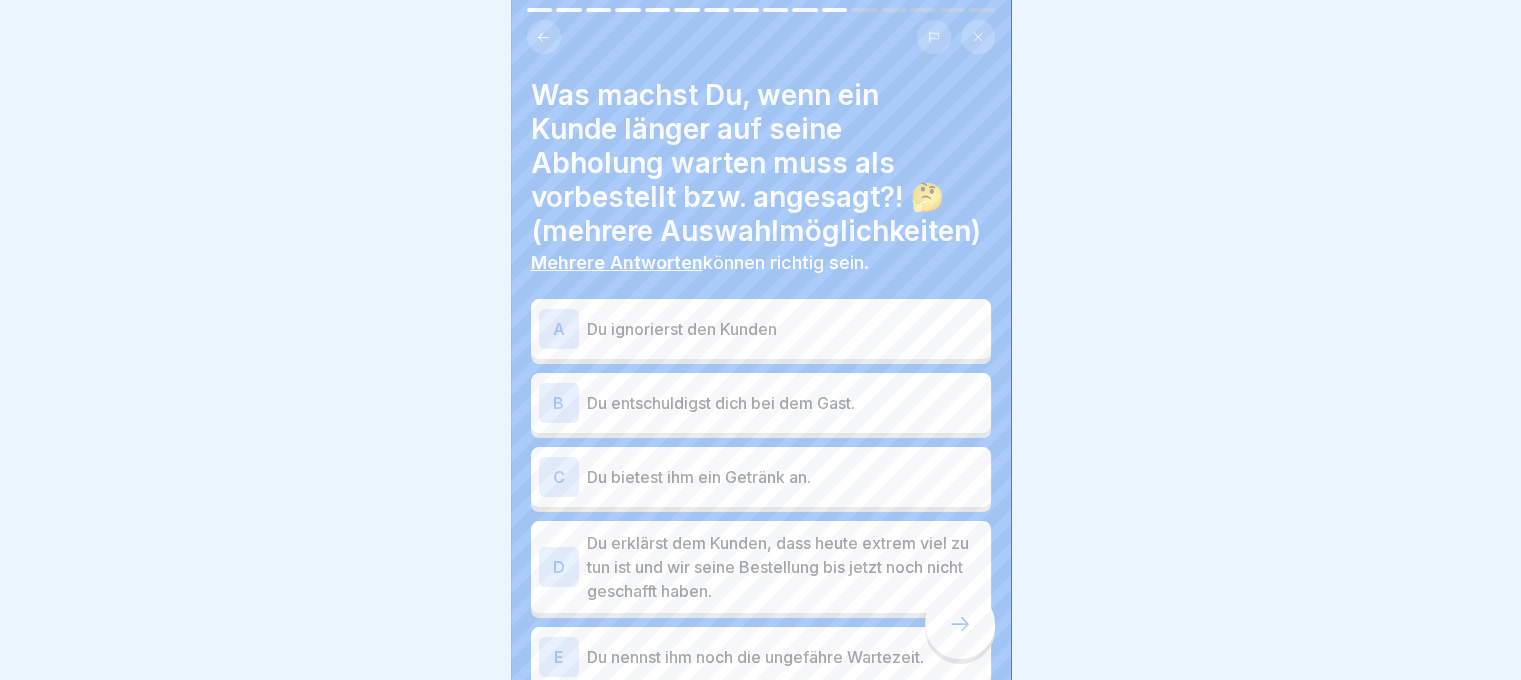 click on "A Du ignorierst den Kunden B Du entschuldigst dich bei dem Gast. C Du bietest ihm ein Getränk an. D Du erklärst dem Kunden, dass heute extrem viel zu tun ist und wir seine Bestellung bis jetzt noch nicht geschafft haben. E Du nennst ihm noch die ungefähre Wartezeit." at bounding box center [761, 498] 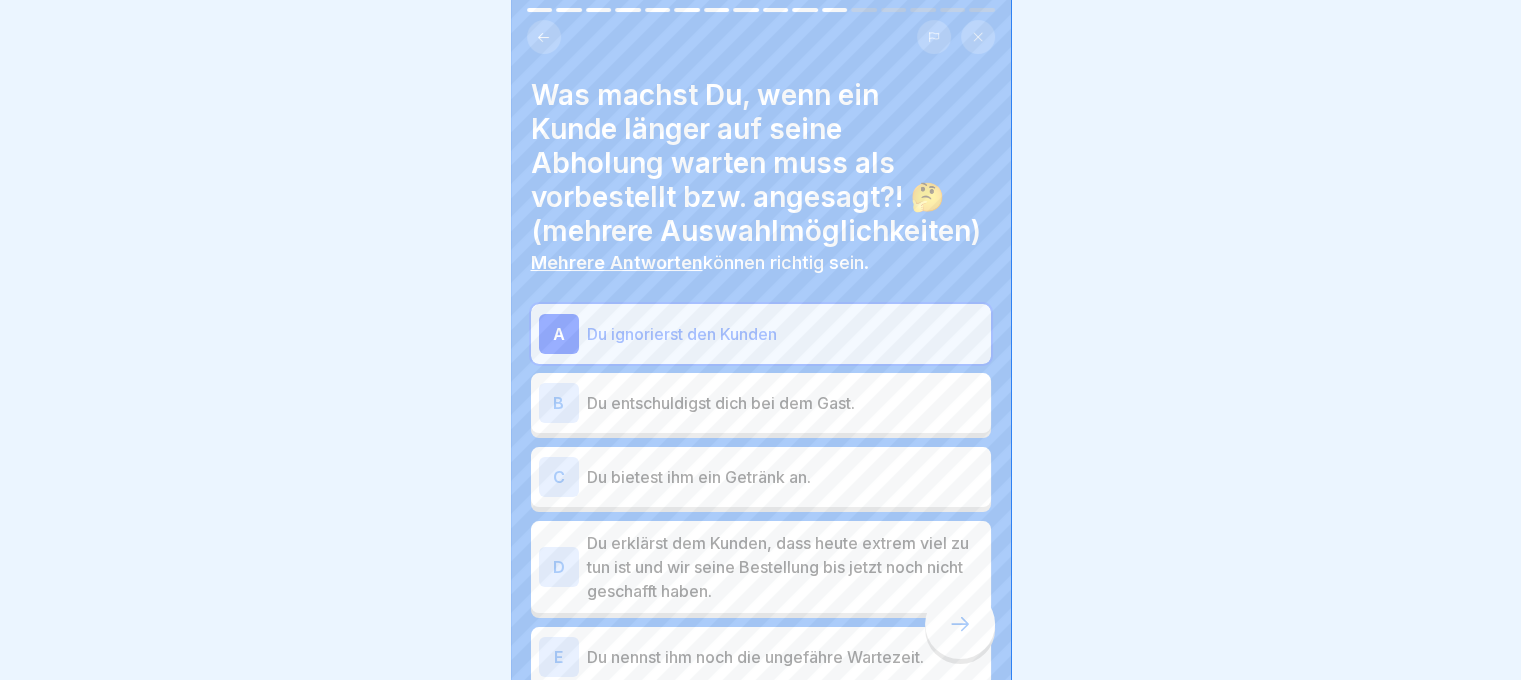 click on "Du ignorierst den Kunden" at bounding box center [785, 334] 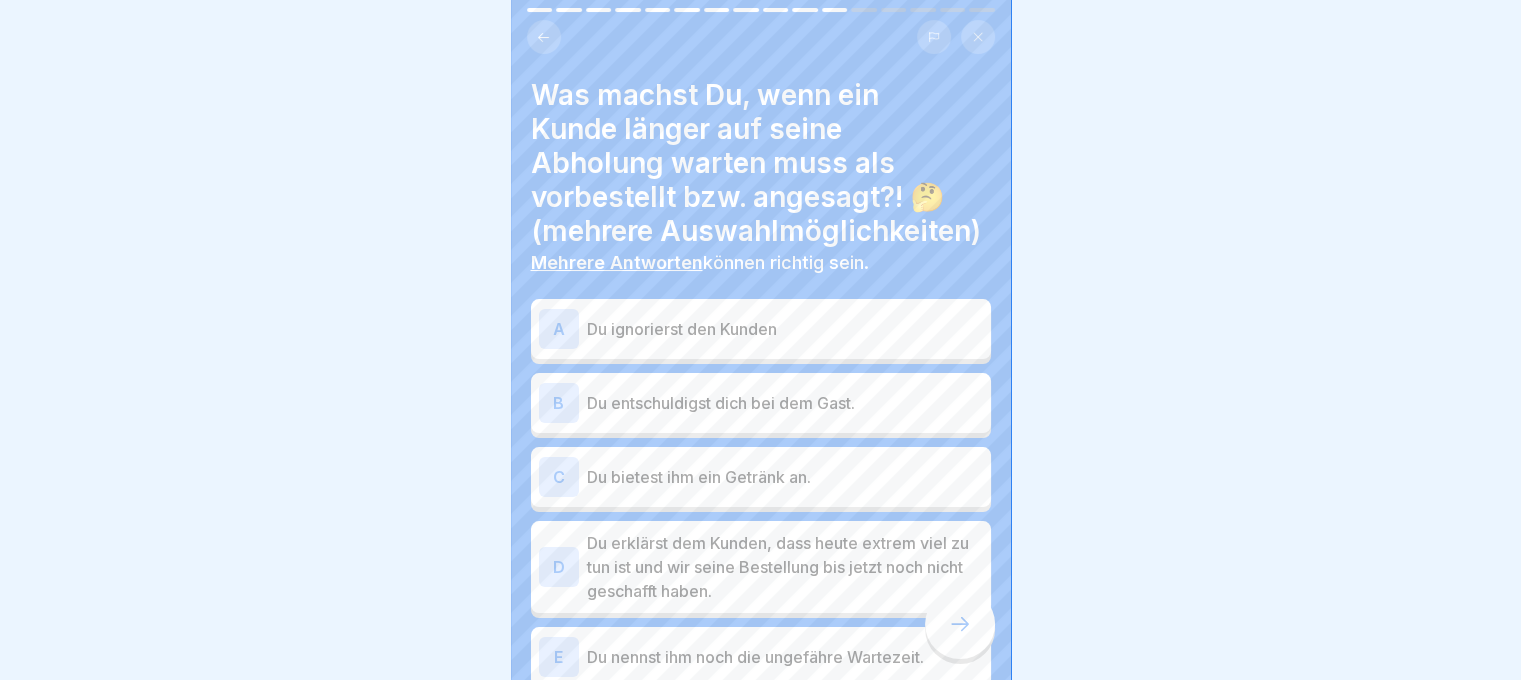 click on "Du entschuldigst dich bei dem Gast." at bounding box center (785, 403) 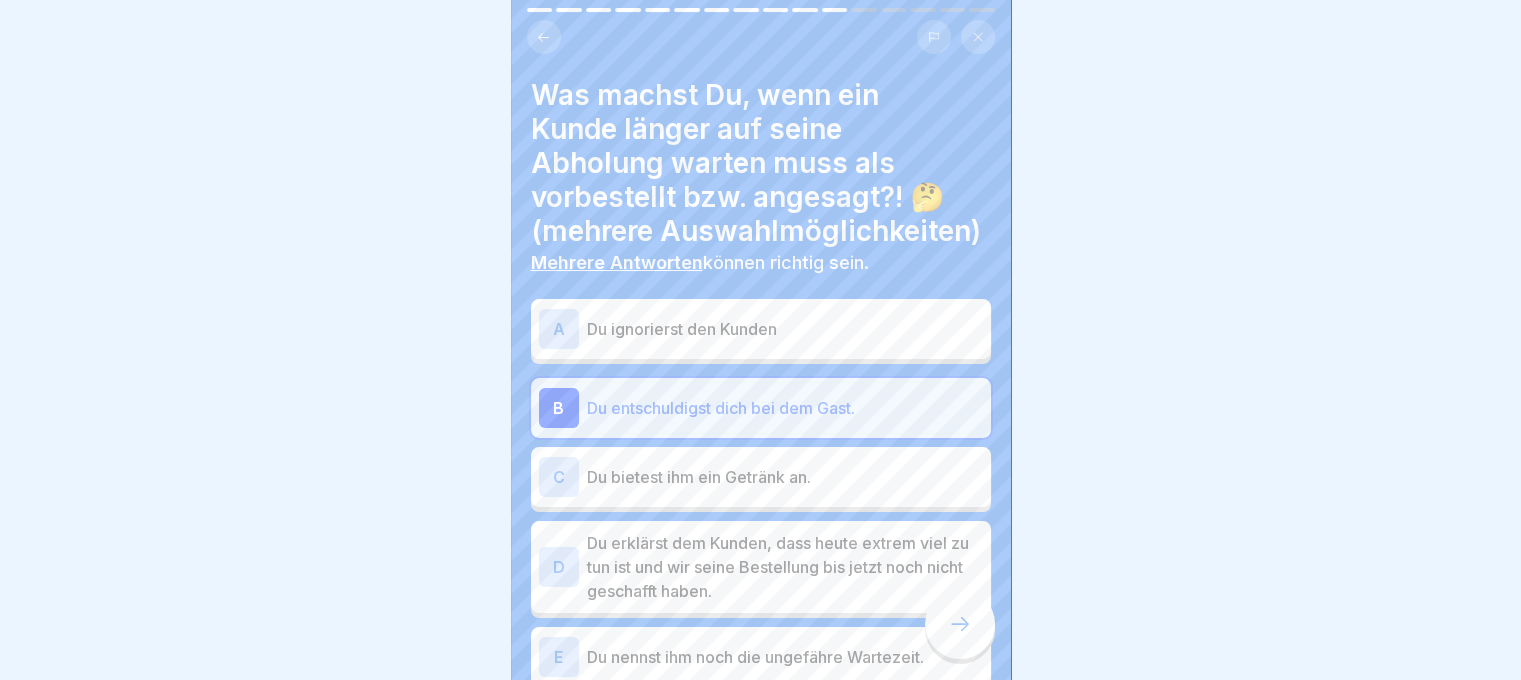 click on "B Du entschuldigst dich bei dem Gast." at bounding box center (761, 408) 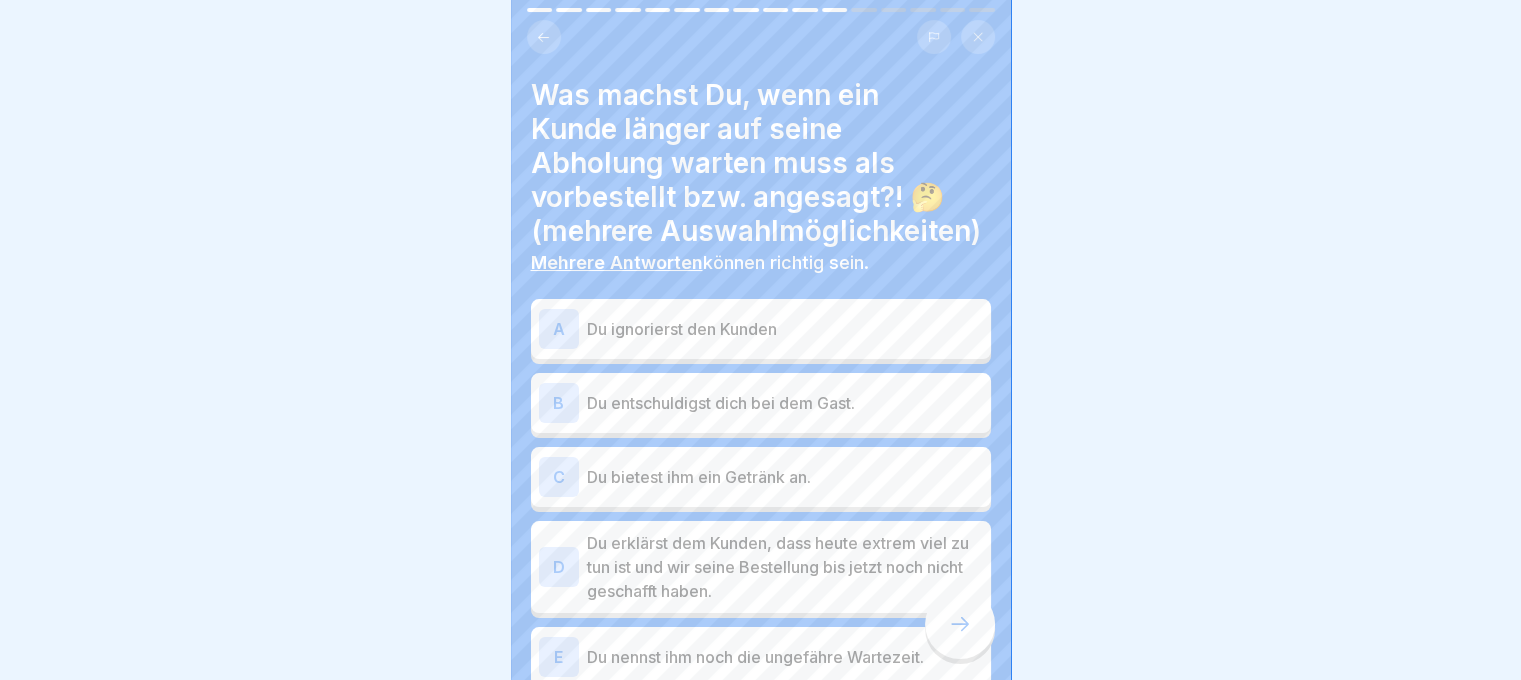 click on "B Du entschuldigst dich bei dem Gast." at bounding box center (761, 403) 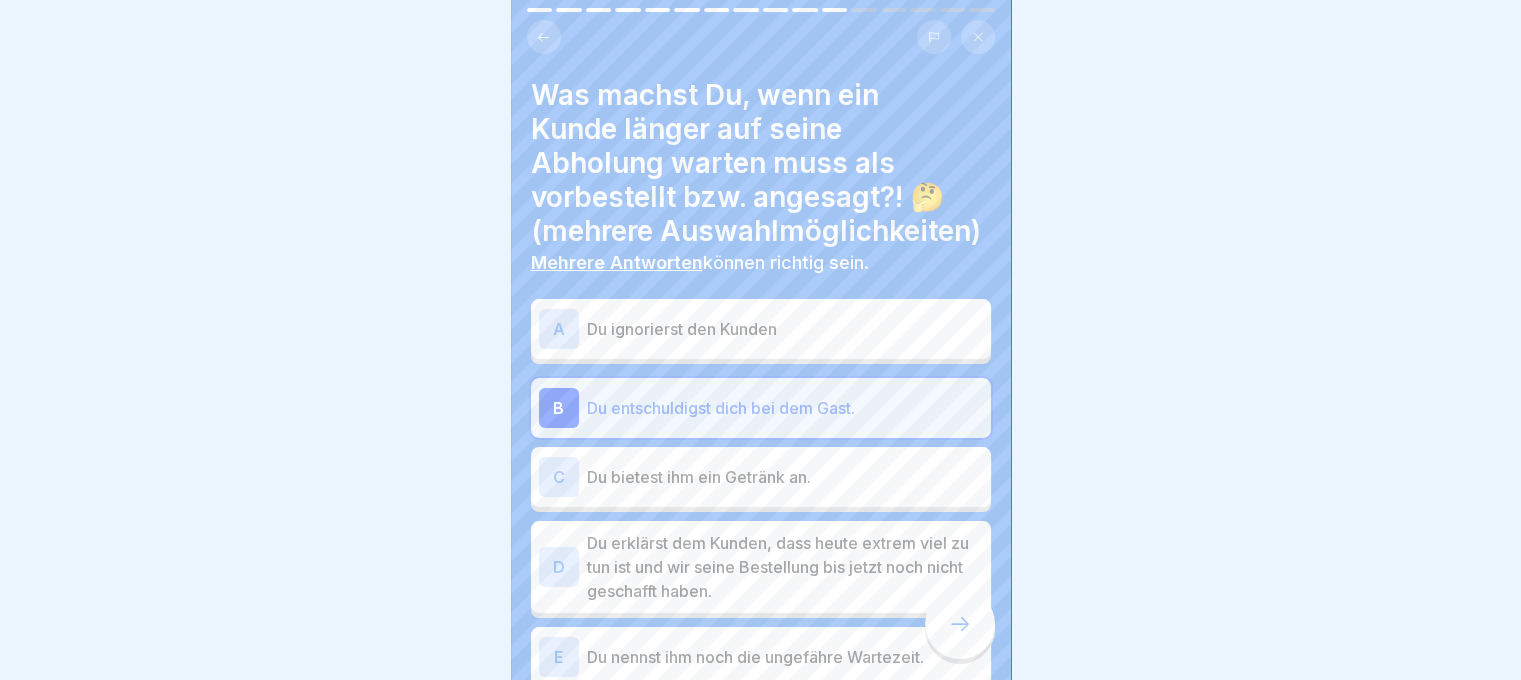 click on "Du bietest ihm ein Getränk an." at bounding box center [785, 477] 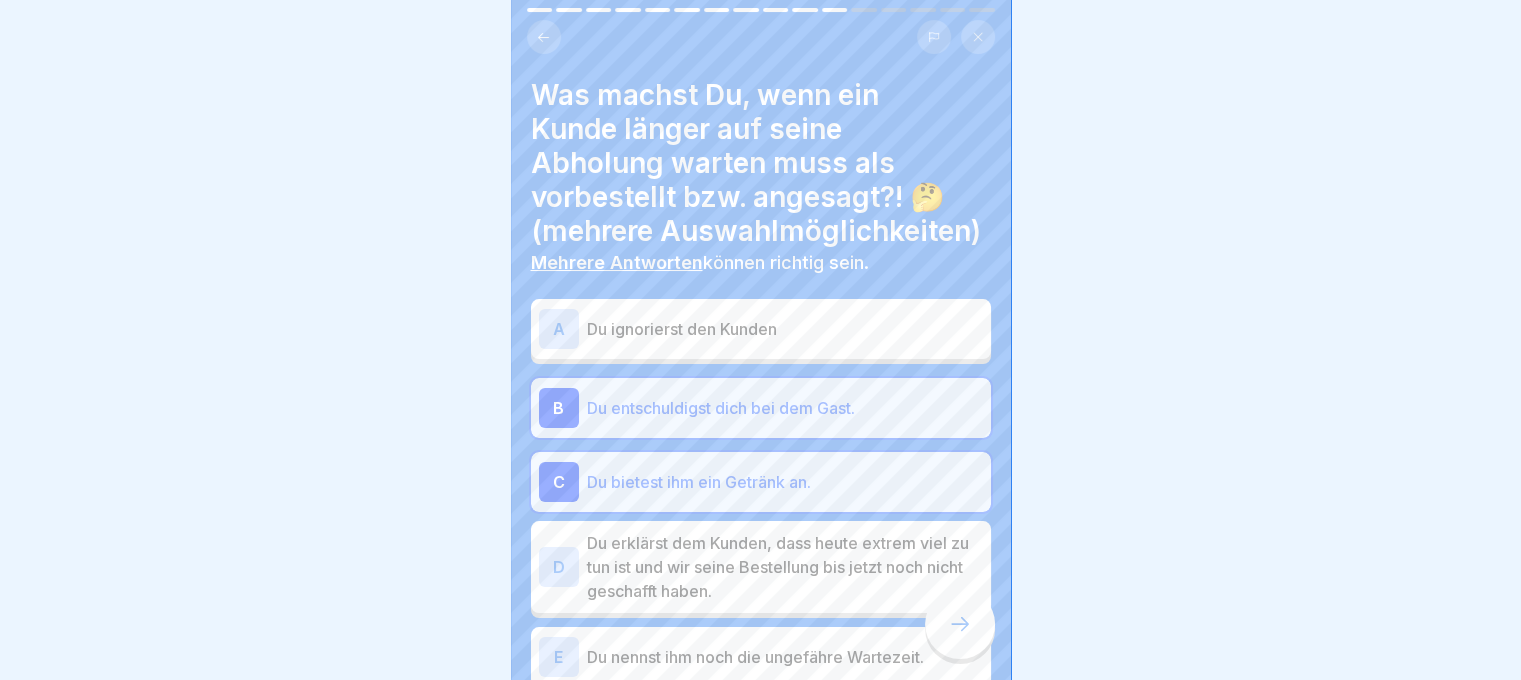 click on "Du ignorierst den Kunden" at bounding box center (785, 329) 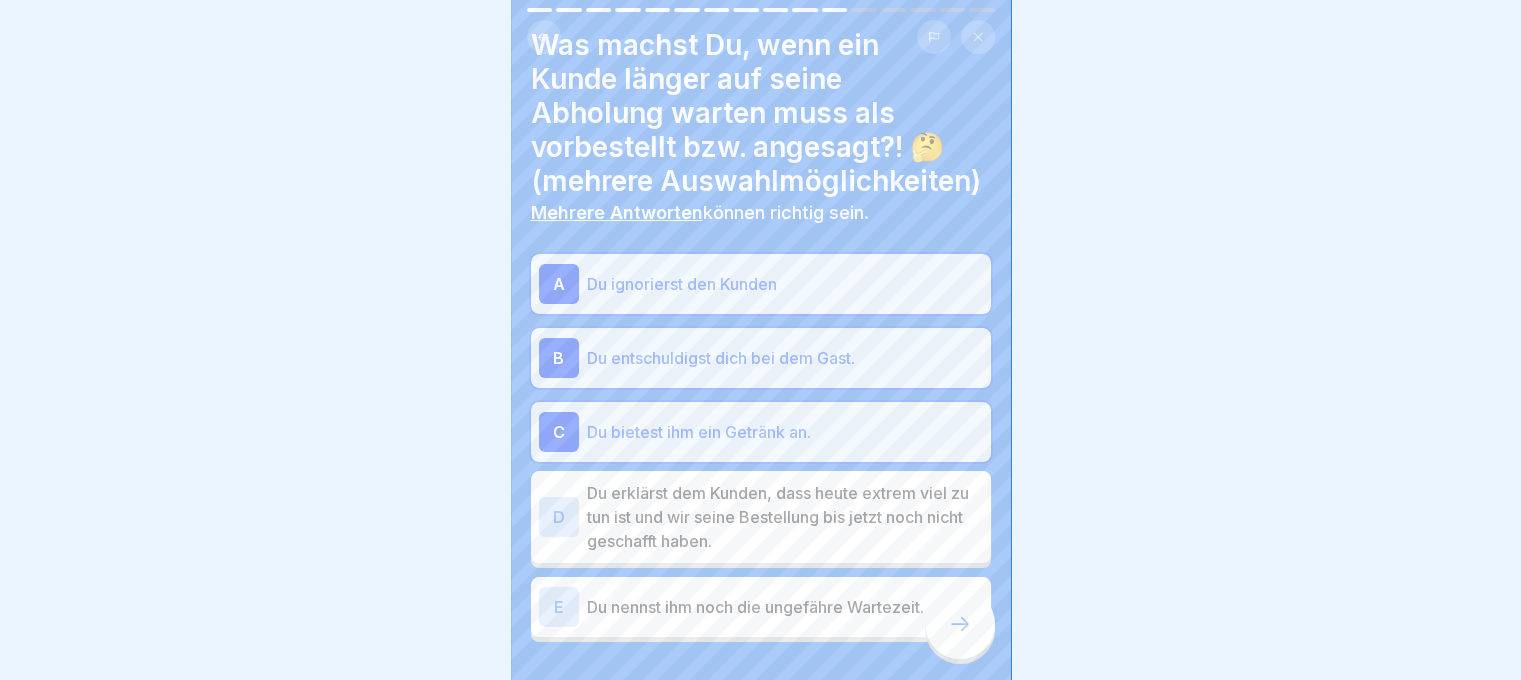 scroll, scrollTop: 132, scrollLeft: 0, axis: vertical 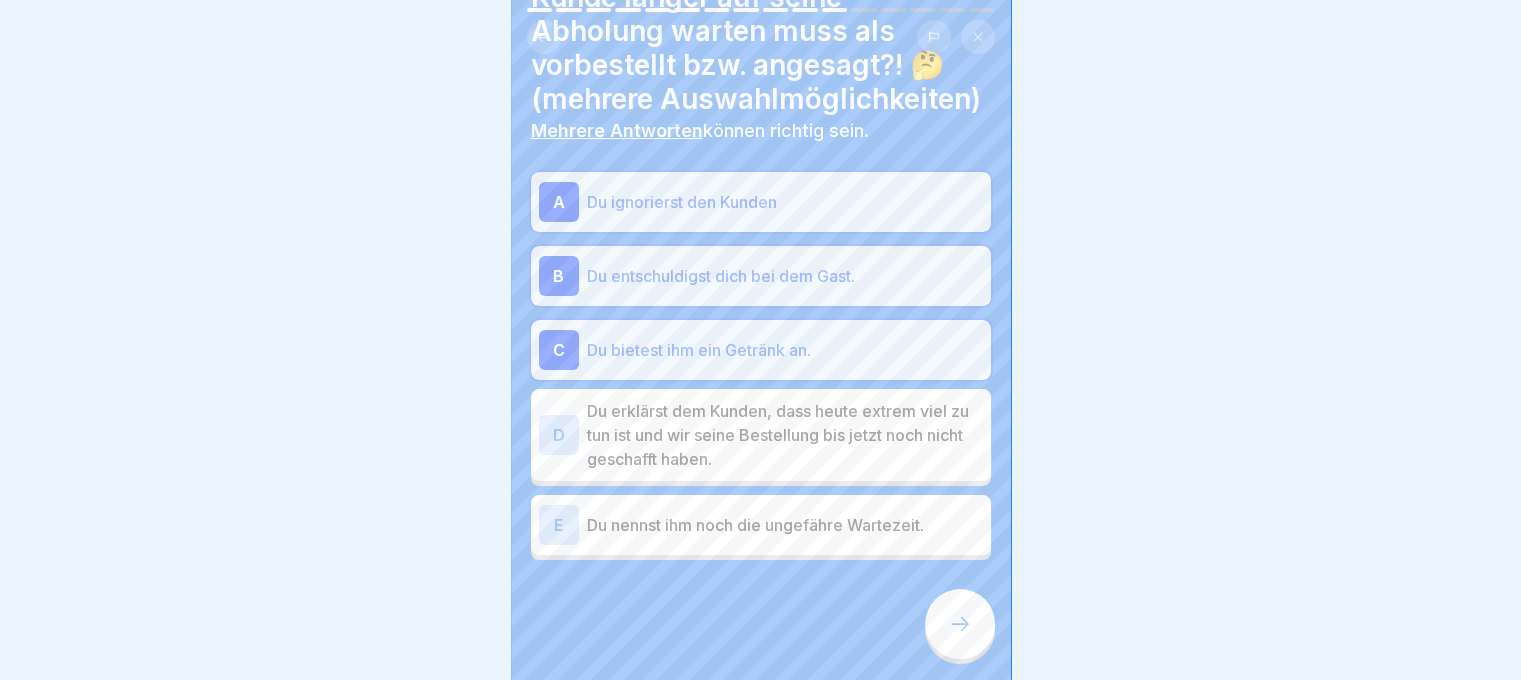 click on "Du erklärst dem Kunden, dass heute extrem viel zu tun ist und wir seine Bestellung bis jetzt noch nicht geschafft haben." at bounding box center [785, 435] 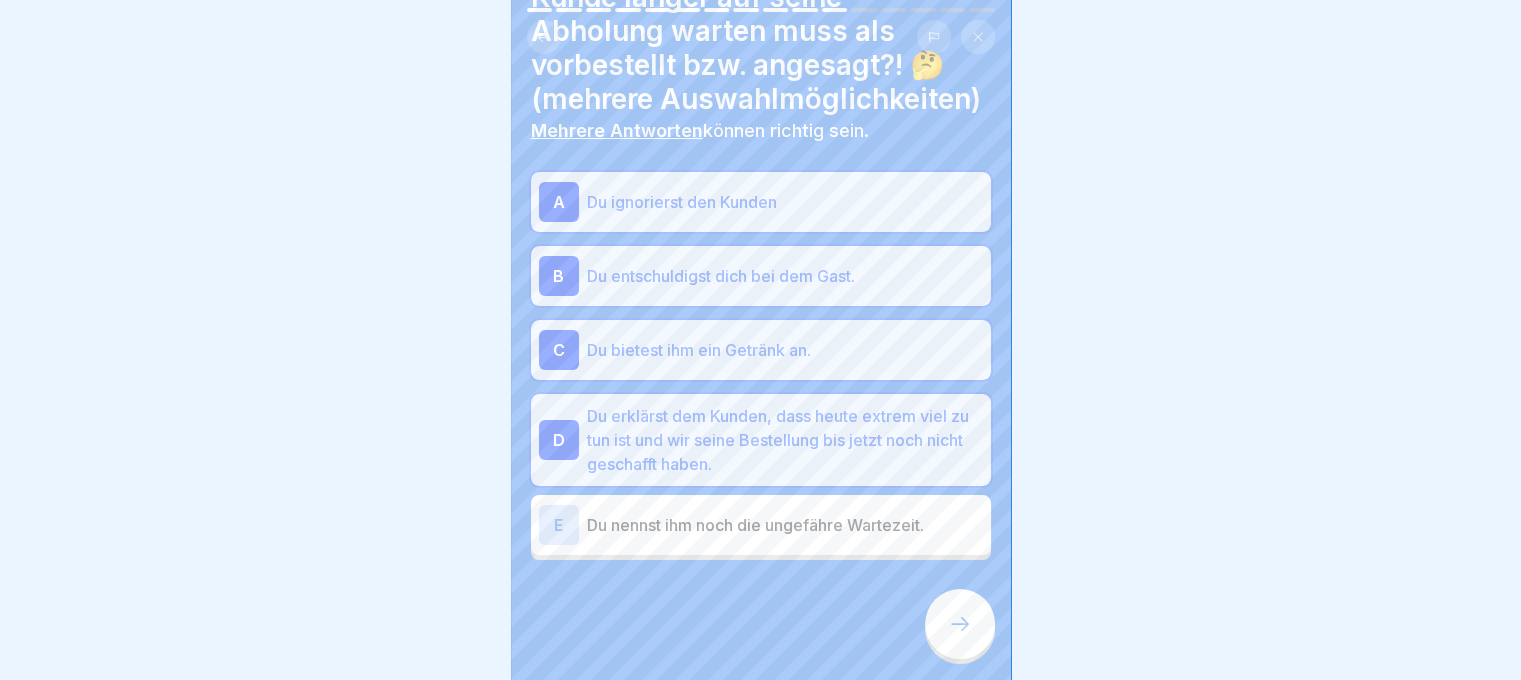 click on "Du nennst ihm noch die ungefähre Wartezeit." at bounding box center (785, 525) 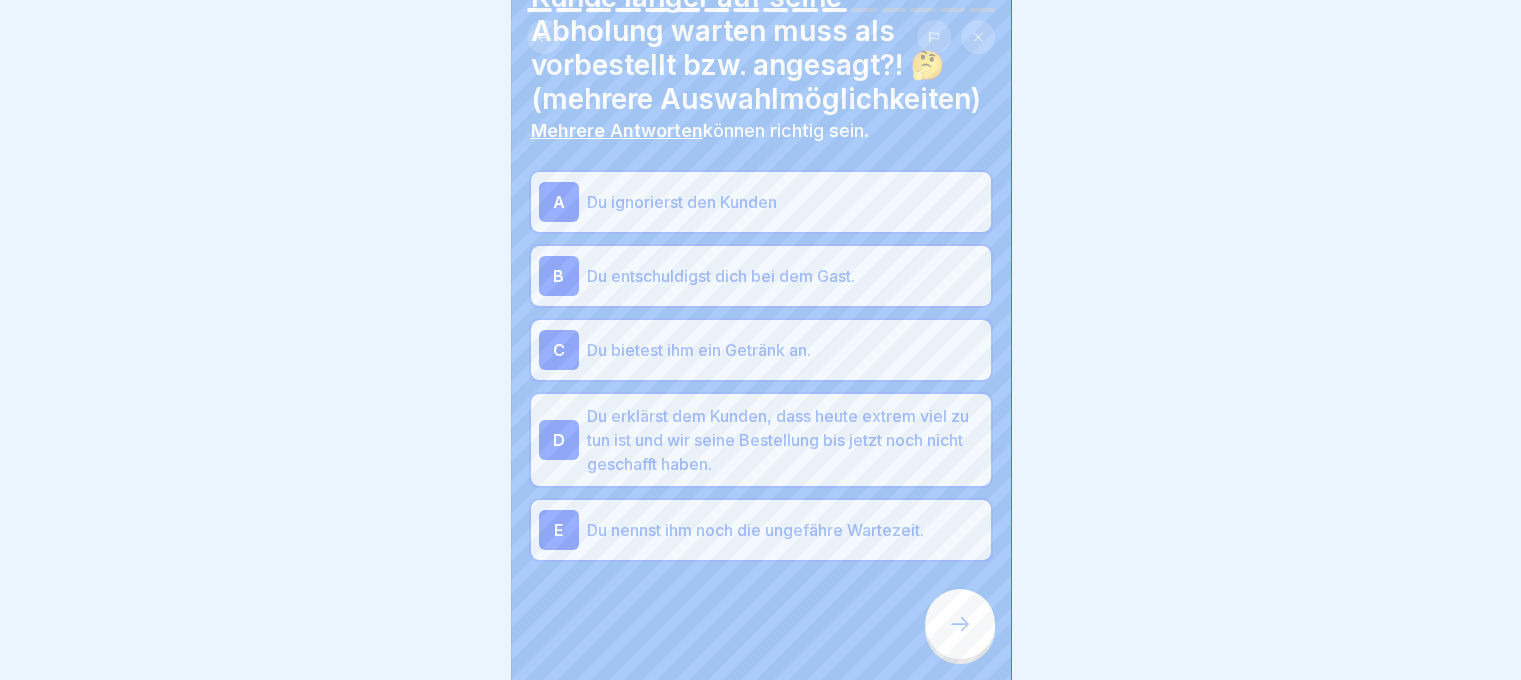 click at bounding box center (960, 624) 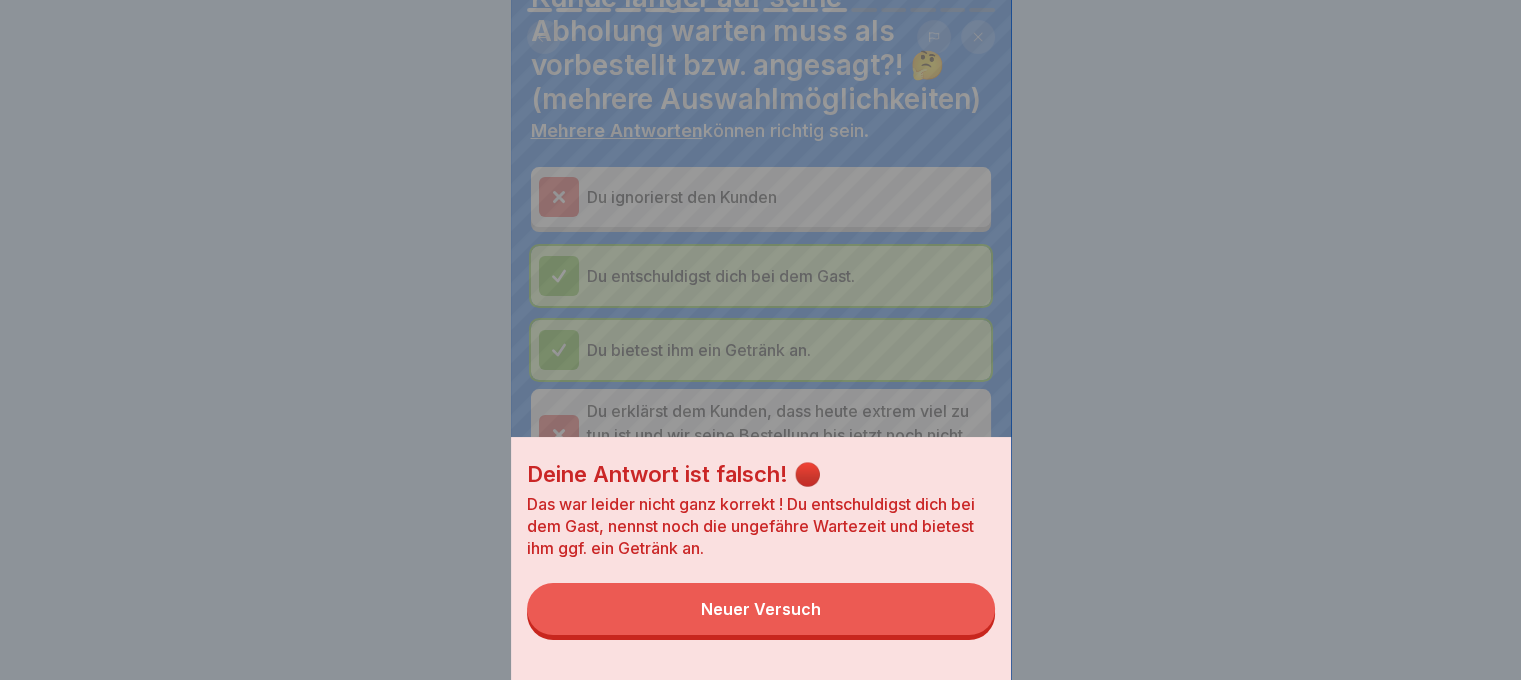 click on "Neuer Versuch" at bounding box center (761, 609) 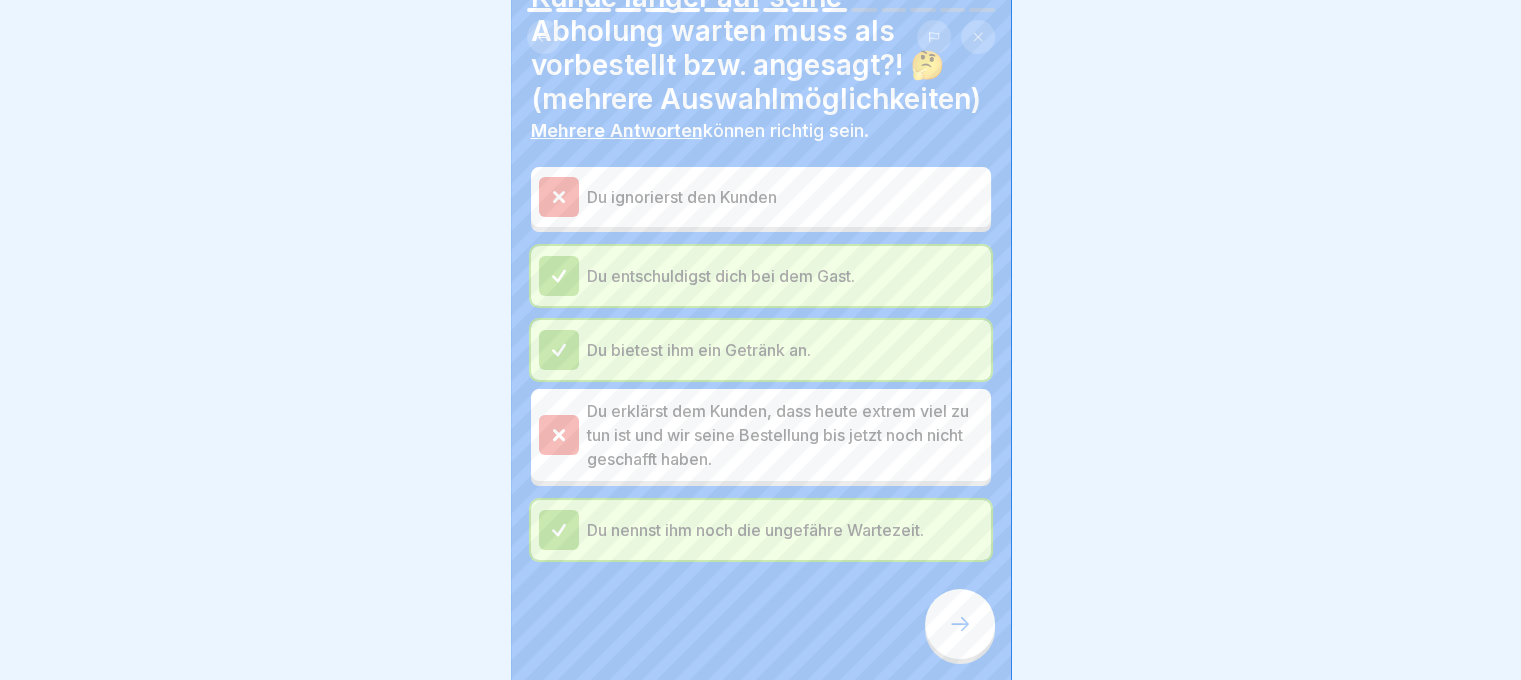 click 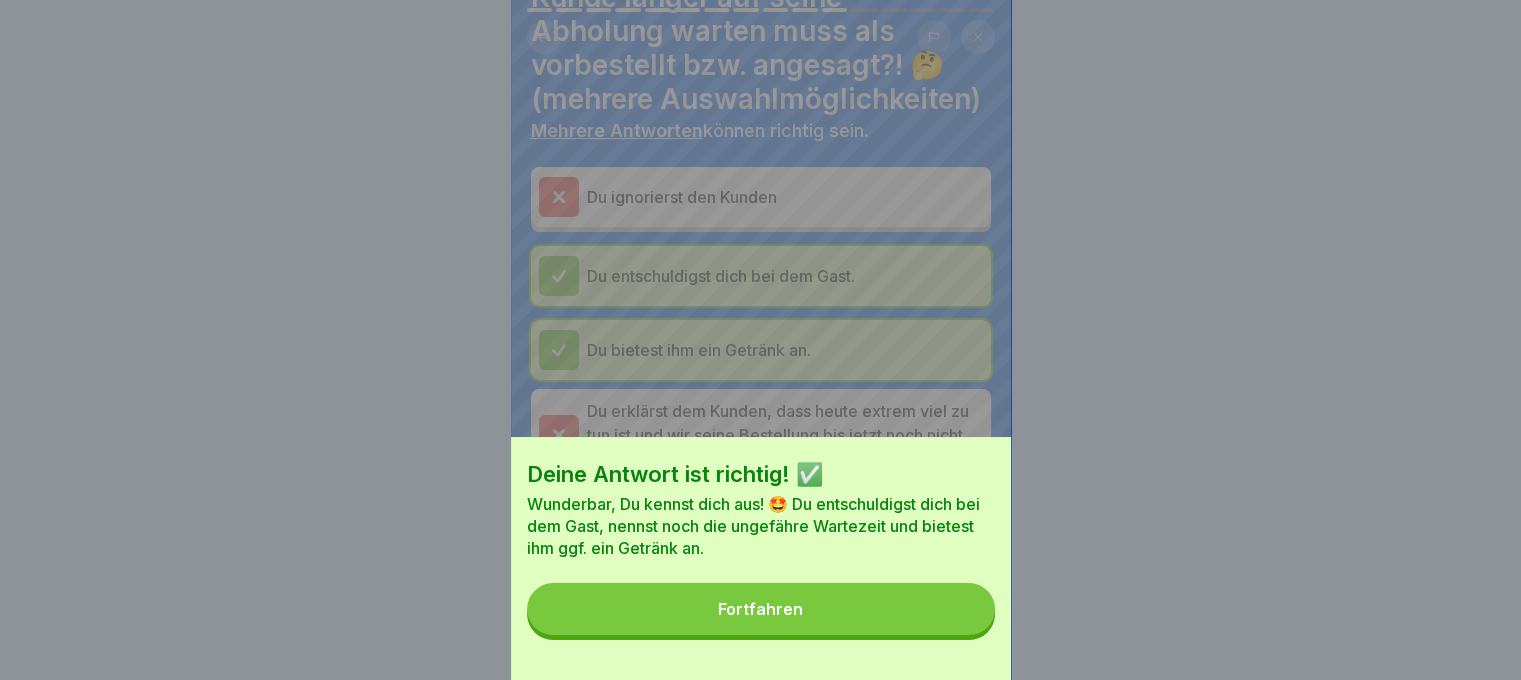 click on "Fortfahren" at bounding box center (761, 609) 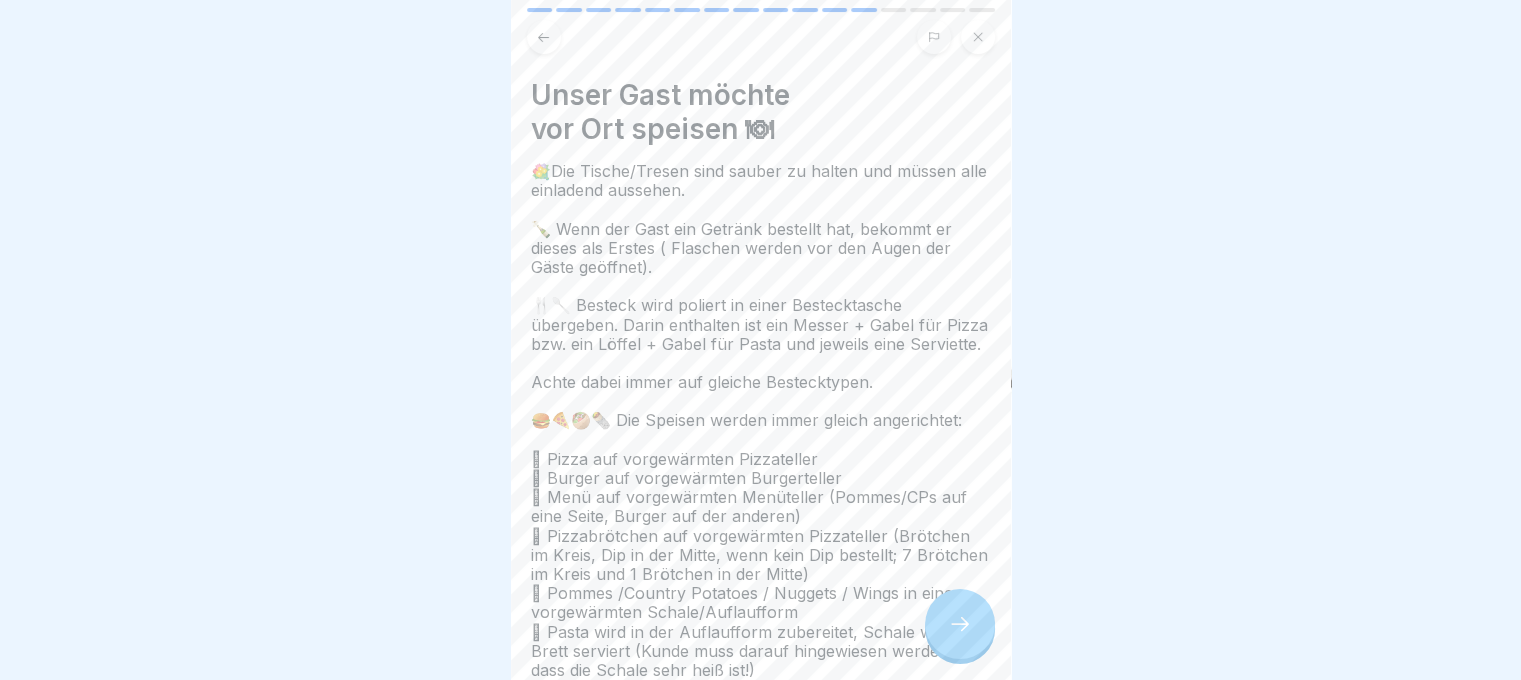 click 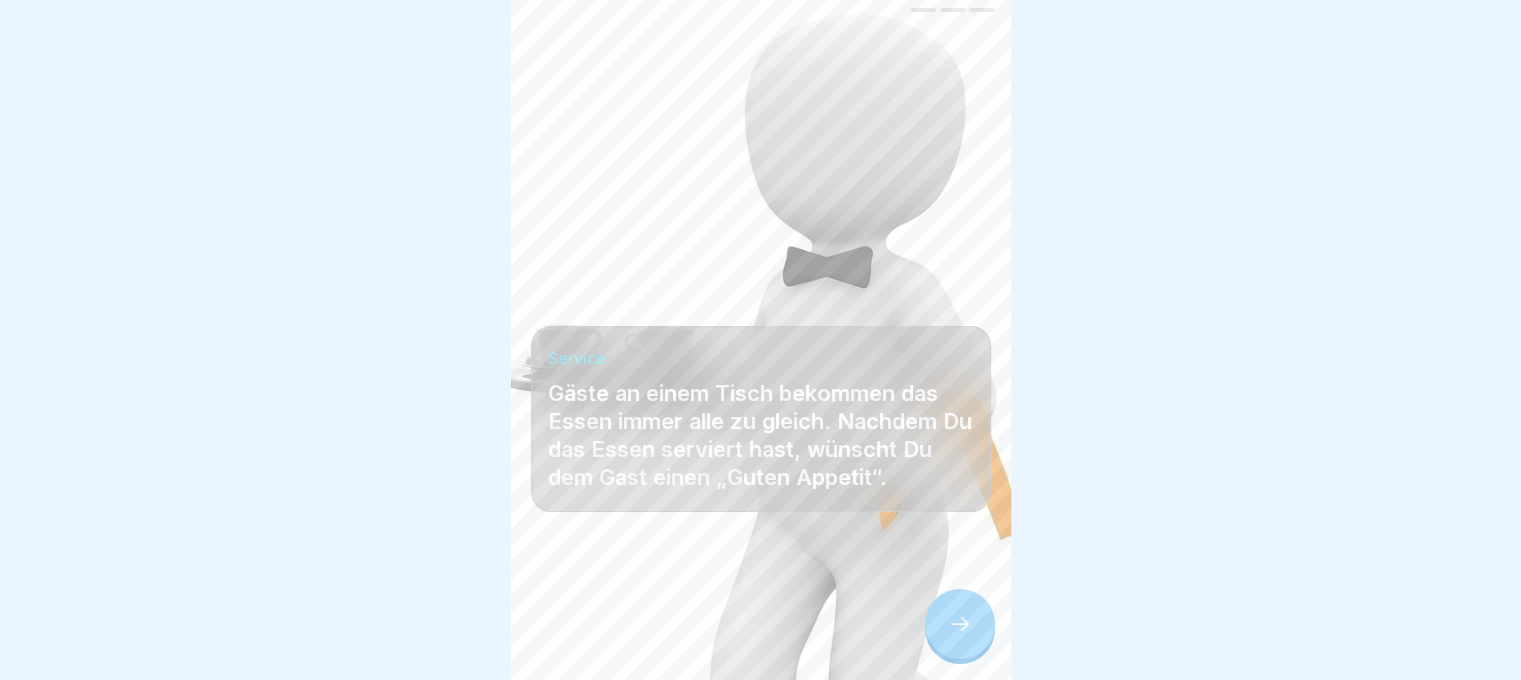 click 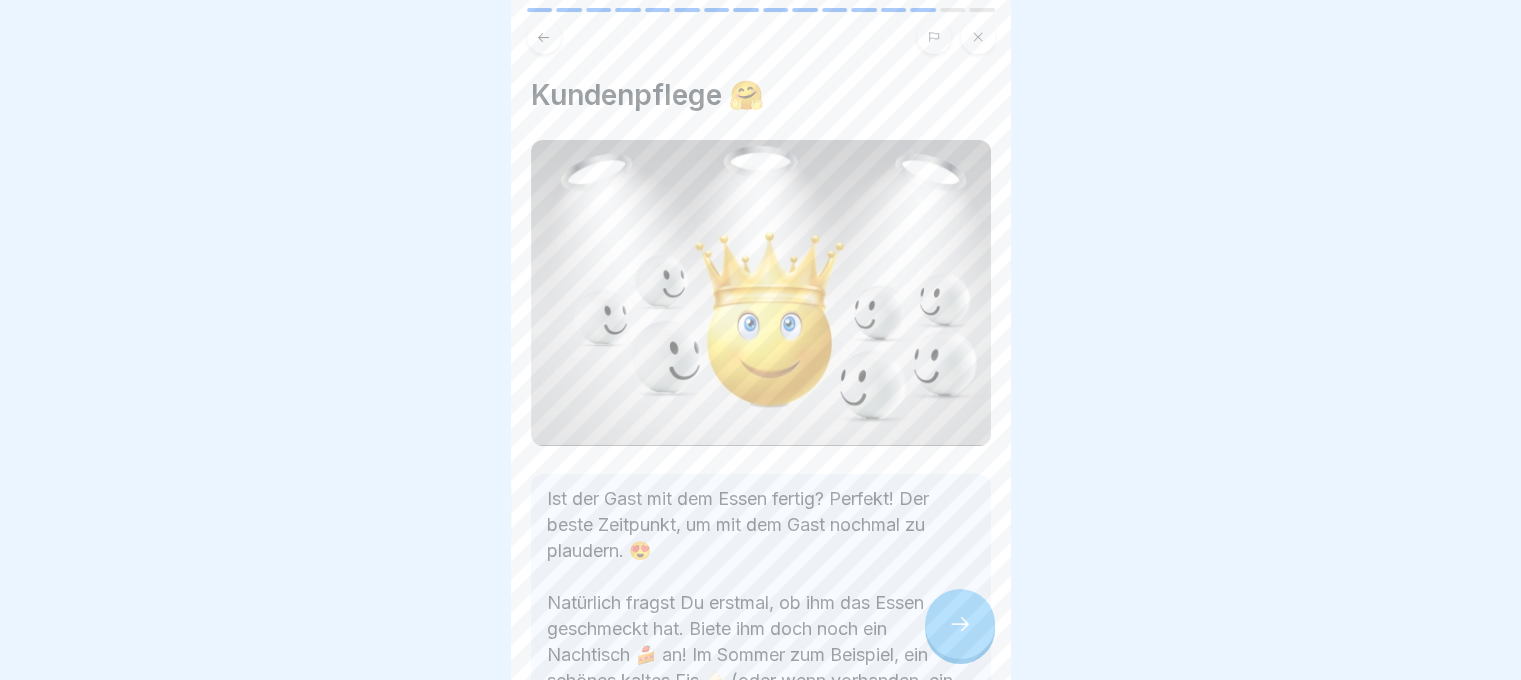 click 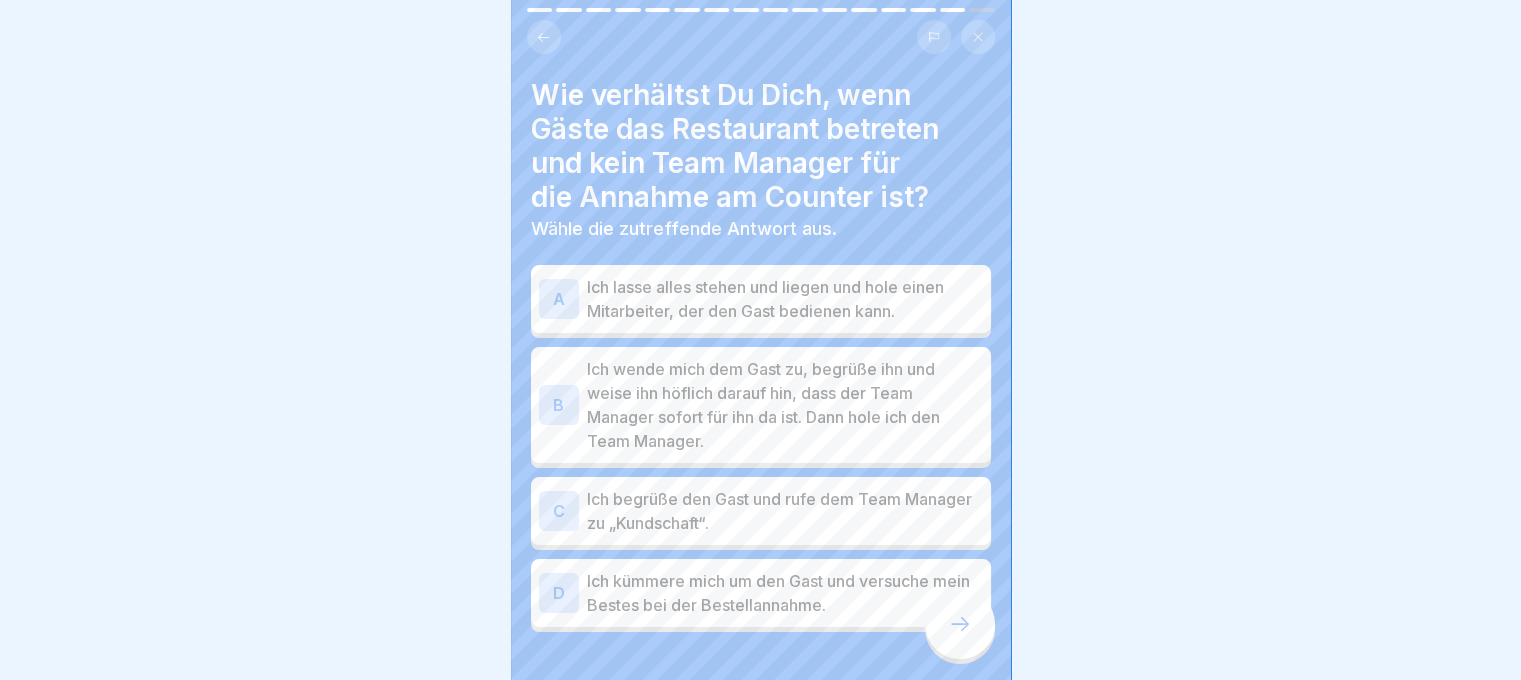 click on "Ich wende mich dem Gast zu, begrüße ihn und weise ihn höflich darauf hin, dass der Team Manager sofort für ihn da ist. Dann hole ich den Team Manager." at bounding box center (785, 405) 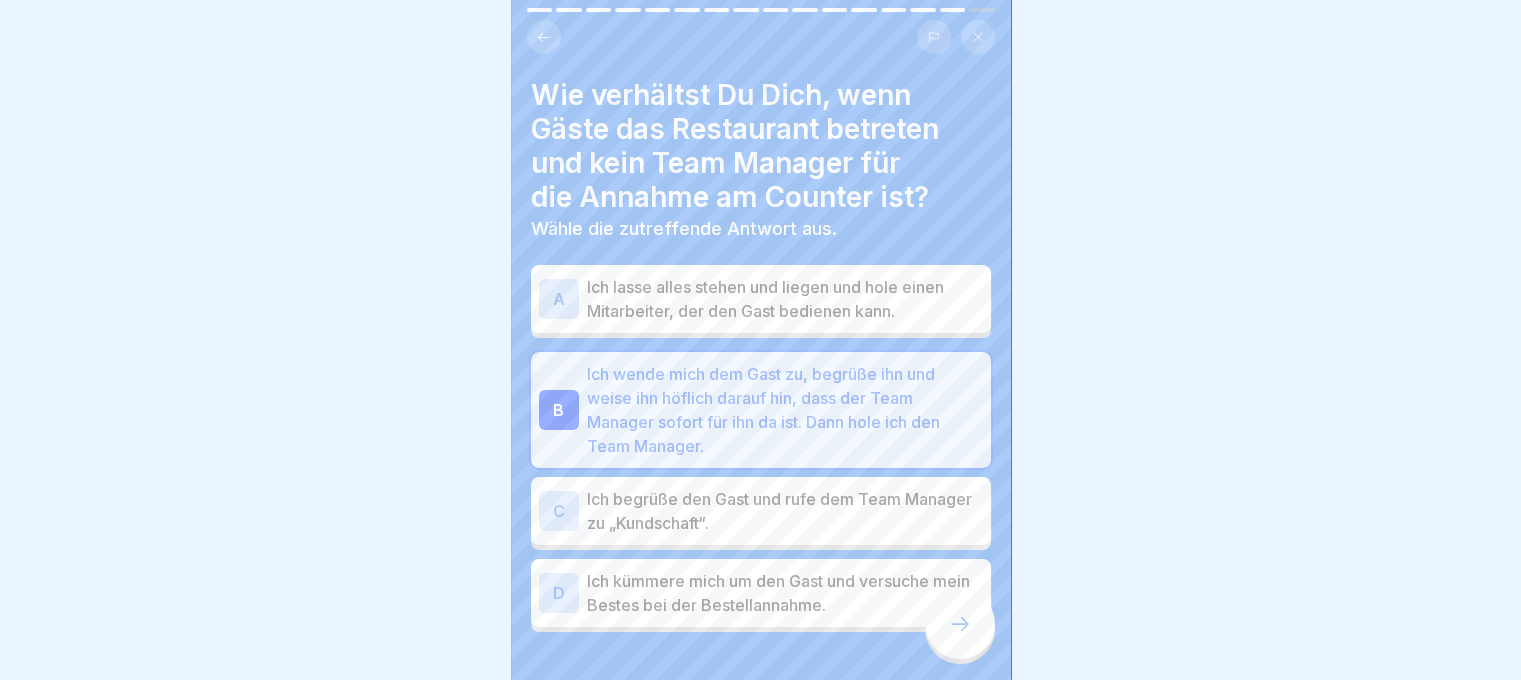 click 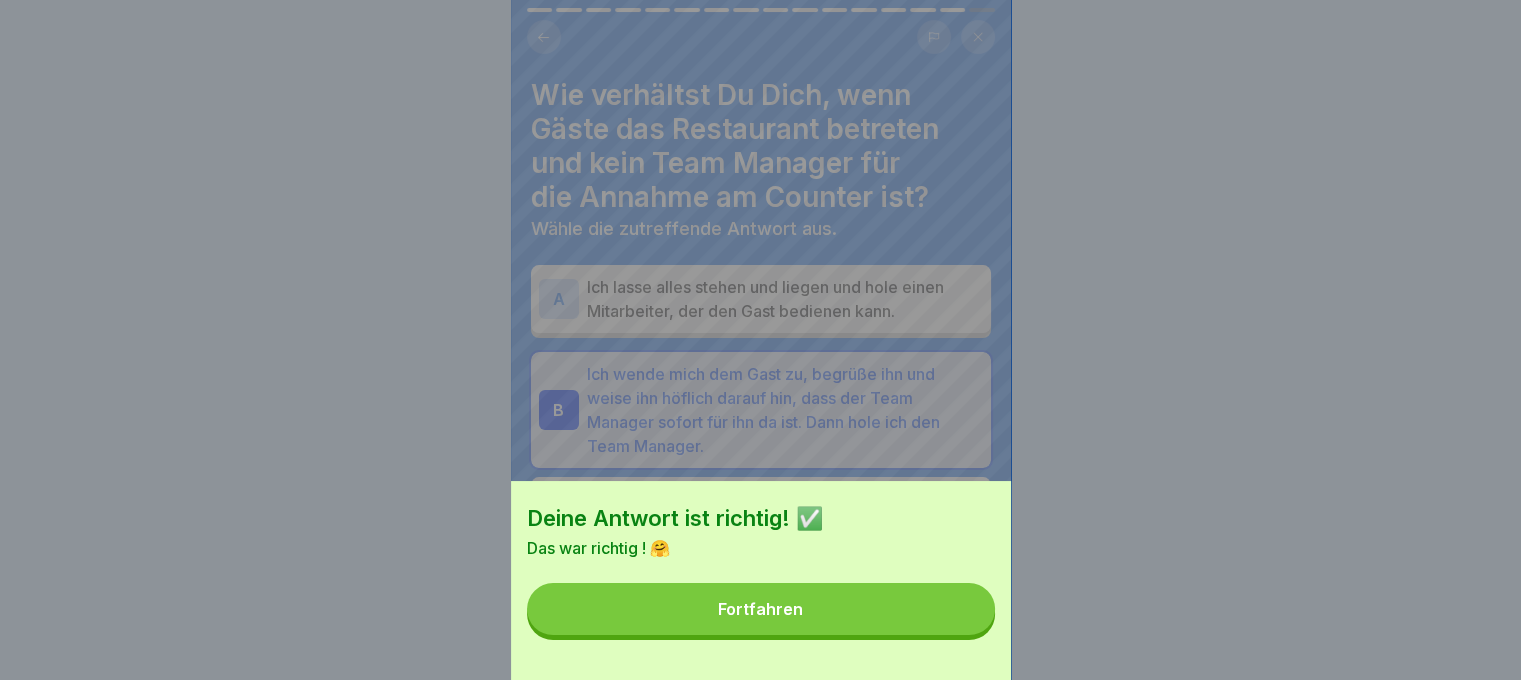 click on "Fortfahren" at bounding box center (761, 609) 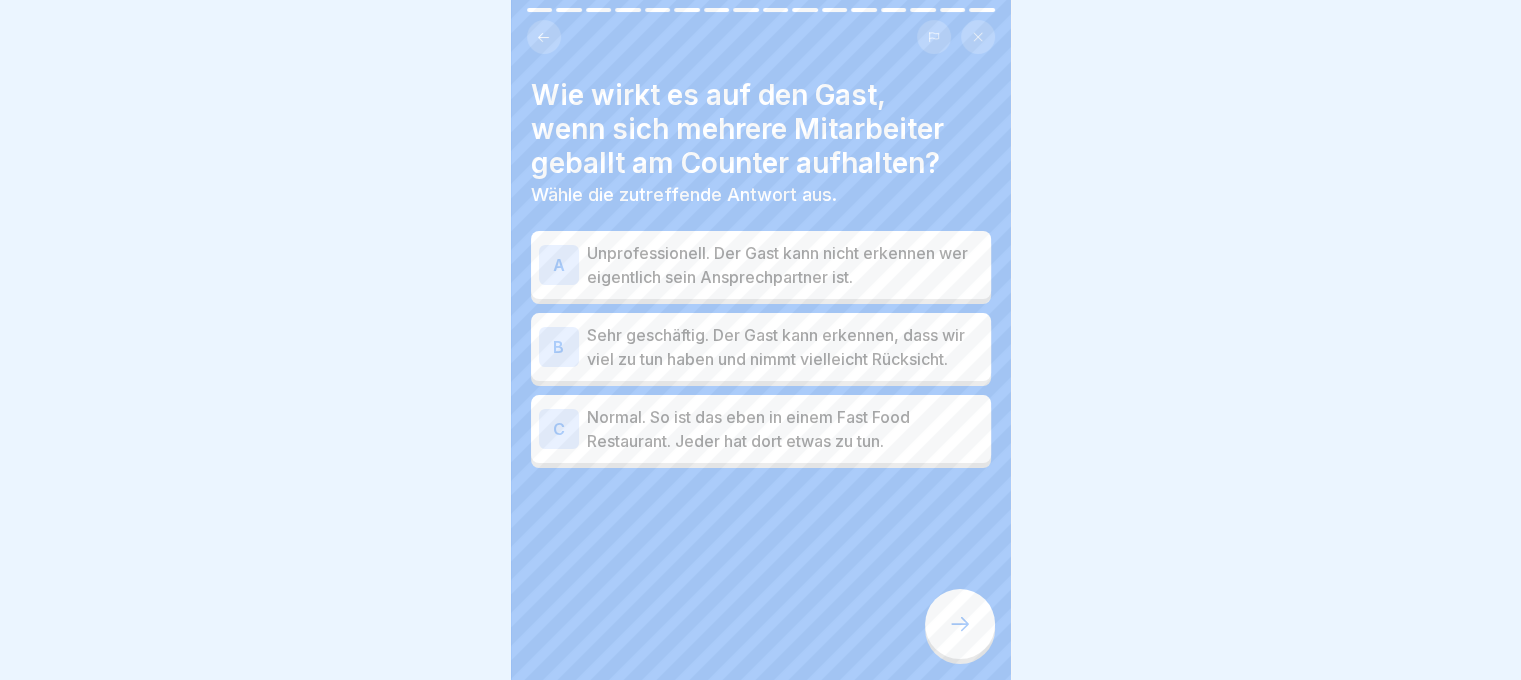 click on "Sehr geschäftig. Der Gast kann erkennen, dass wir viel zu tun haben und nimmt vielleicht Rücksicht." at bounding box center [785, 347] 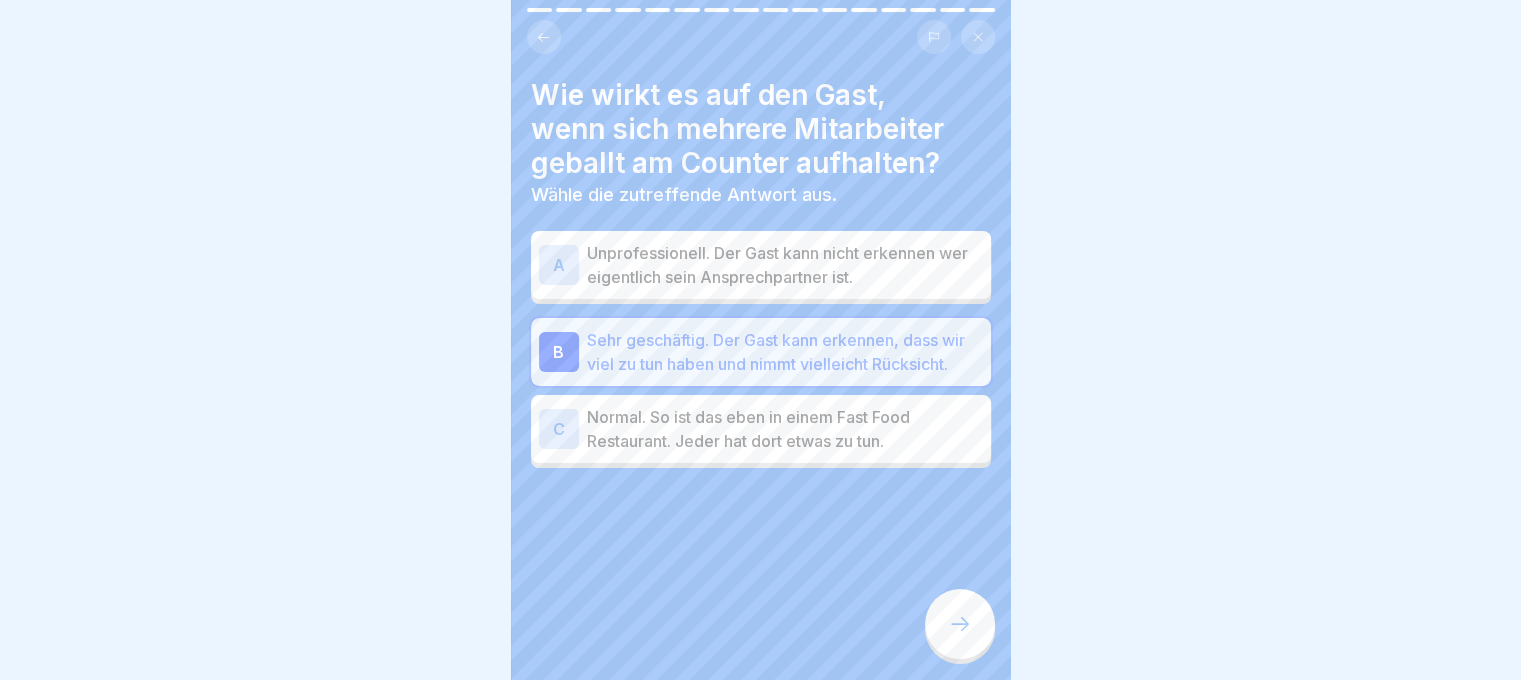 click at bounding box center (761, 528) 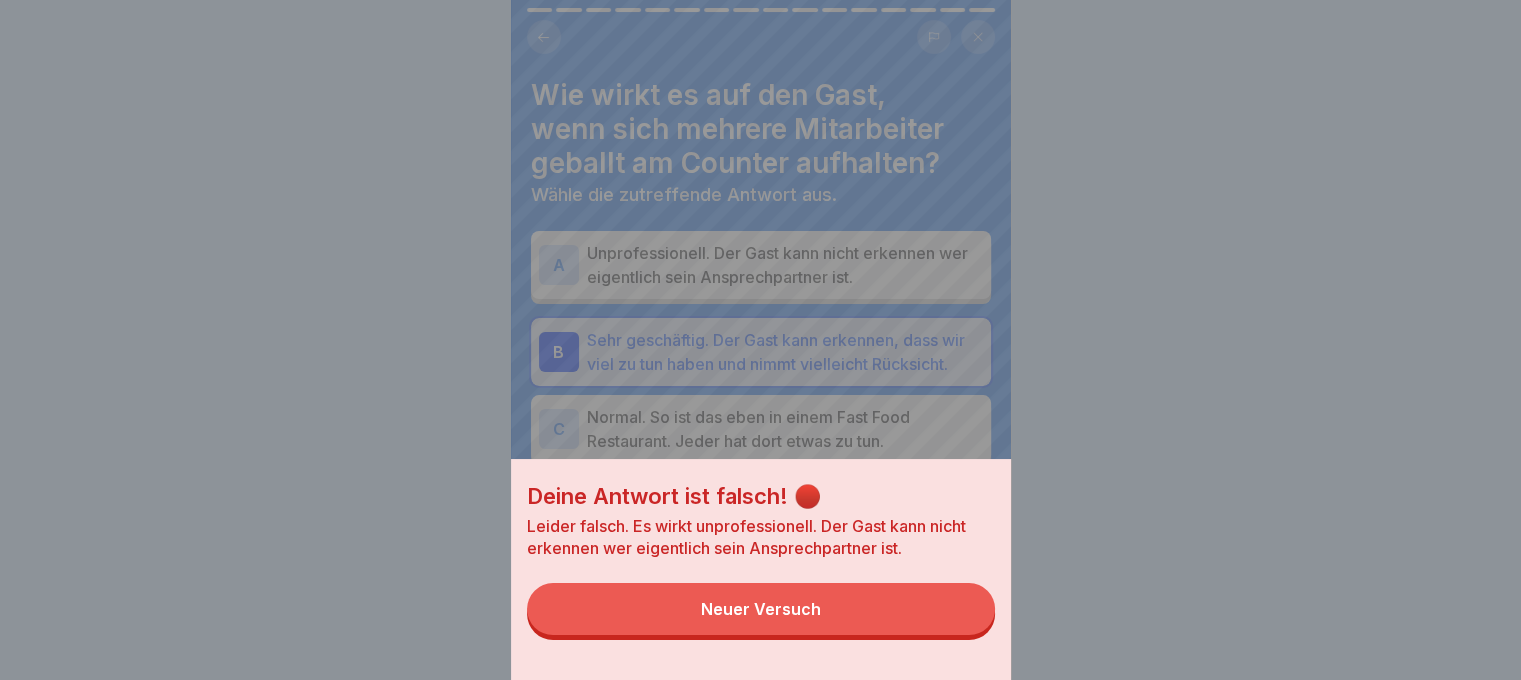click on "Neuer Versuch" at bounding box center [761, 609] 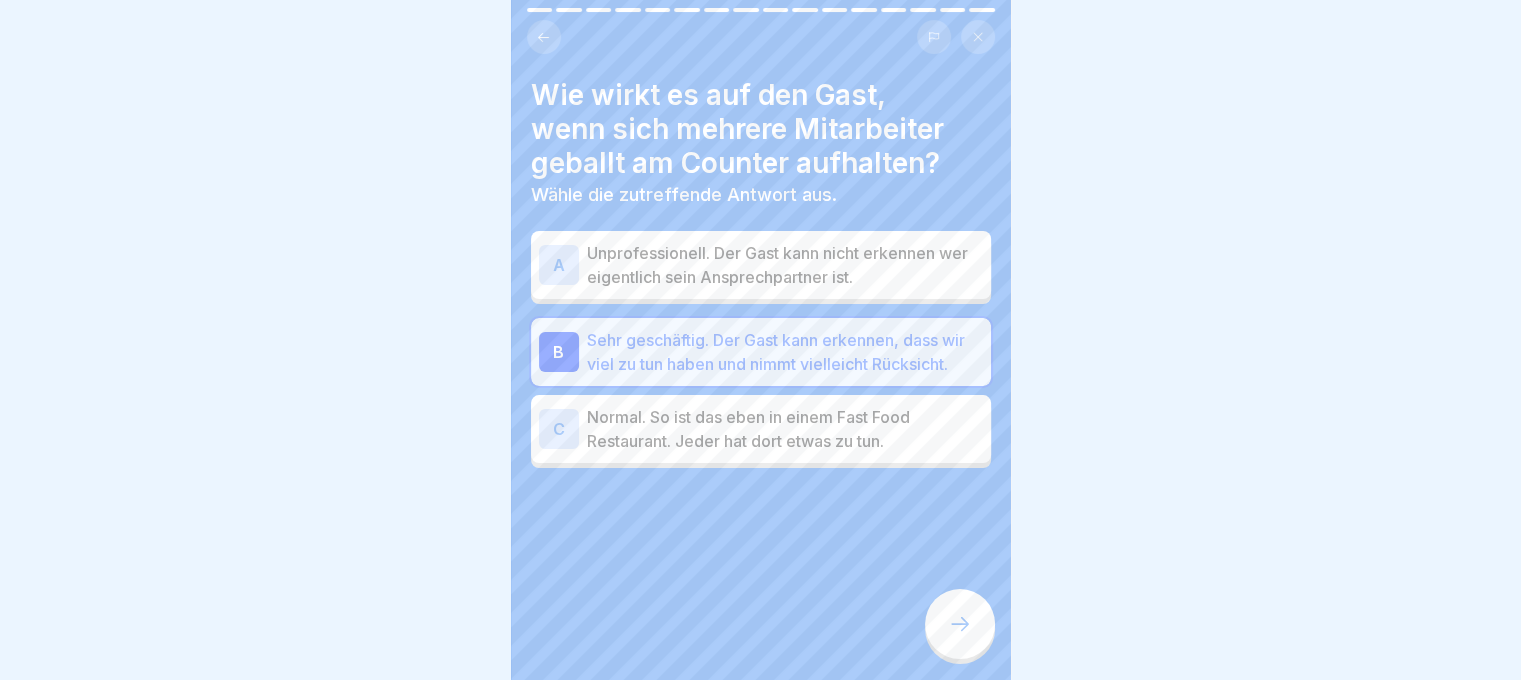 click on "Unprofessionell. Der Gast kann nicht erkennen wer eigentlich sein Ansprechpartner ist." at bounding box center [785, 265] 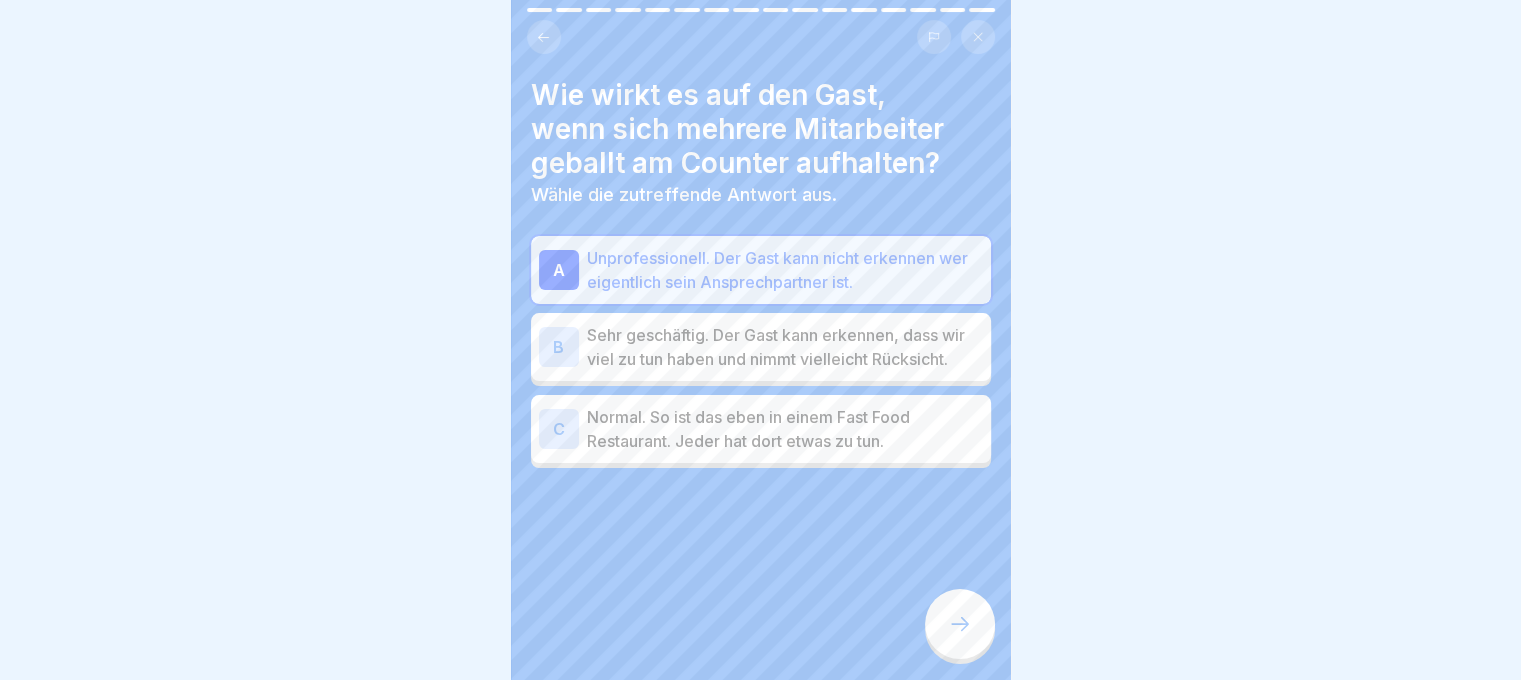 click at bounding box center [960, 624] 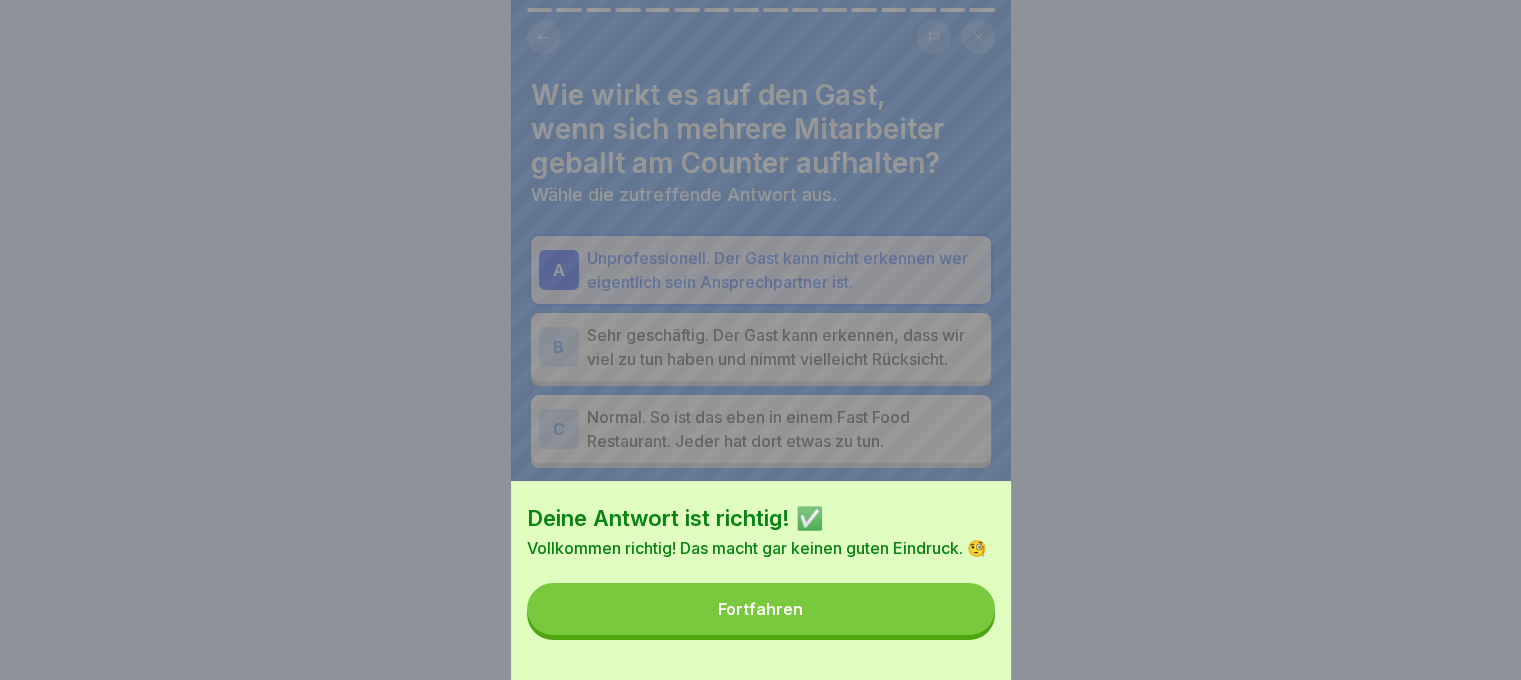 drag, startPoint x: 799, startPoint y: 627, endPoint x: 809, endPoint y: 629, distance: 10.198039 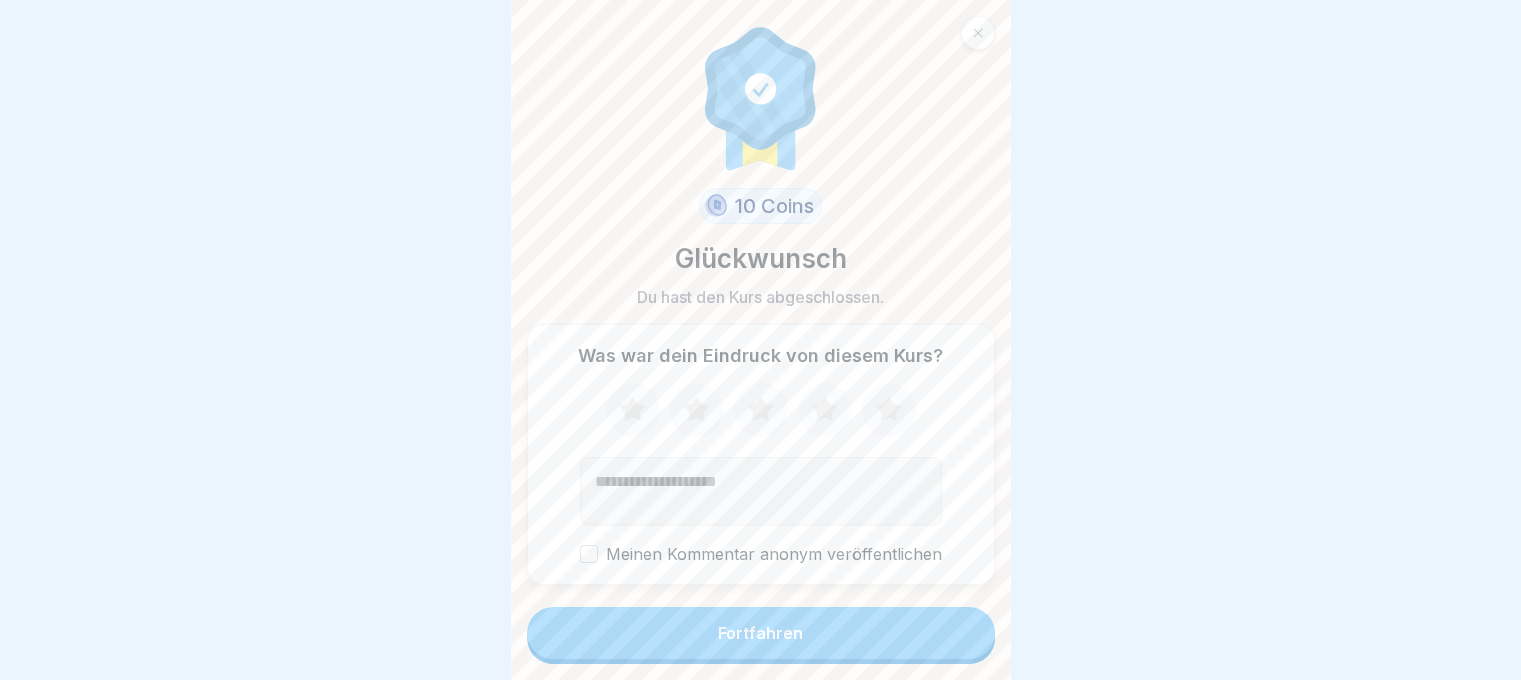 click on "Fortfahren" at bounding box center [761, 633] 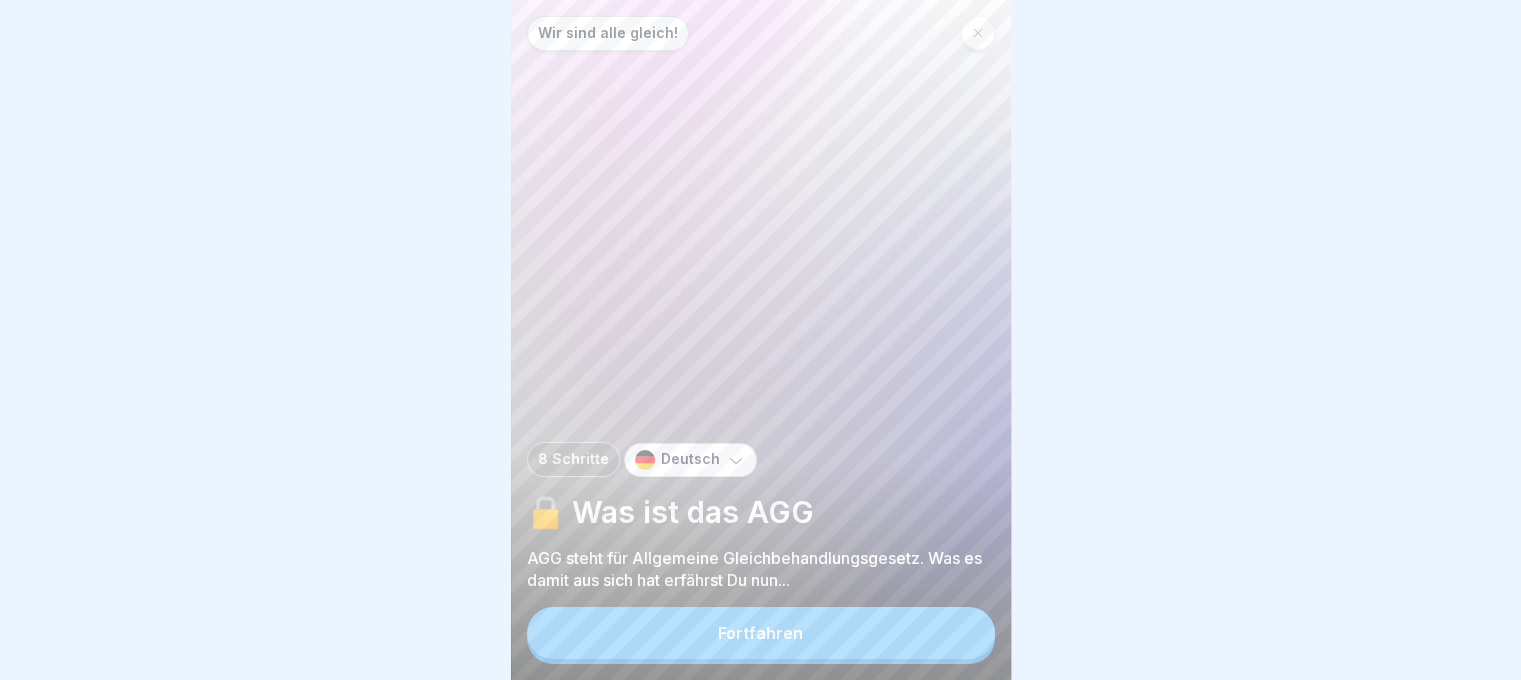 click on "Fortfahren" at bounding box center [761, 633] 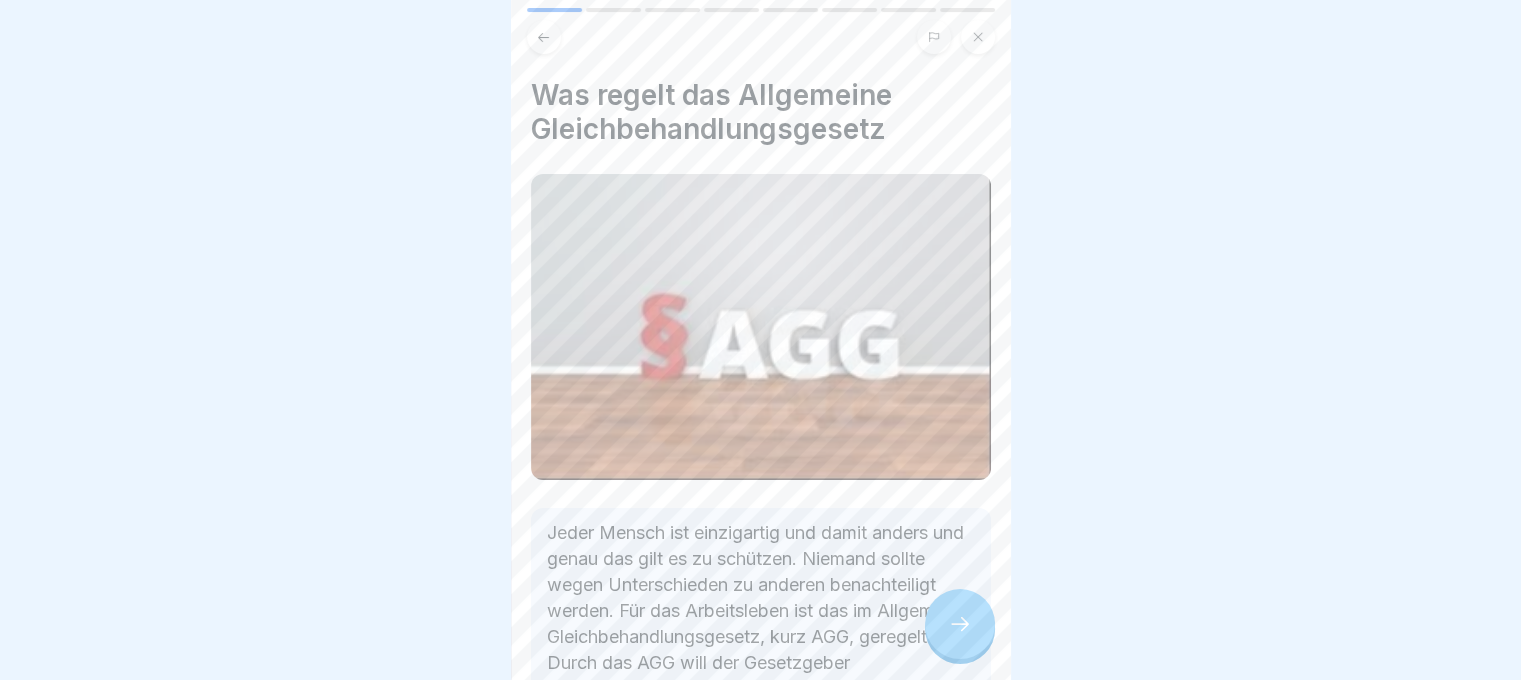 click at bounding box center (960, 624) 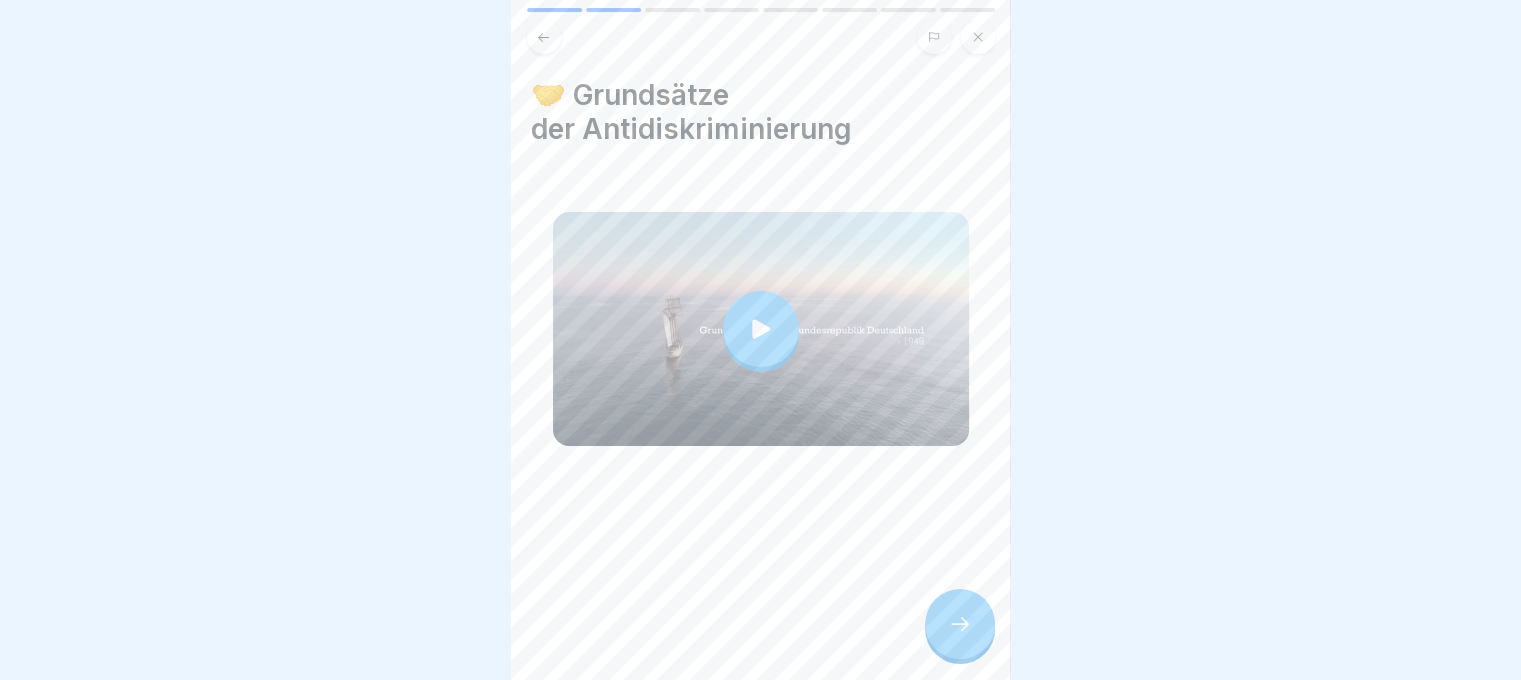 click at bounding box center [960, 624] 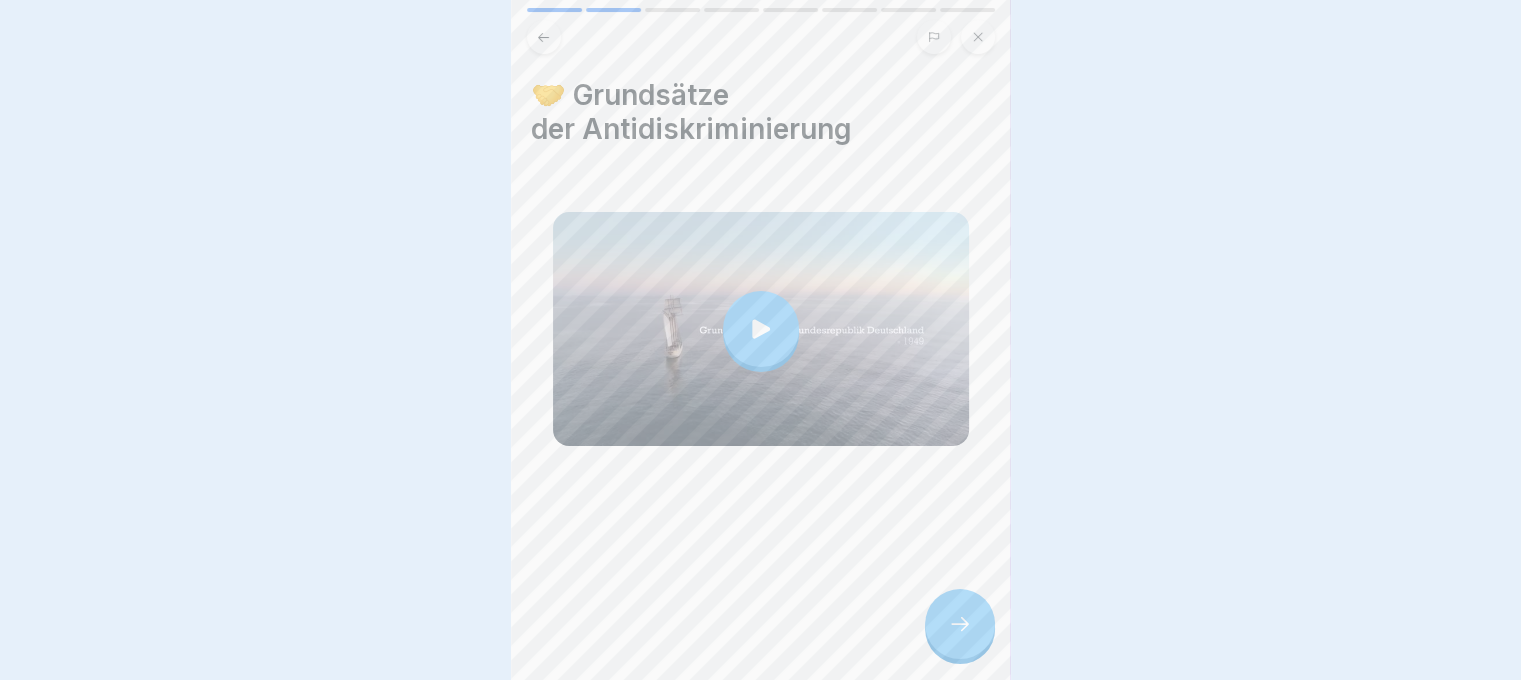 click at bounding box center [761, 340] 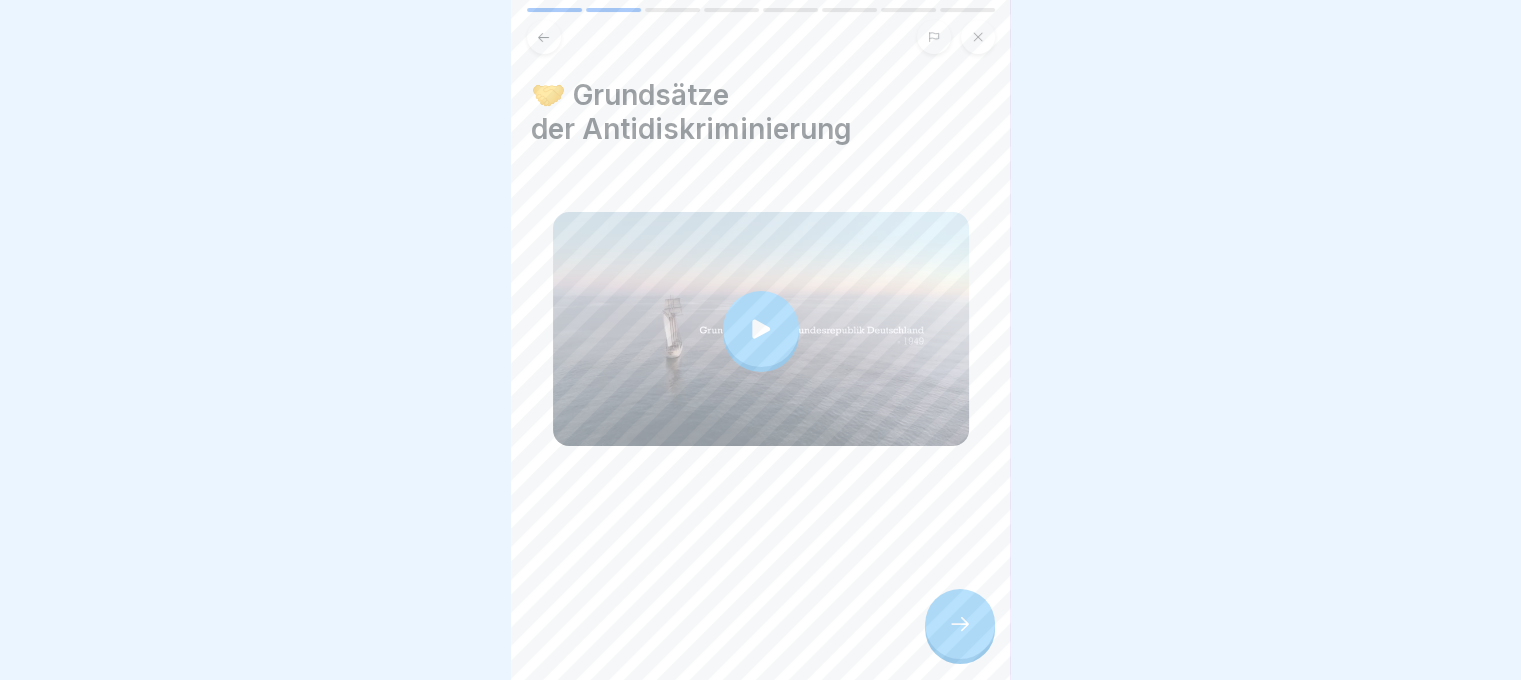 click at bounding box center (960, 624) 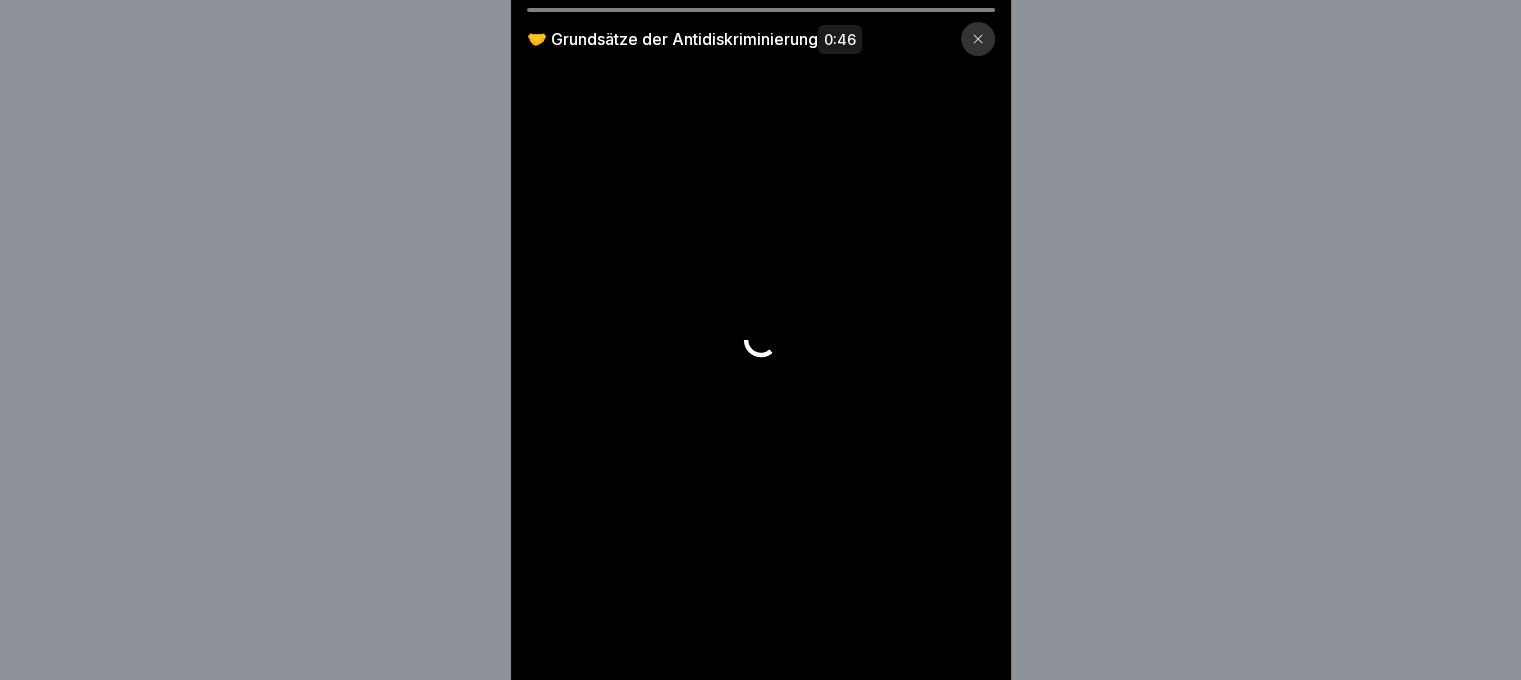 click at bounding box center [761, 340] 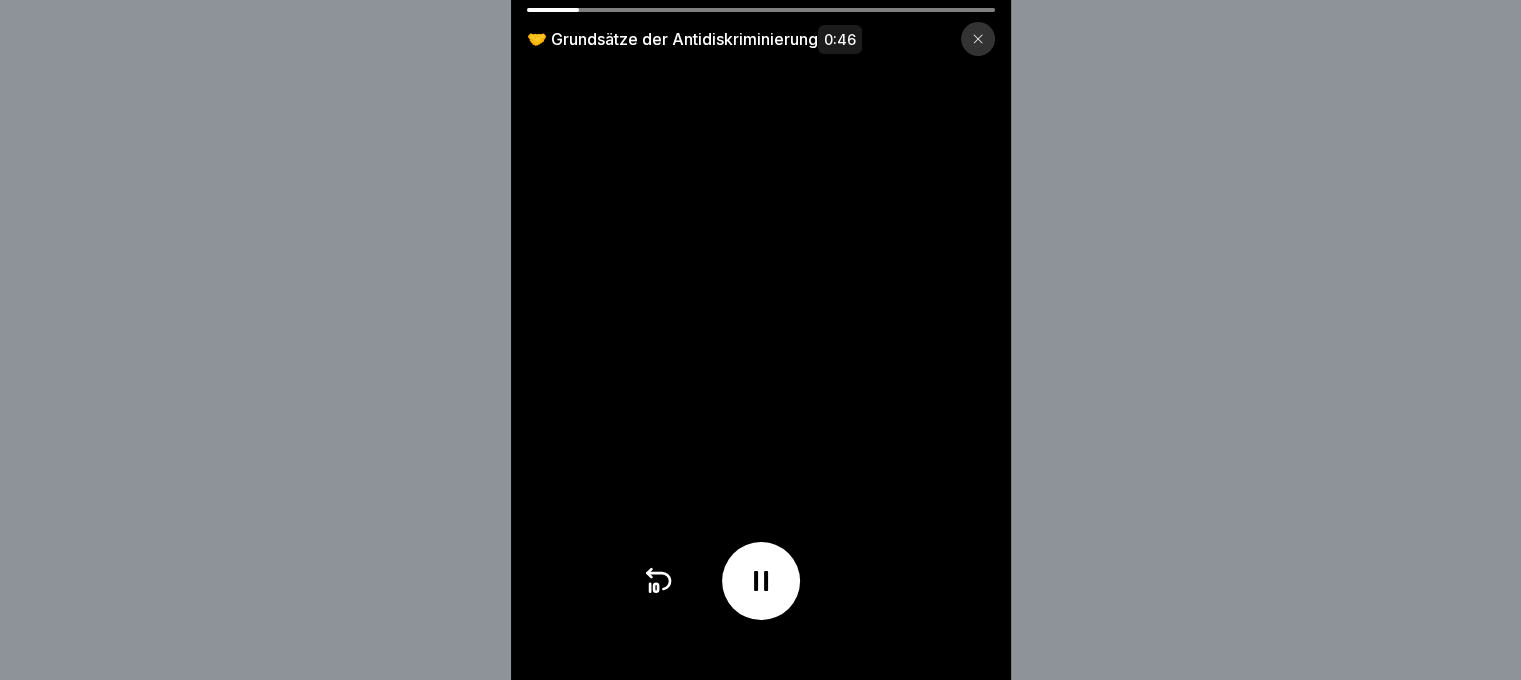 click at bounding box center (978, 39) 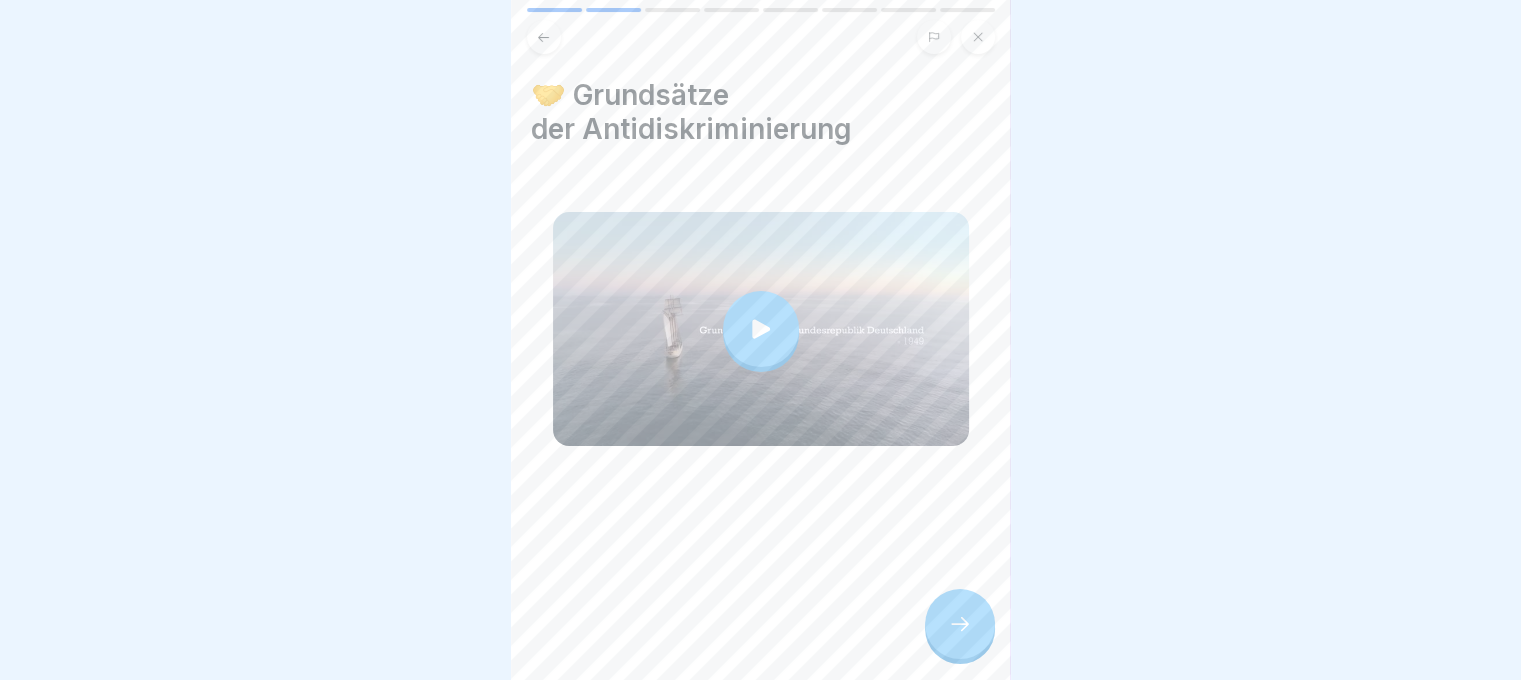 click at bounding box center (960, 624) 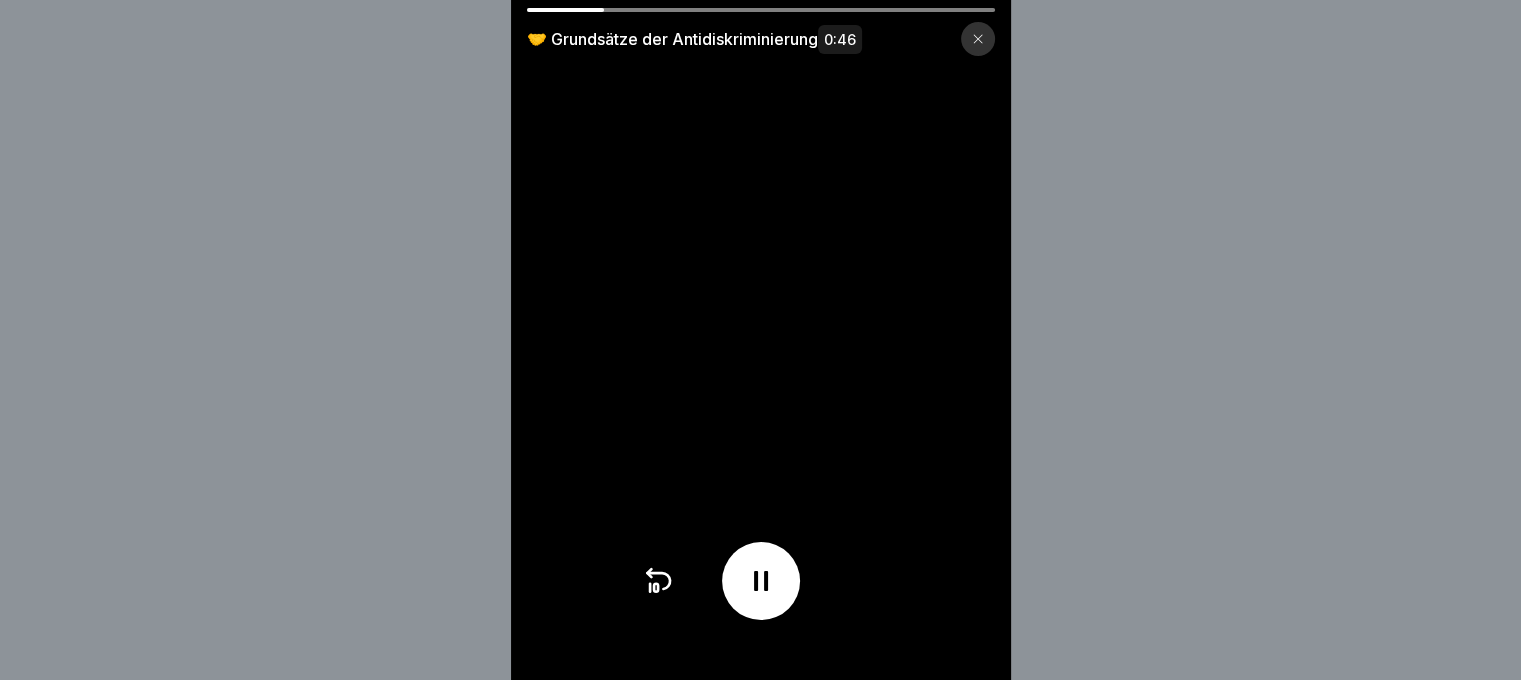 click on "0:46" at bounding box center [840, 39] 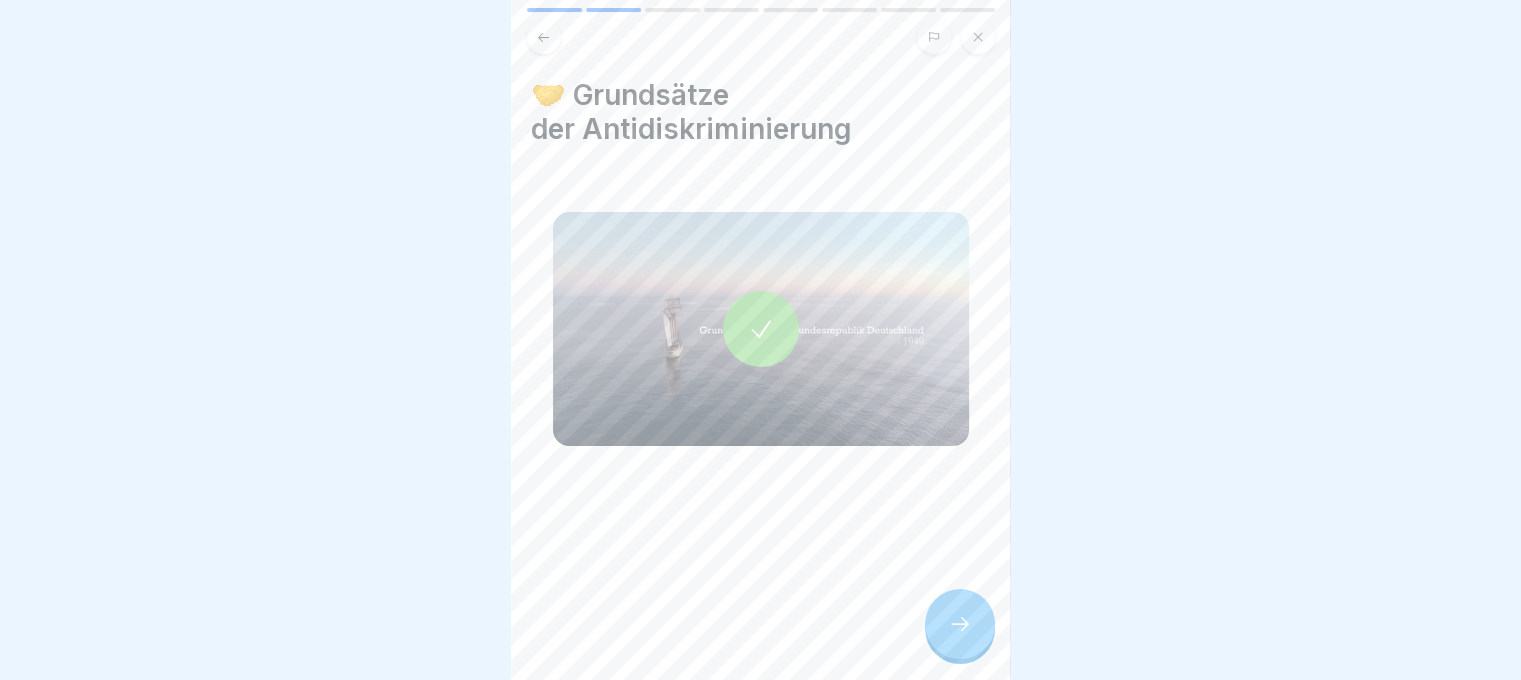 click at bounding box center (960, 624) 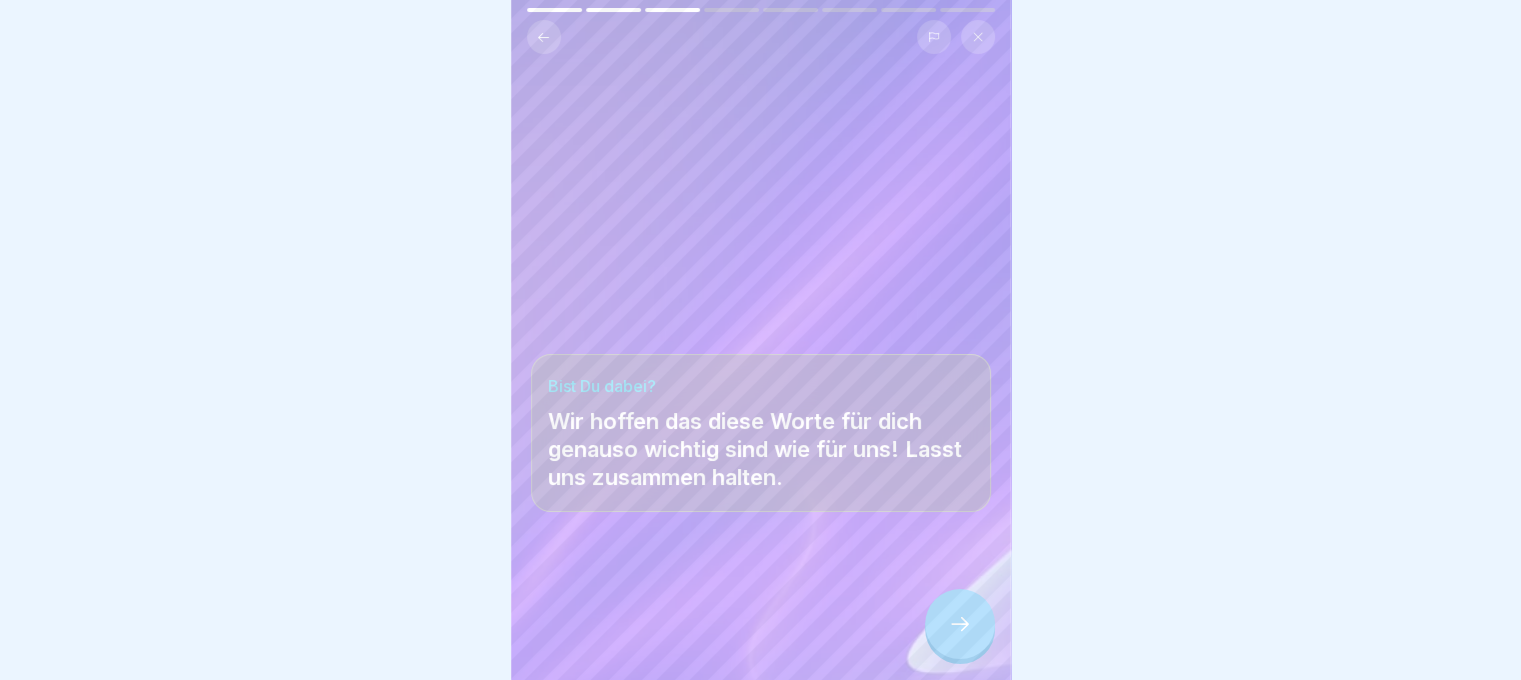click at bounding box center (960, 624) 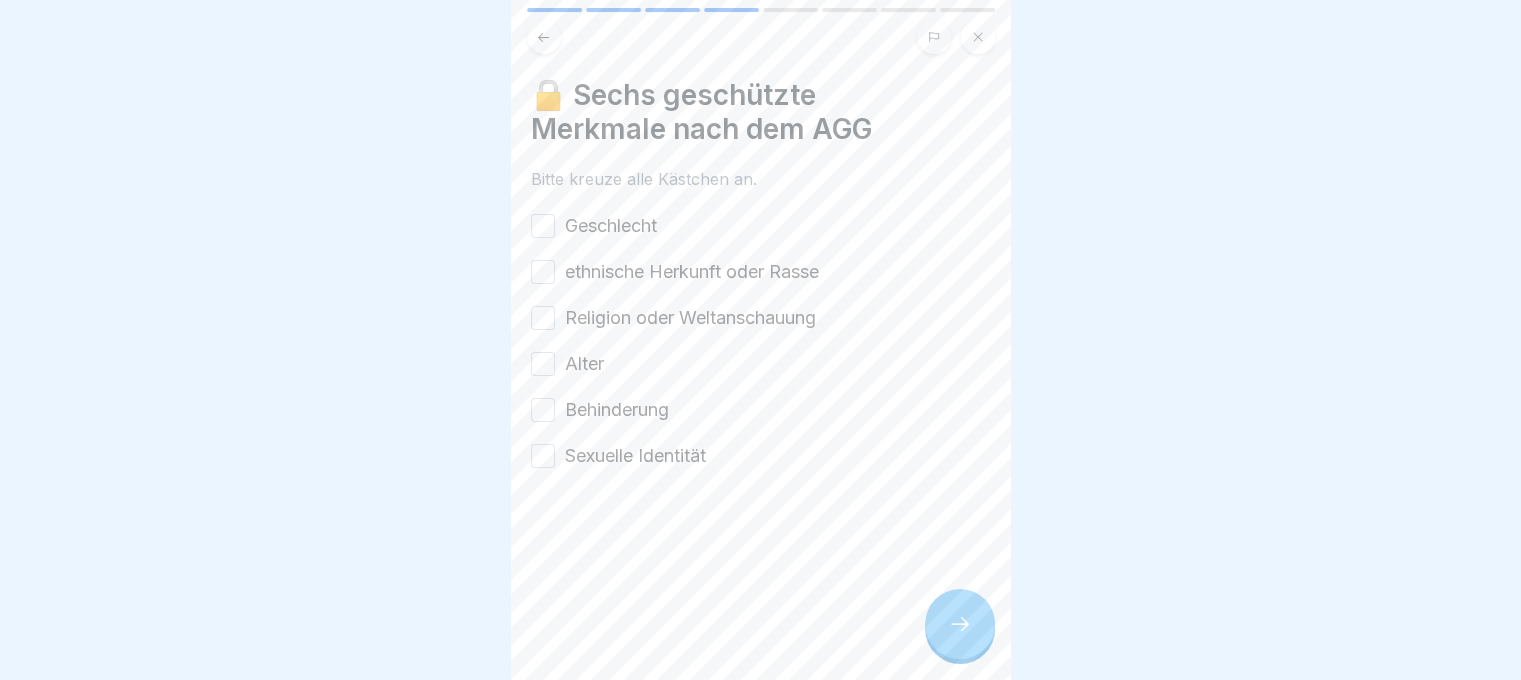 click at bounding box center [960, 624] 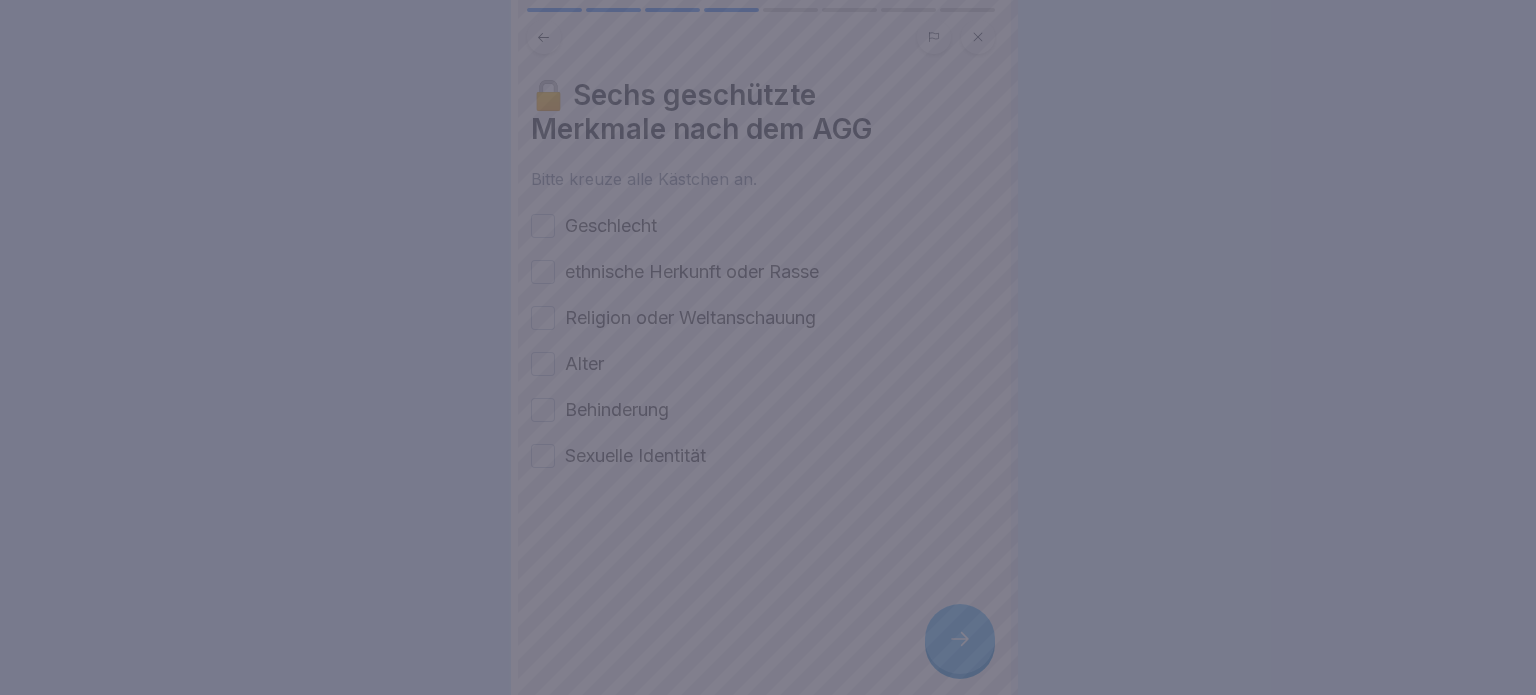 click at bounding box center (768, 347) 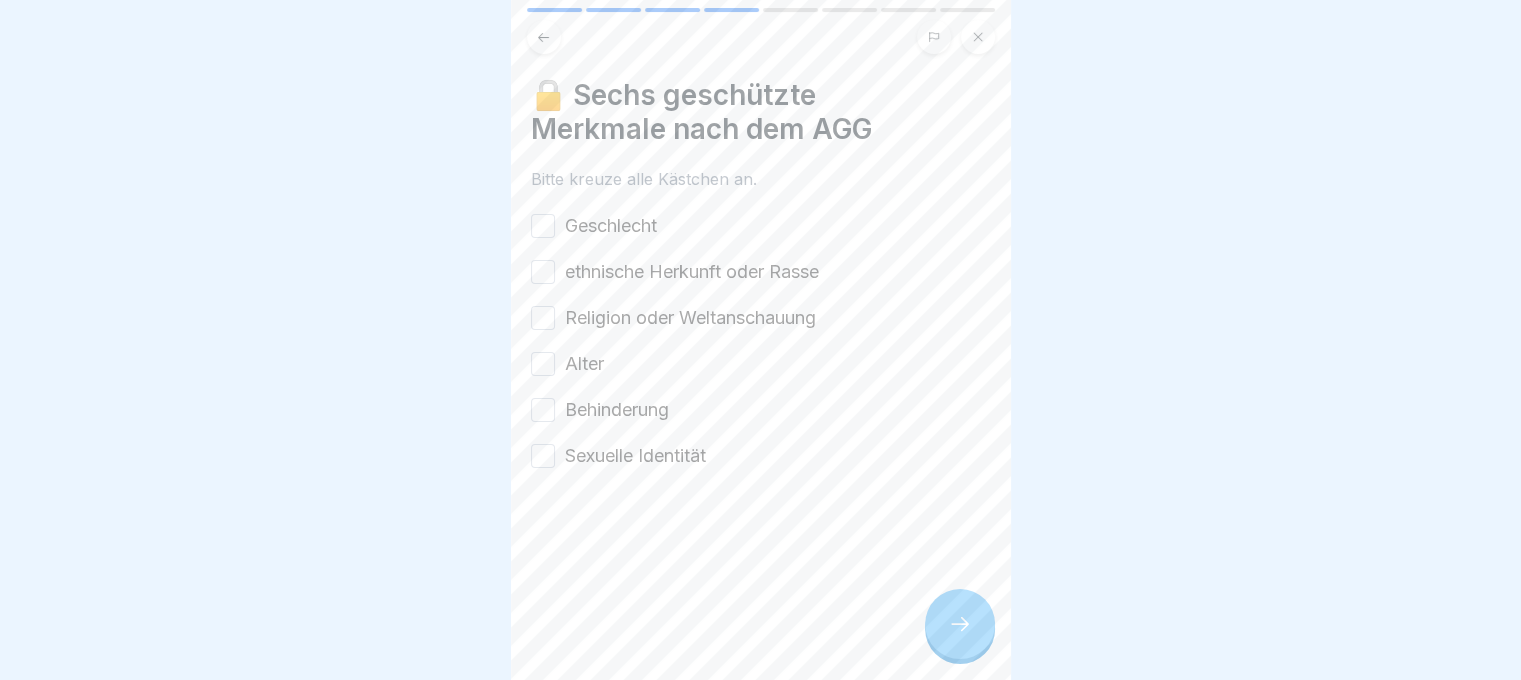 click on "Geschlecht" at bounding box center (611, 226) 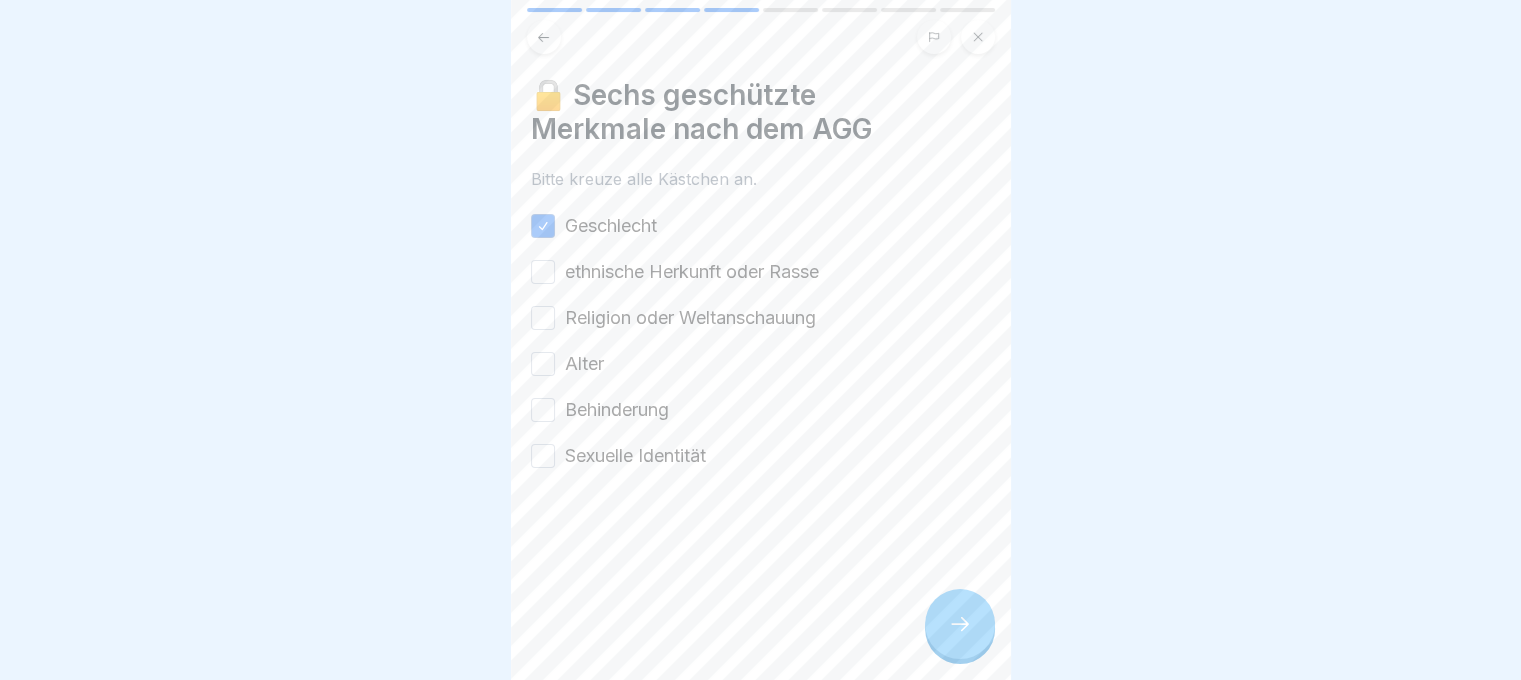 click on "ethnische Herkunft oder Rasse" at bounding box center [692, 272] 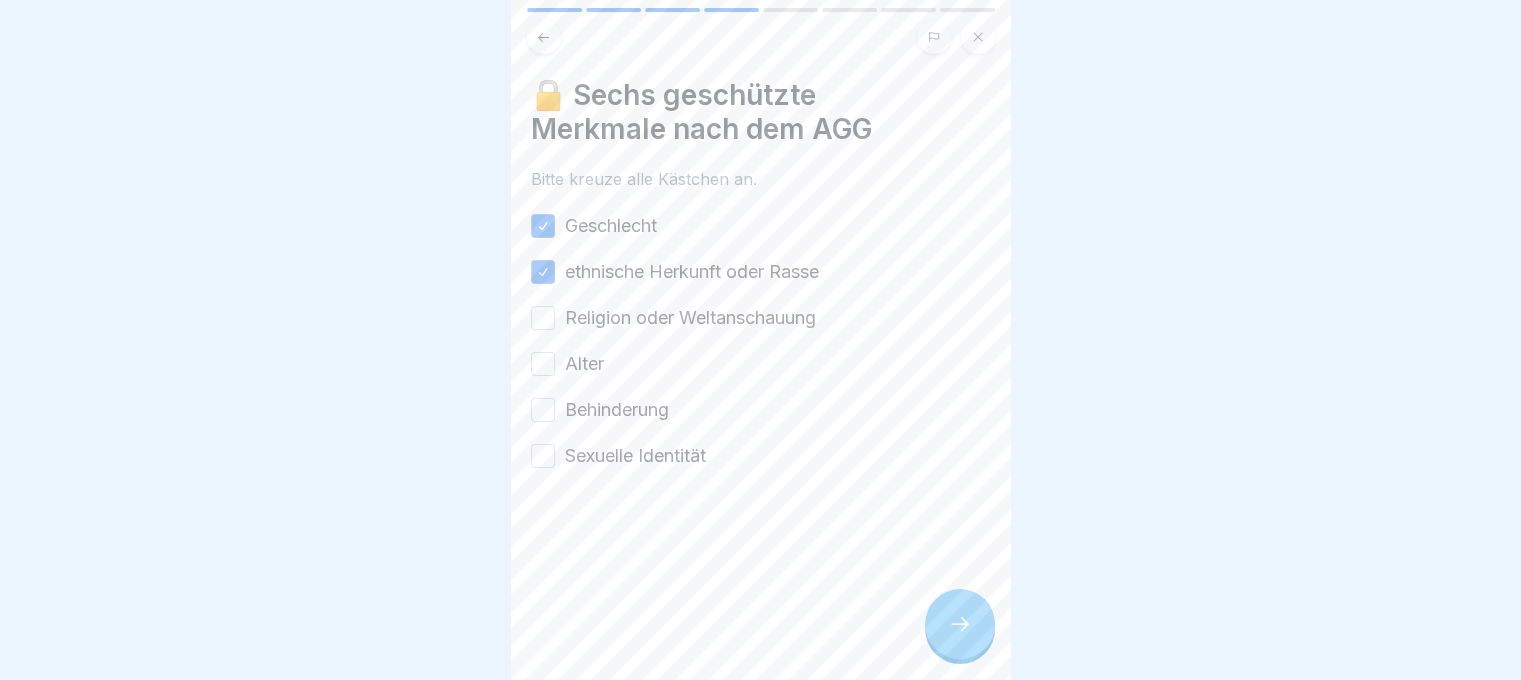 click on "Religion oder Weltanschauung" at bounding box center (690, 318) 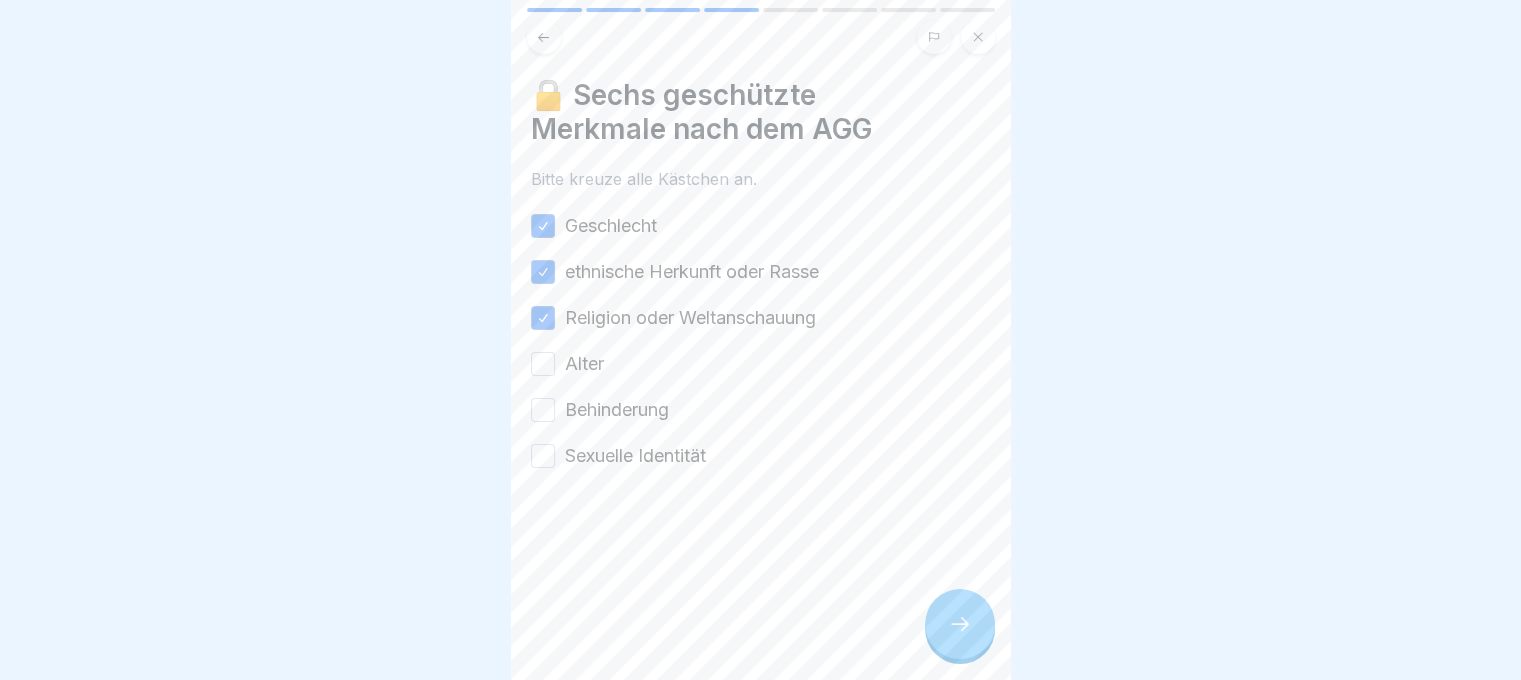 click on "Alter" at bounding box center [584, 364] 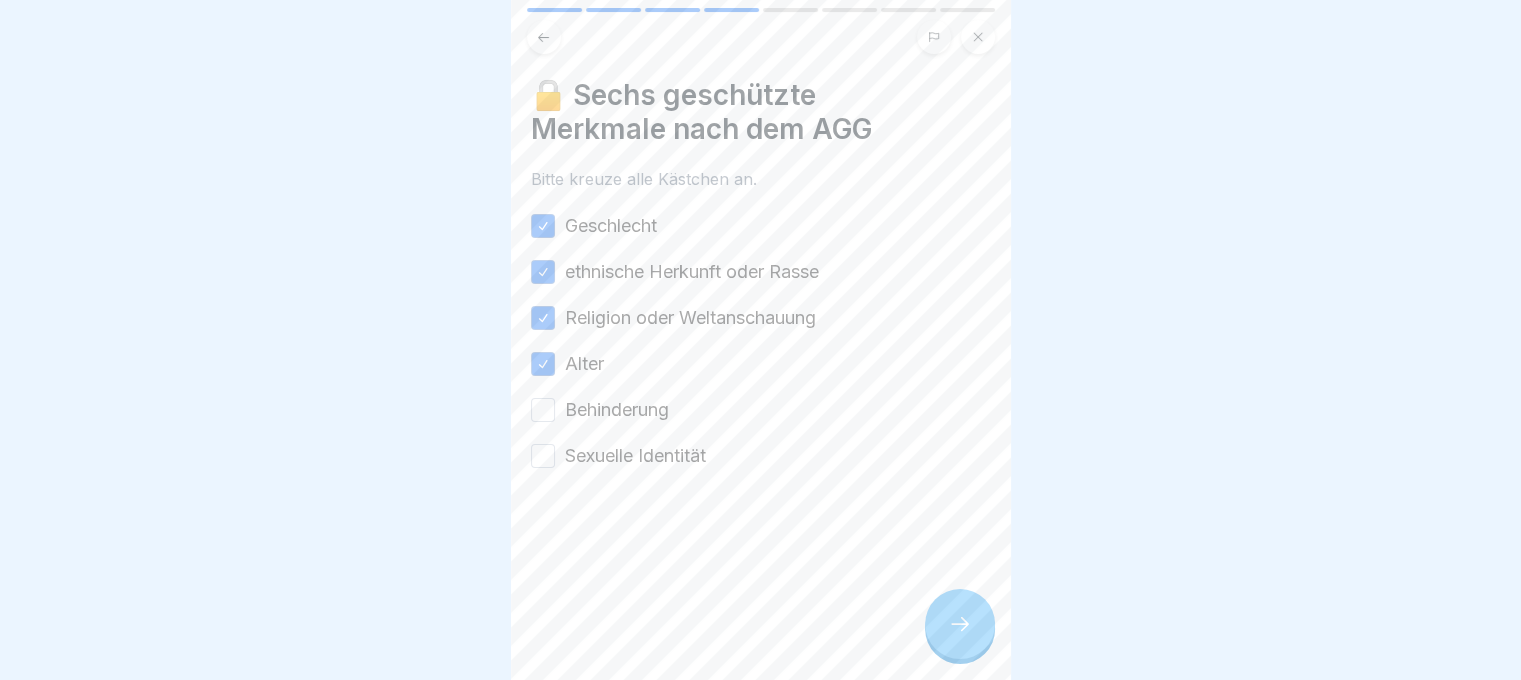 click on "Behinderung" at bounding box center [617, 410] 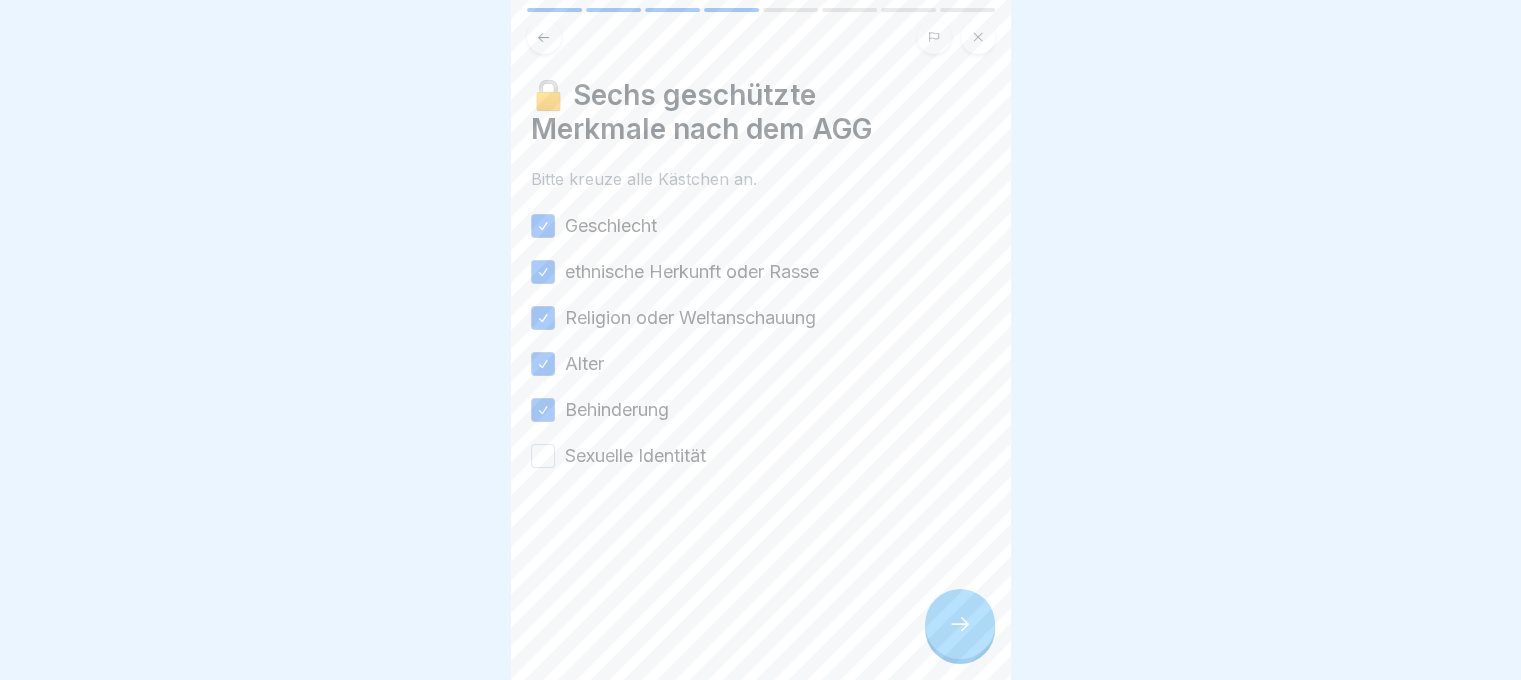 click on "Sexuelle Identität" at bounding box center (635, 456) 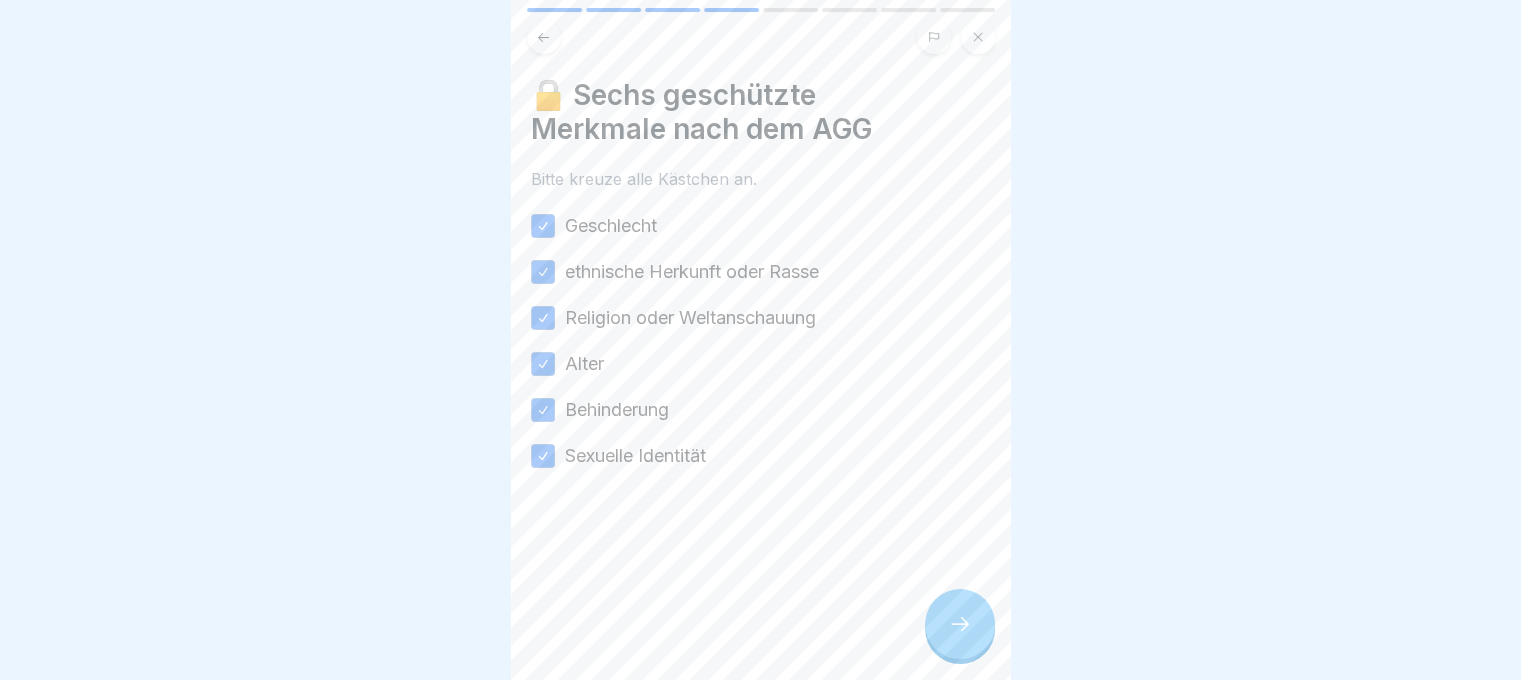 click 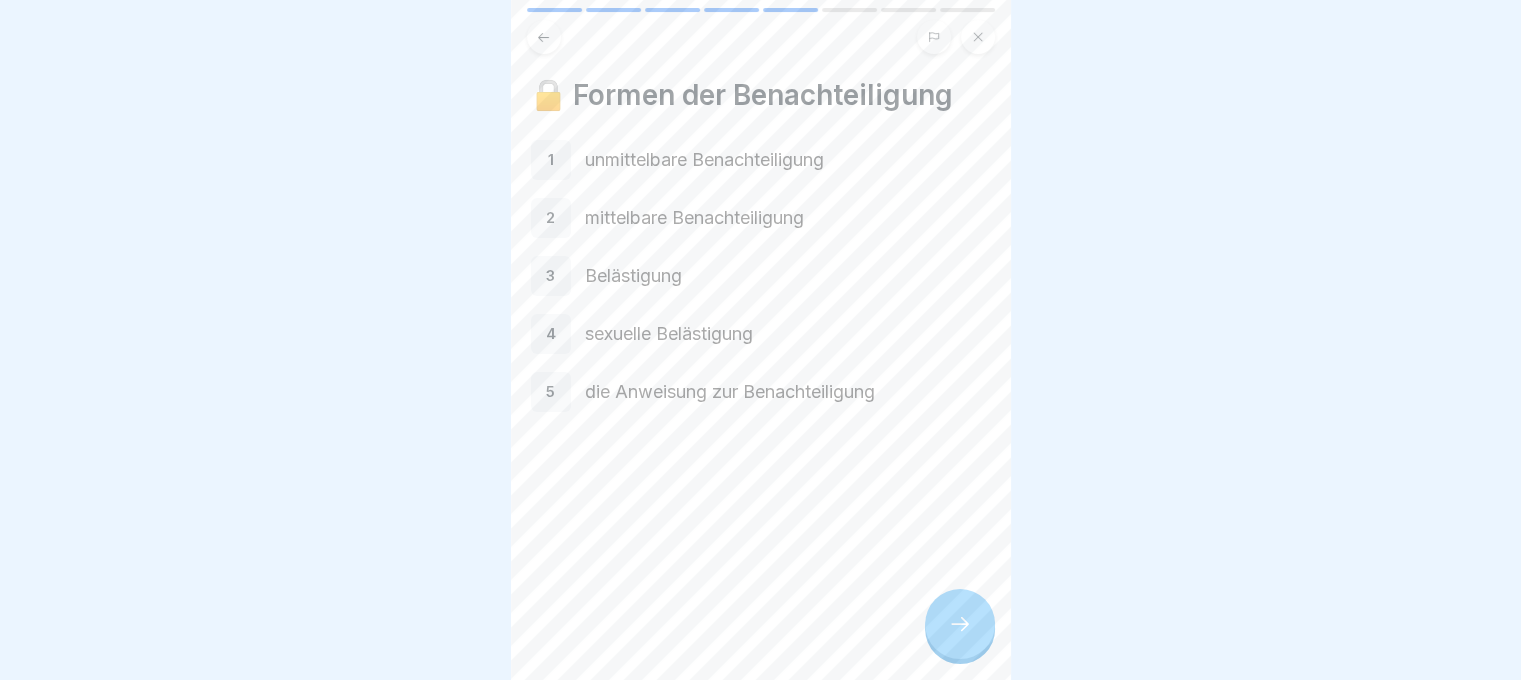 click on "unmittelbare Benachteiligung" at bounding box center [788, 160] 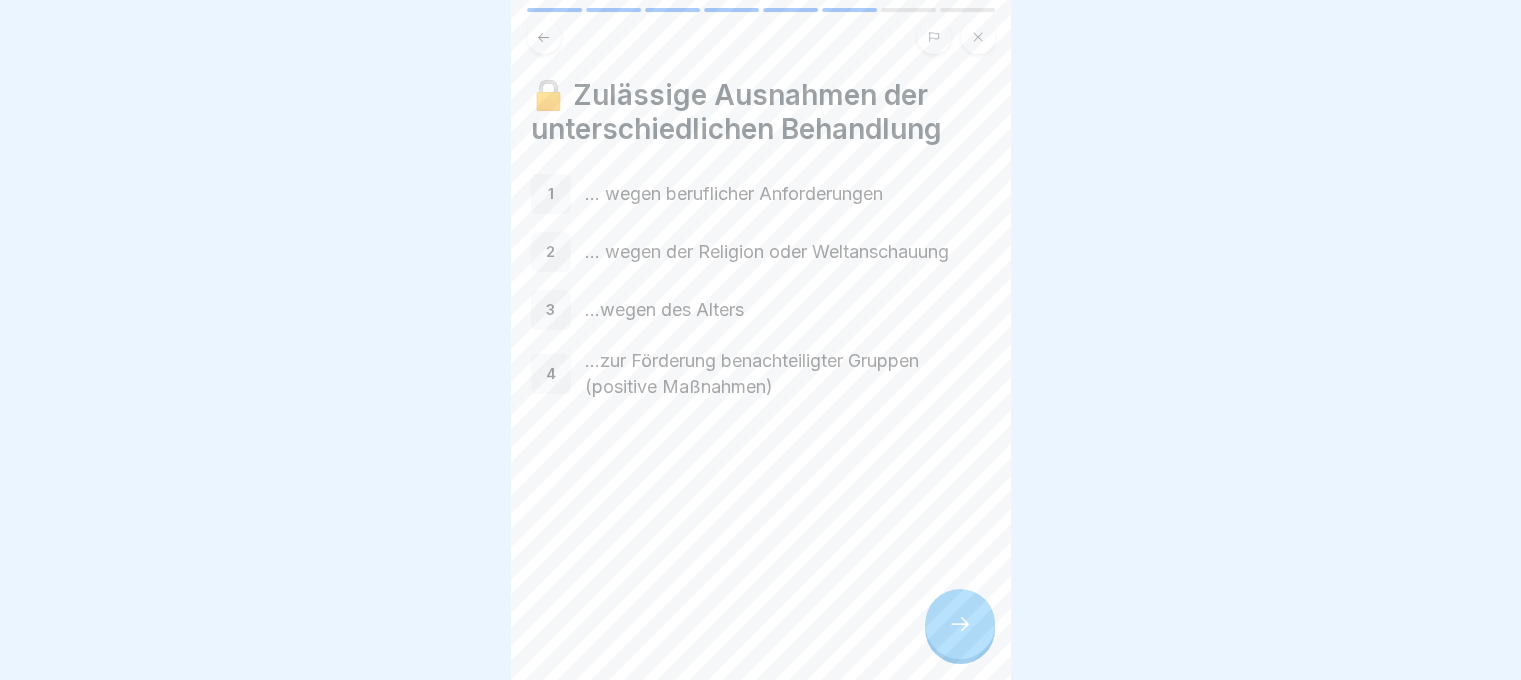 click at bounding box center [960, 624] 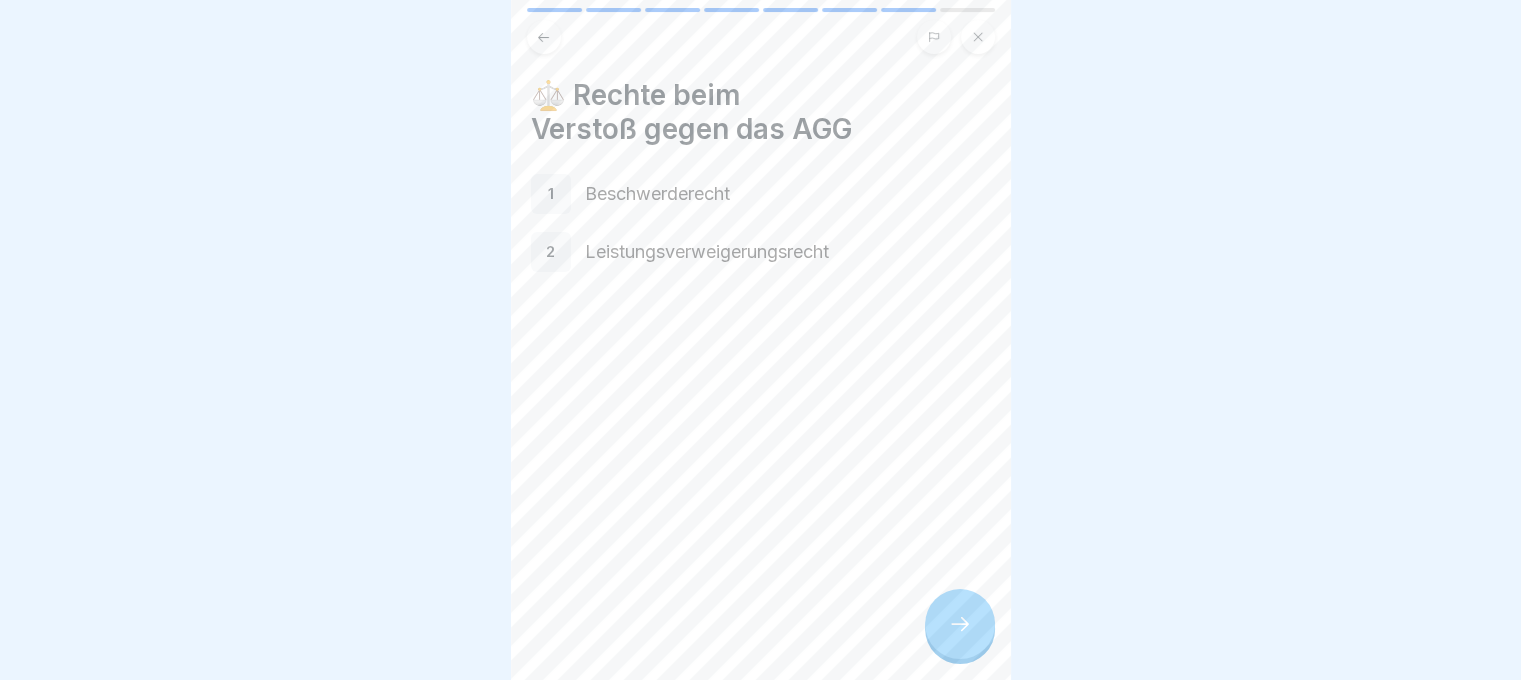 click at bounding box center (960, 624) 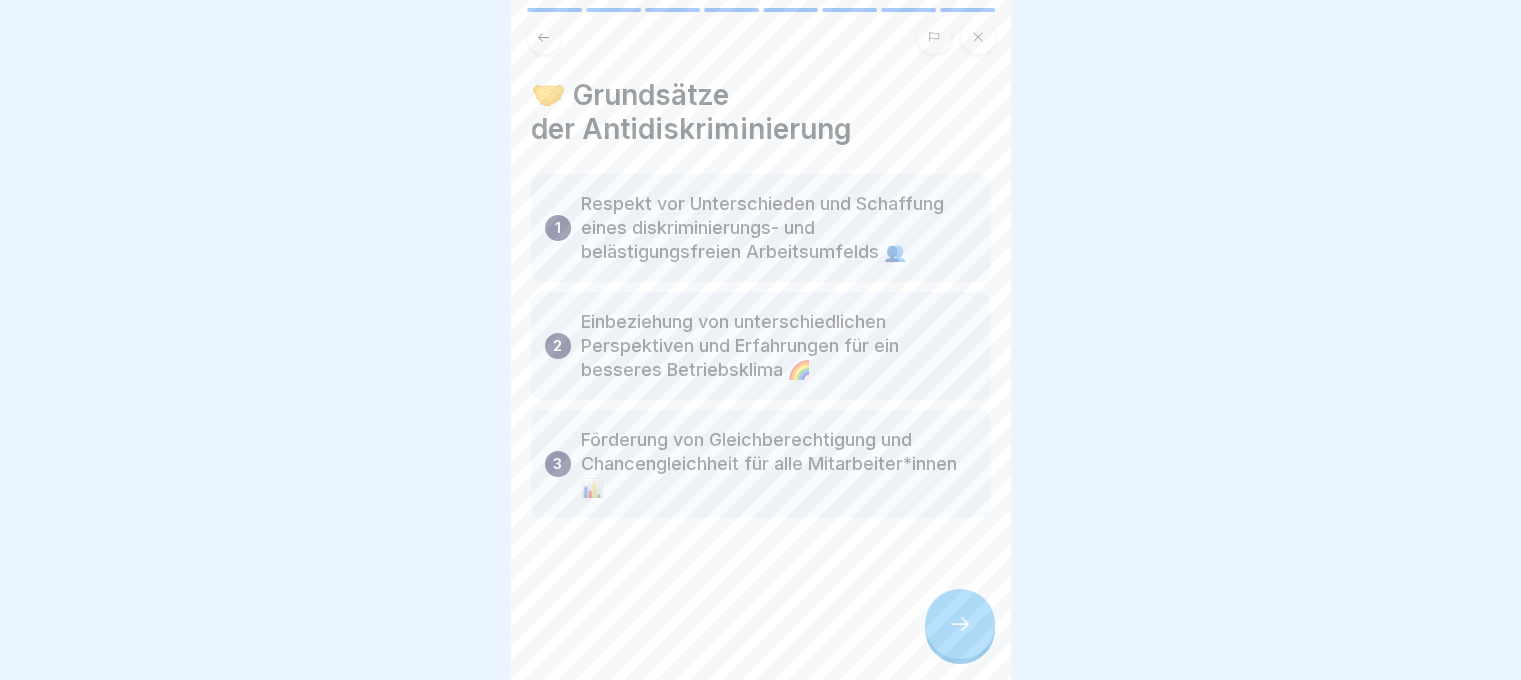 click at bounding box center [960, 624] 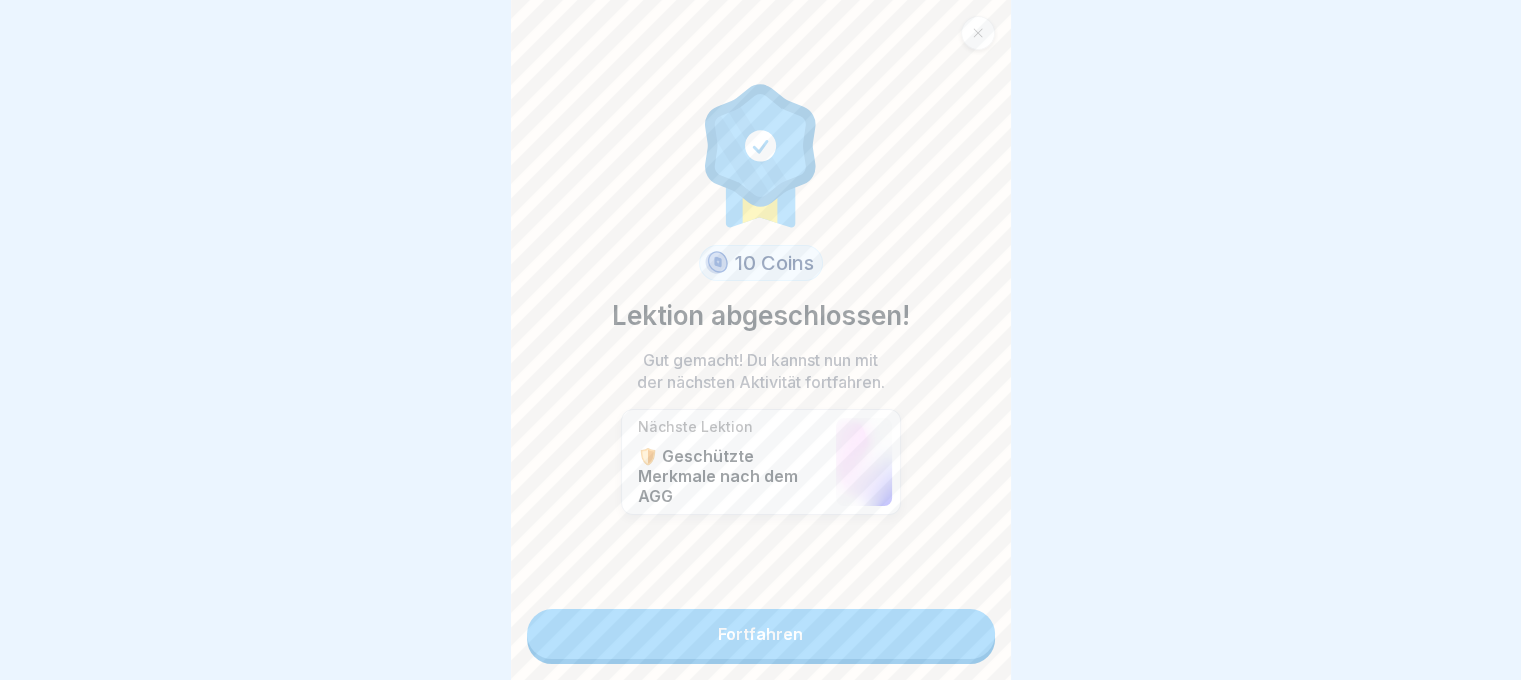click at bounding box center [978, 33] 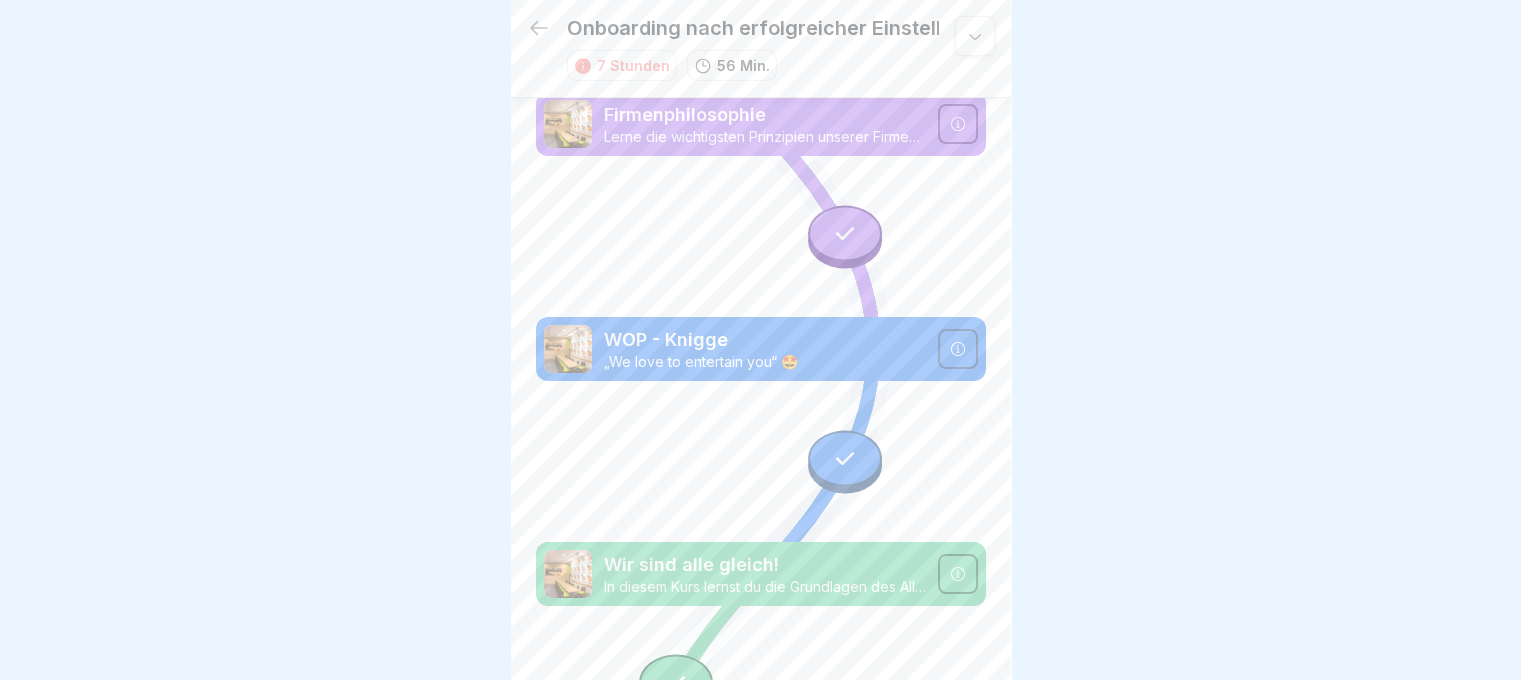scroll, scrollTop: 0, scrollLeft: 0, axis: both 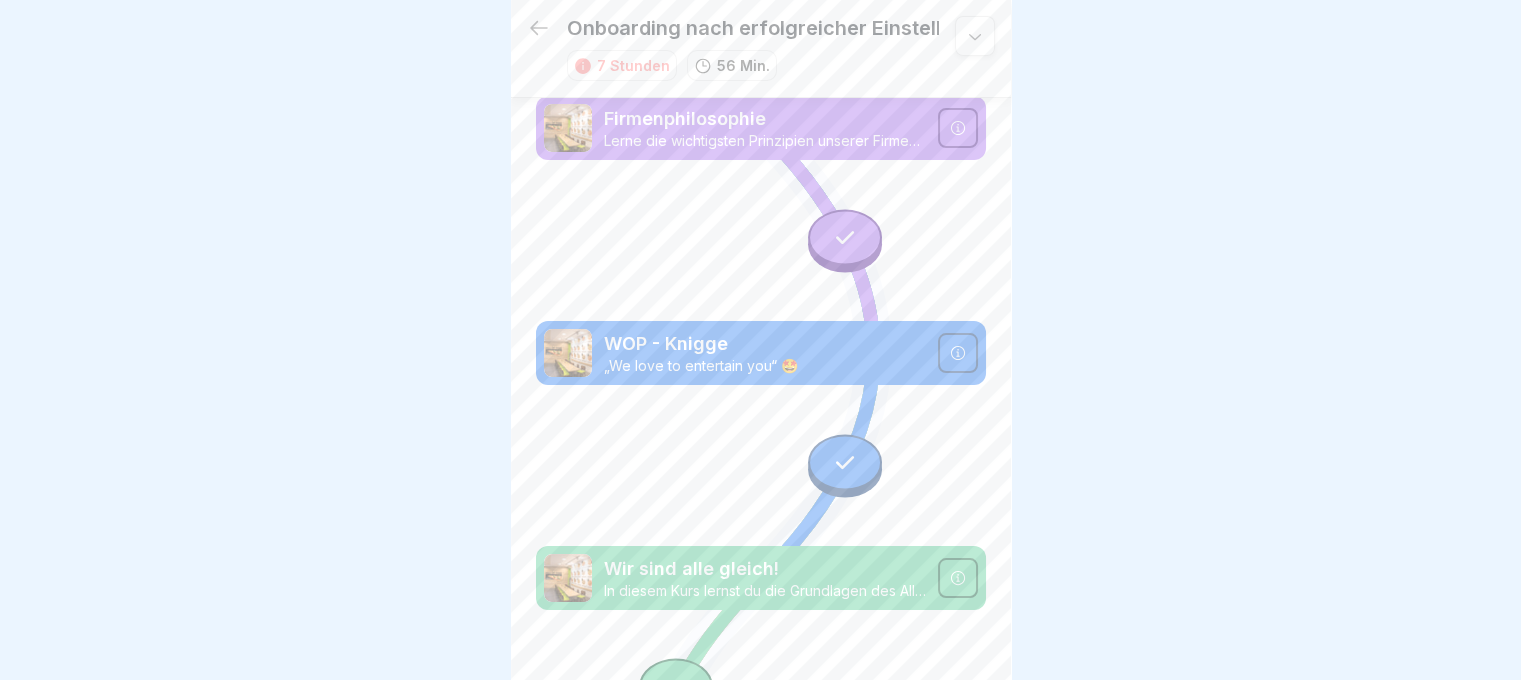 click 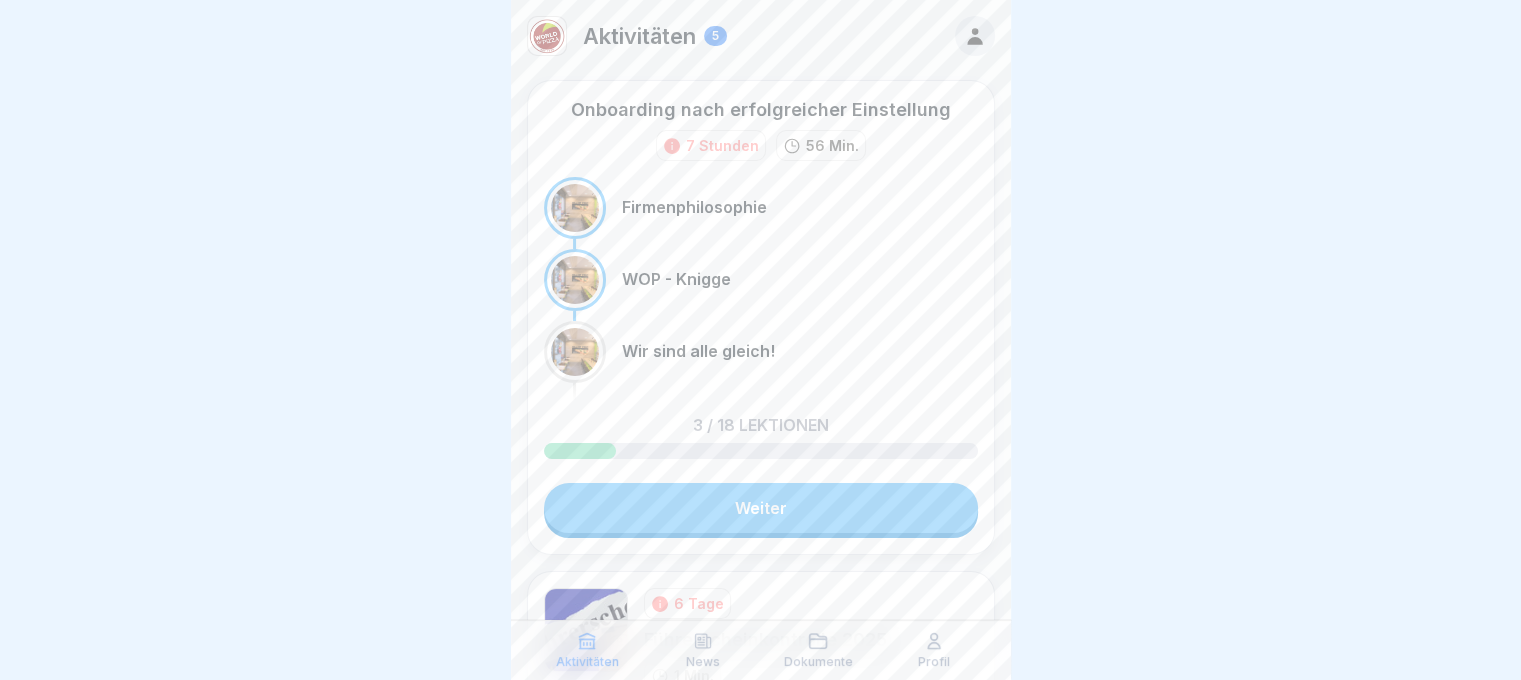 scroll, scrollTop: 15, scrollLeft: 0, axis: vertical 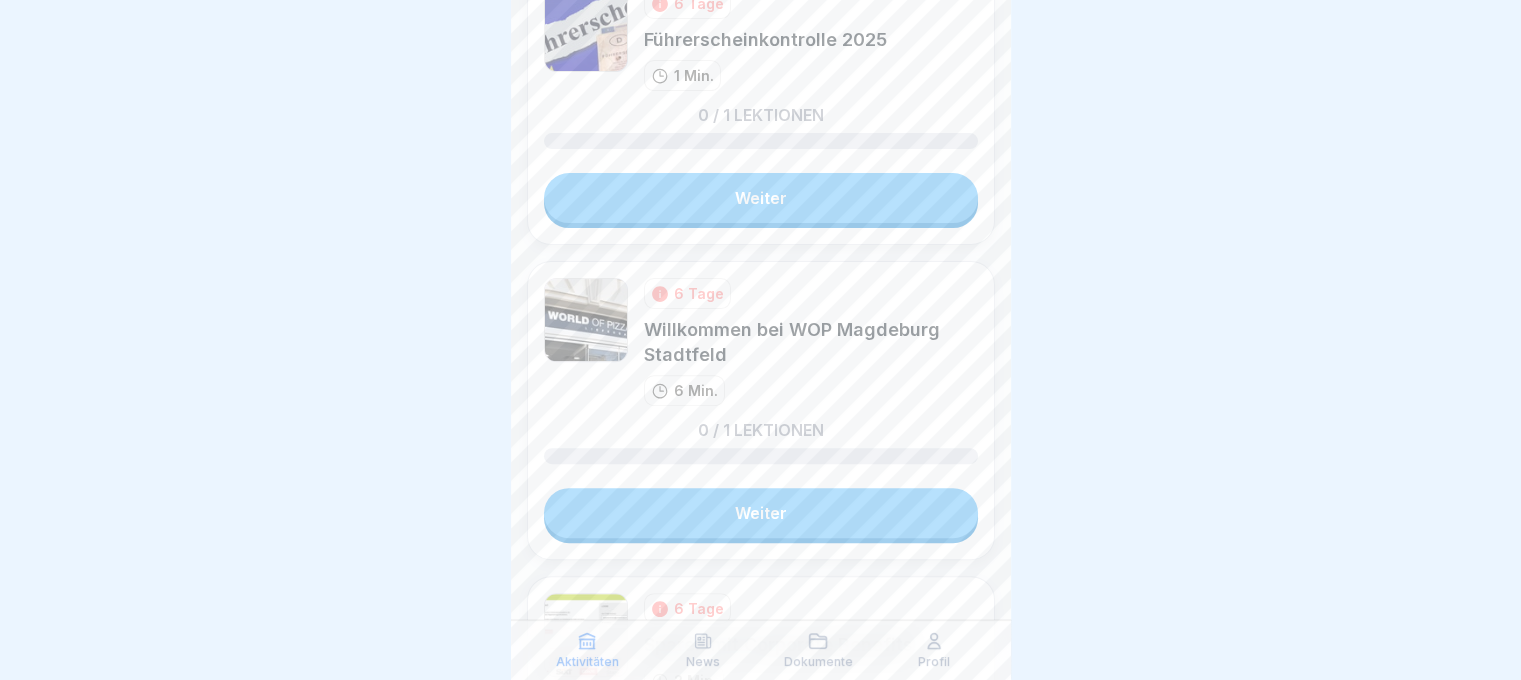 click on "Weiter" at bounding box center [761, 198] 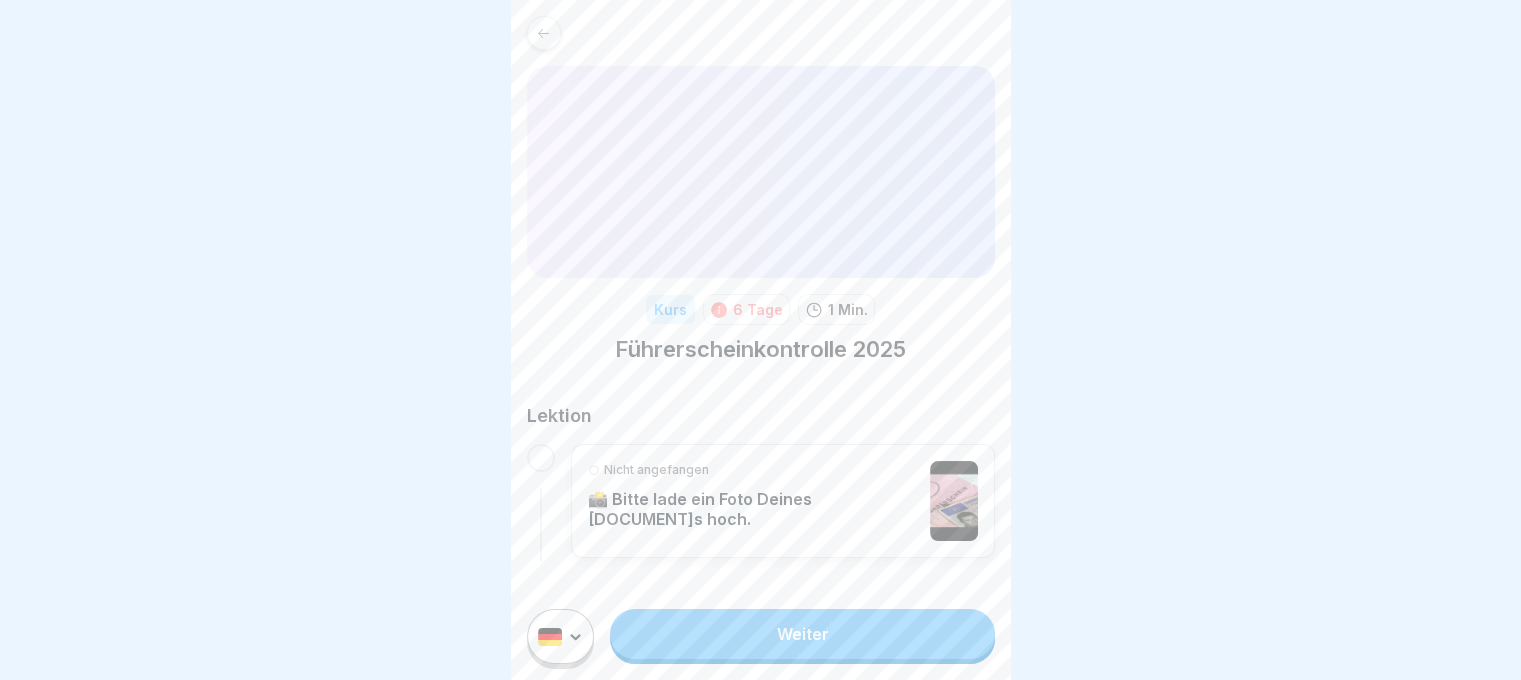 scroll, scrollTop: 0, scrollLeft: 0, axis: both 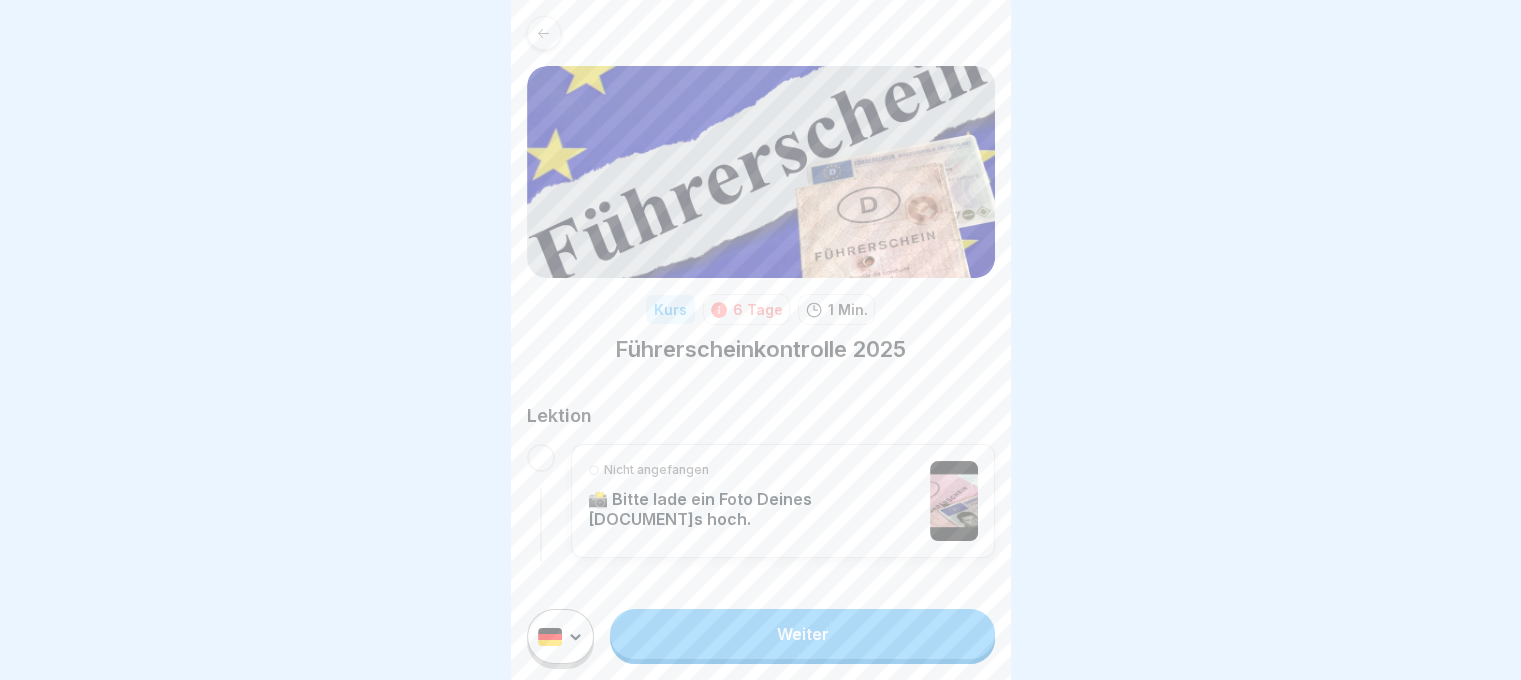 click on "Weiter" at bounding box center [802, 634] 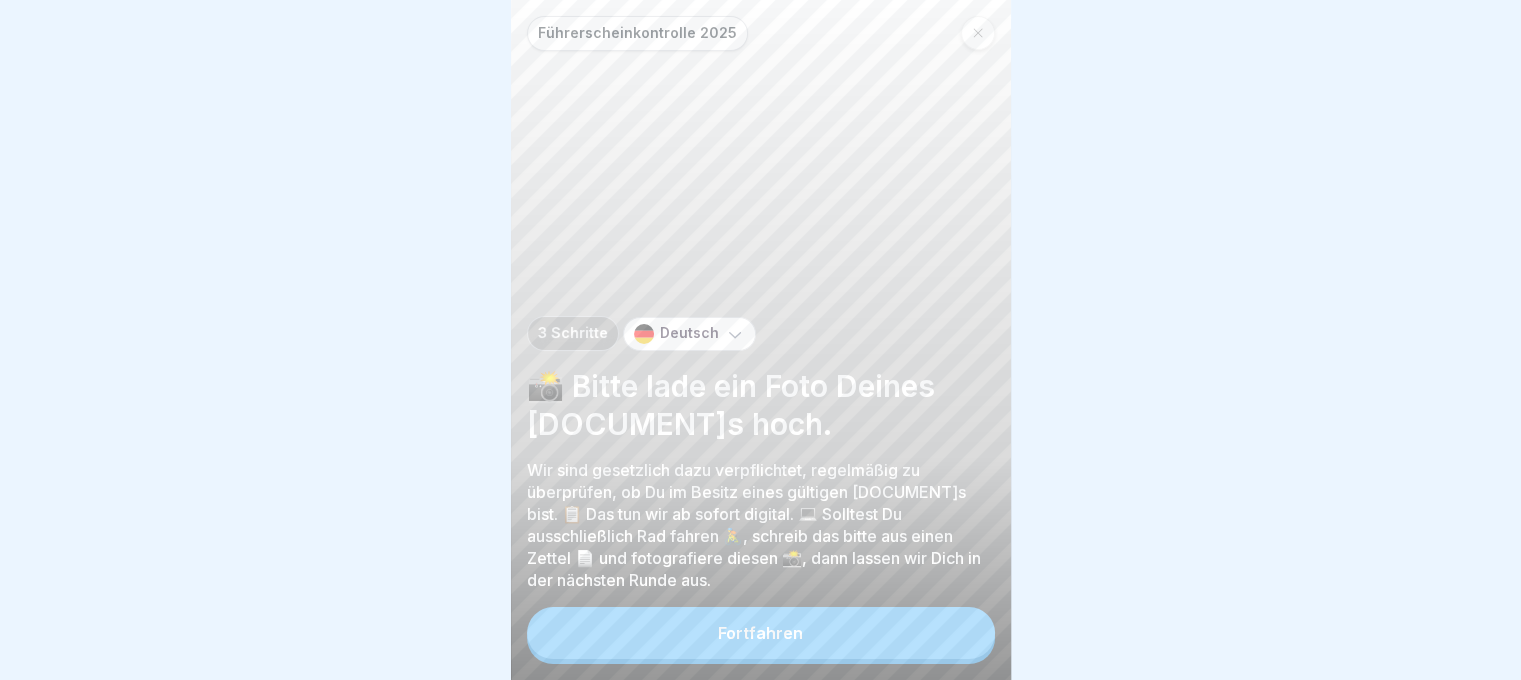 scroll, scrollTop: 0, scrollLeft: 0, axis: both 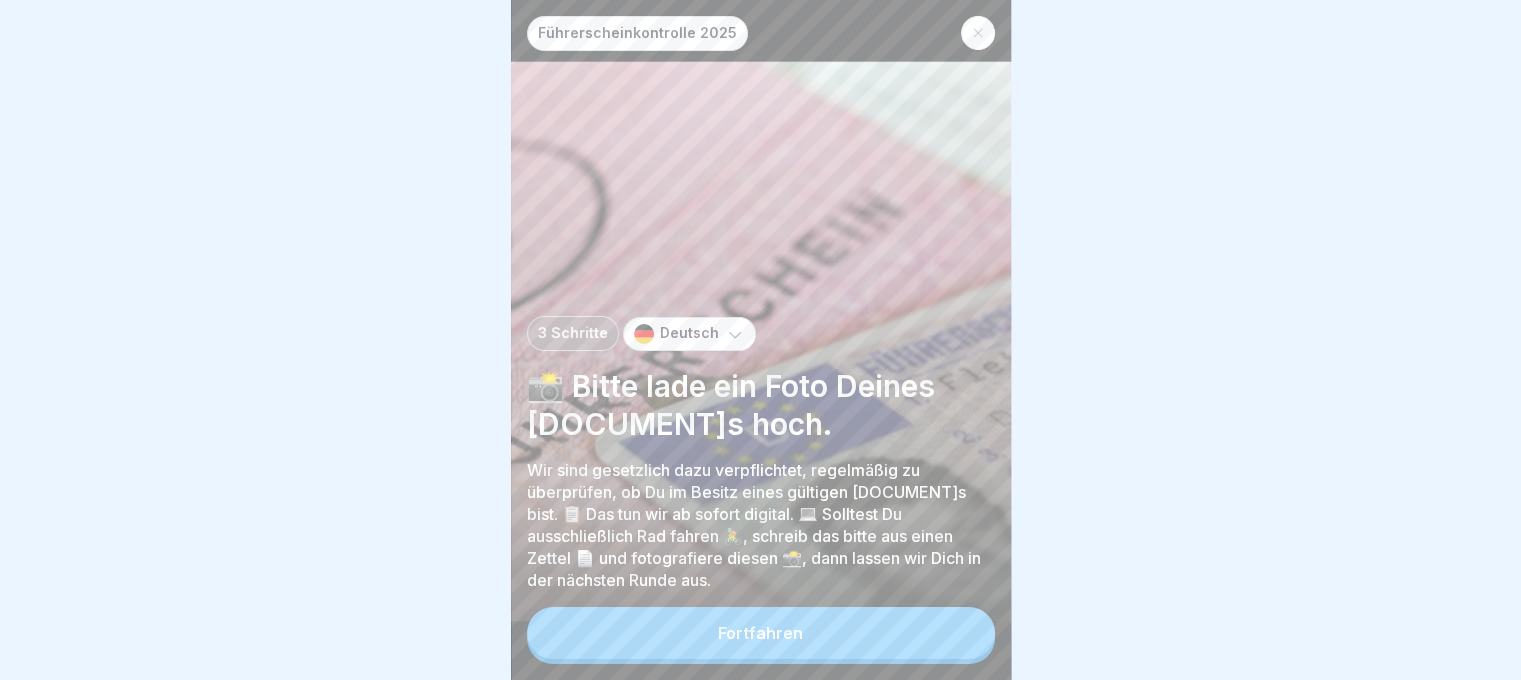 click on "Fortfahren" at bounding box center [761, 633] 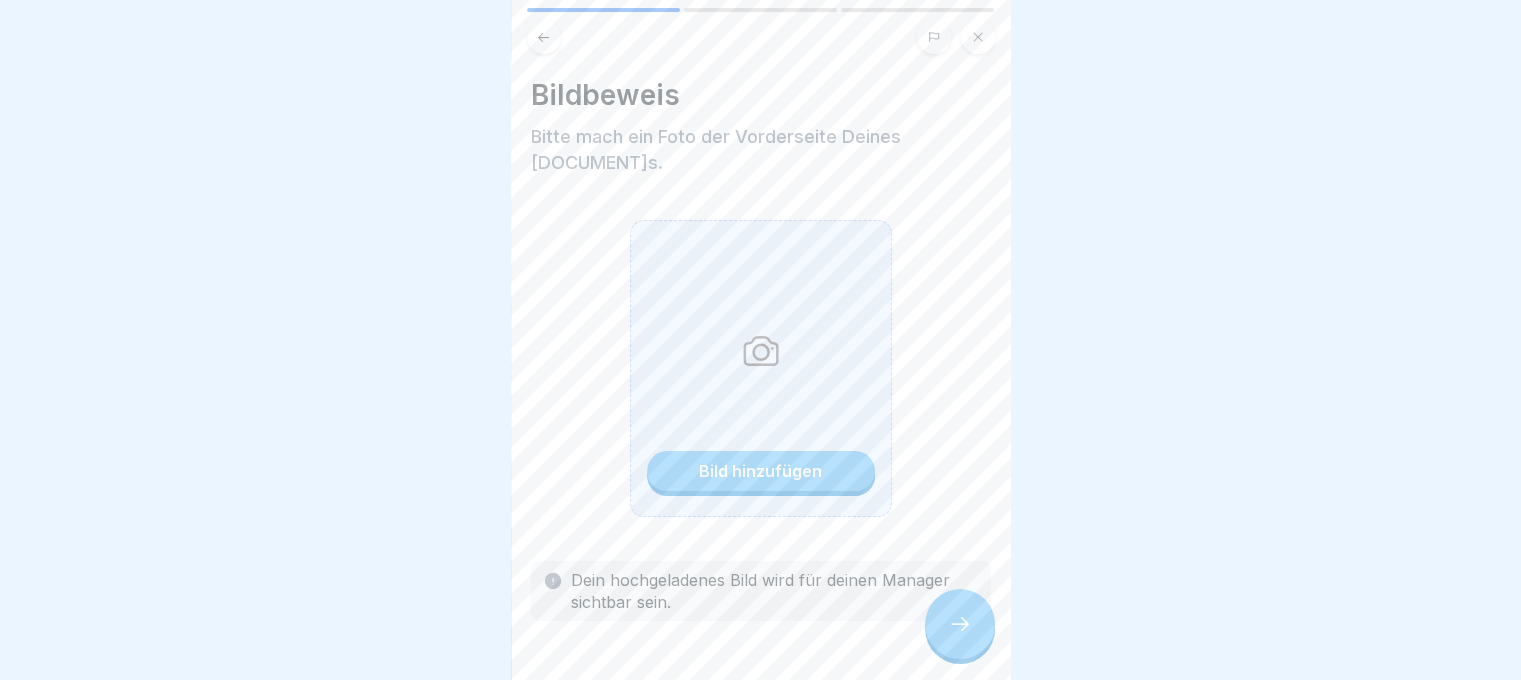 click 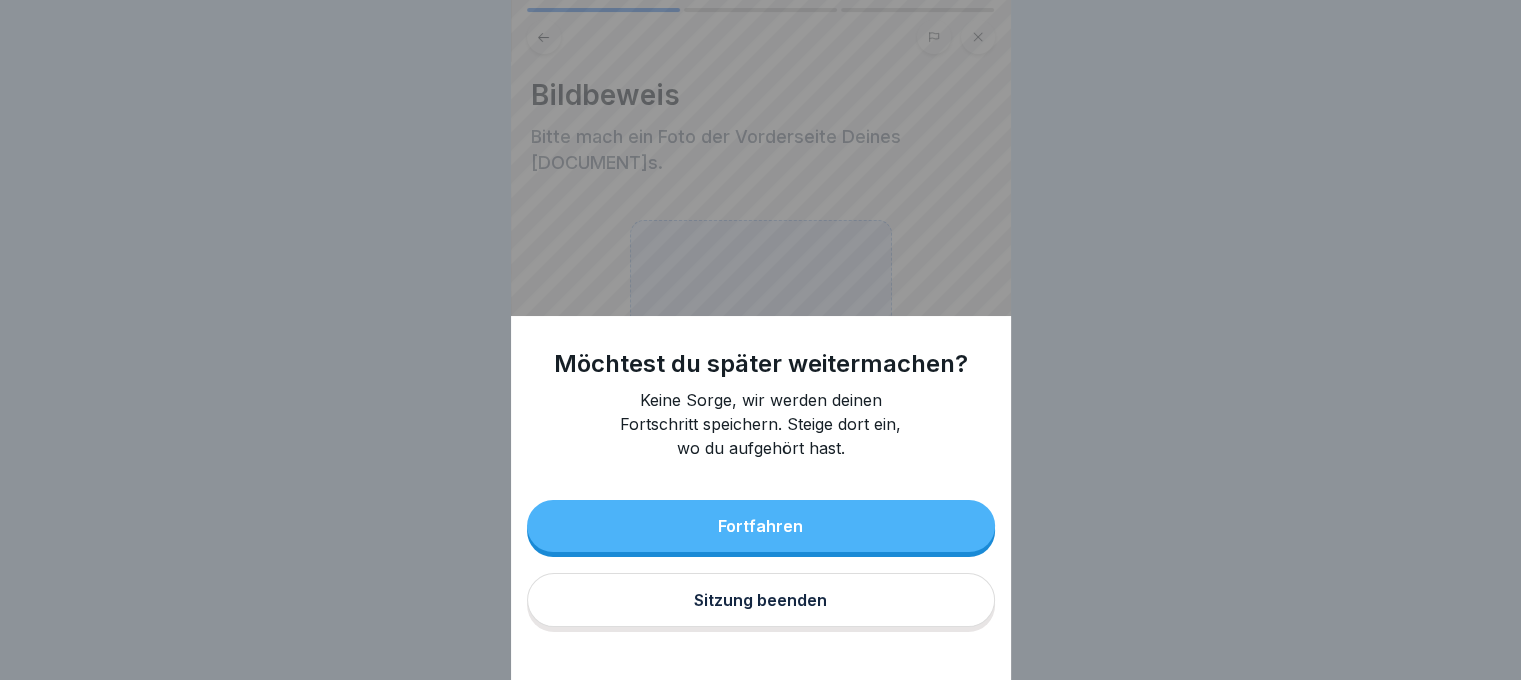 click on "Fortfahren" at bounding box center [761, 526] 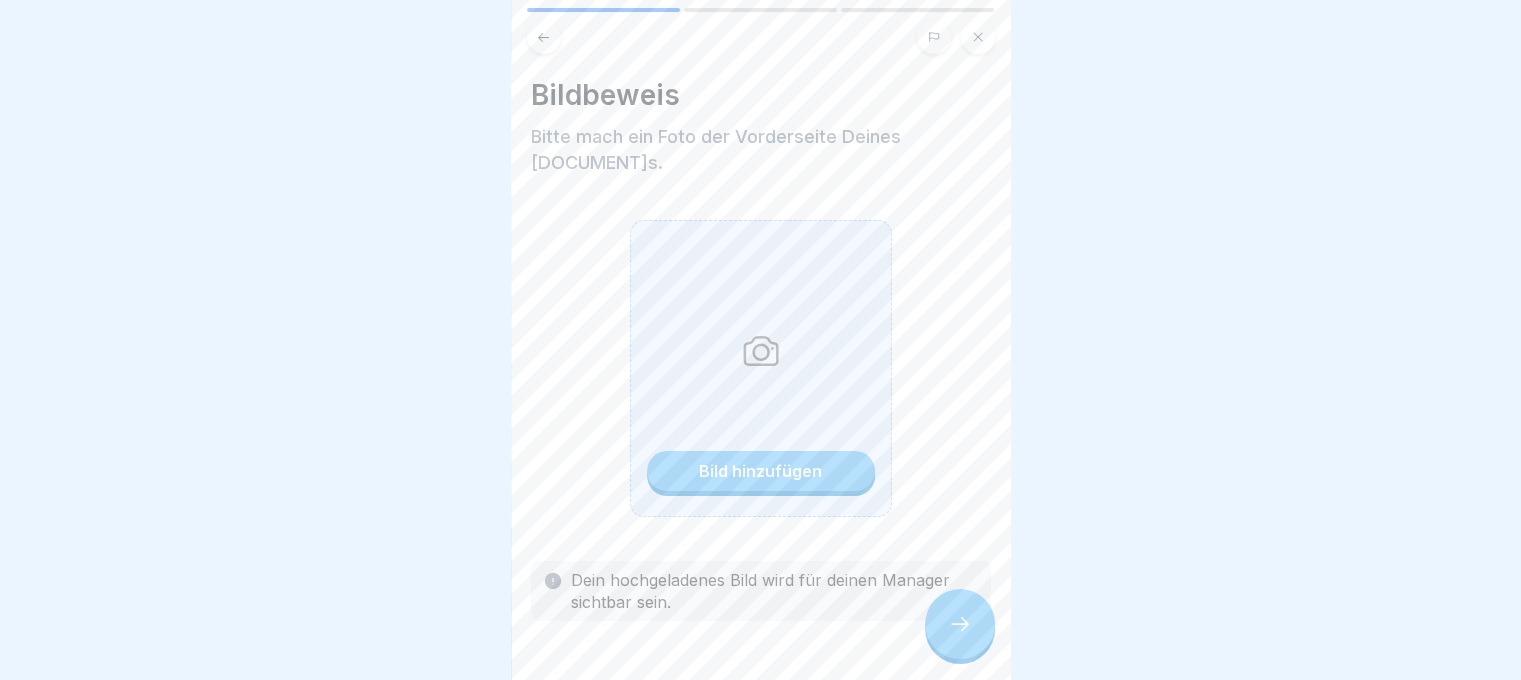 click 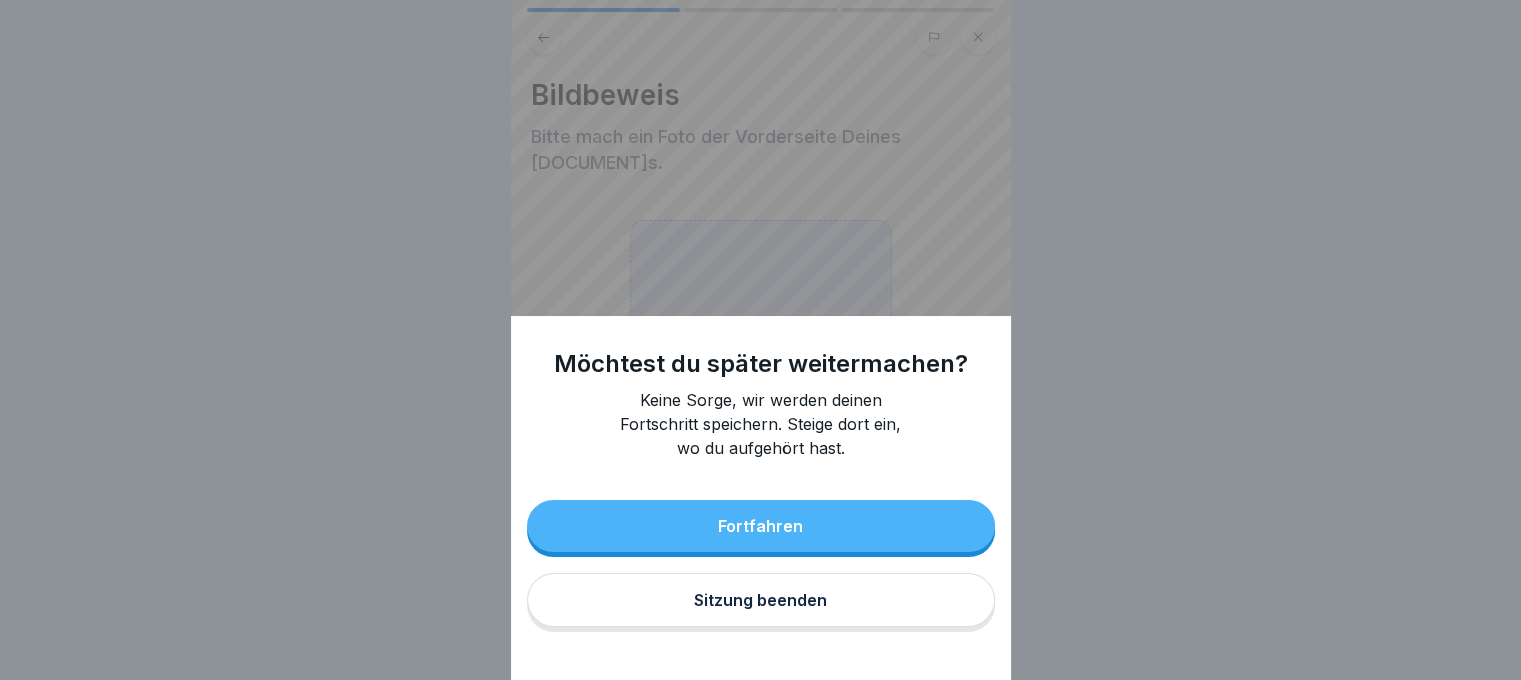 click on "Sitzung beenden" at bounding box center (760, 600) 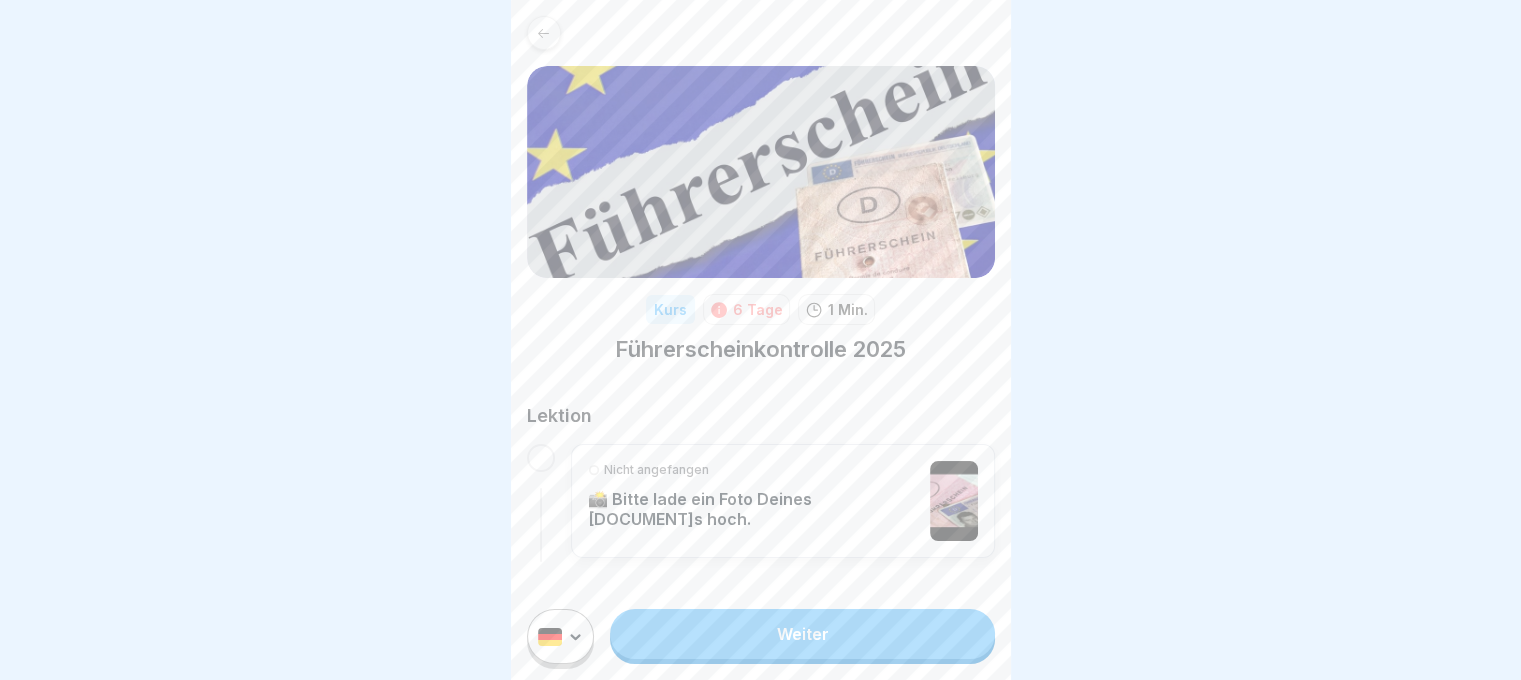 scroll, scrollTop: 15, scrollLeft: 0, axis: vertical 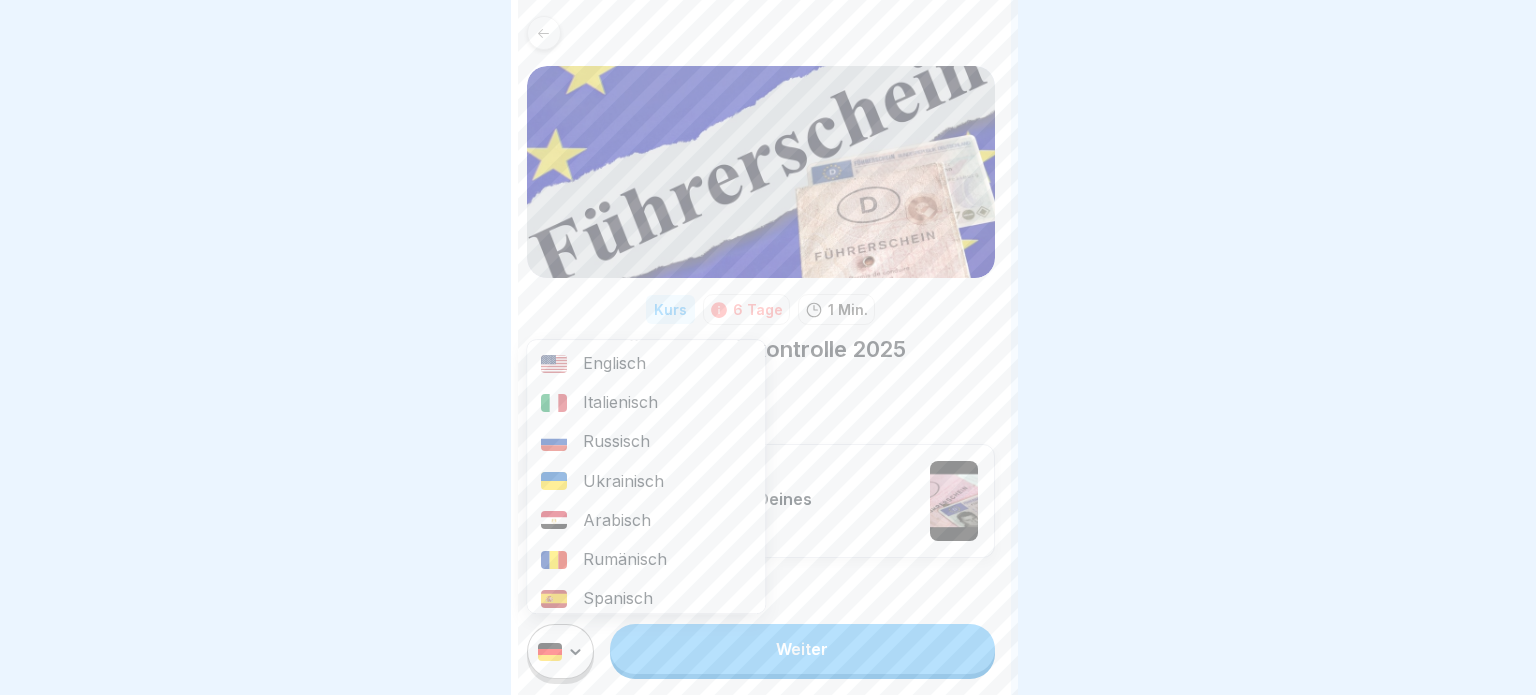 click on "Kurs 6 Tage 1 Min. [DOCUMENT]kontrolle 2025 Lektion Nicht angefangen 📸 Bitte lade ein Foto Deines [DOCUMENT]s hoch. Englisch Italienisch Russisch Ukrainisch Arabisch Rumänisch Spanisch Tschechisch Urdu Punjabi Persisch Paschtu Hindi Deutsch Weiter" at bounding box center [768, 347] 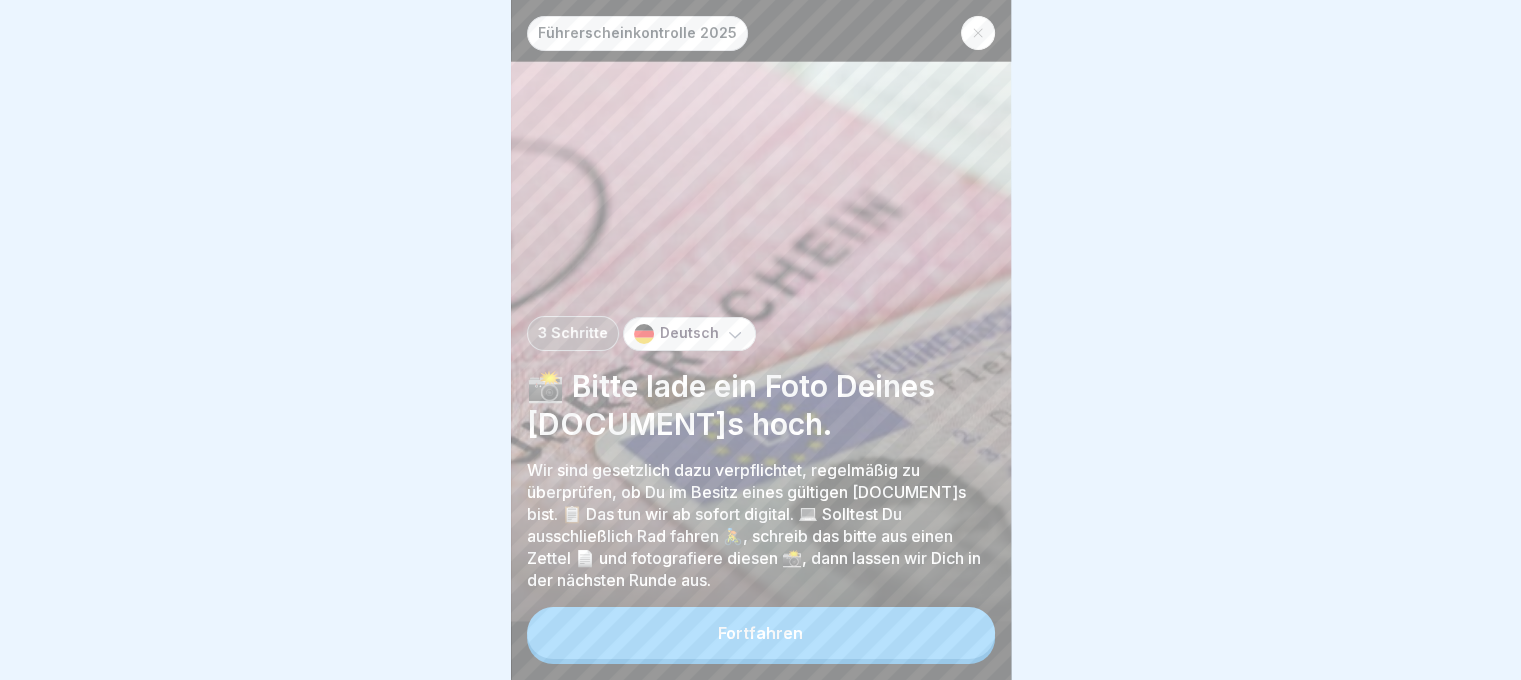 scroll, scrollTop: 15, scrollLeft: 0, axis: vertical 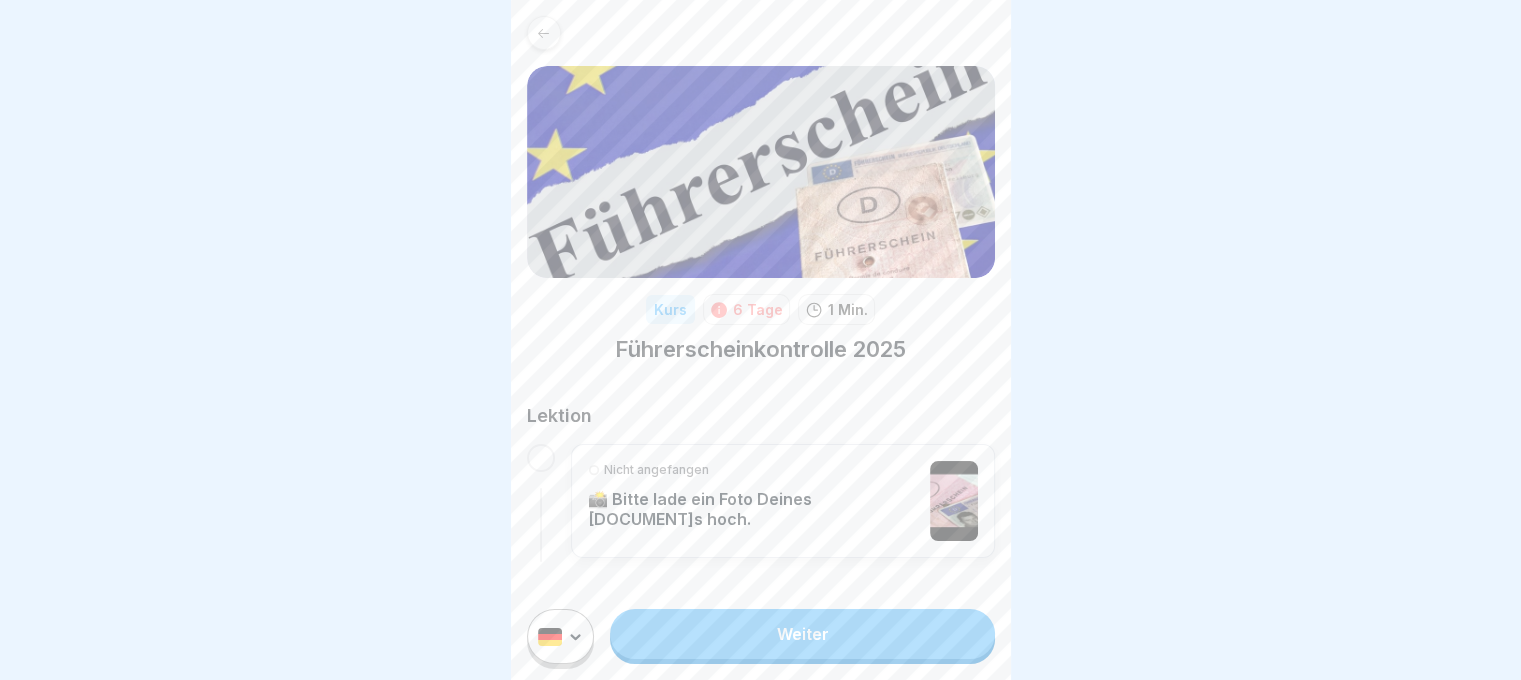 click at bounding box center [544, 33] 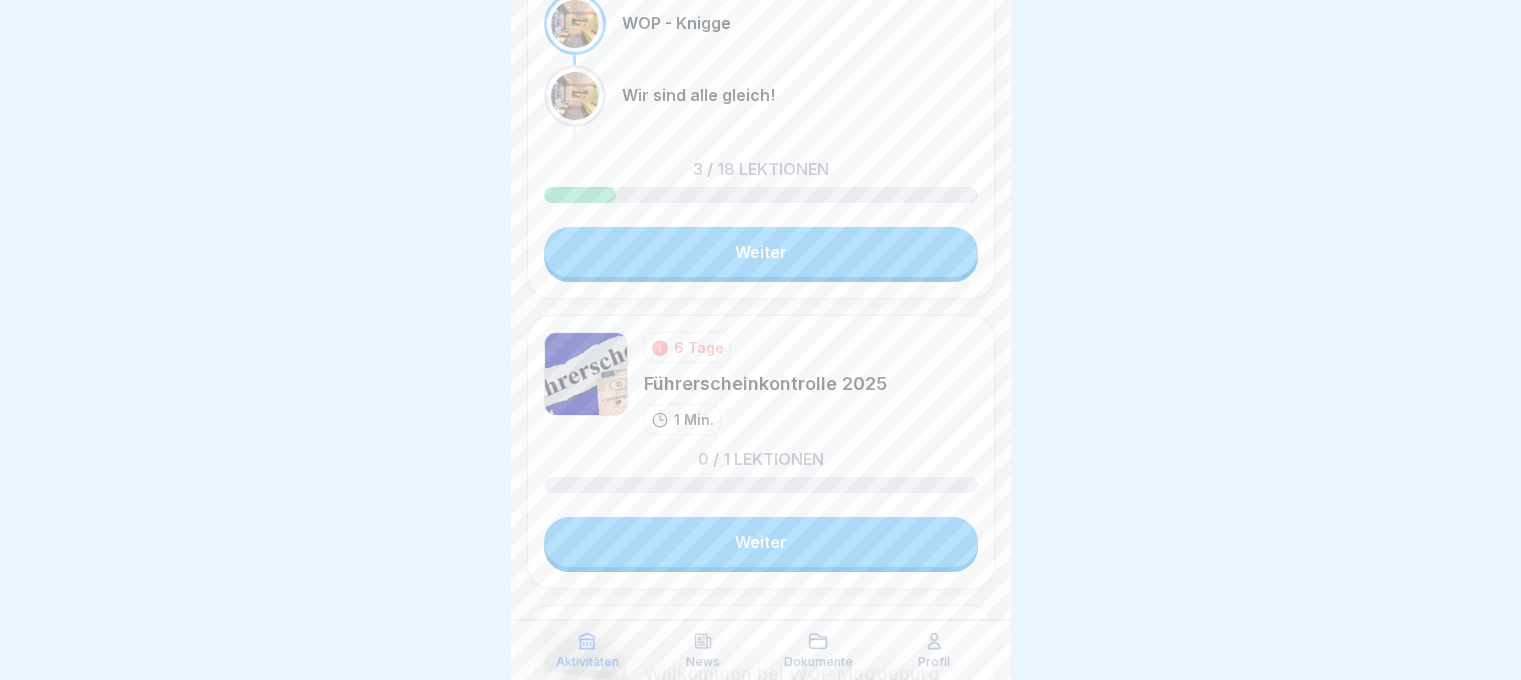 scroll, scrollTop: 0, scrollLeft: 0, axis: both 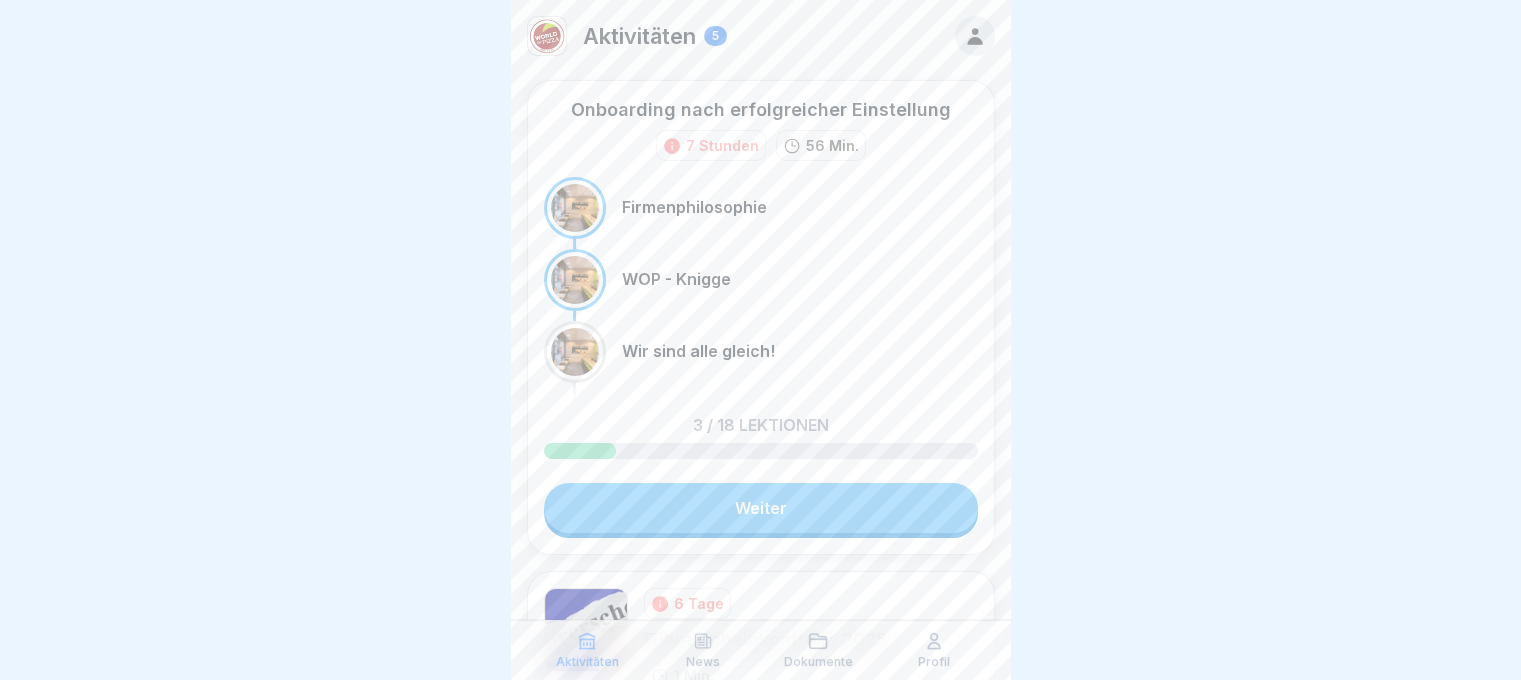 click 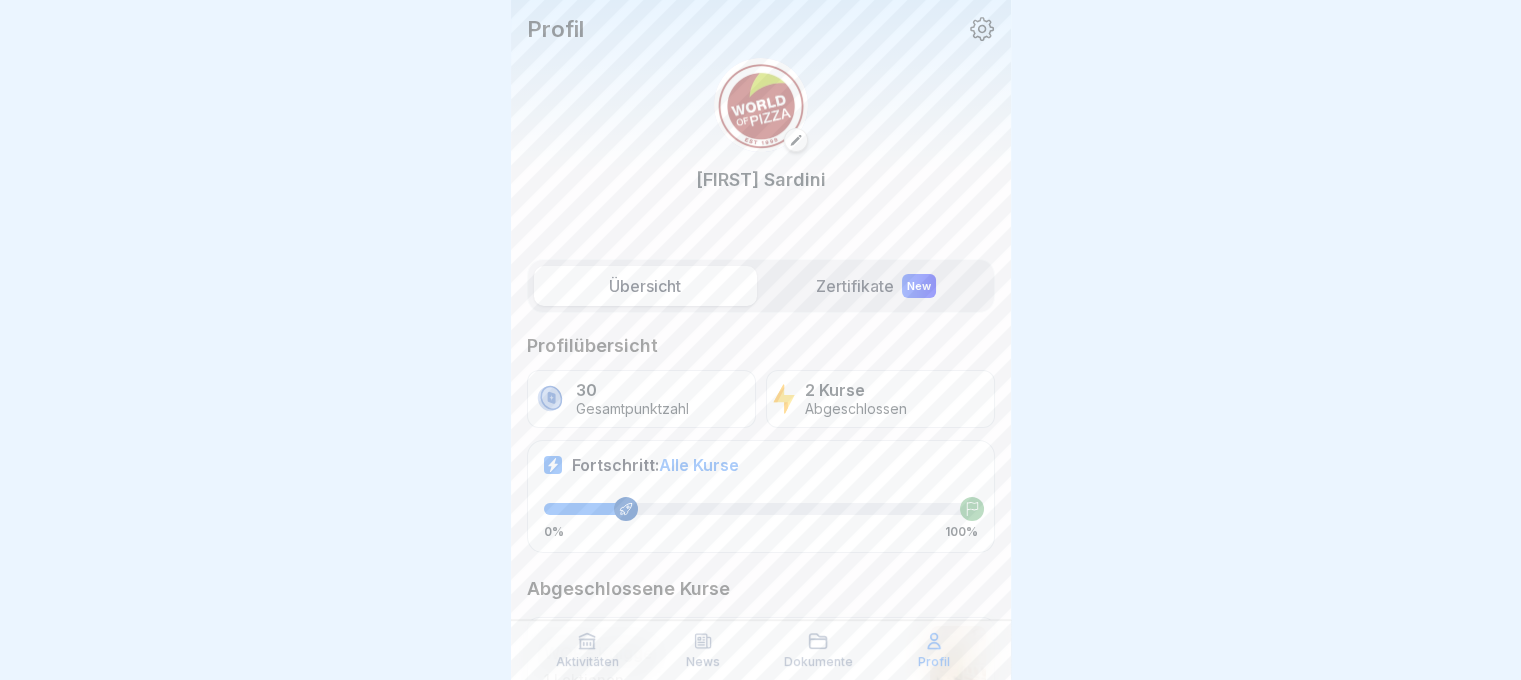 click on "Fortschritt:  Alle Kurse 0% 100%" at bounding box center (761, 496) 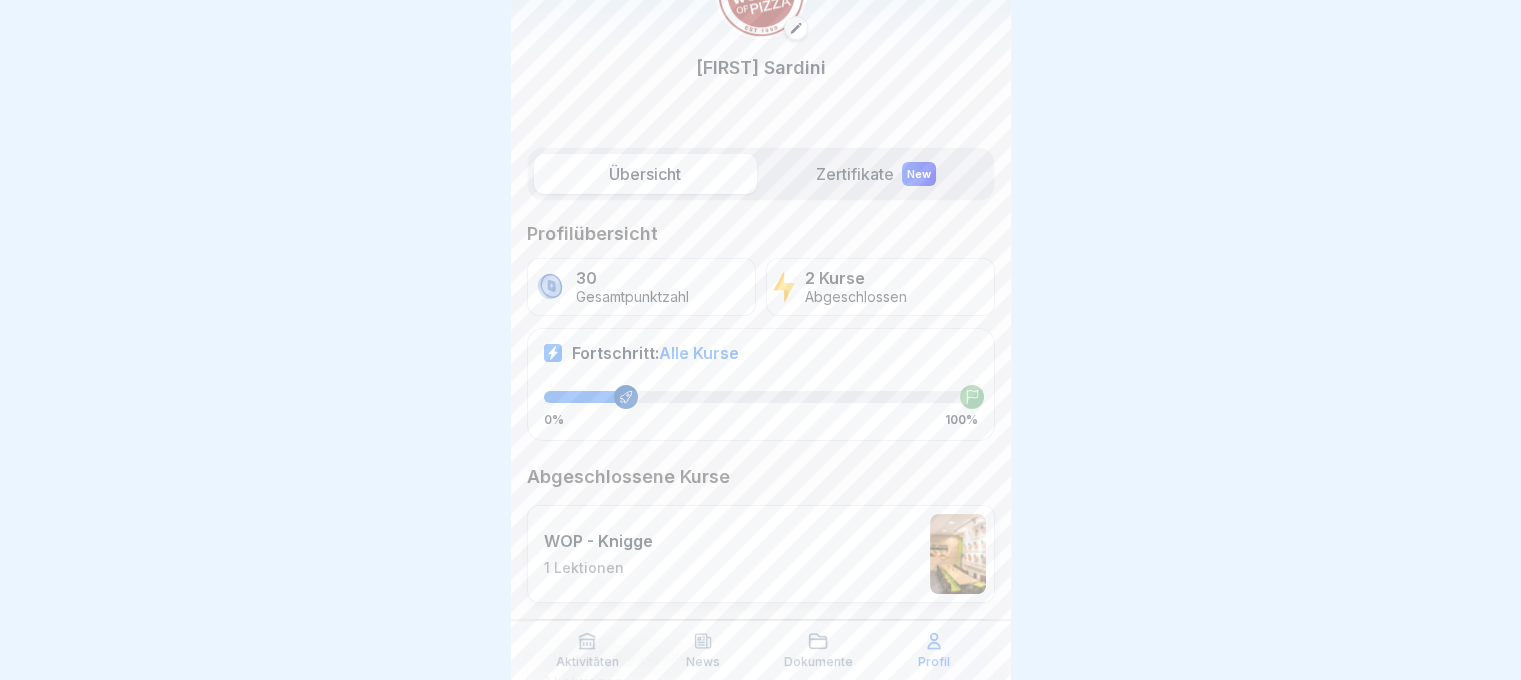 scroll, scrollTop: 248, scrollLeft: 0, axis: vertical 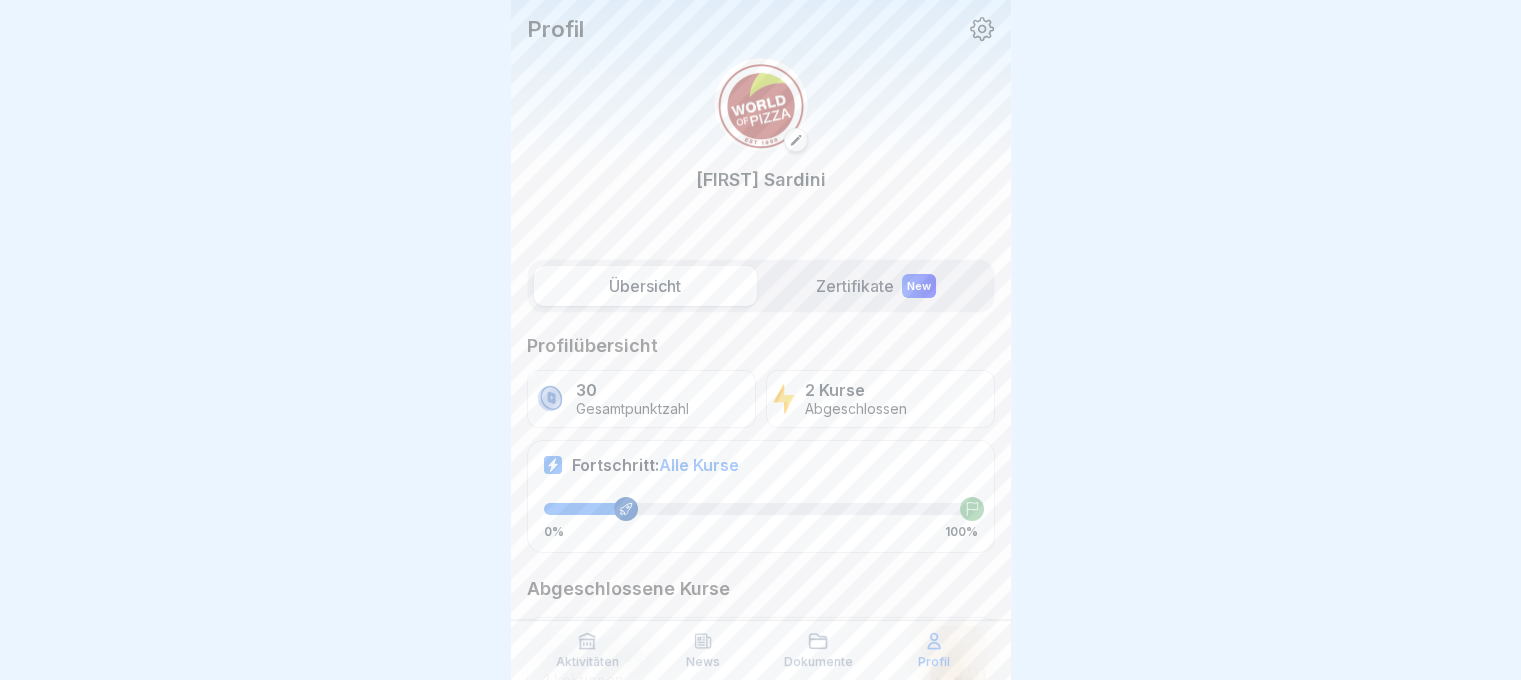 click on "Zertifikate New" at bounding box center (876, 286) 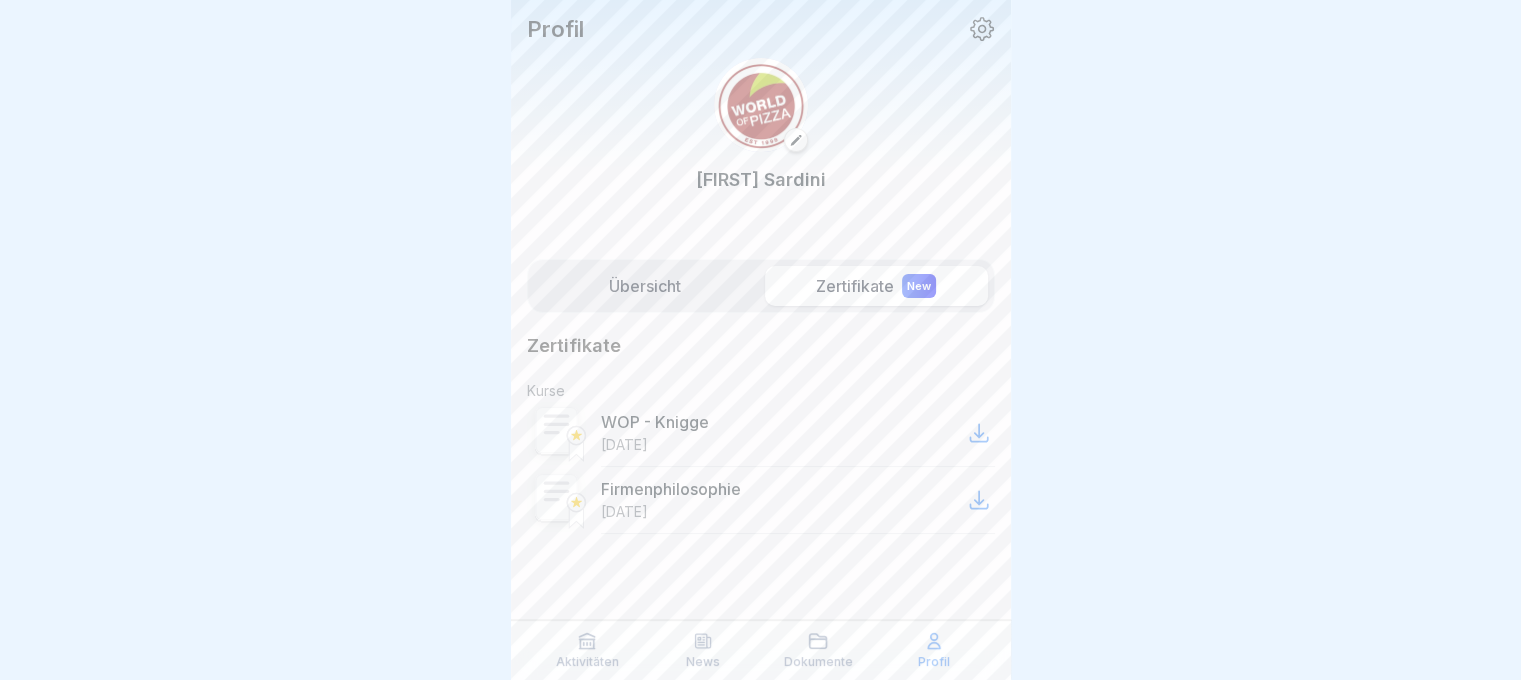click on "Übersicht" at bounding box center (645, 286) 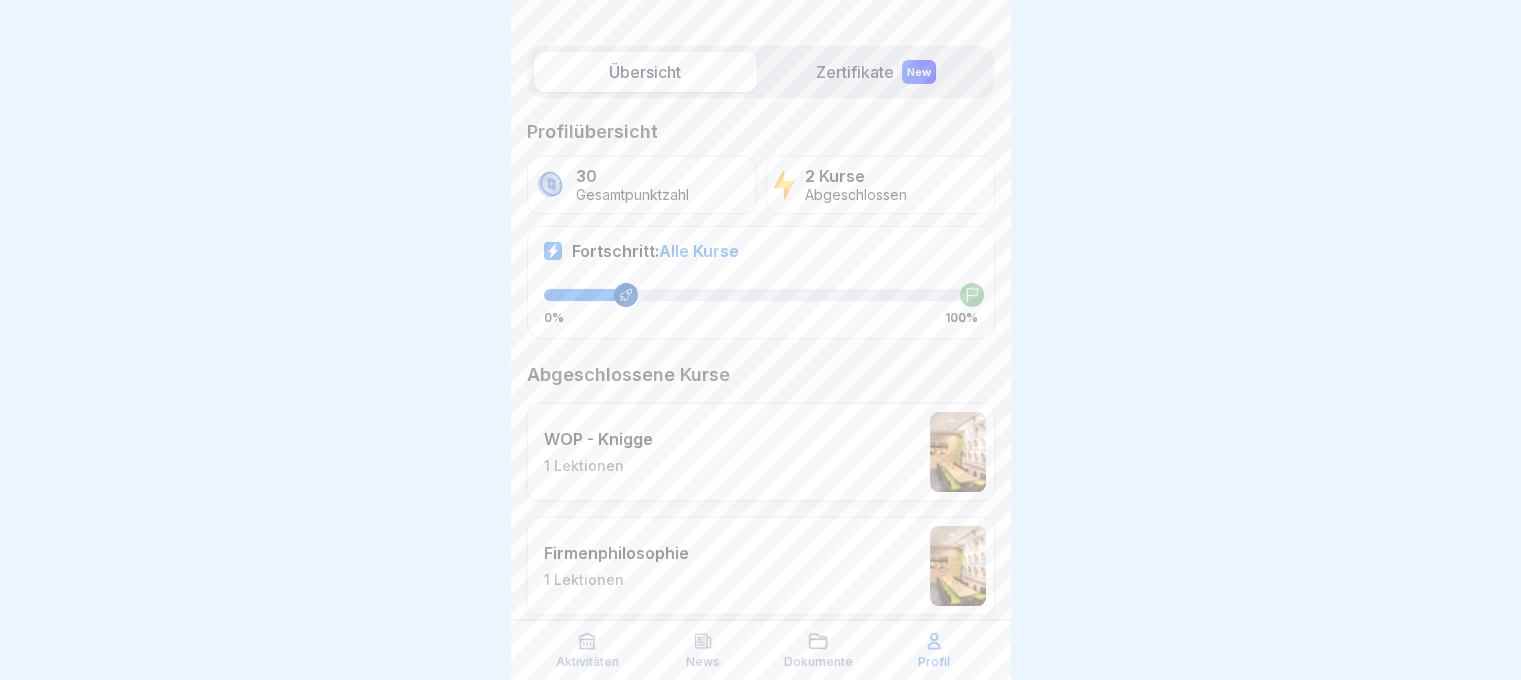 scroll, scrollTop: 248, scrollLeft: 0, axis: vertical 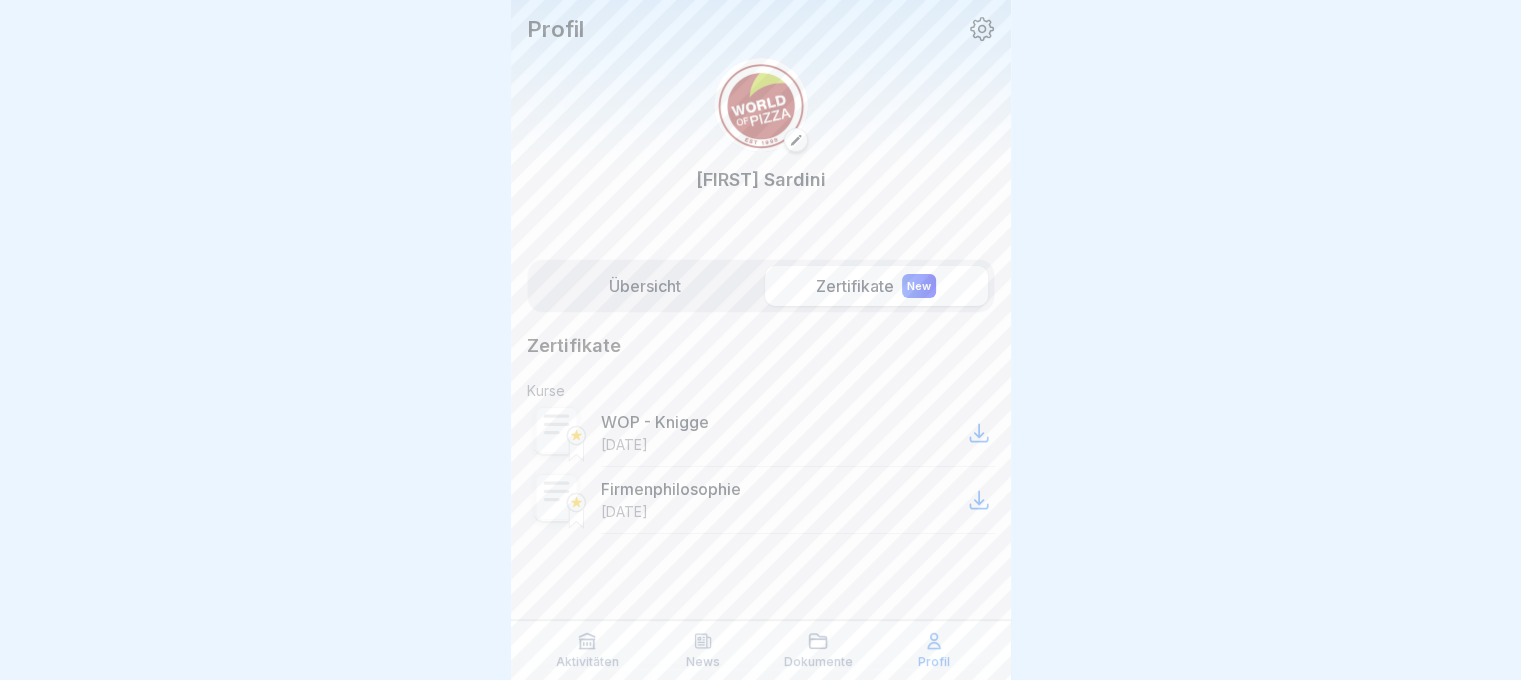 click on "Übersicht" at bounding box center [645, 286] 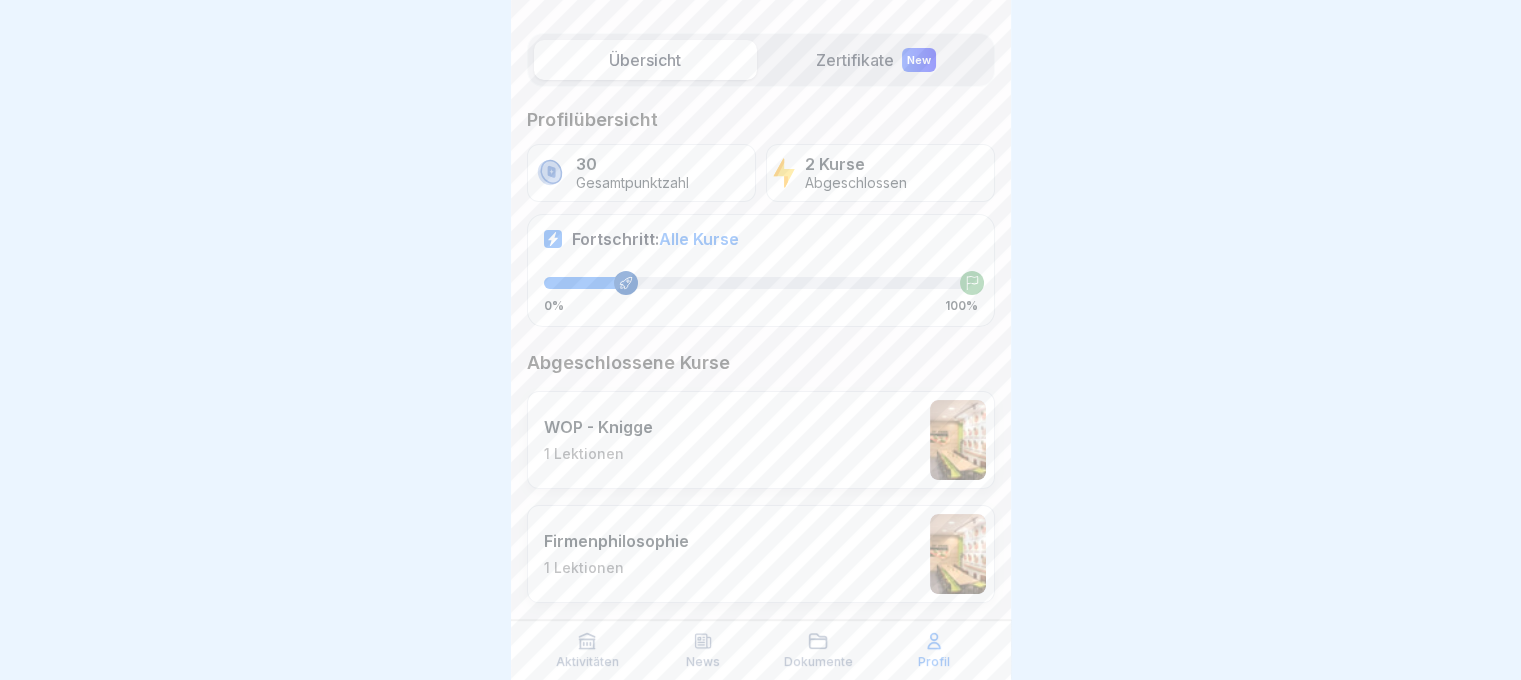 scroll, scrollTop: 248, scrollLeft: 0, axis: vertical 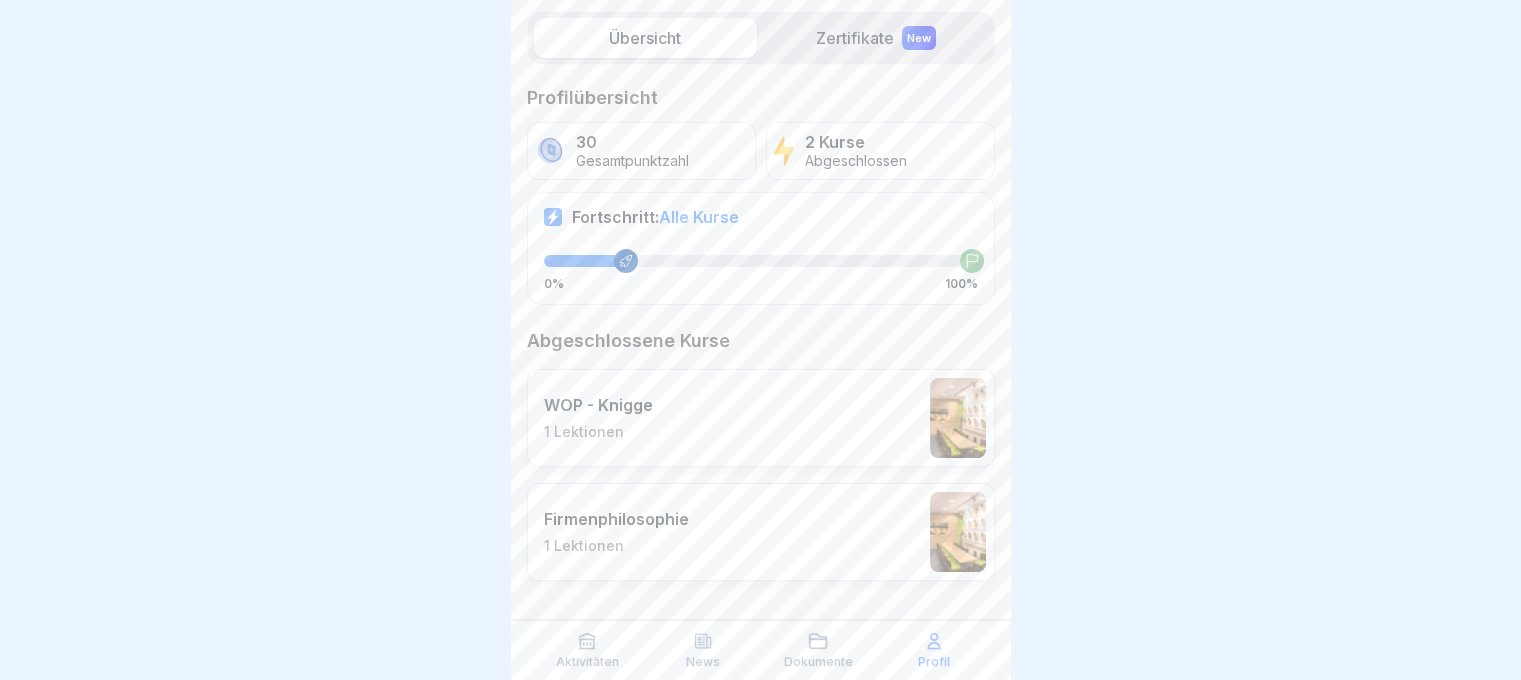 click on "Alle Kurse" at bounding box center (699, 217) 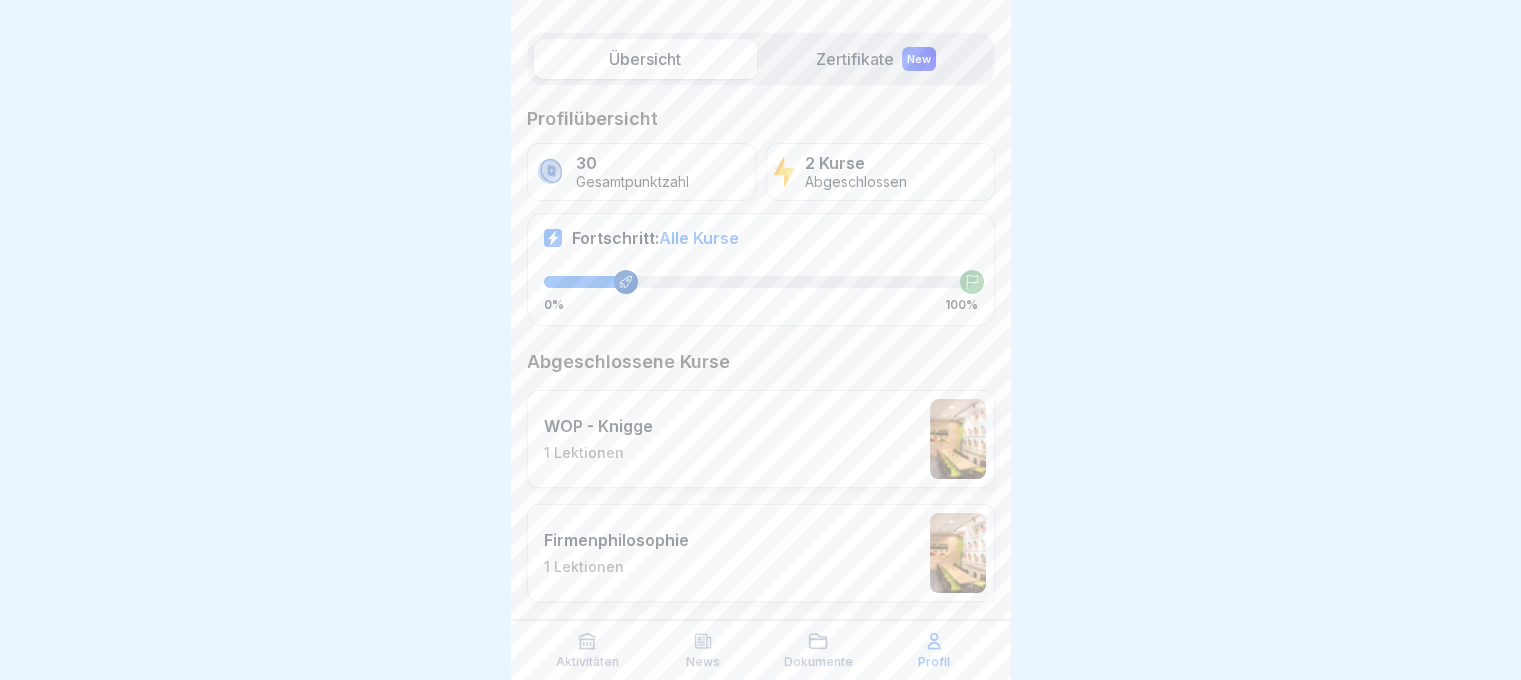 scroll, scrollTop: 248, scrollLeft: 0, axis: vertical 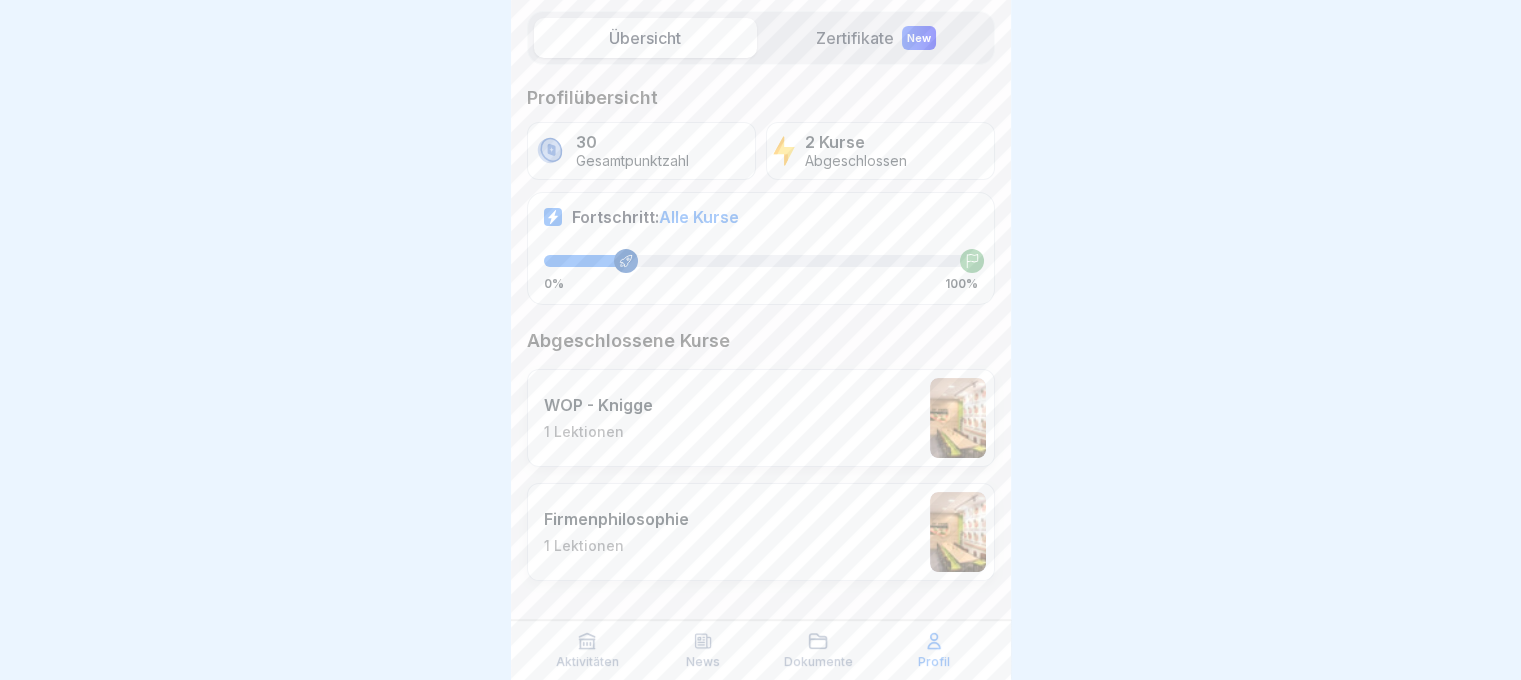 click 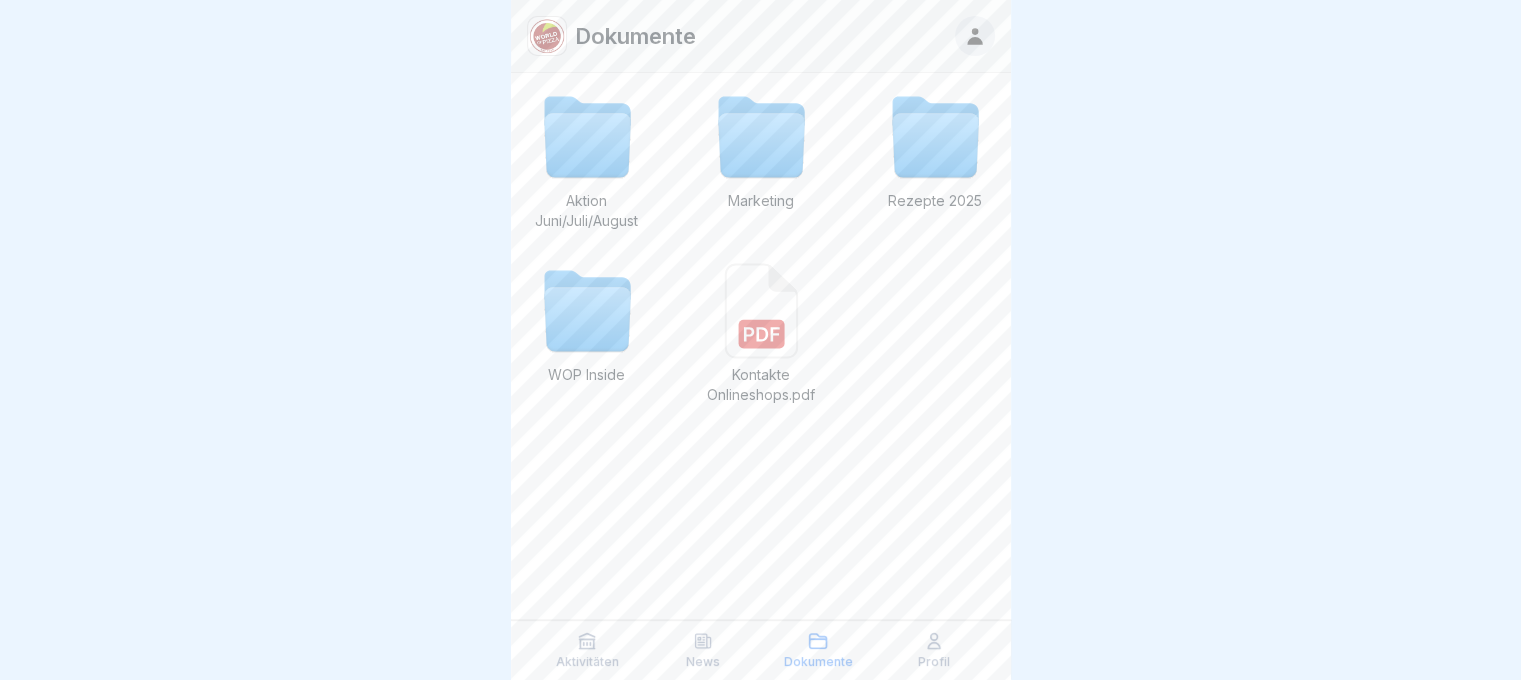 scroll 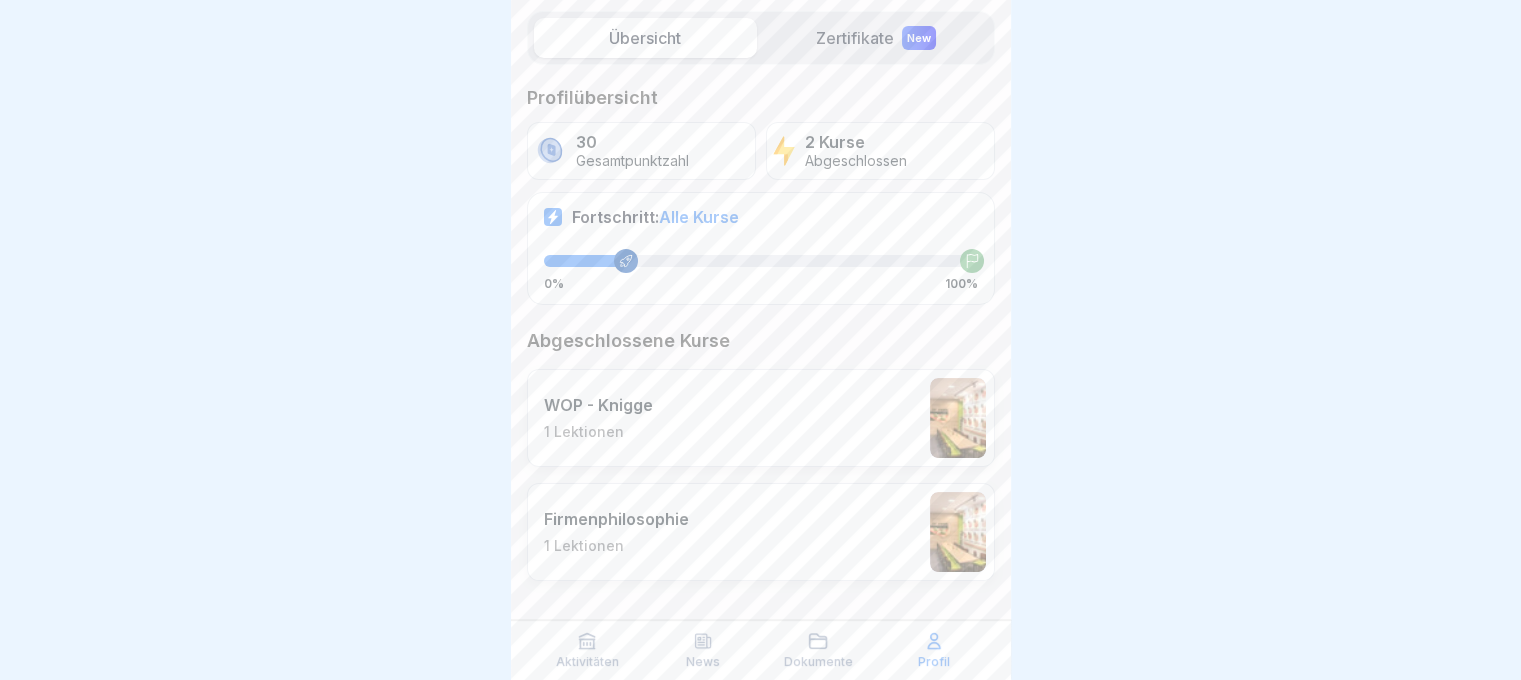 click on "WOP - Knigge 1 Lektionen" at bounding box center [761, 418] 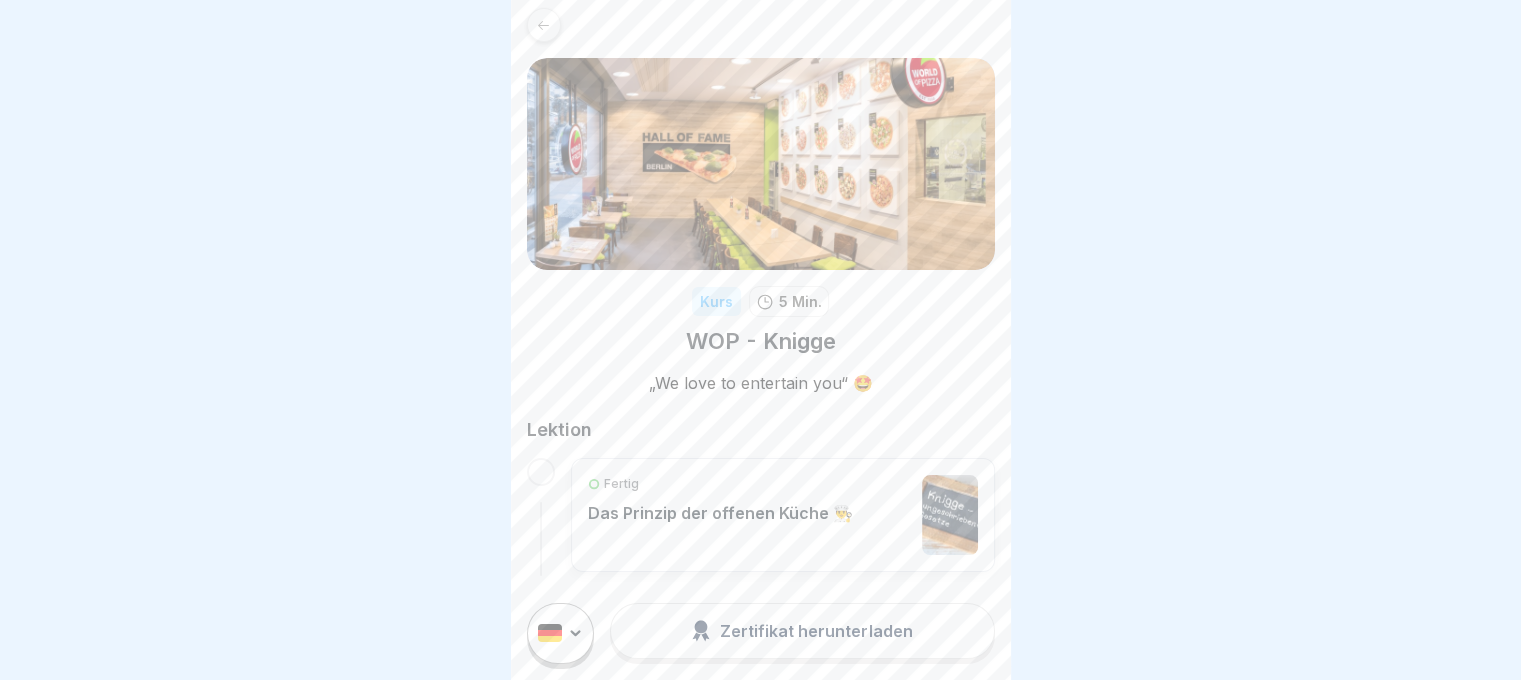 click 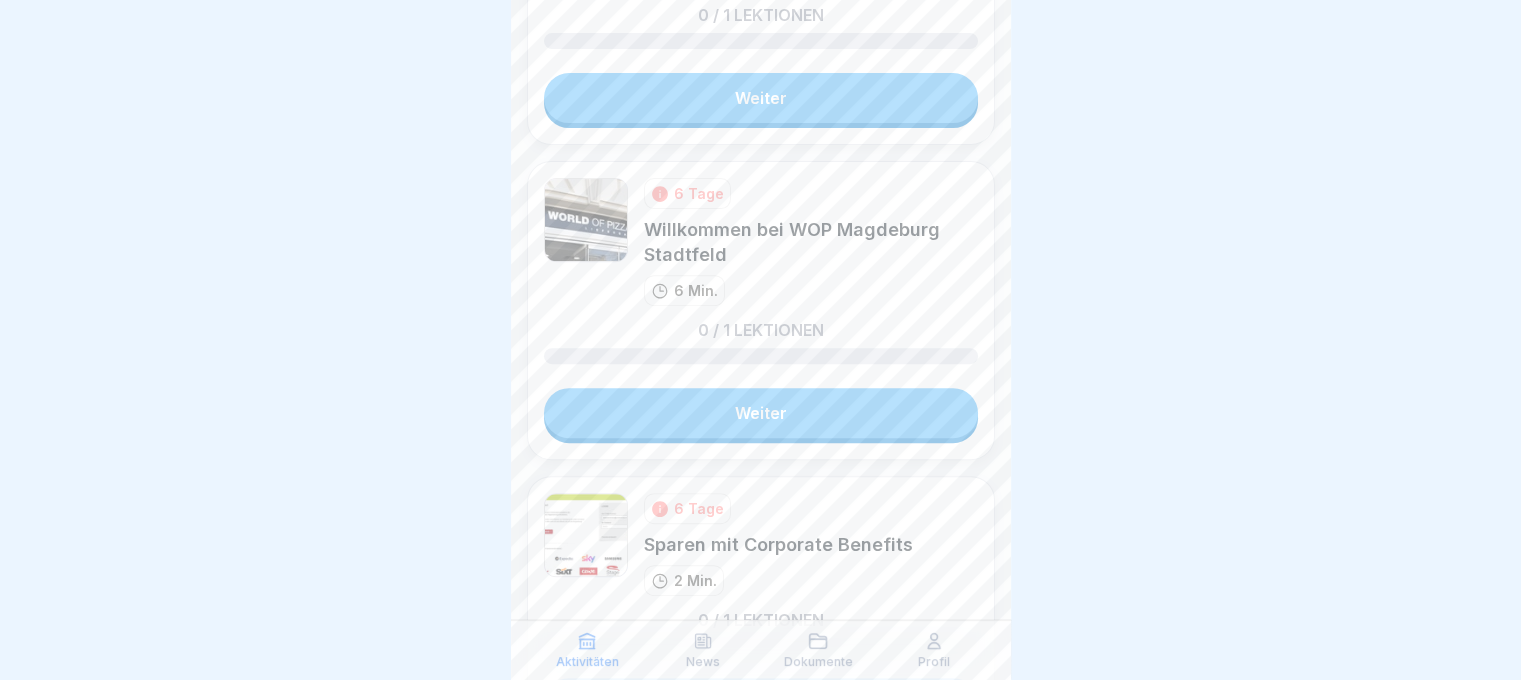 click on "Weiter" at bounding box center (761, 413) 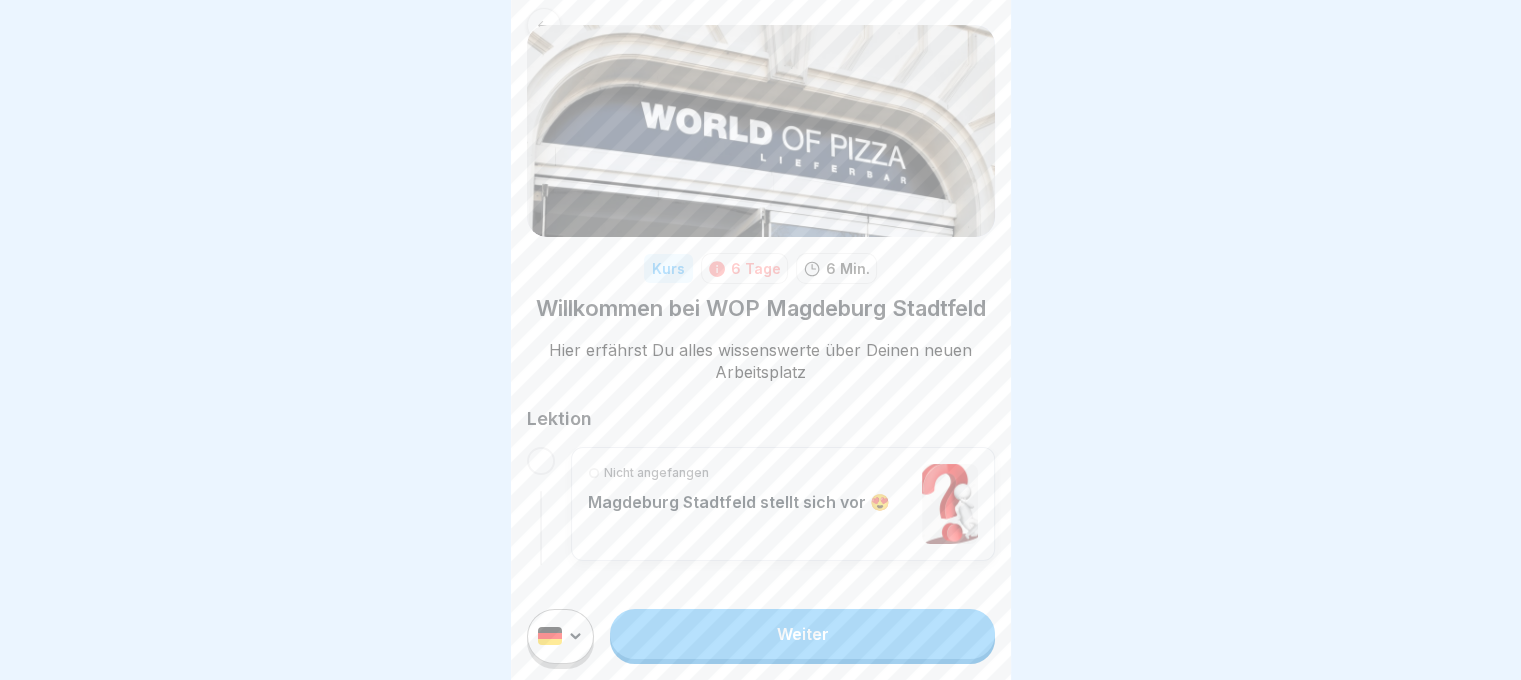 click on "Weiter" at bounding box center (802, 634) 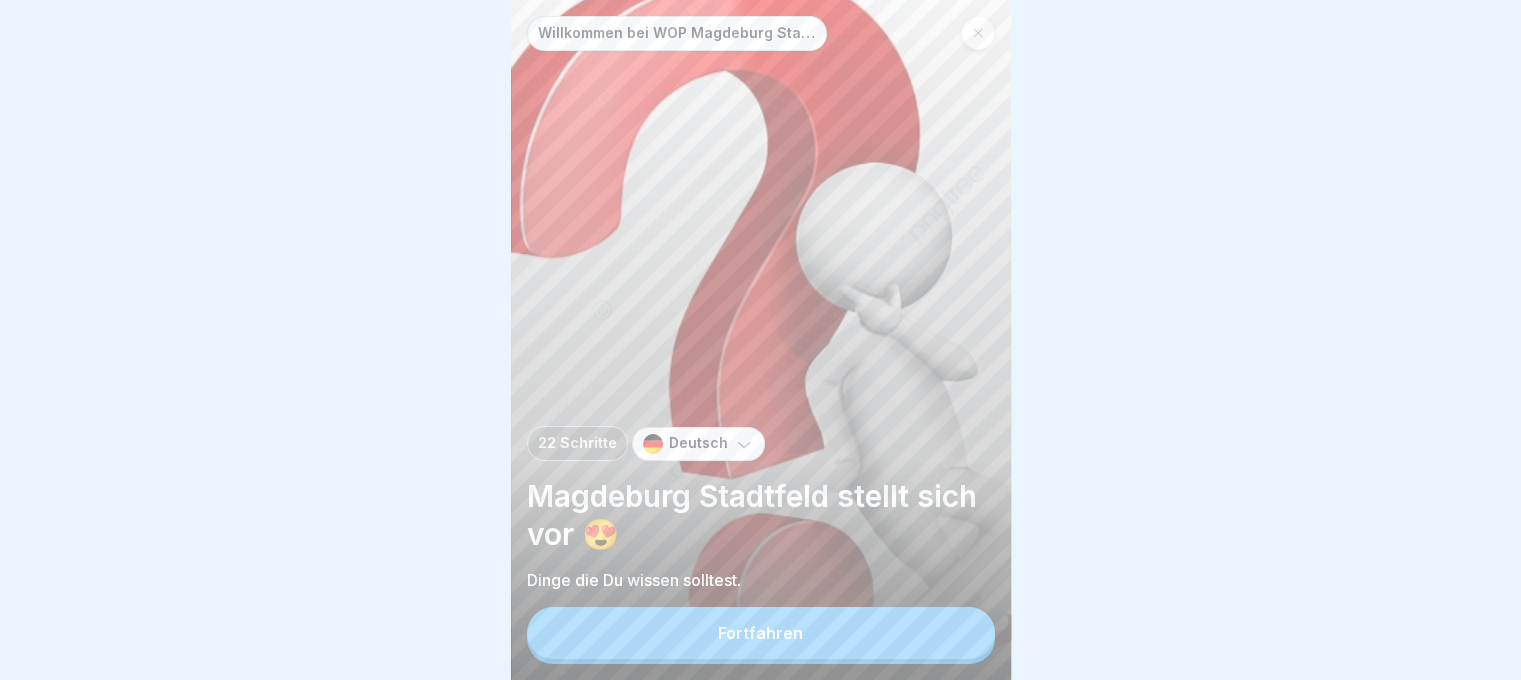 click on "Fortfahren" at bounding box center [761, 633] 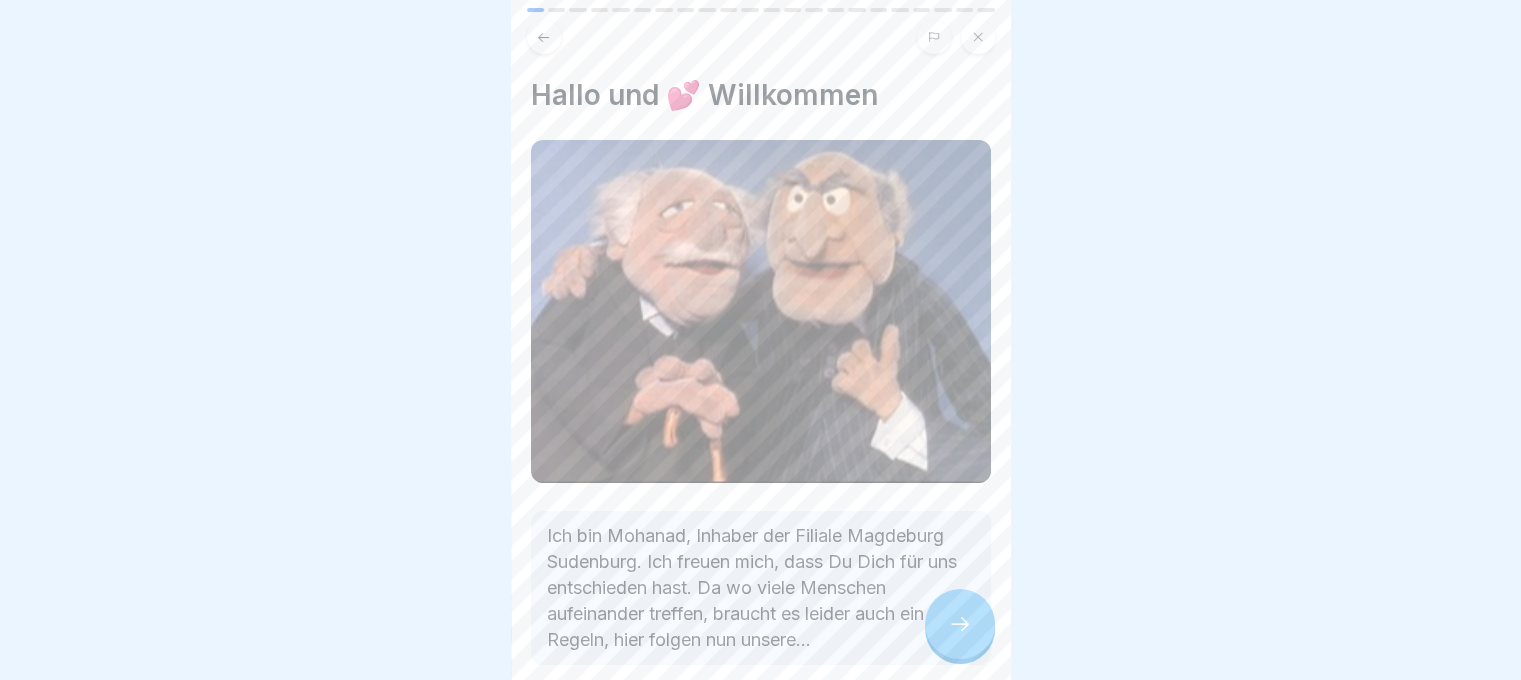 click at bounding box center [960, 624] 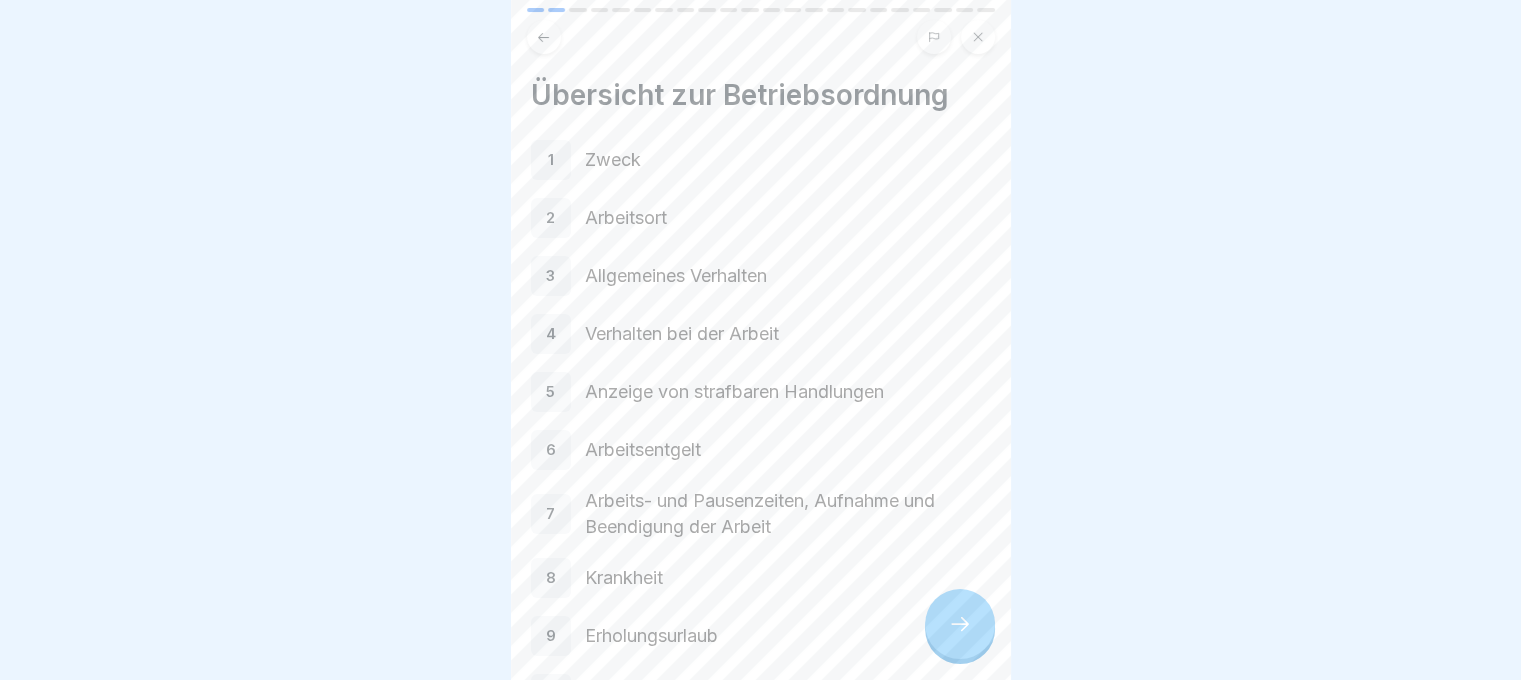click at bounding box center (960, 624) 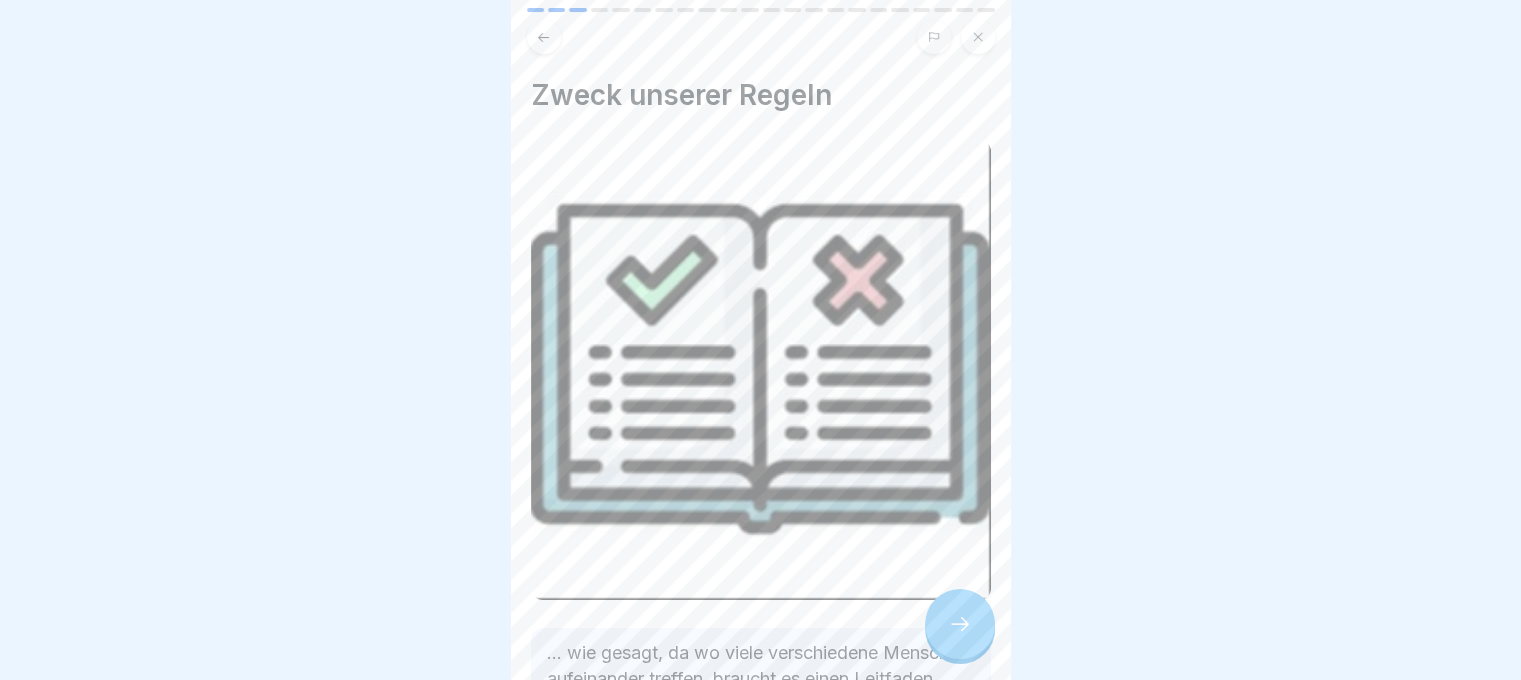 click at bounding box center [960, 624] 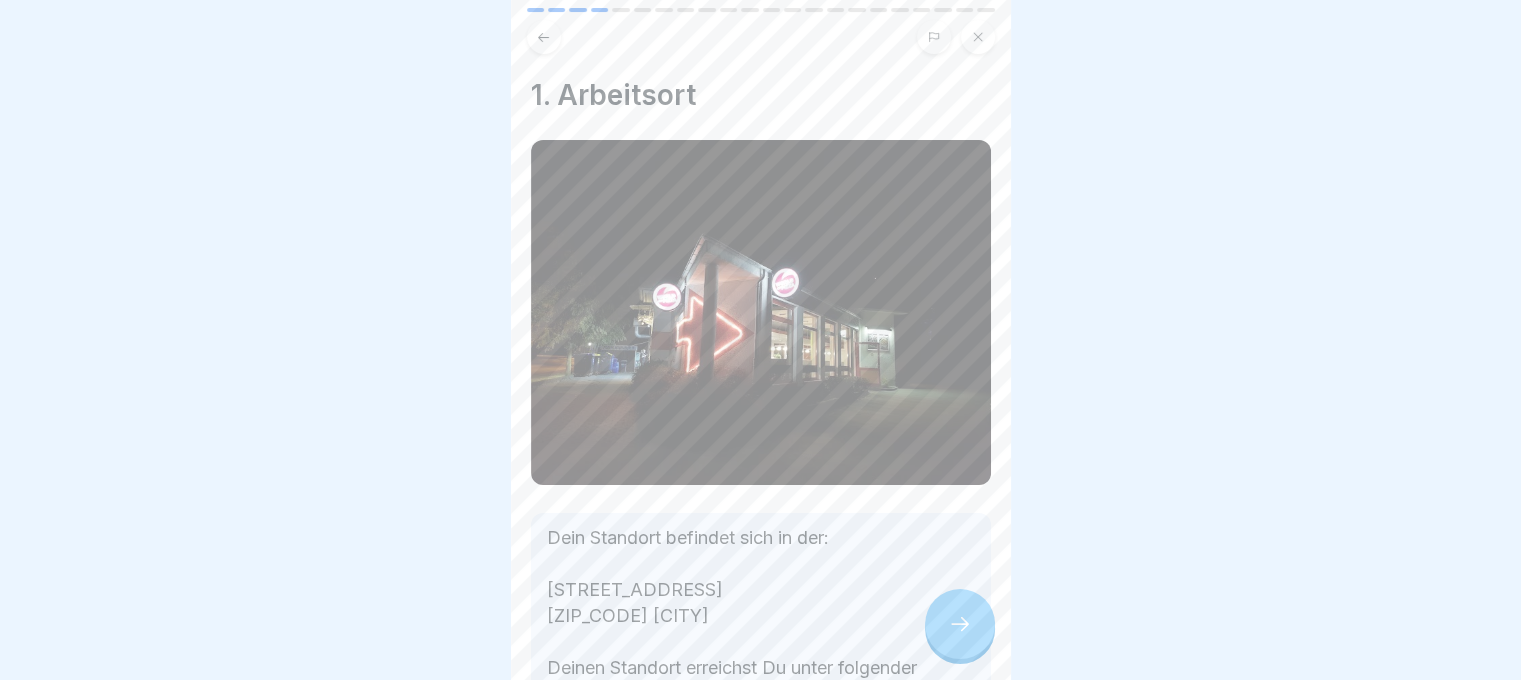click at bounding box center [960, 624] 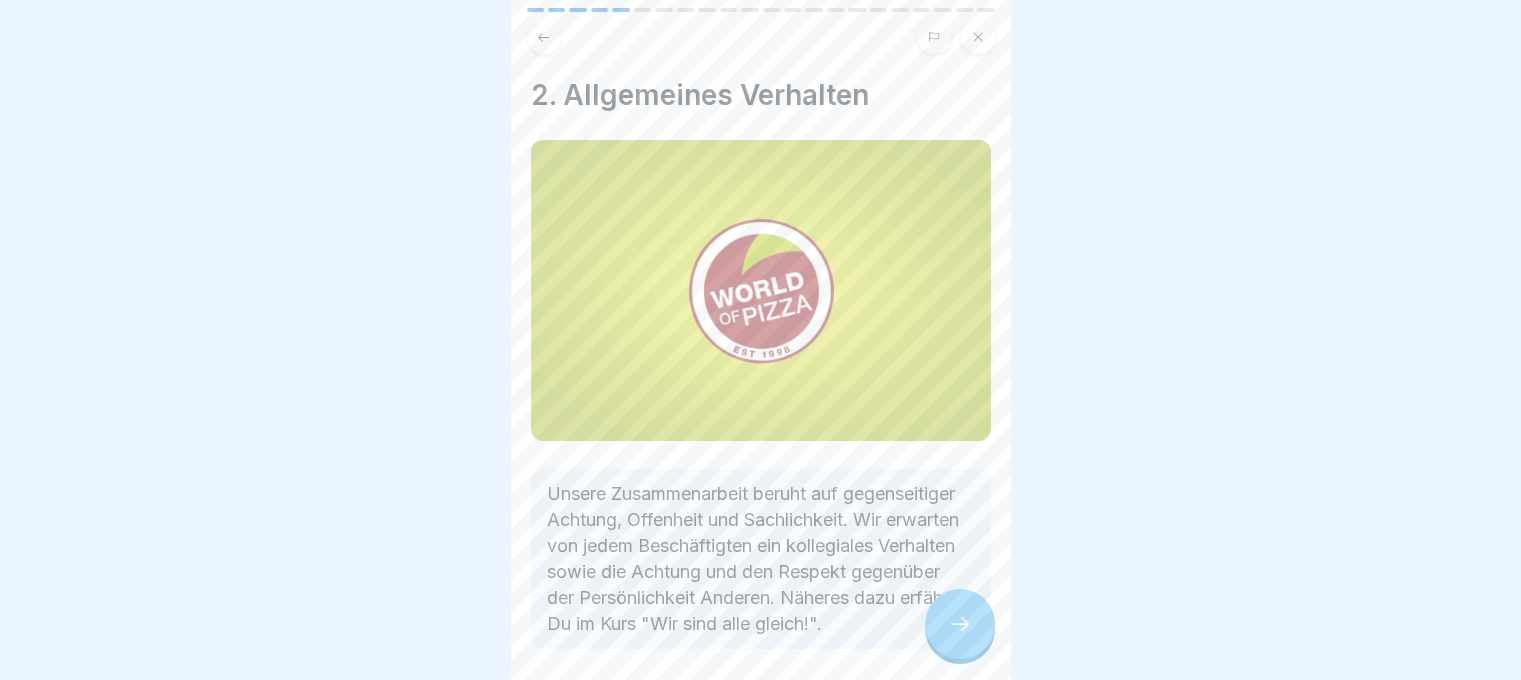 click at bounding box center [960, 624] 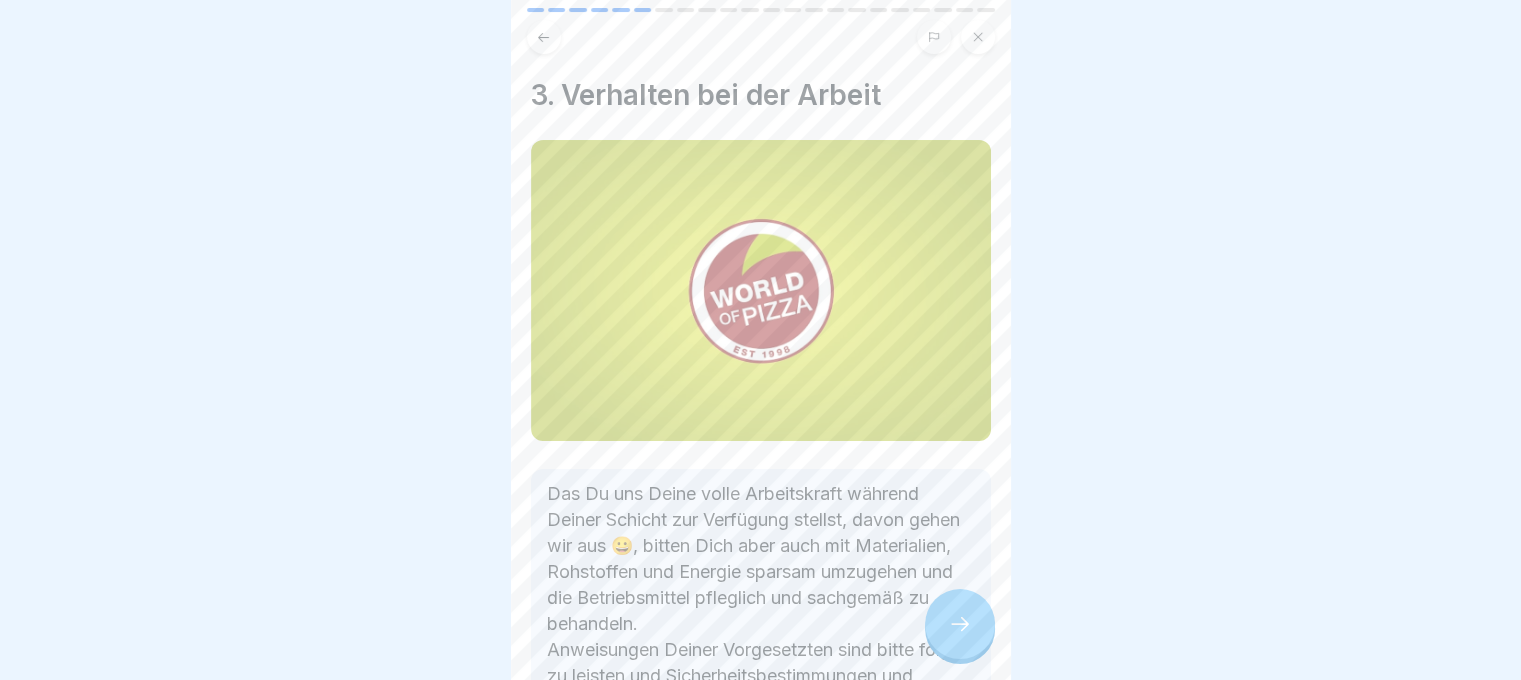 click at bounding box center (960, 624) 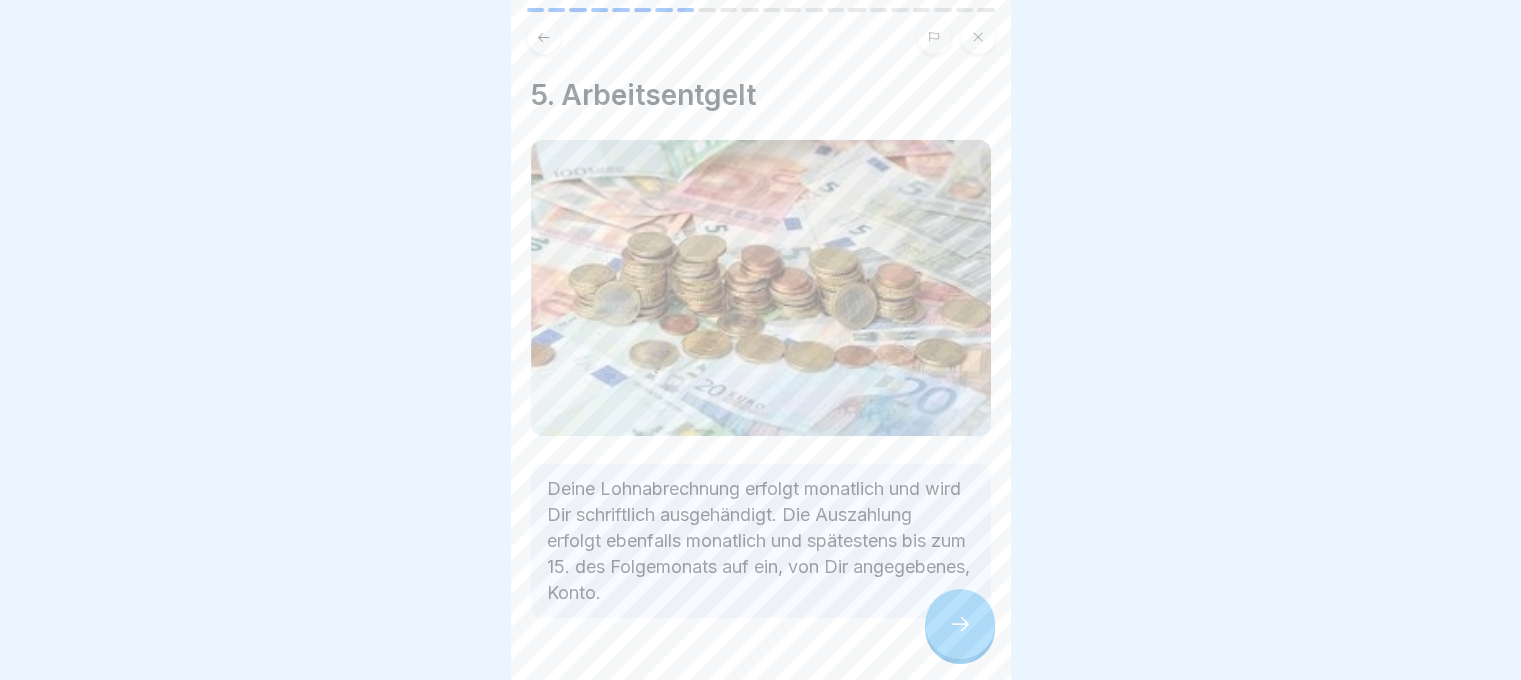 click at bounding box center (960, 624) 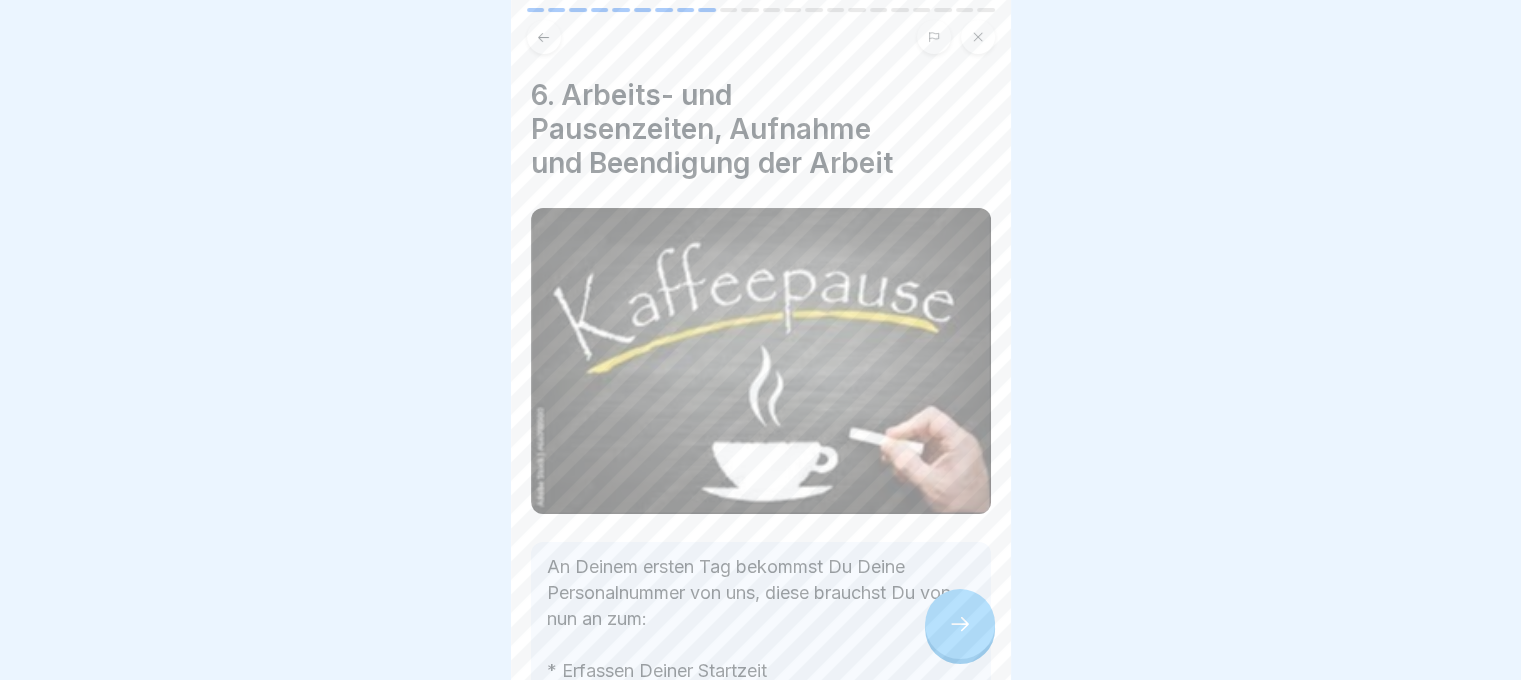 click at bounding box center [960, 624] 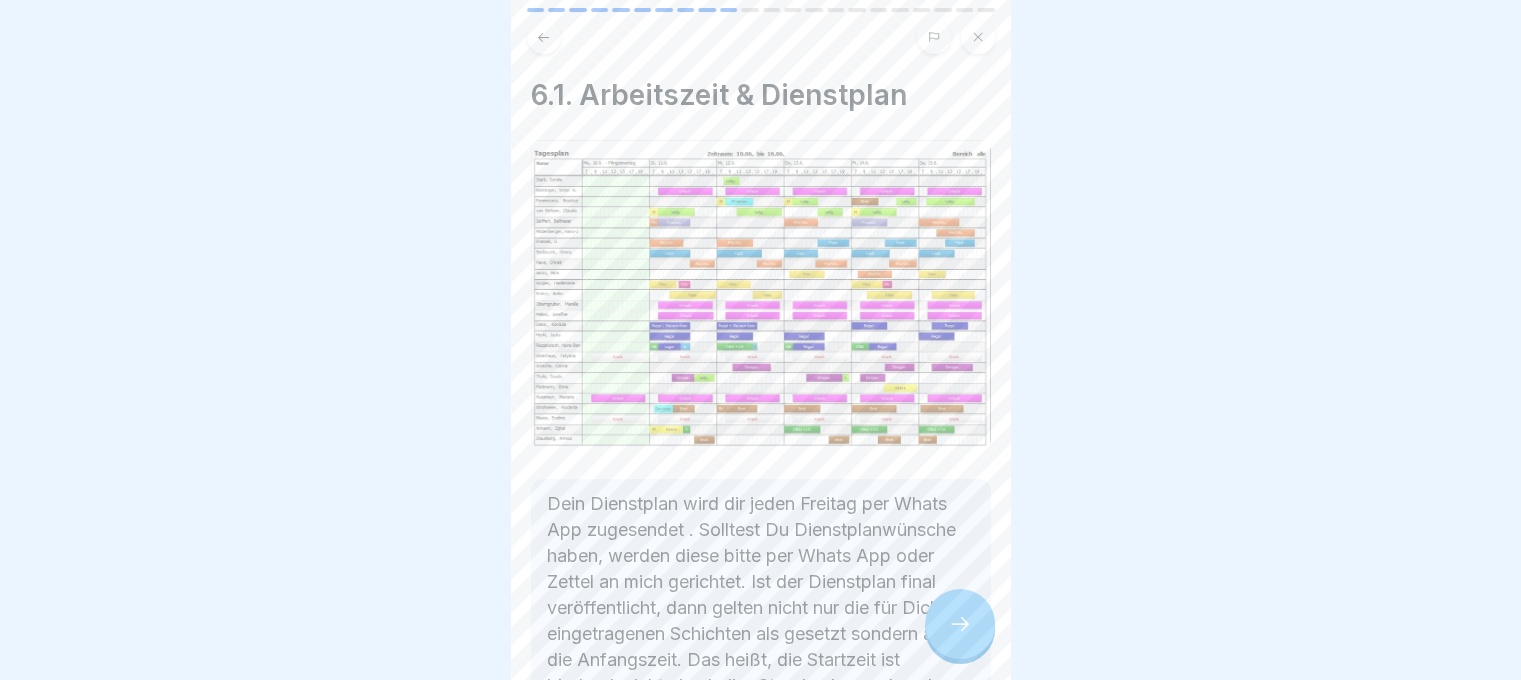 click at bounding box center [960, 624] 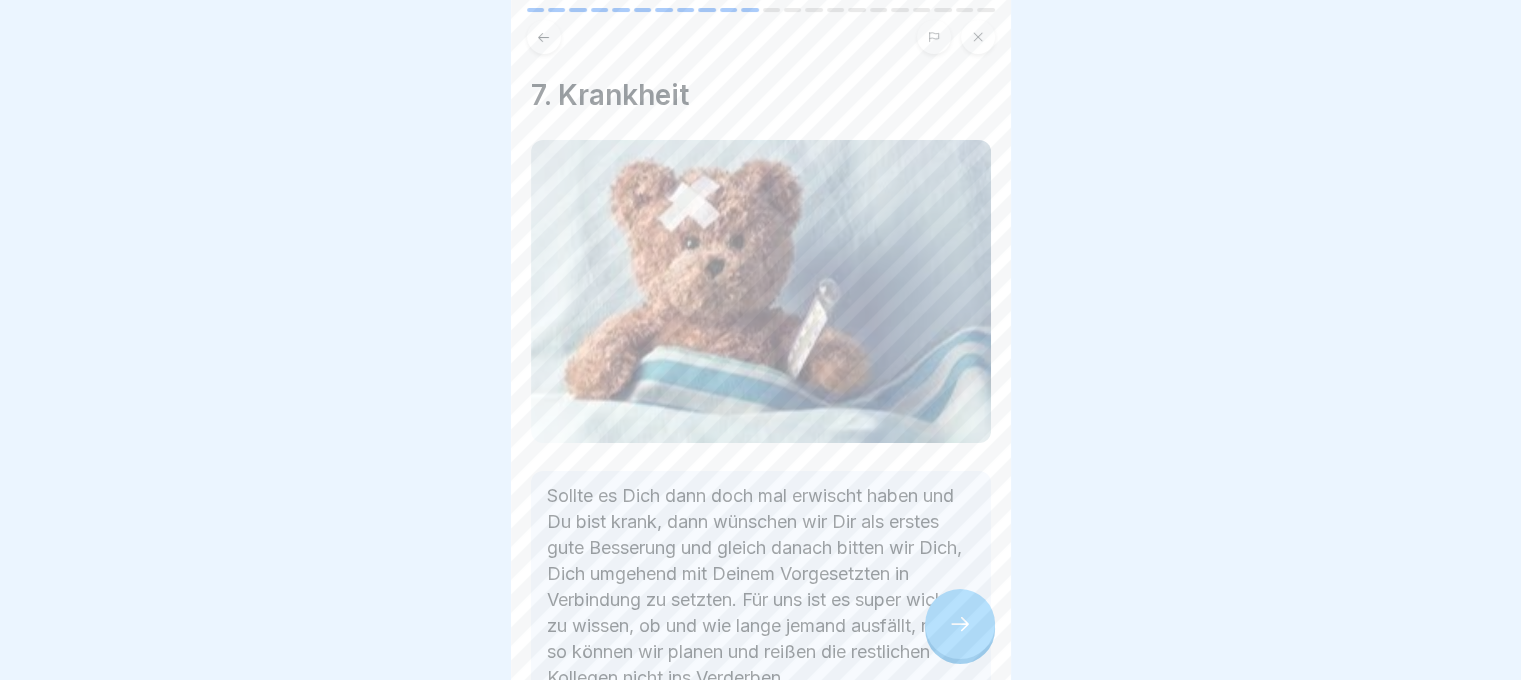 click at bounding box center [960, 624] 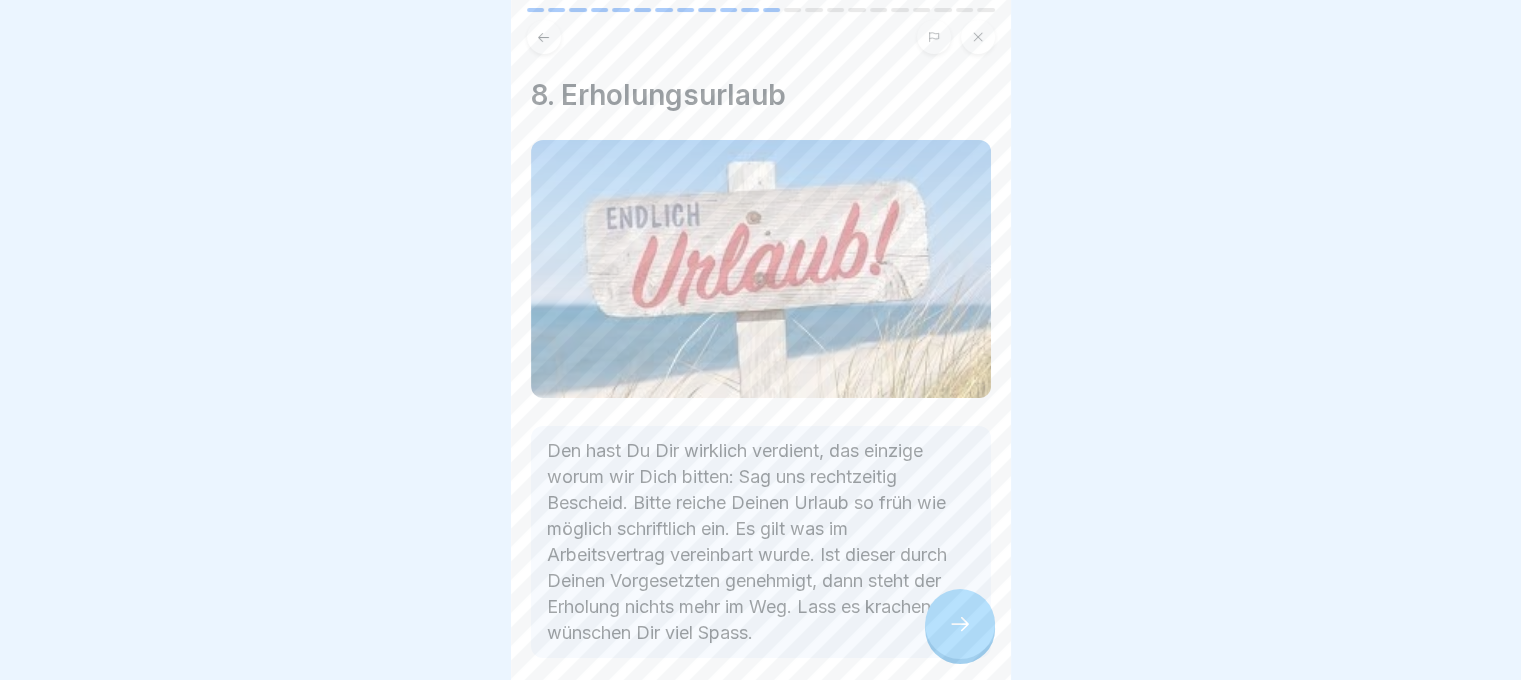click at bounding box center [960, 624] 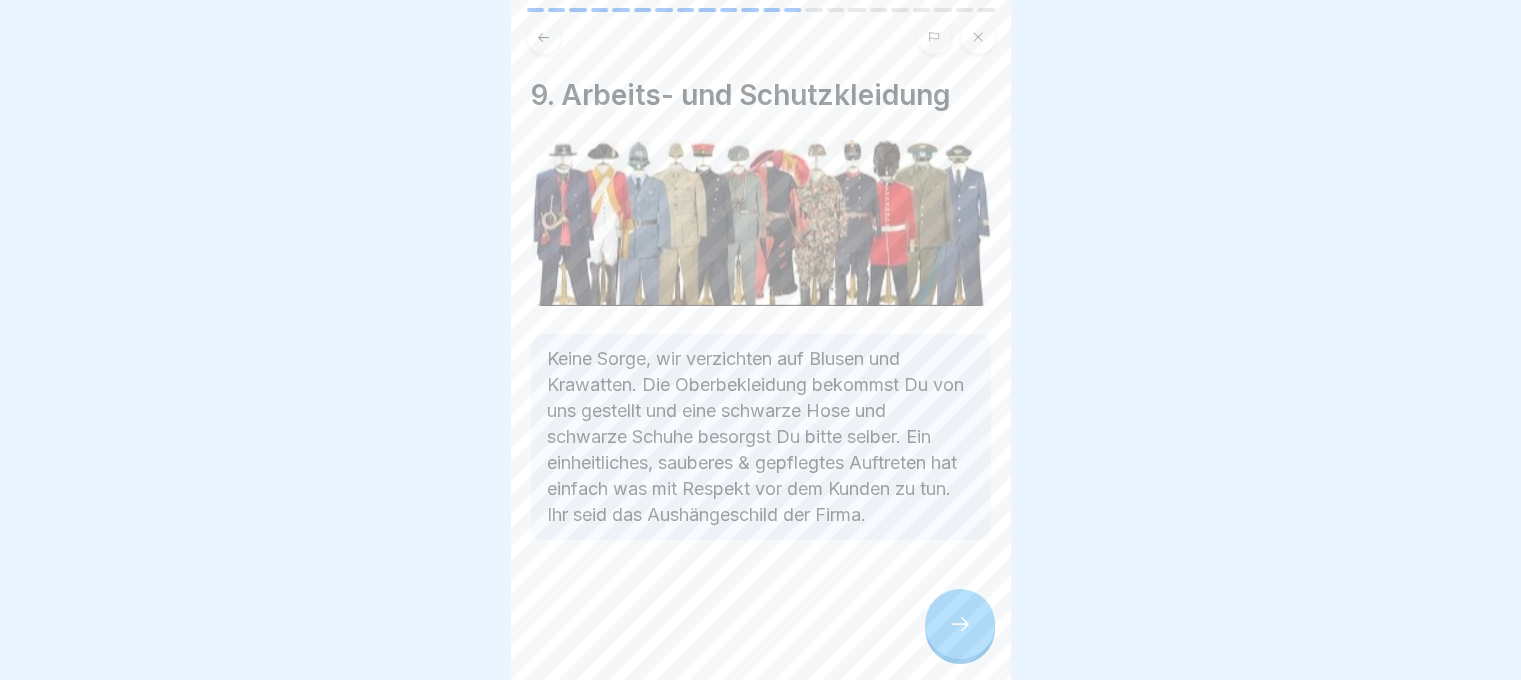 click at bounding box center [960, 624] 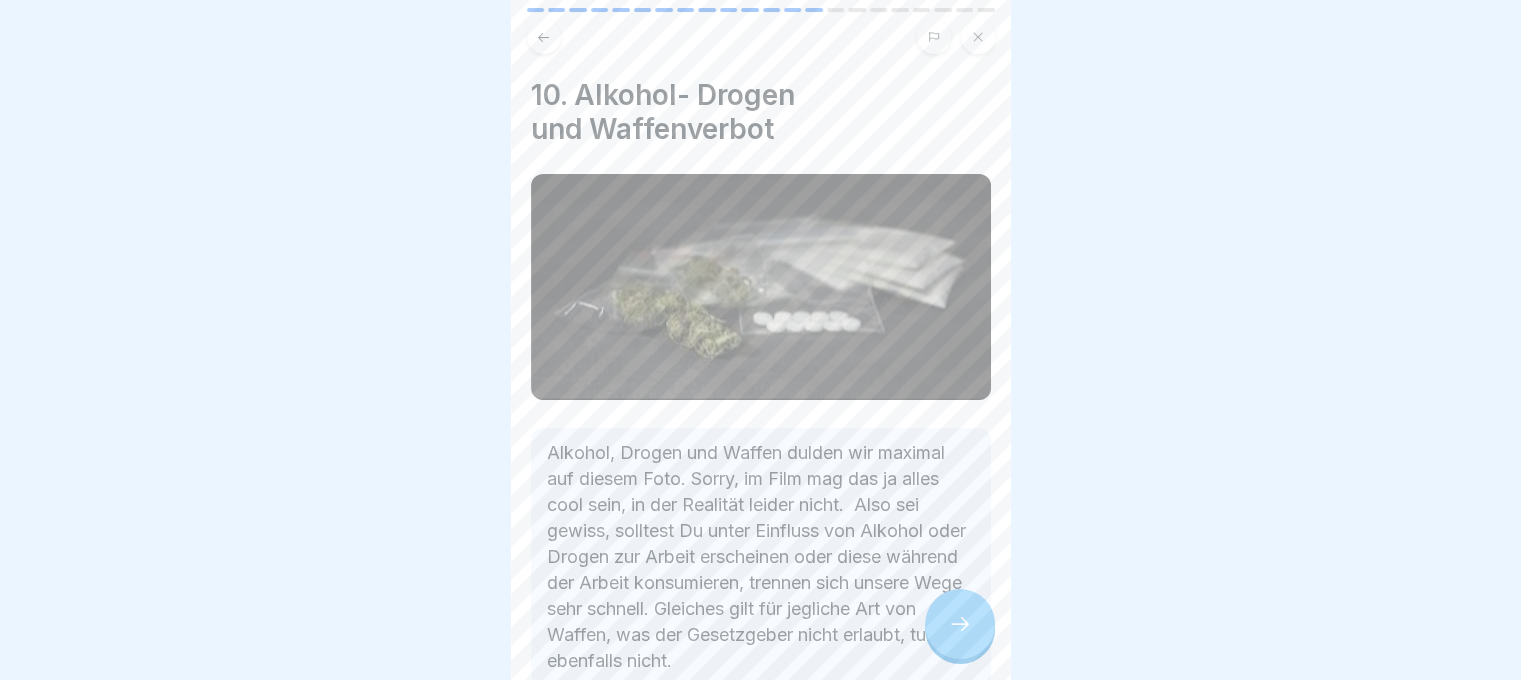 click at bounding box center (960, 624) 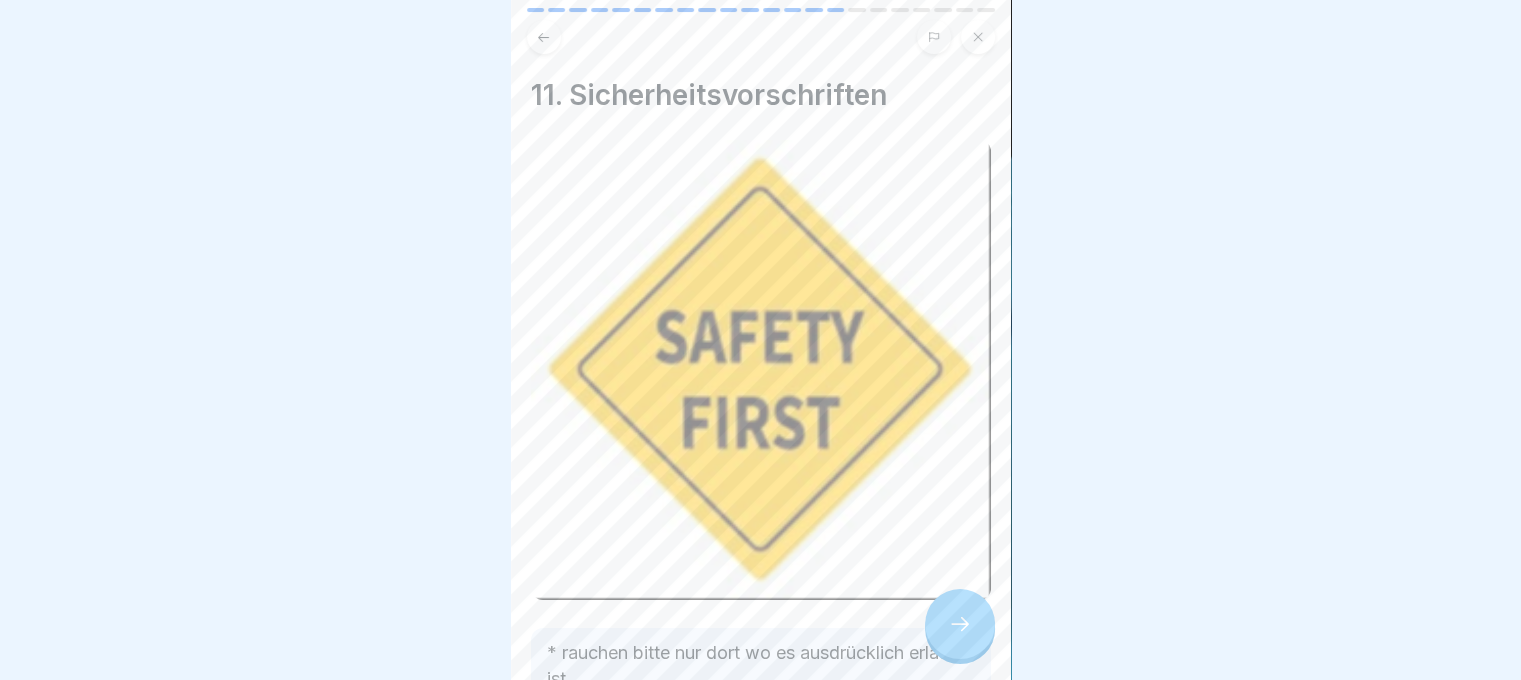 click at bounding box center (960, 624) 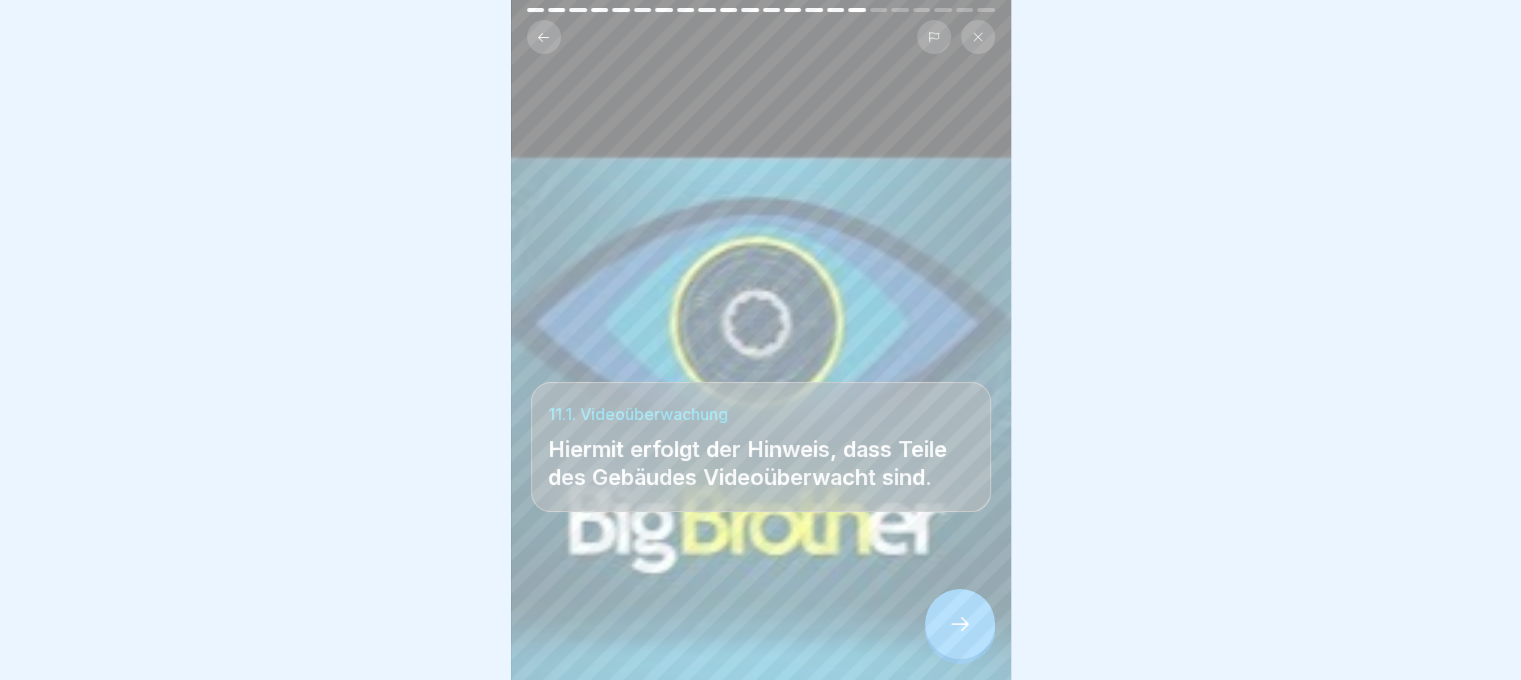 click at bounding box center (960, 624) 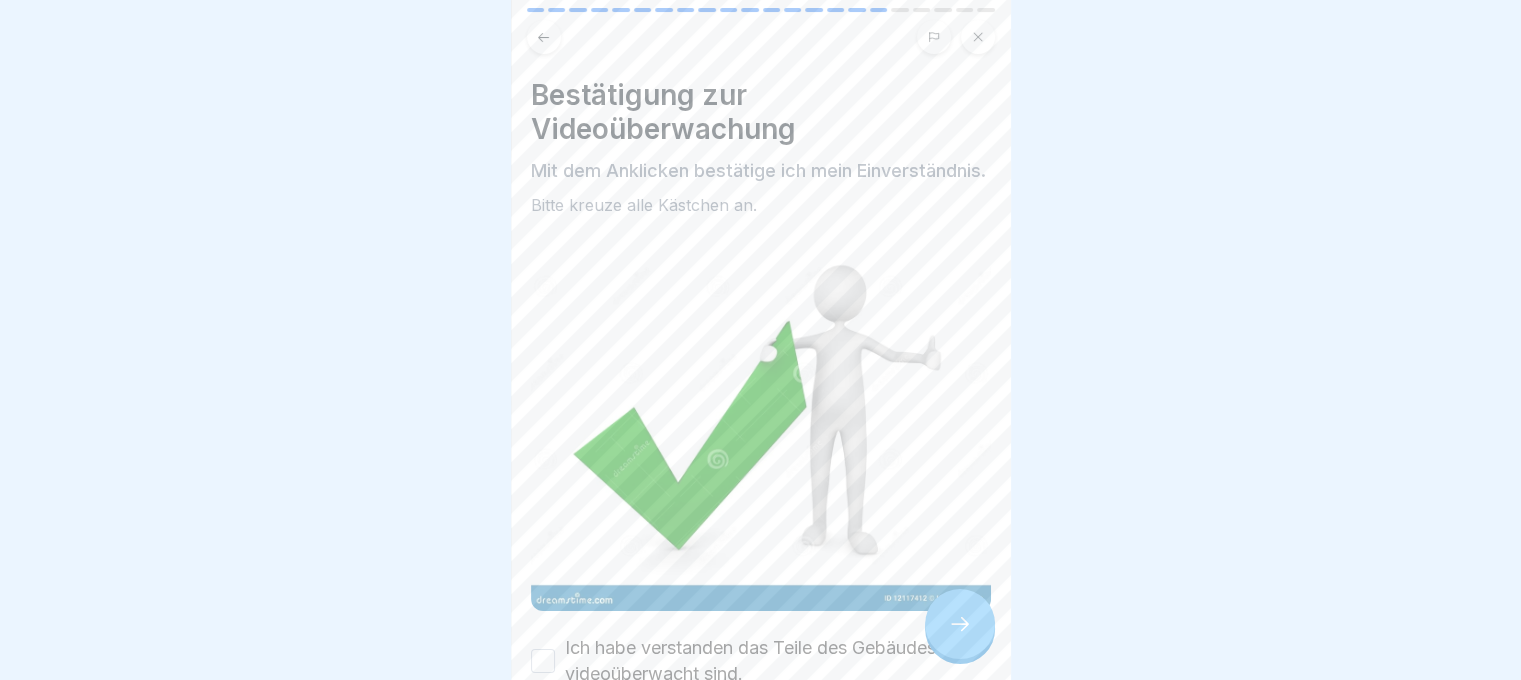 click at bounding box center [960, 624] 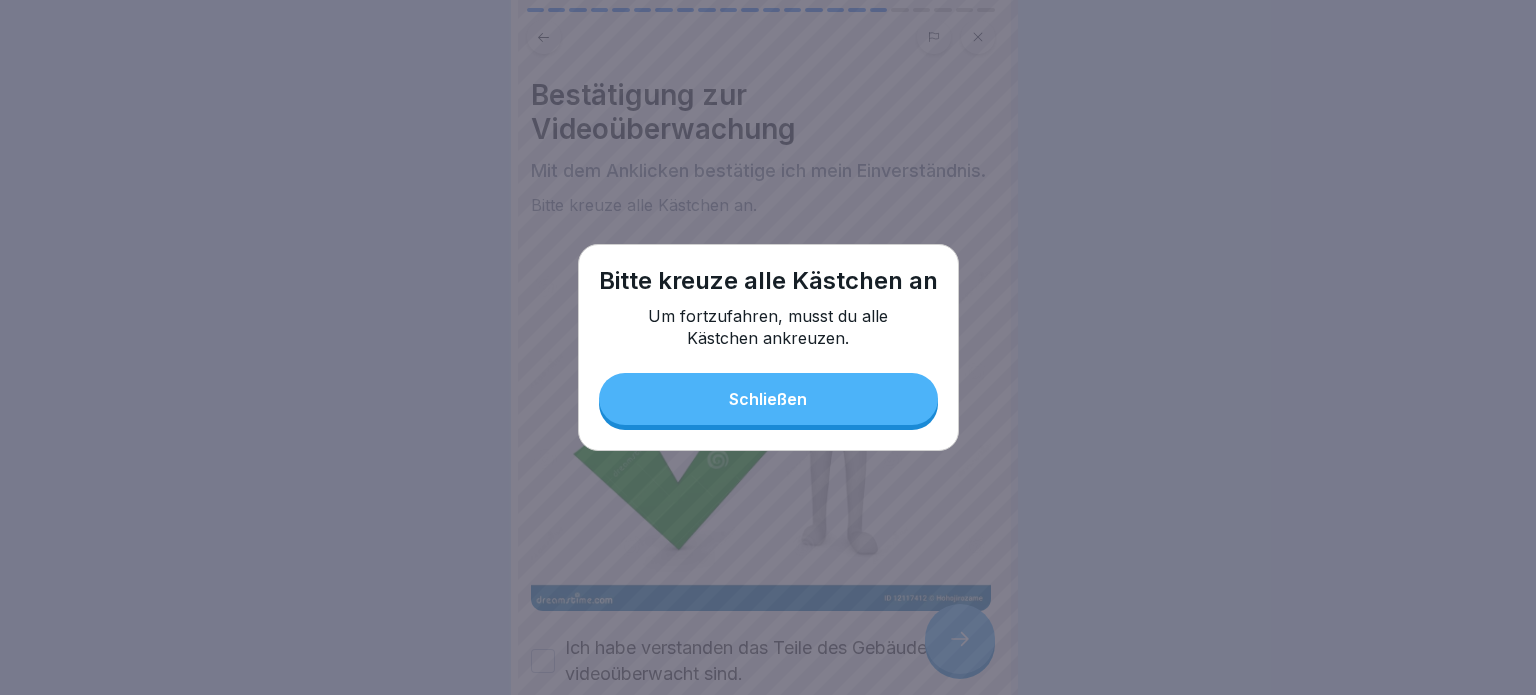 click on "Schließen" at bounding box center [768, 399] 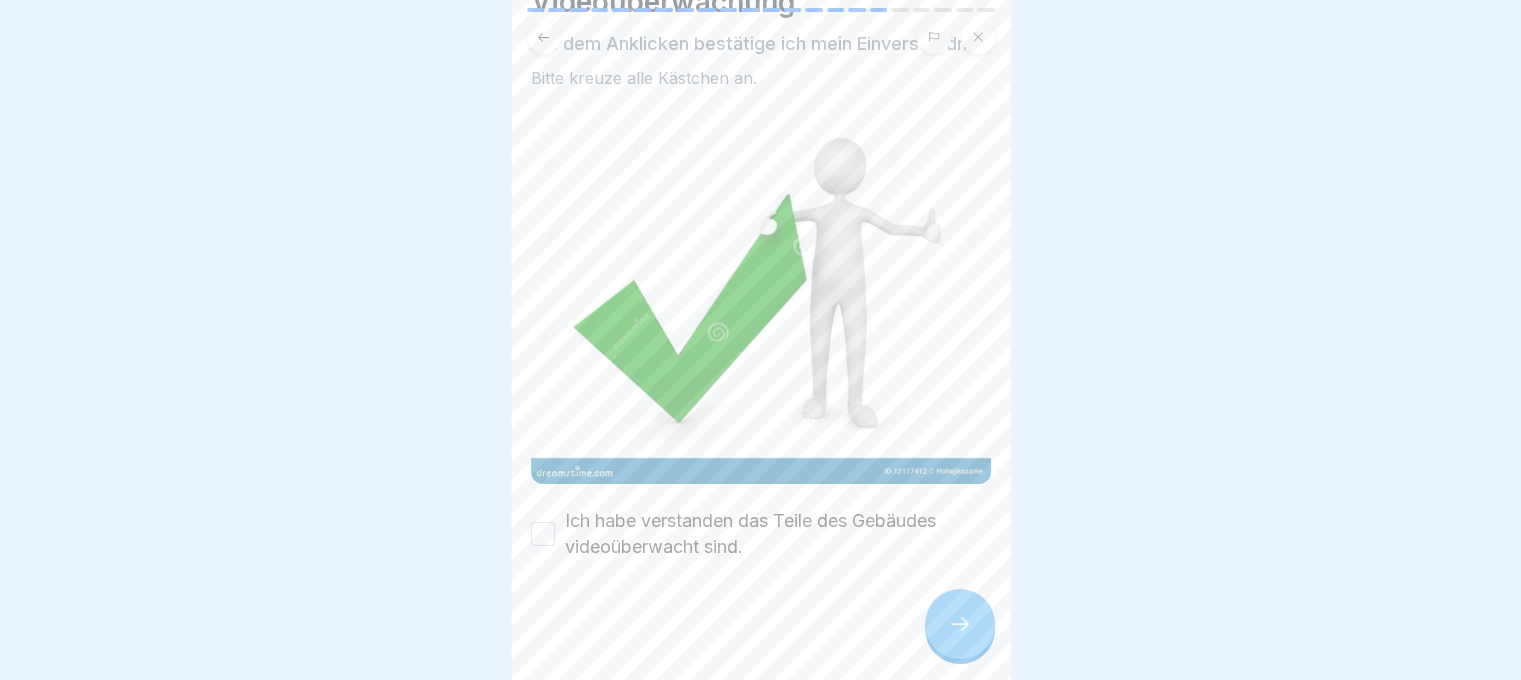click on "Ich habe verstanden das Teile des Gebäudes videoüberwacht sind." at bounding box center [778, 534] 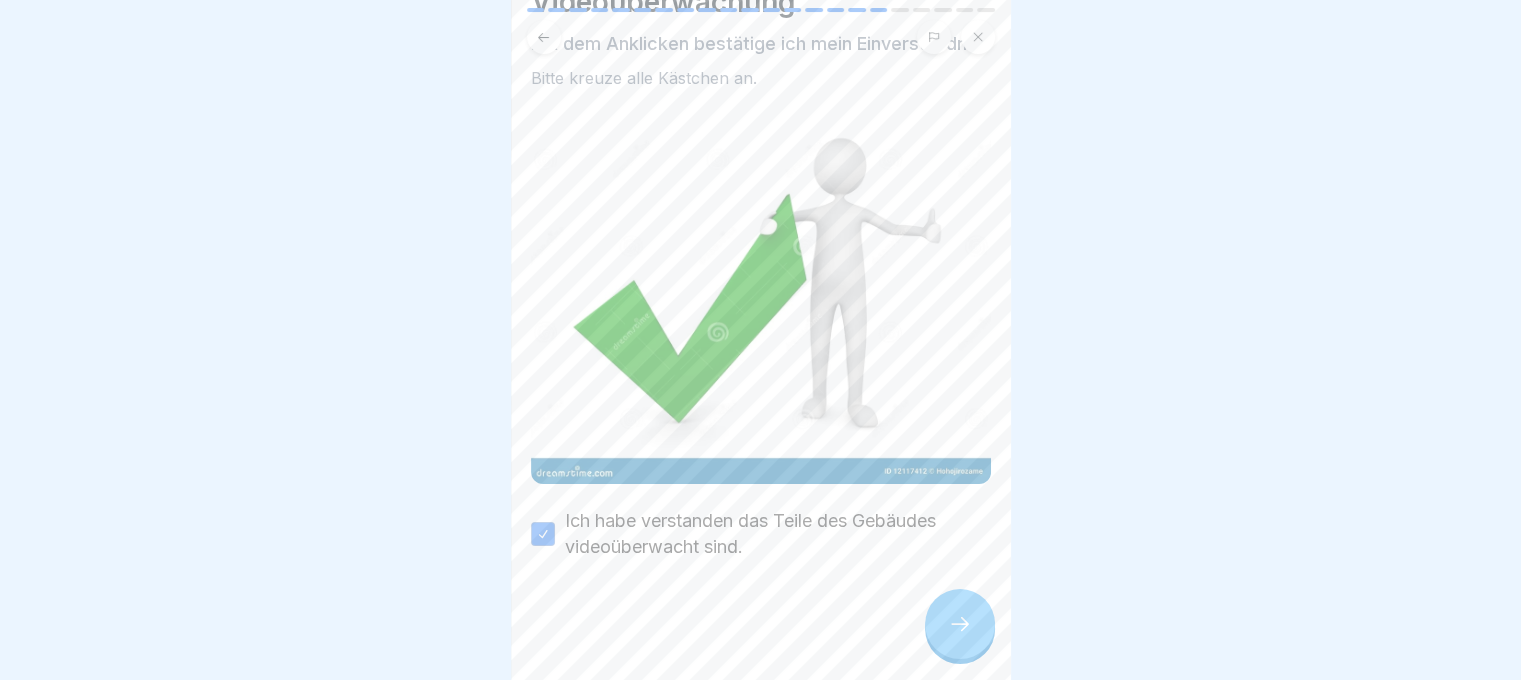 click 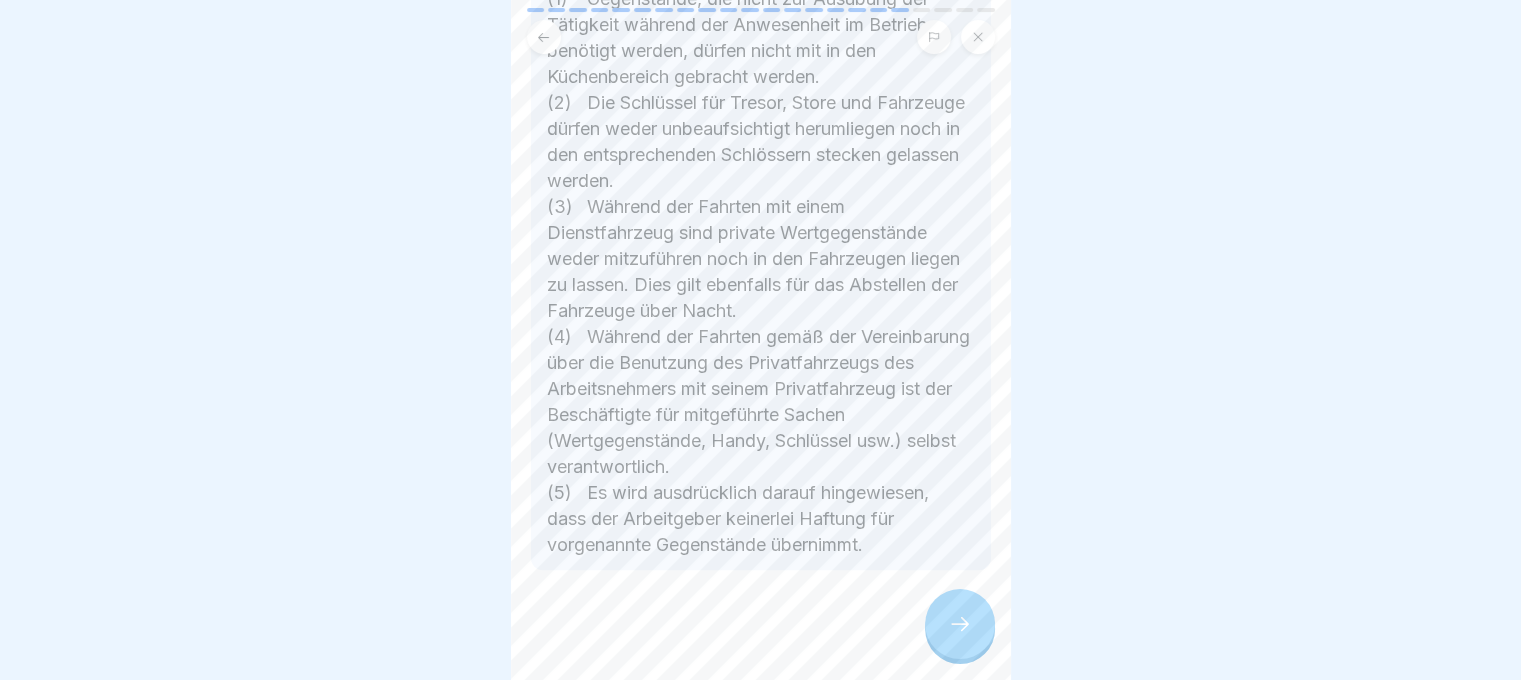 click at bounding box center [960, 624] 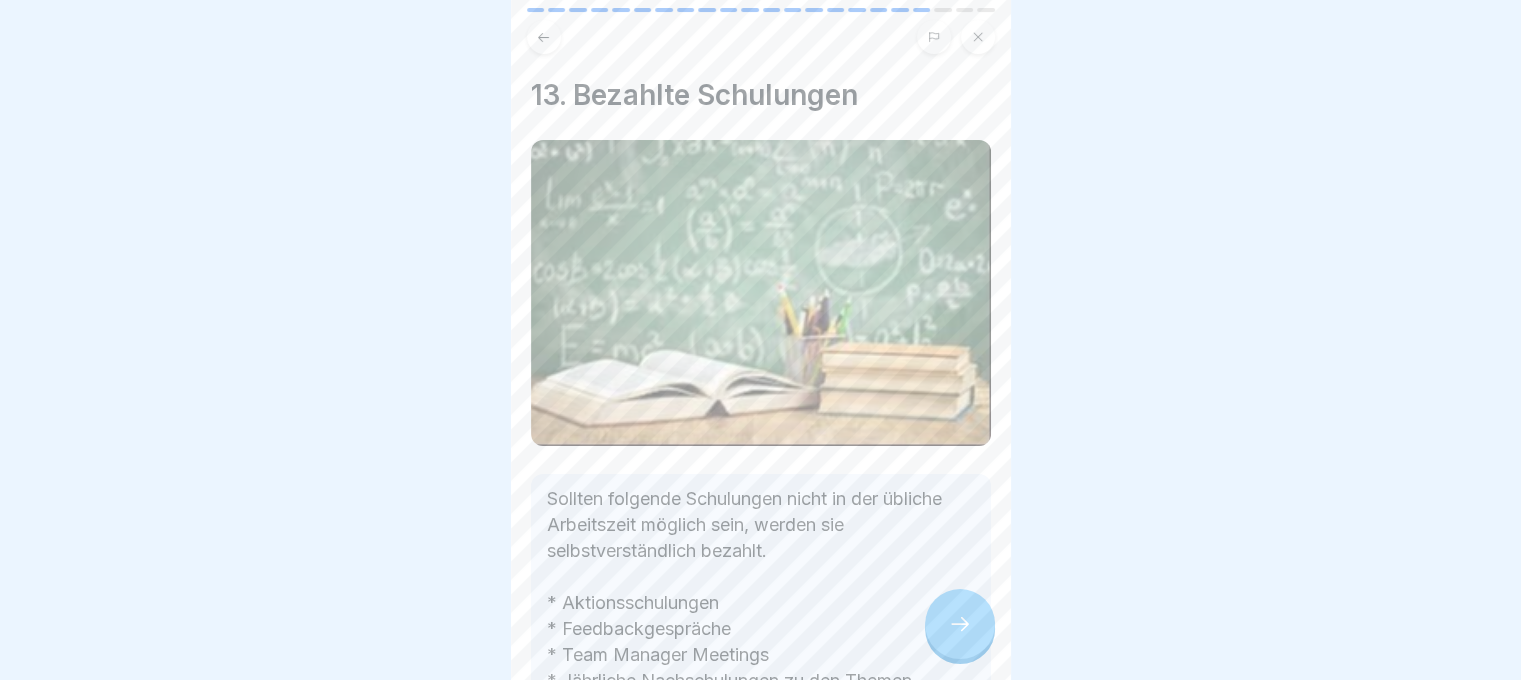click at bounding box center (960, 624) 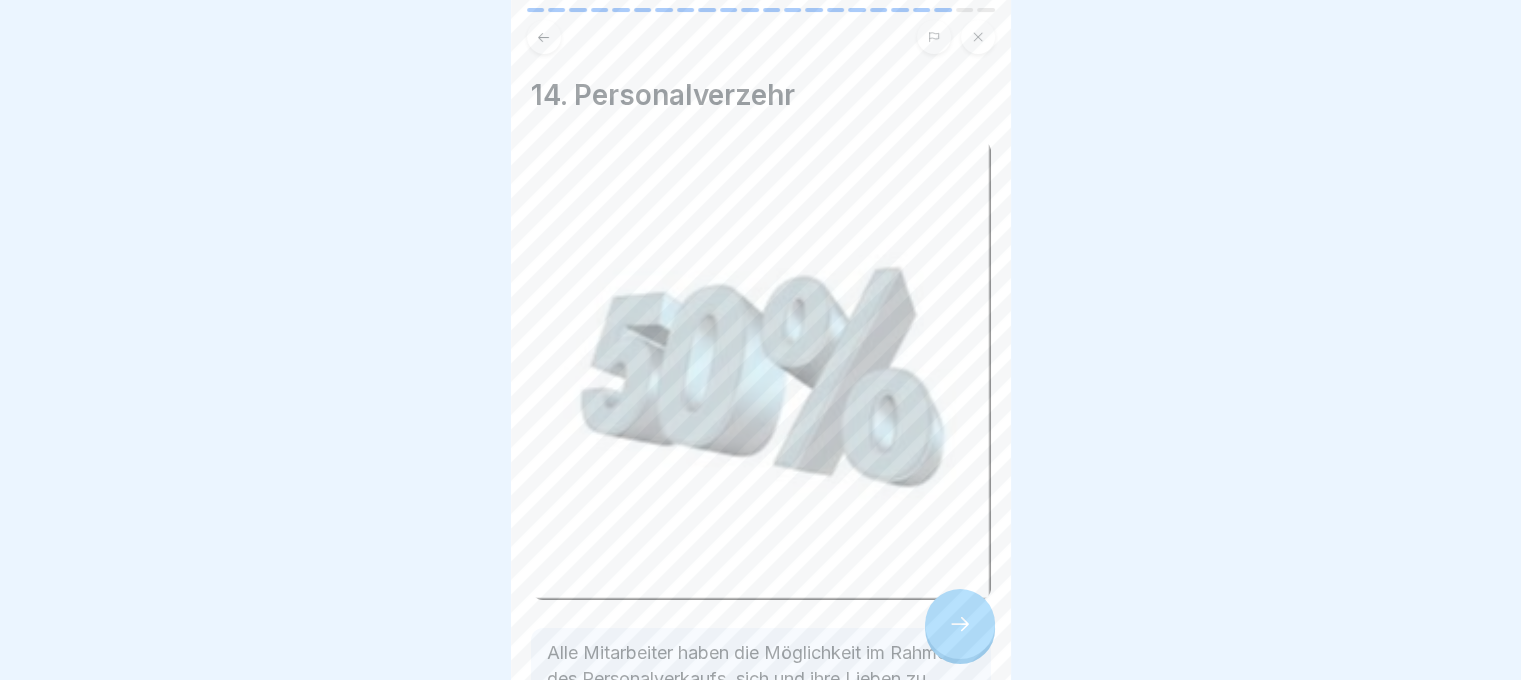 click at bounding box center (960, 624) 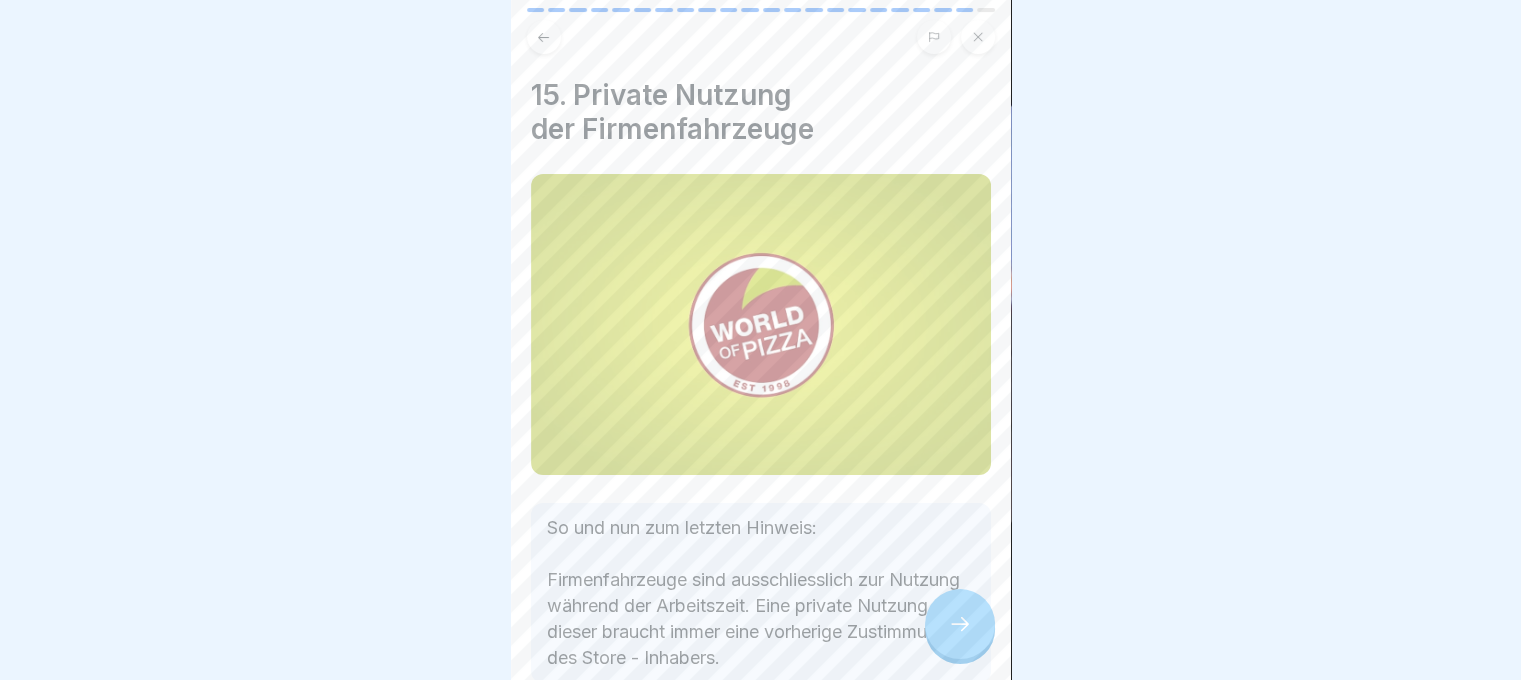 click at bounding box center [960, 624] 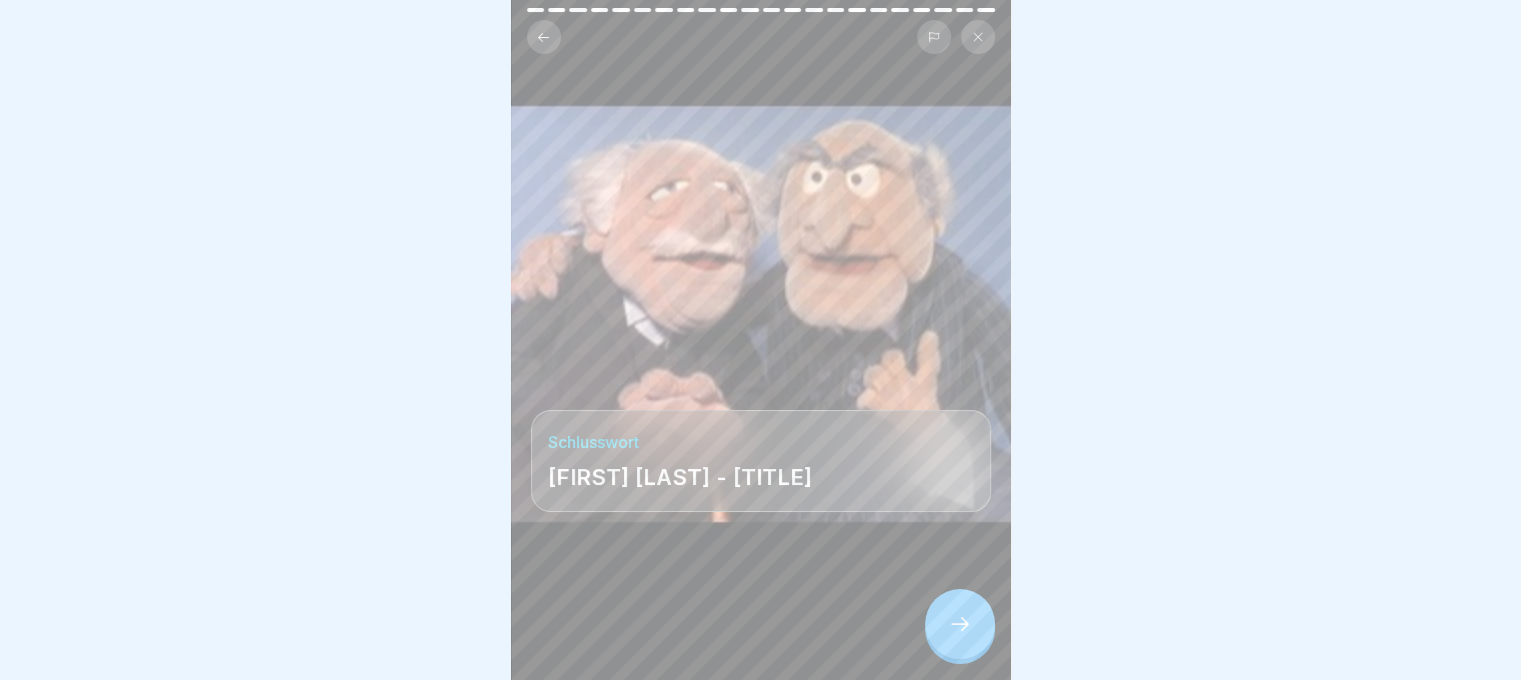 click at bounding box center (960, 624) 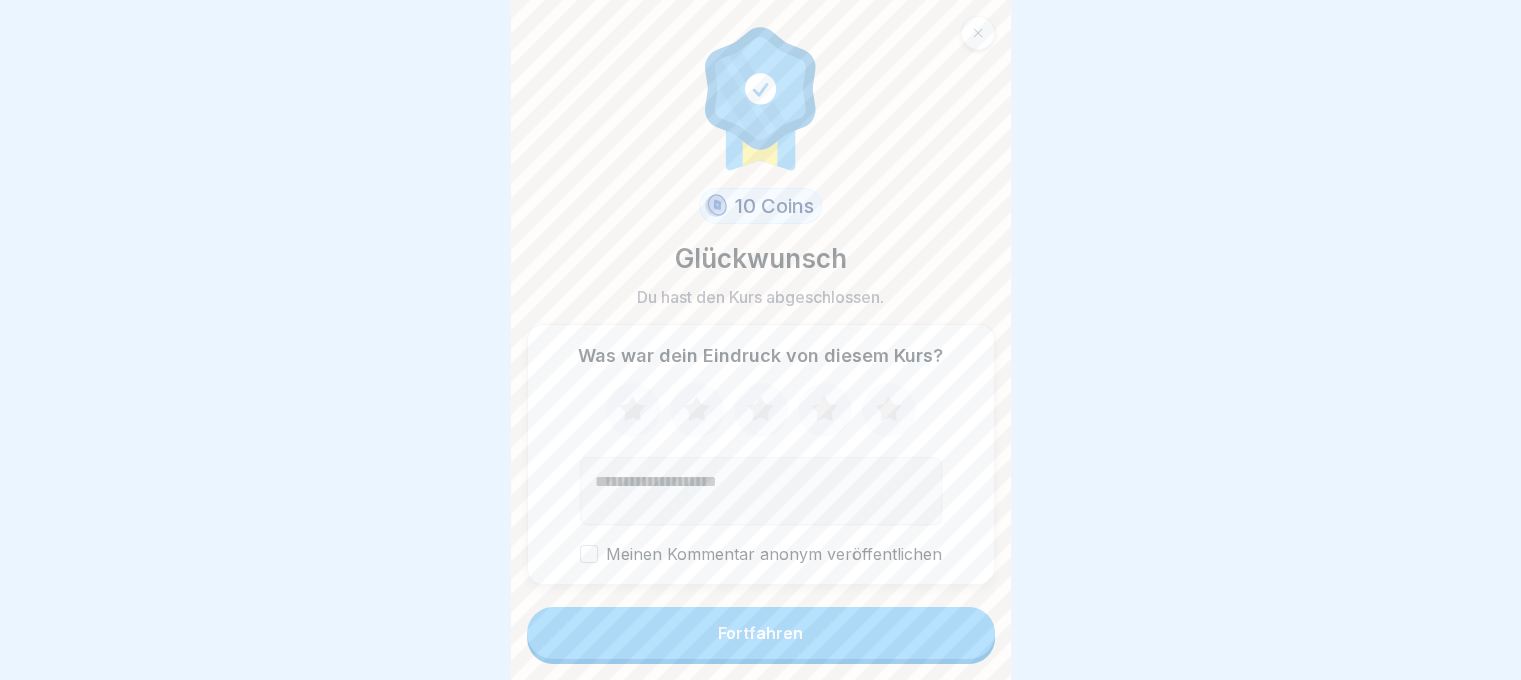 click on "Fortfahren" at bounding box center (761, 633) 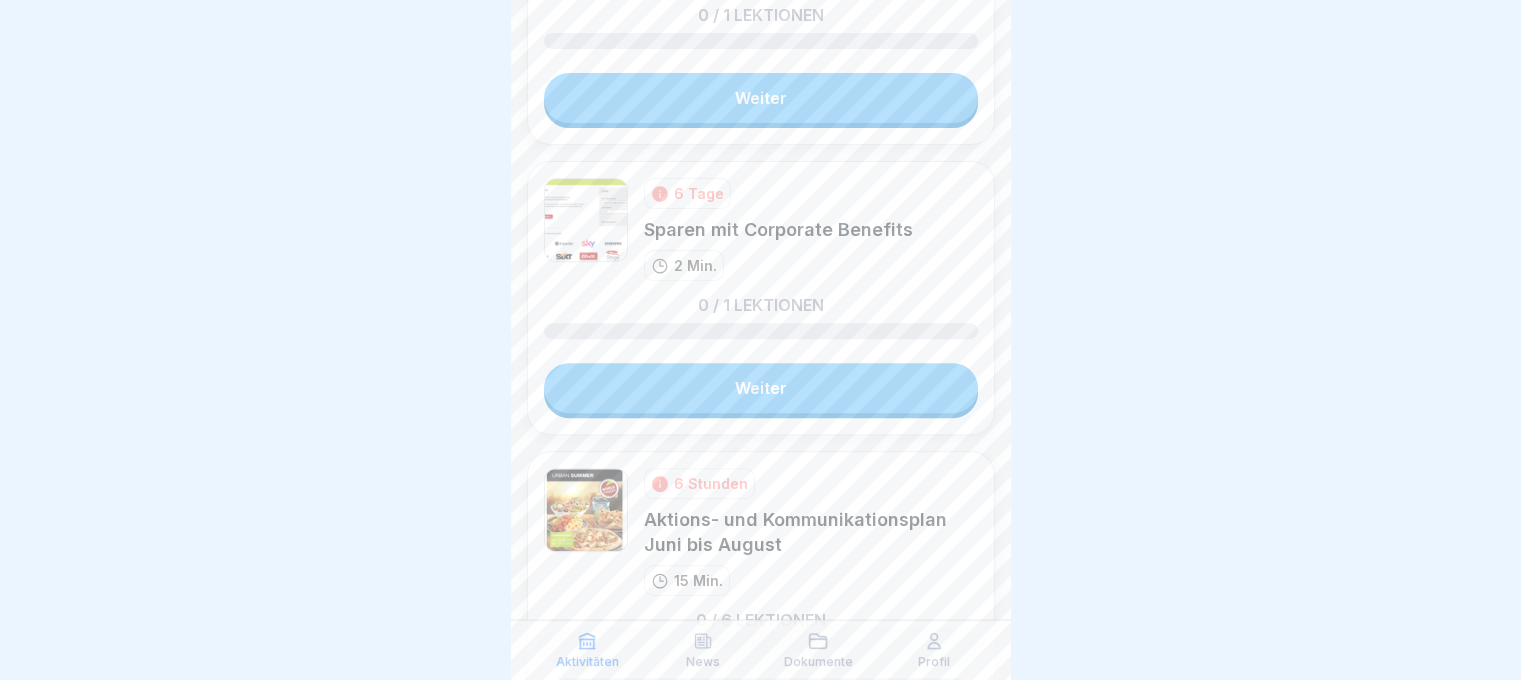 click on "Weiter" at bounding box center (761, 388) 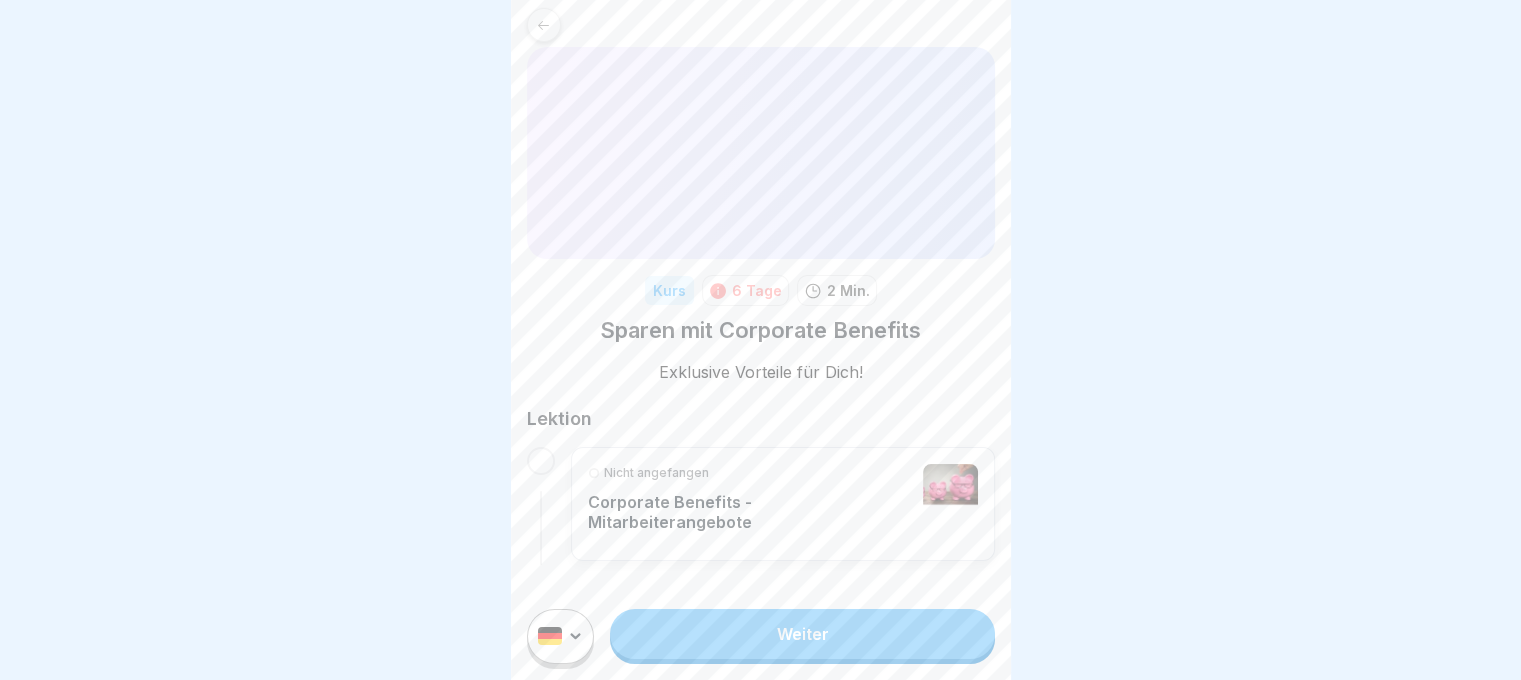 scroll, scrollTop: 0, scrollLeft: 0, axis: both 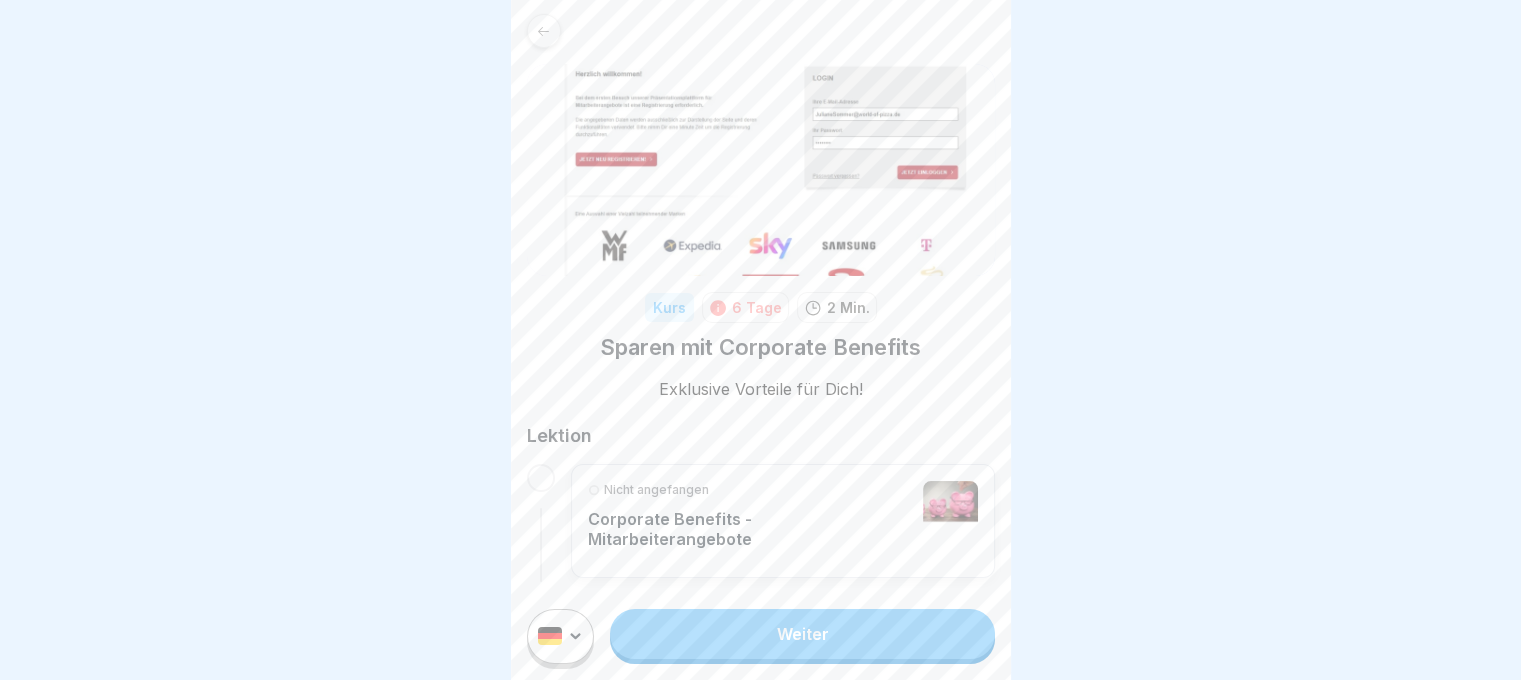 click on "Weiter" at bounding box center [802, 634] 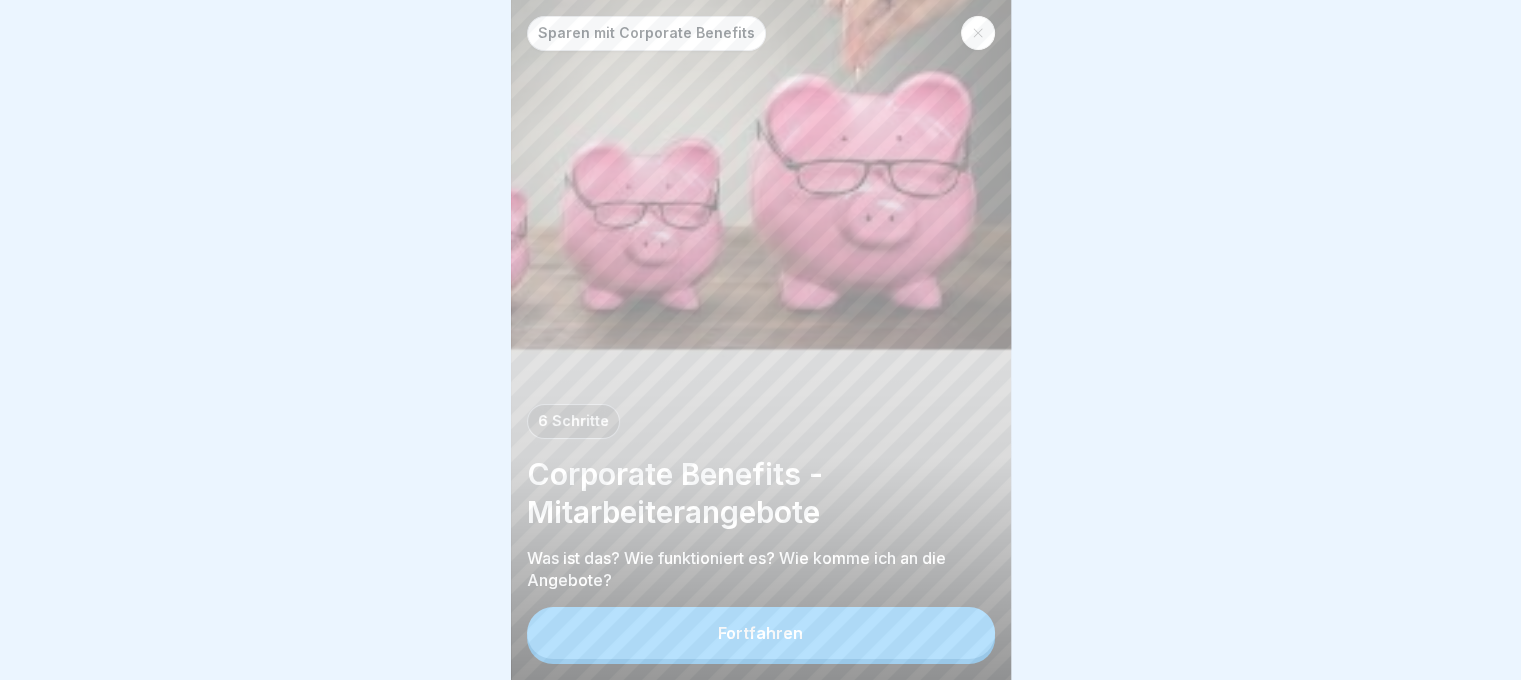 click on "Fortfahren" at bounding box center (761, 633) 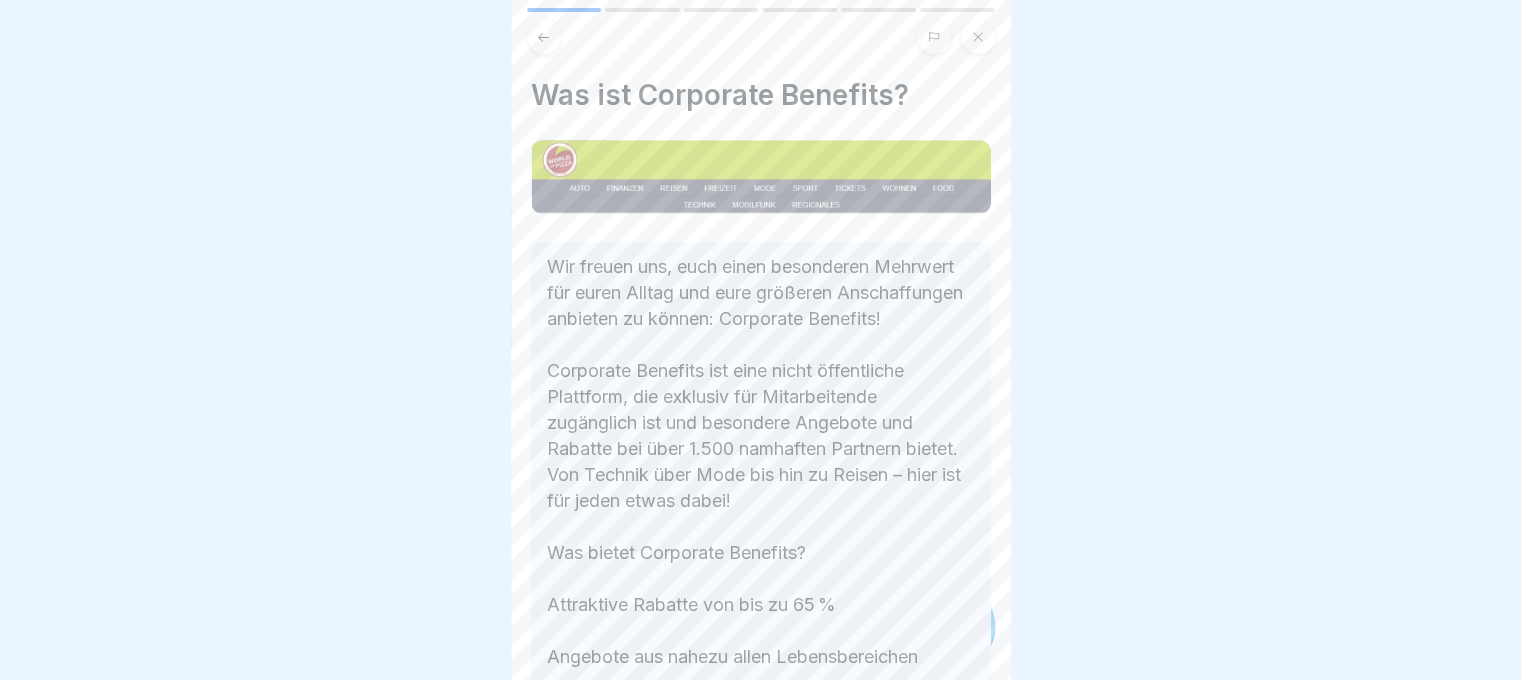 click on "Wir freuen uns, euch einen besonderen Mehrwert für euren Alltag und eure größeren Anschaffungen anbieten zu können: Corporate Benefits!
Corporate Benefits ist eine nicht öffentliche Plattform, die exklusiv für Mitarbeitende zugänglich ist und besondere Angebote und Rabatte bei über 1.500 namhaften Partnern bietet. Von Technik über Mode bis hin zu Reisen – hier ist für jeden etwas dabei!
Was bietet Corporate Benefits?
Attraktive Rabatte von bis zu 65 %
Angebote aus nahezu allen Lebensbereichen
Besonders lohnenswert bei größeren Anschaffungen oder Urlaubsbuchungen" at bounding box center [761, 501] 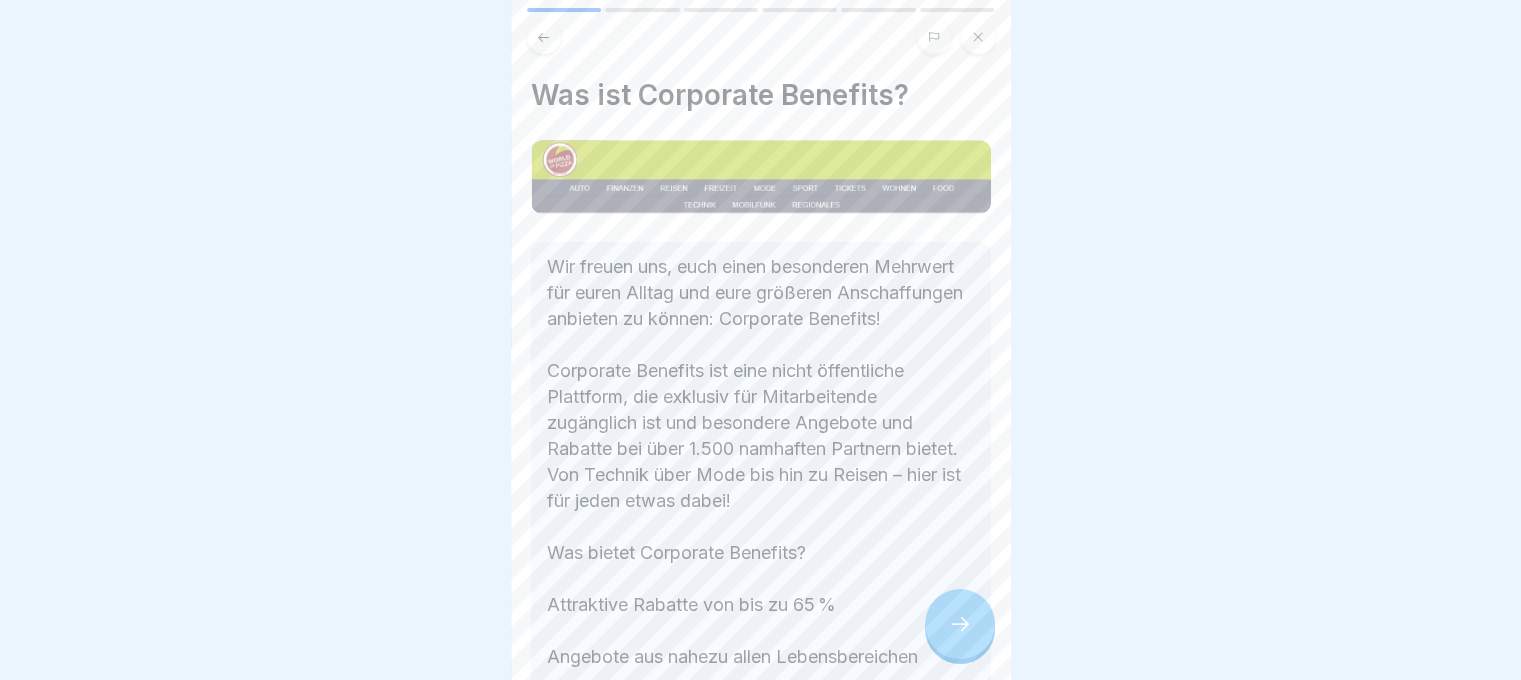 click at bounding box center (960, 624) 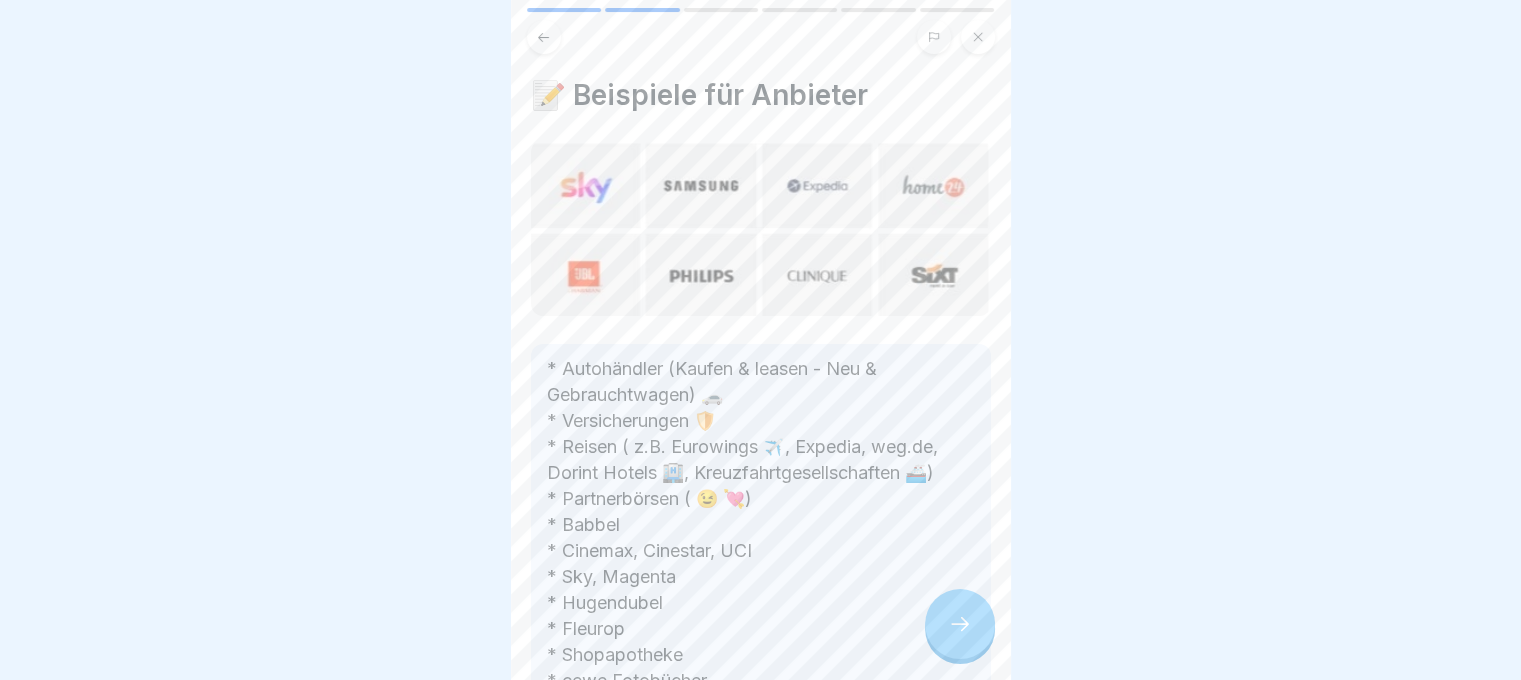 click at bounding box center (960, 624) 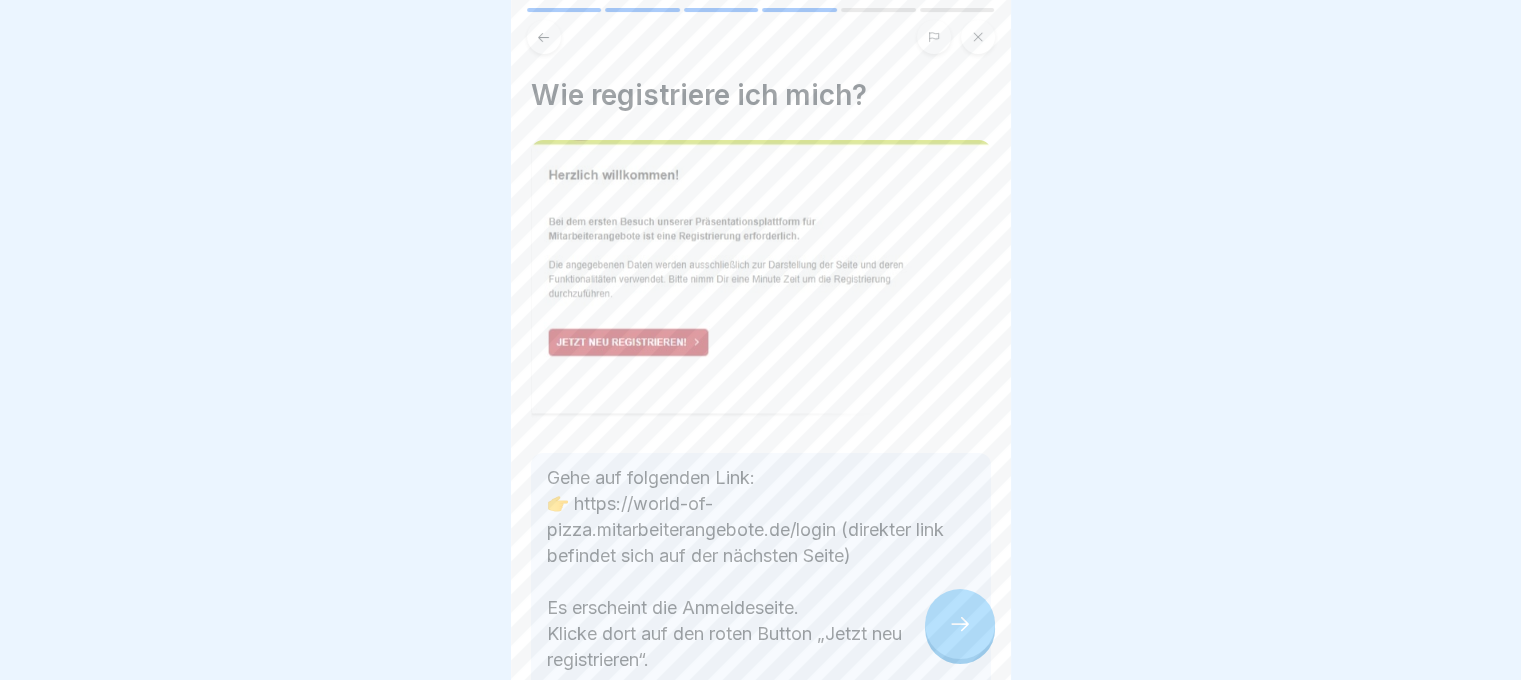 click at bounding box center [960, 624] 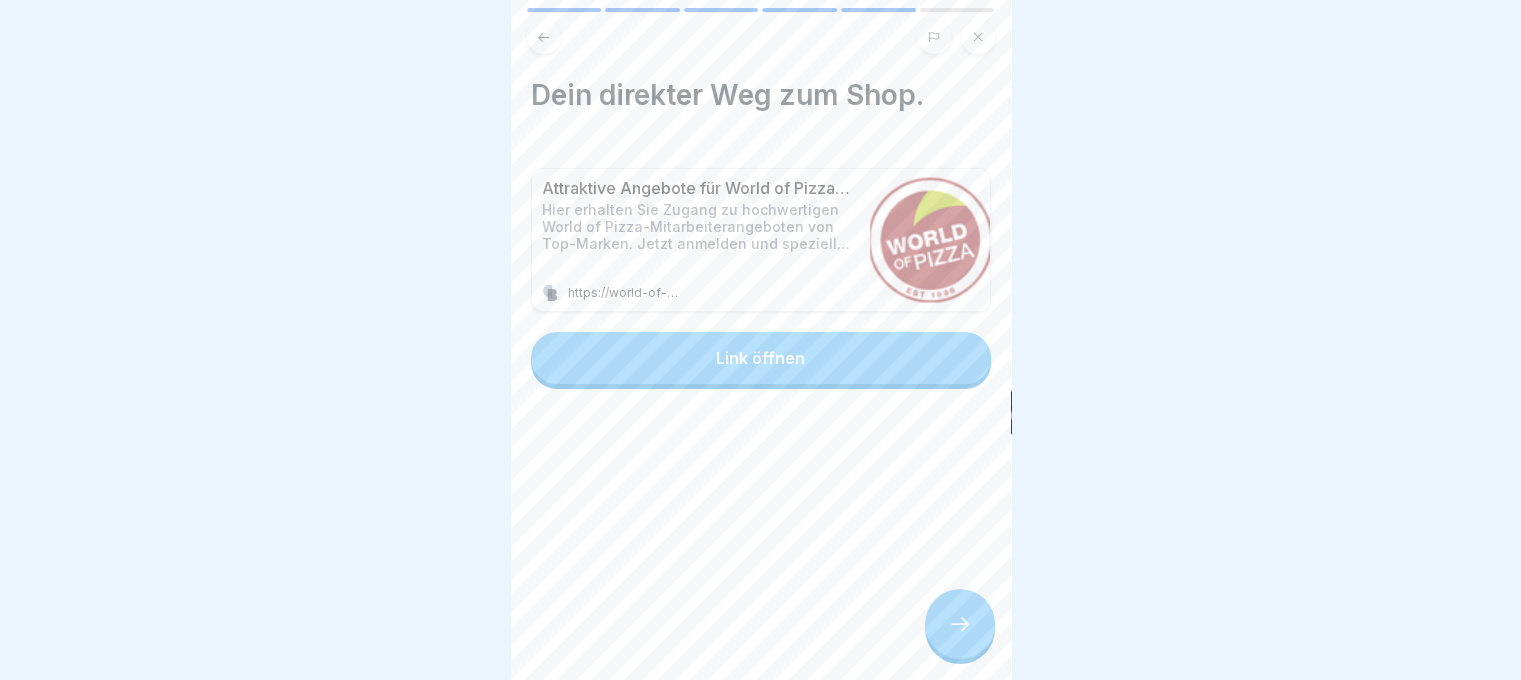 click at bounding box center (960, 624) 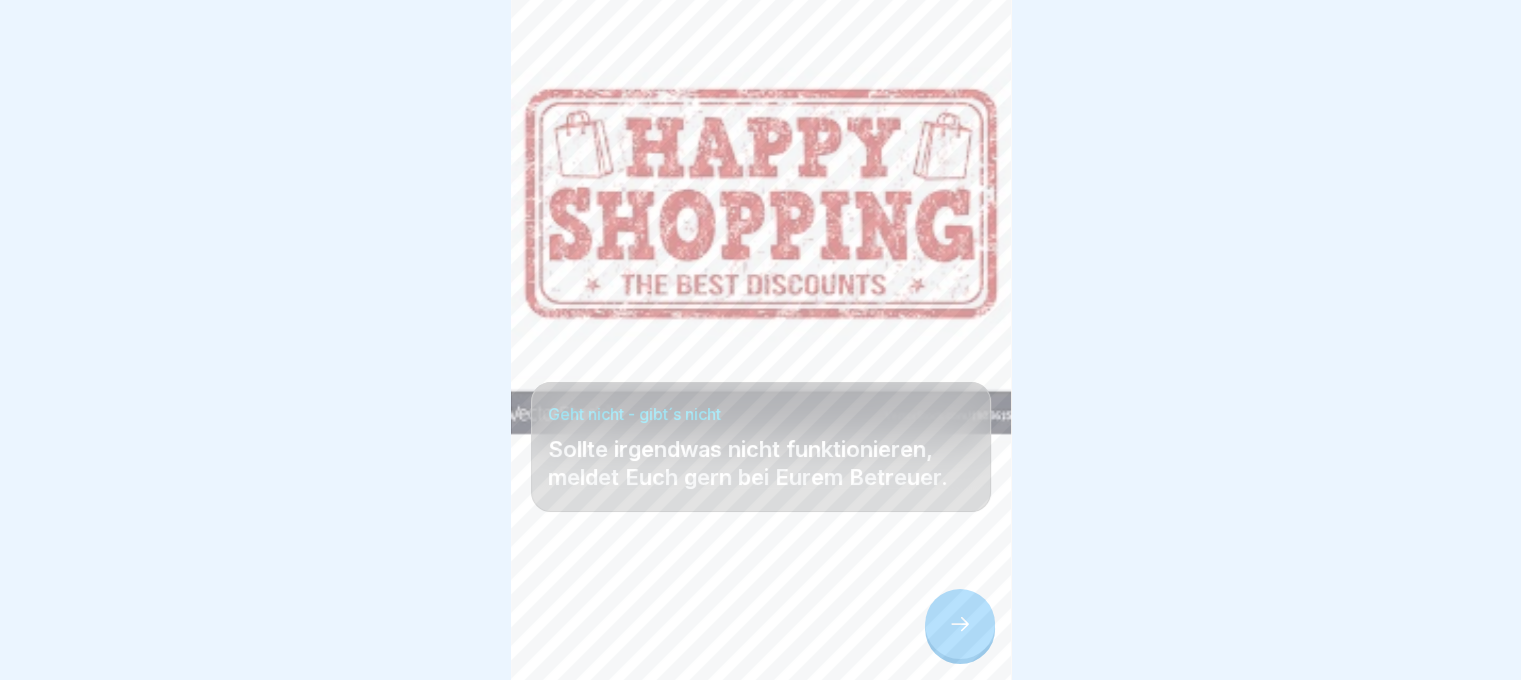 click at bounding box center (960, 624) 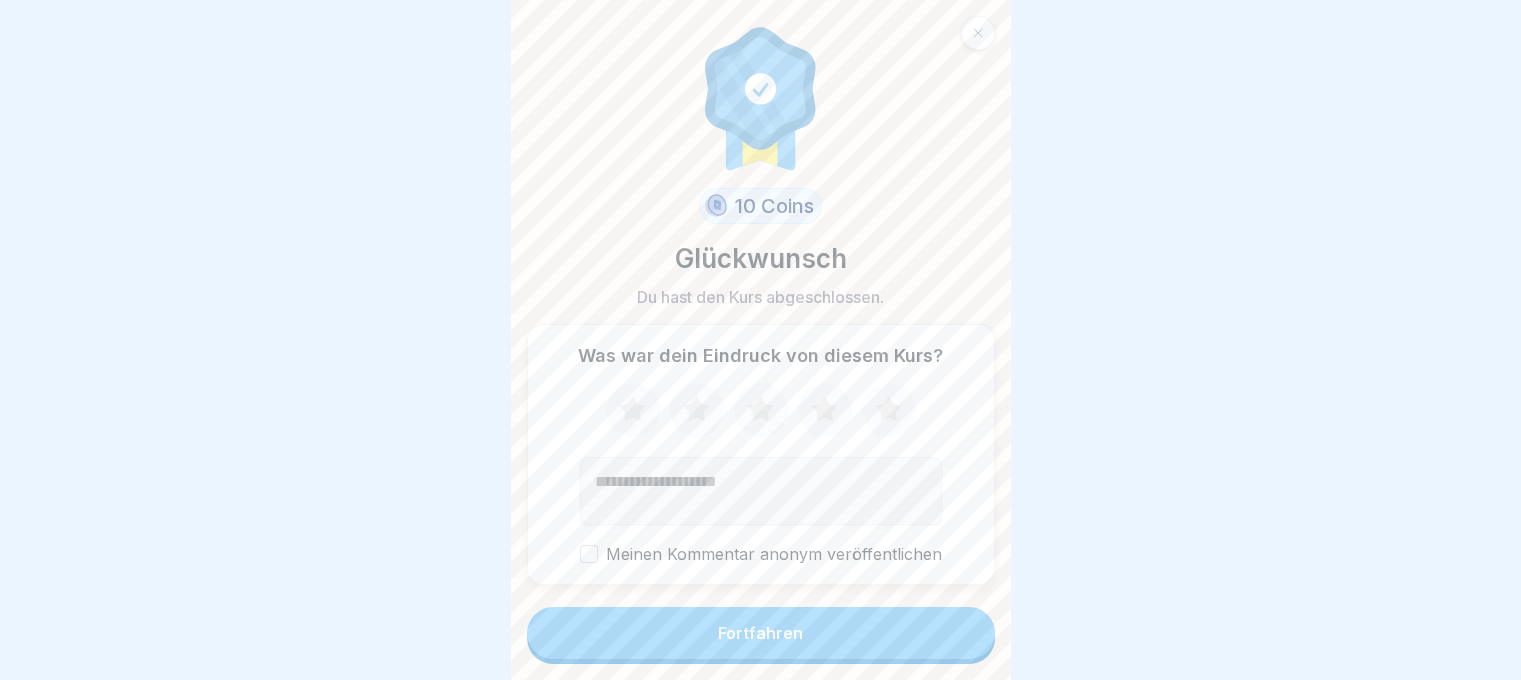 click on "Fortfahren" at bounding box center (761, 633) 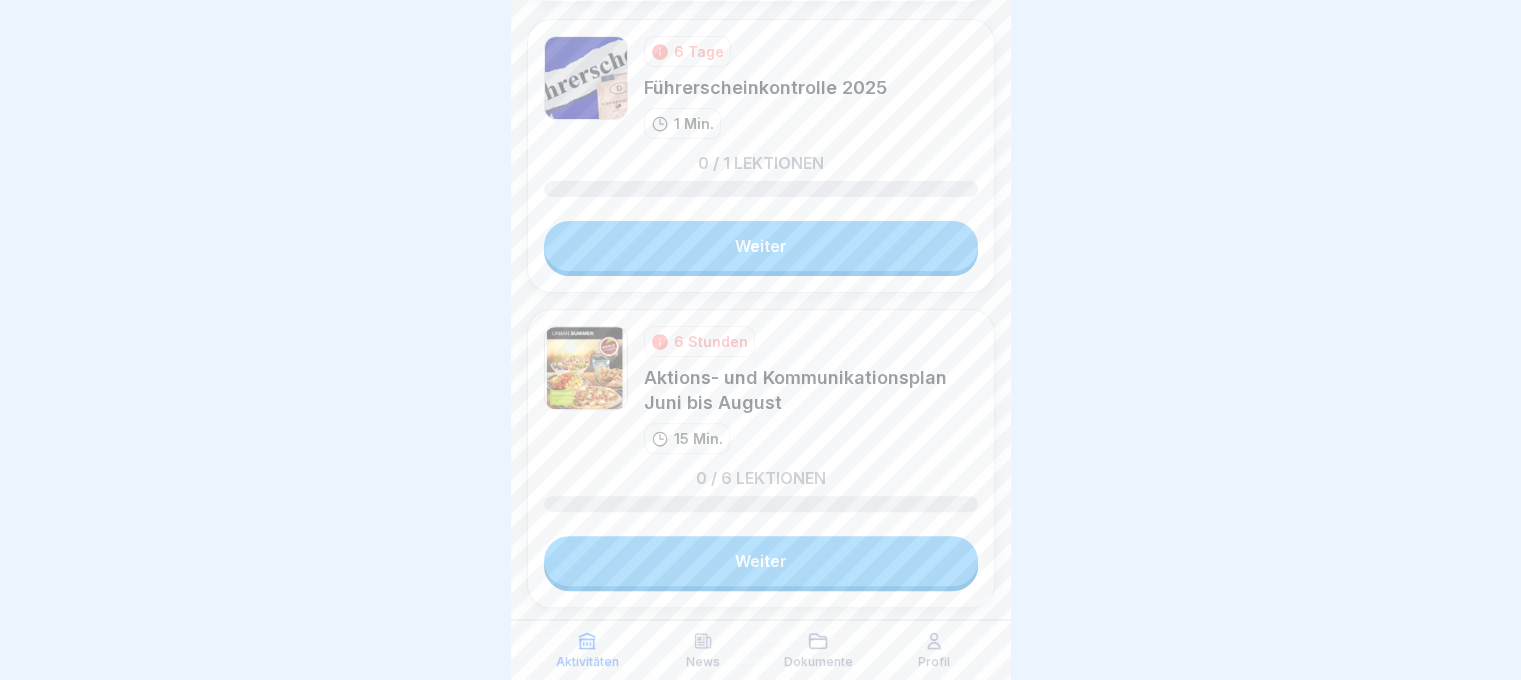 scroll, scrollTop: 597, scrollLeft: 0, axis: vertical 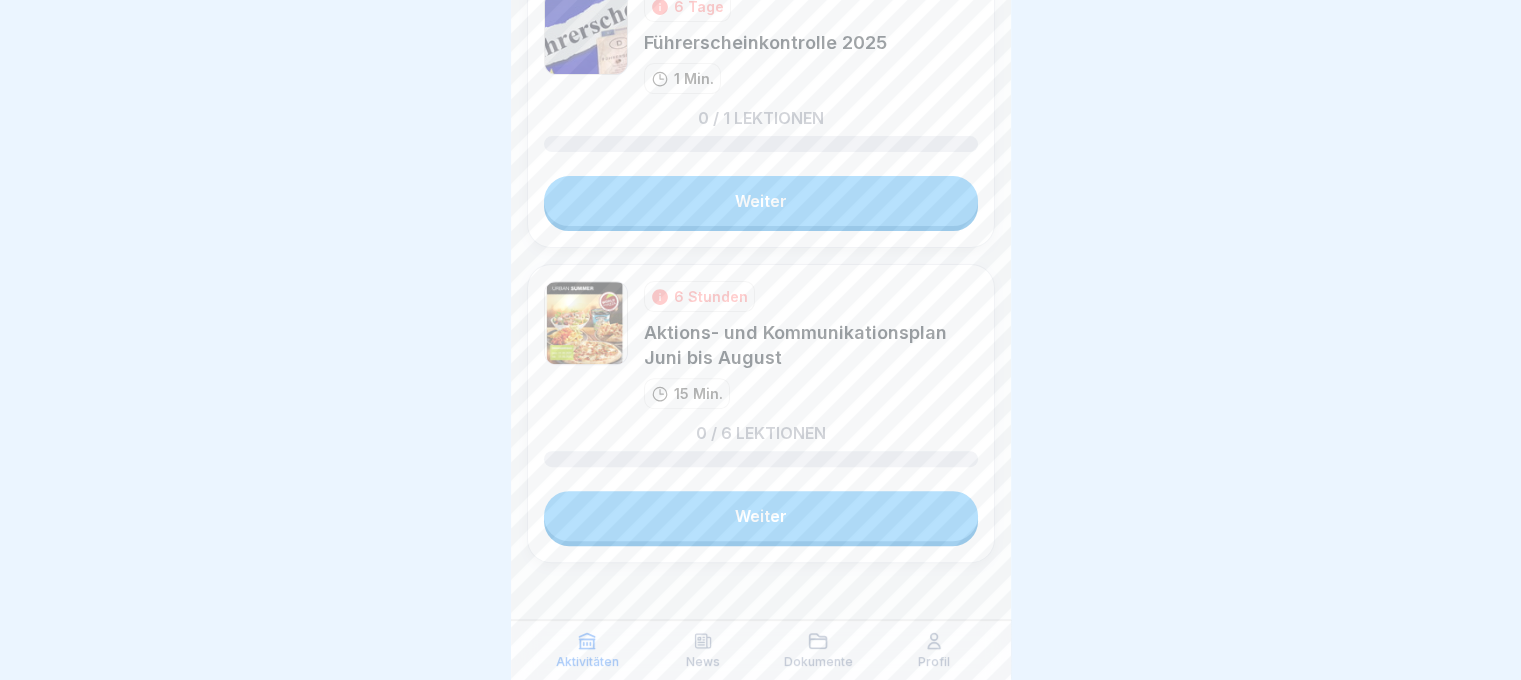 click on "Weiter" at bounding box center (761, 516) 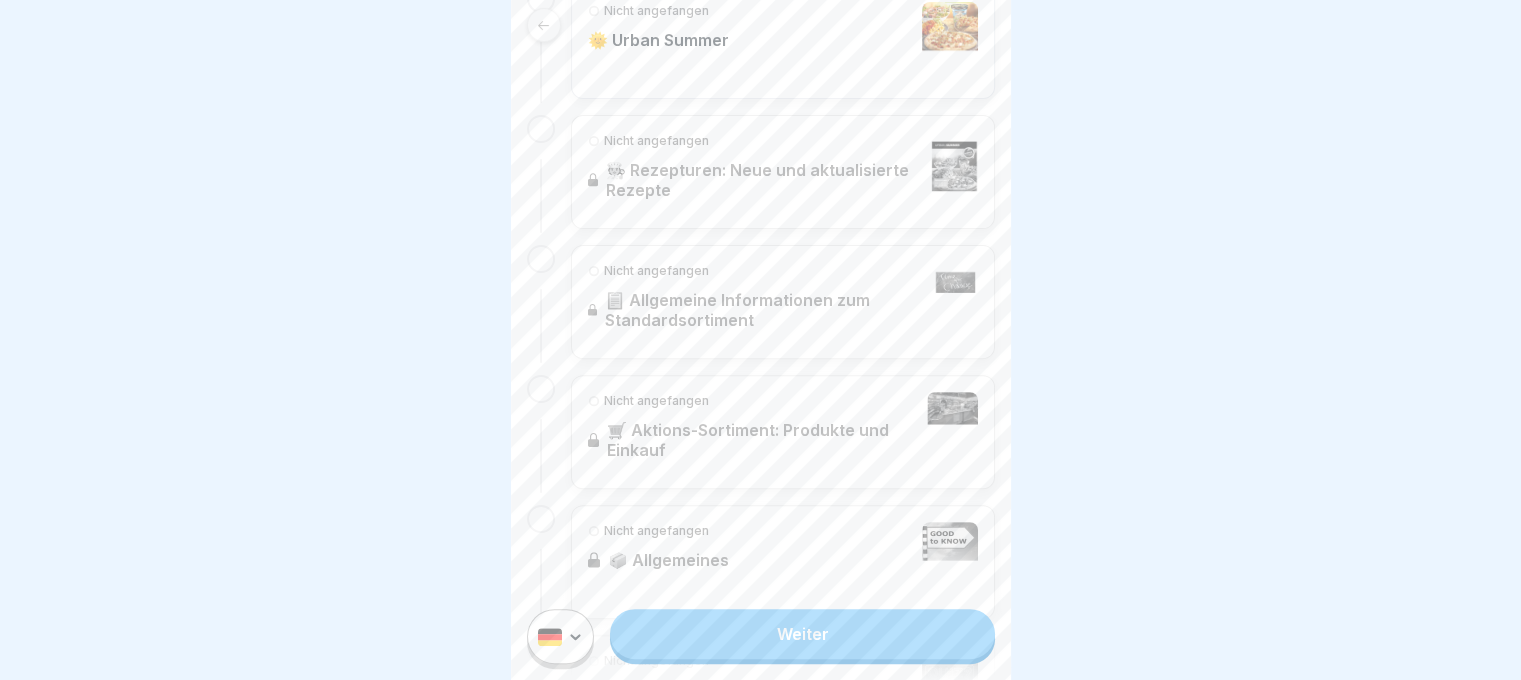 scroll, scrollTop: 0, scrollLeft: 0, axis: both 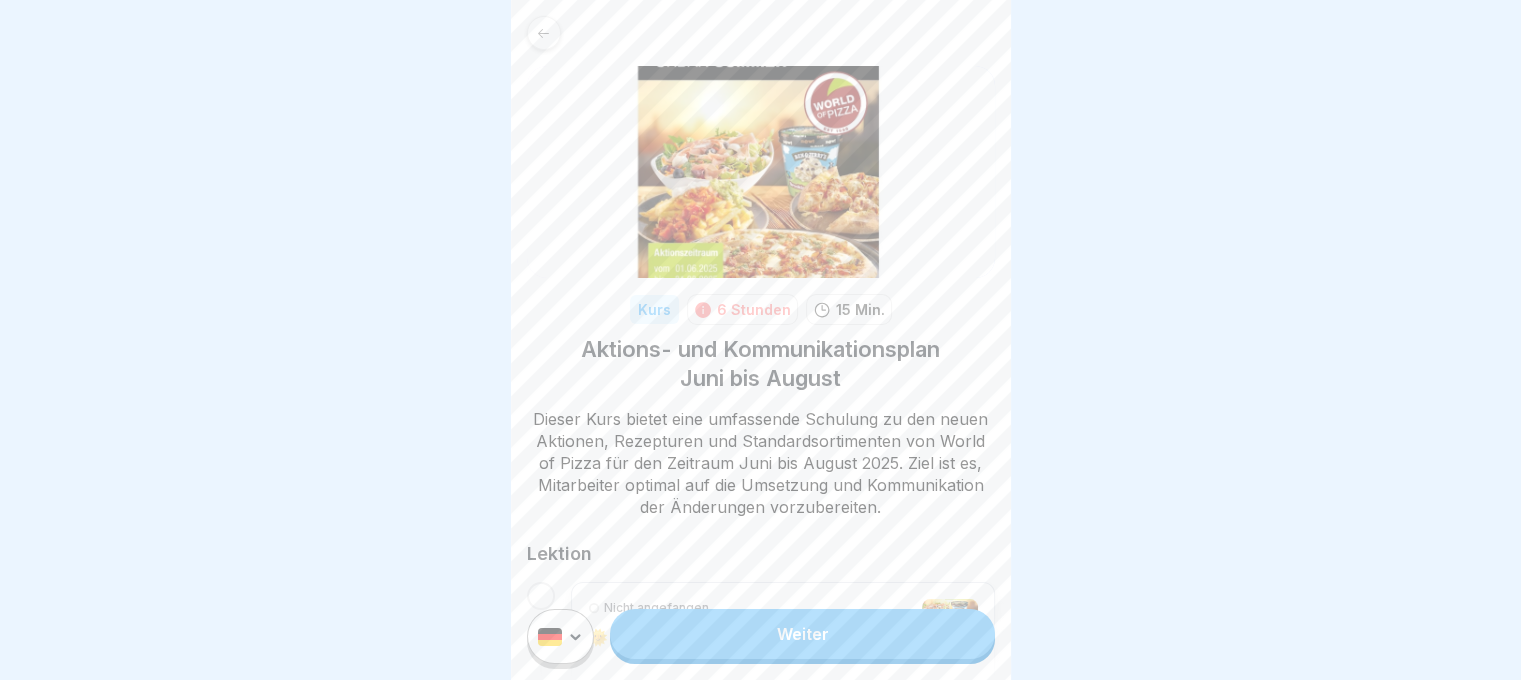 click on "Weiter" at bounding box center (802, 634) 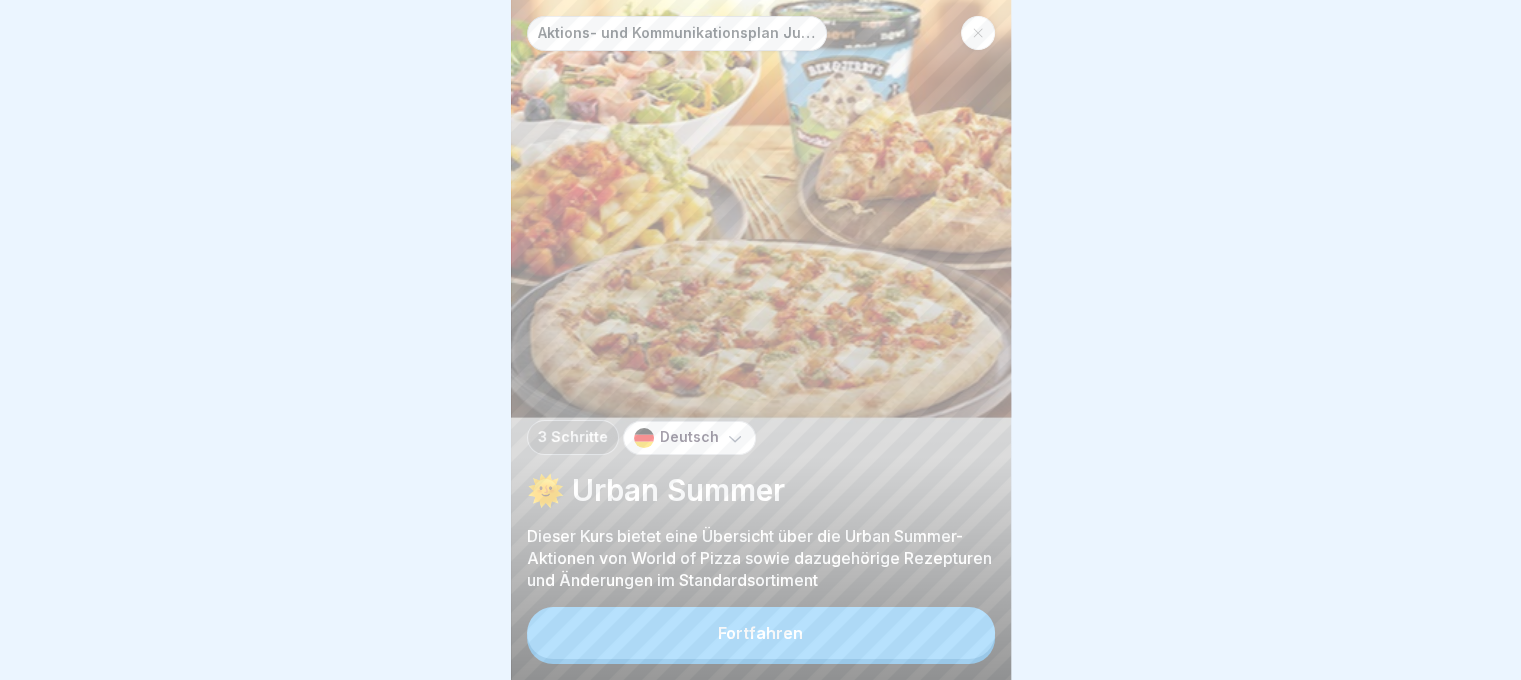 click on "Fortfahren" at bounding box center [761, 633] 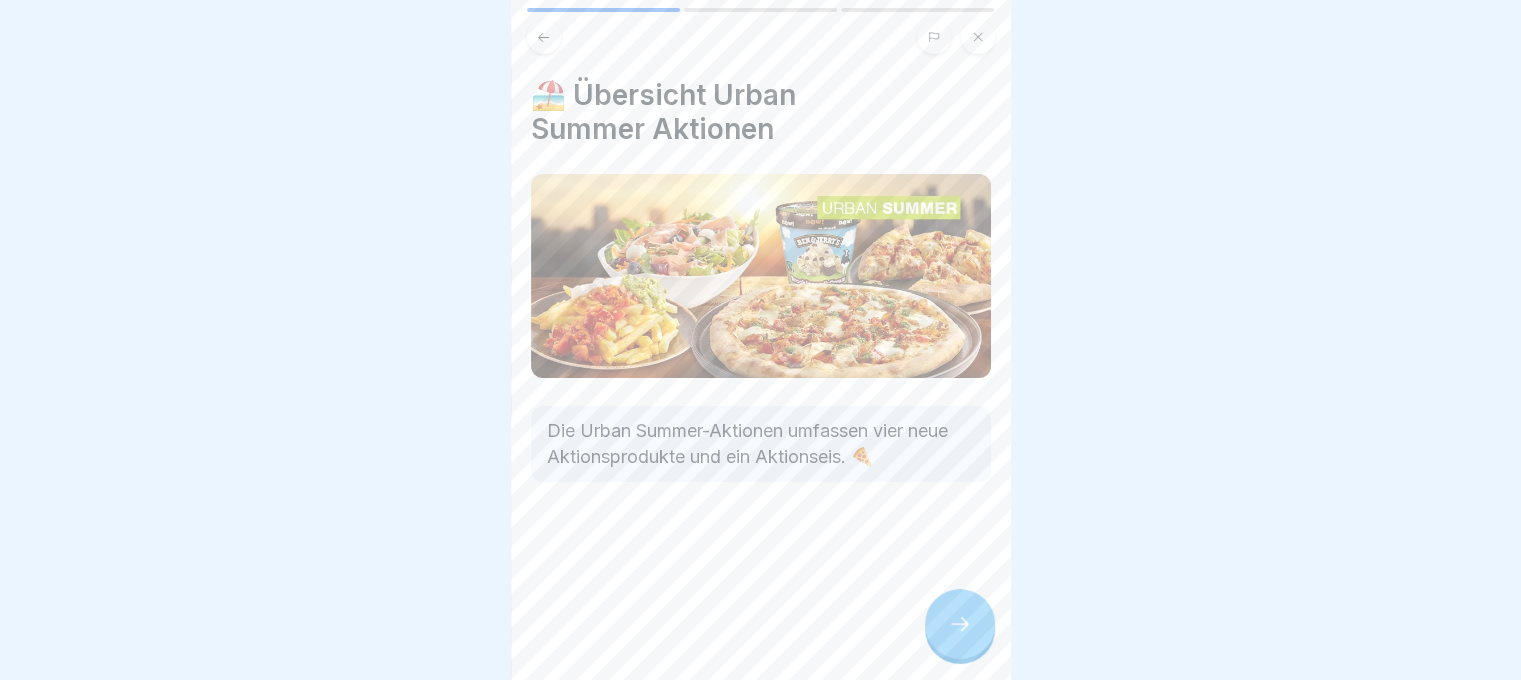 click on "🏖️ Übersicht Urban Summer Aktionen Die Urban Summer-Aktionen umfassen vier neue Aktionsprodukte und ein Aktionseis. 🍕" at bounding box center [761, 340] 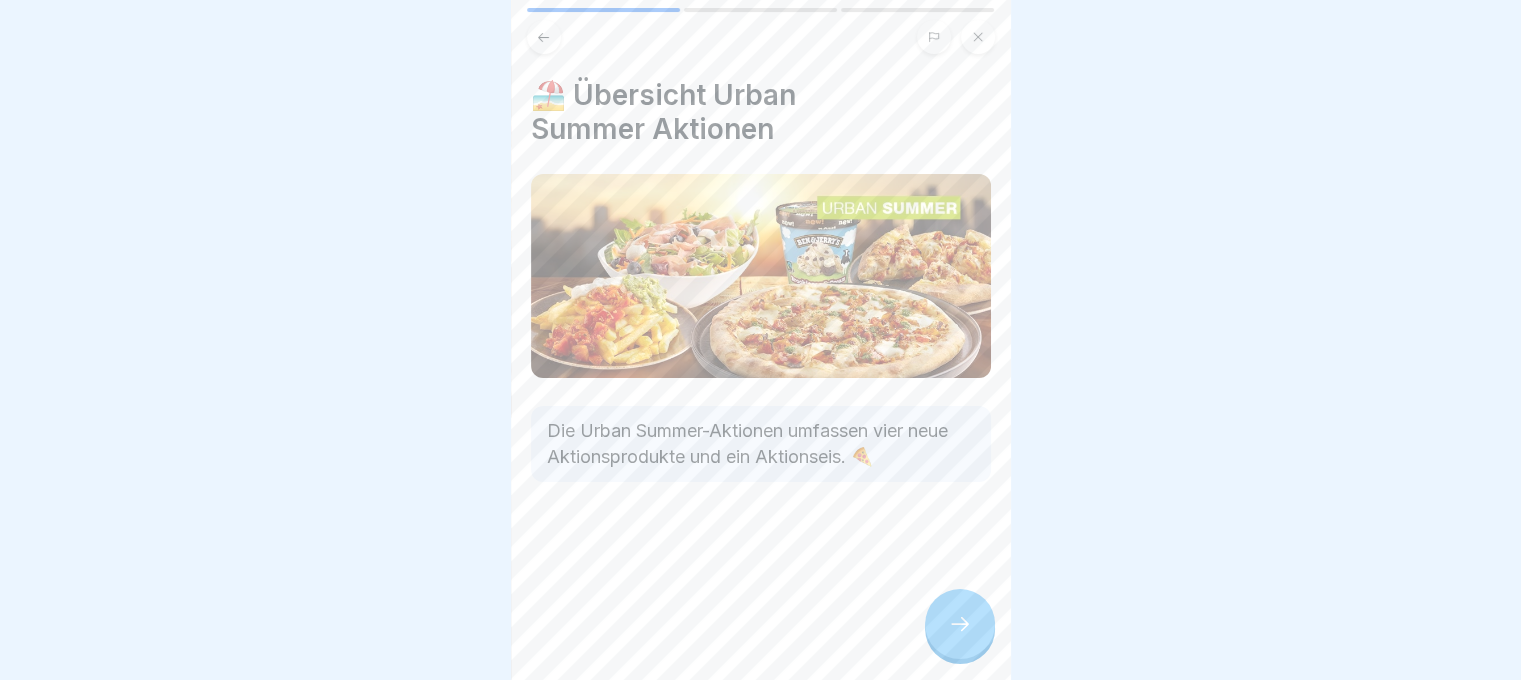 click at bounding box center [960, 624] 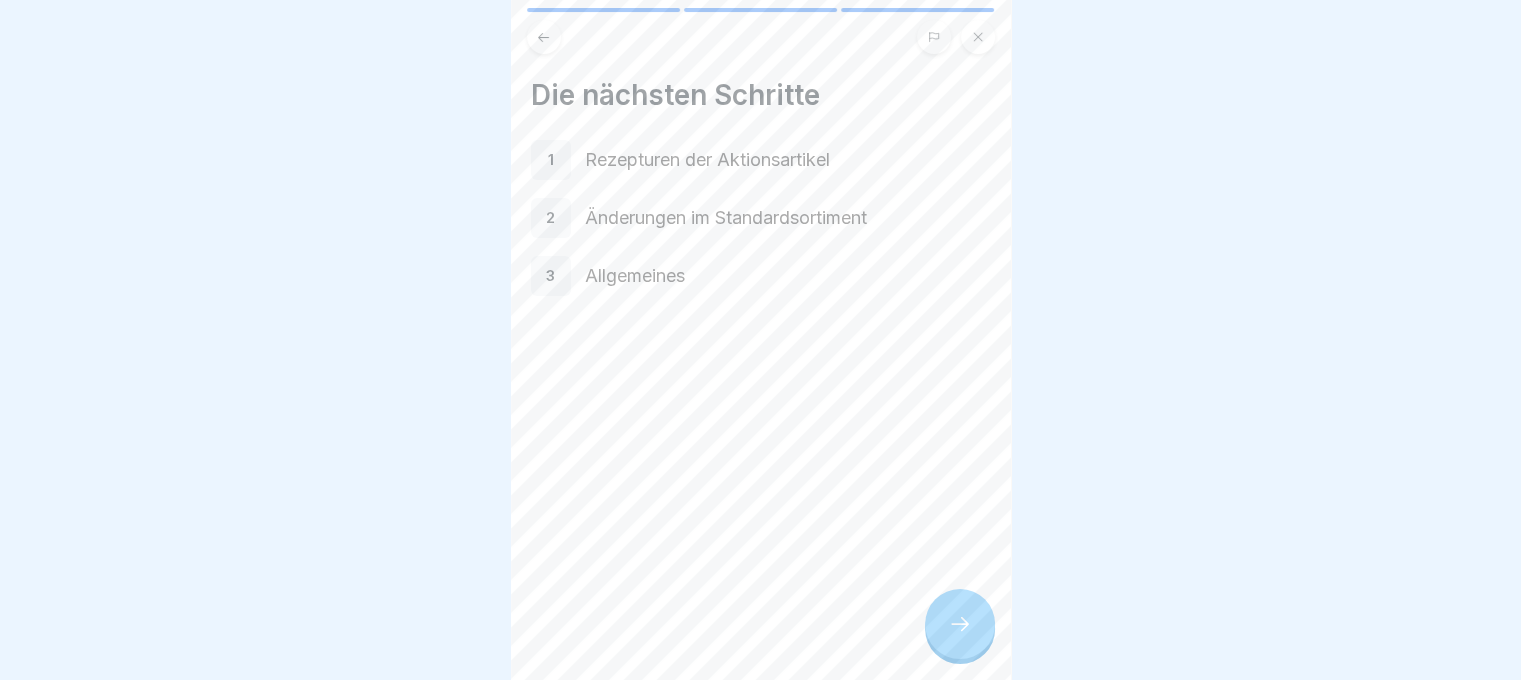 click at bounding box center [960, 624] 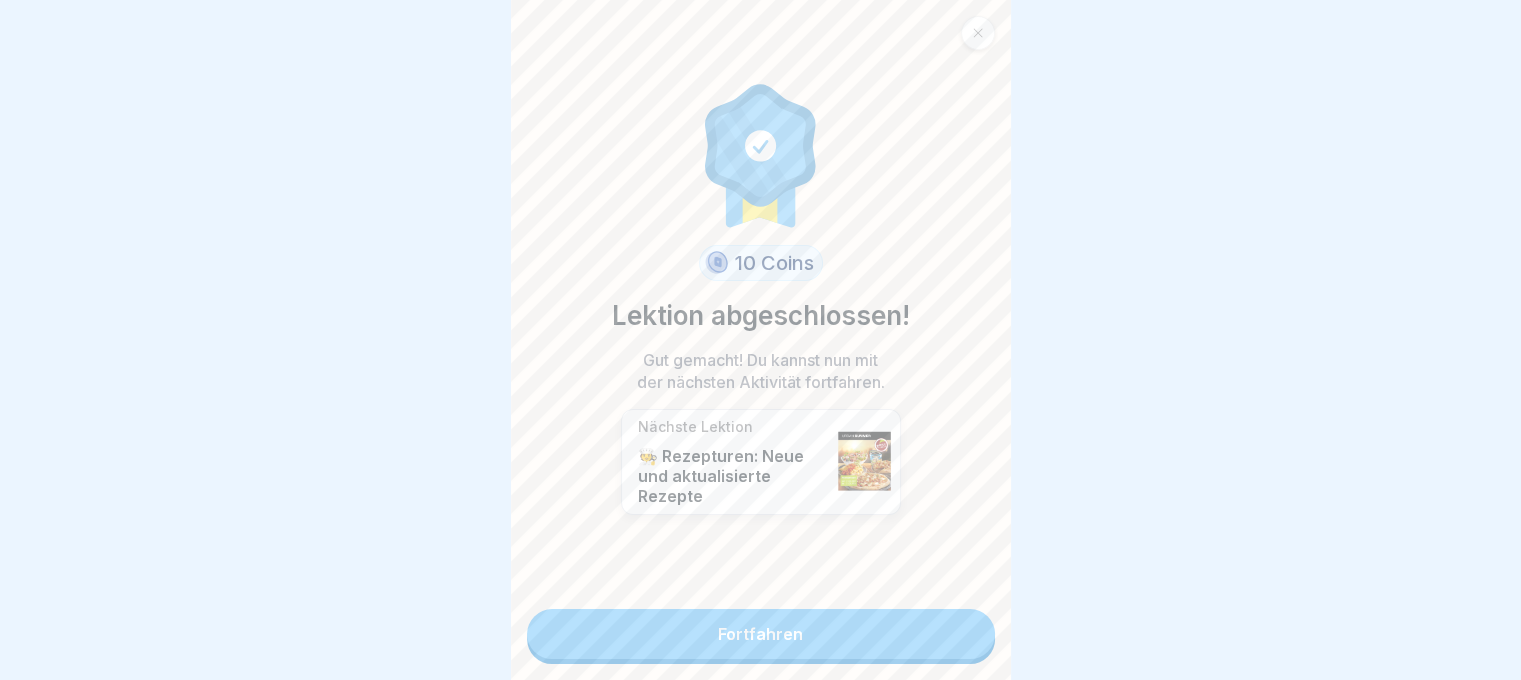 click on "Fortfahren" at bounding box center [761, 634] 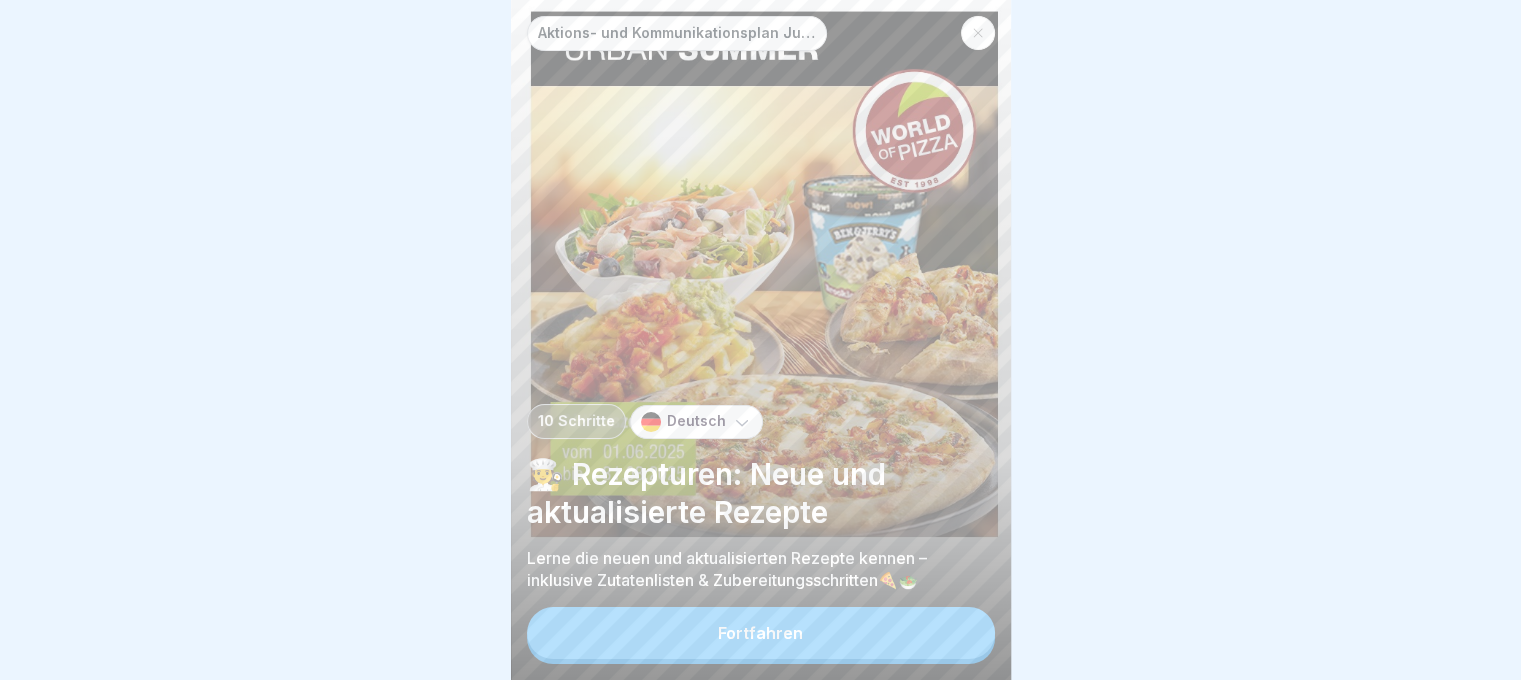 click on "Fortfahren" at bounding box center [761, 633] 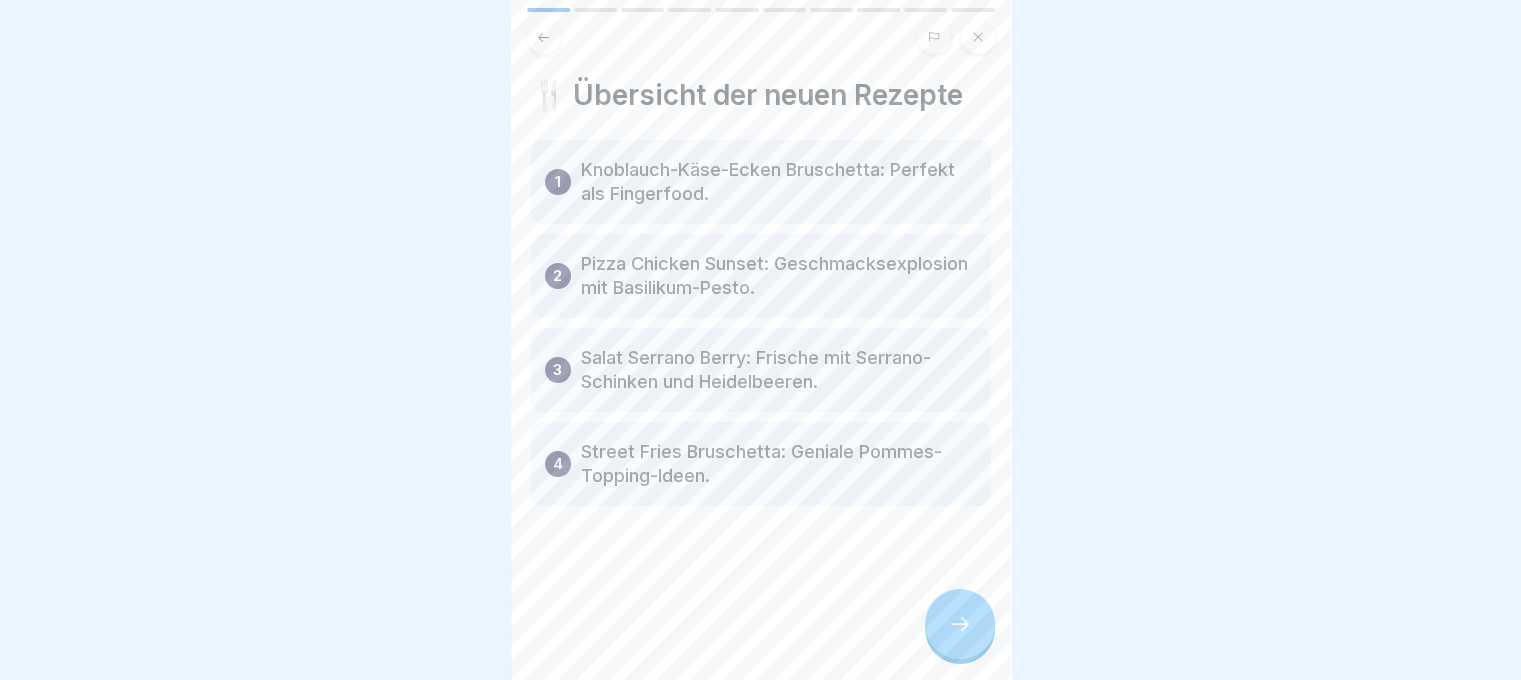 click at bounding box center [960, 624] 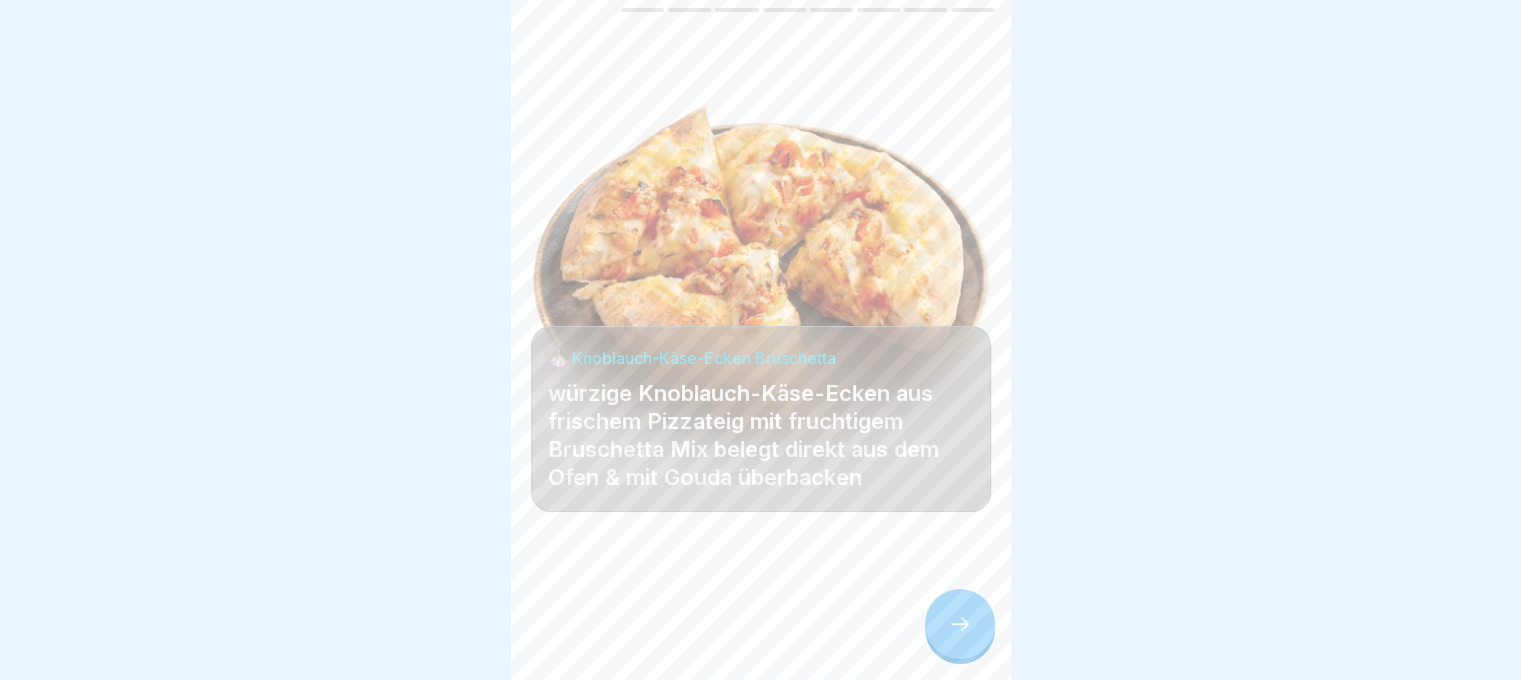 click at bounding box center [960, 624] 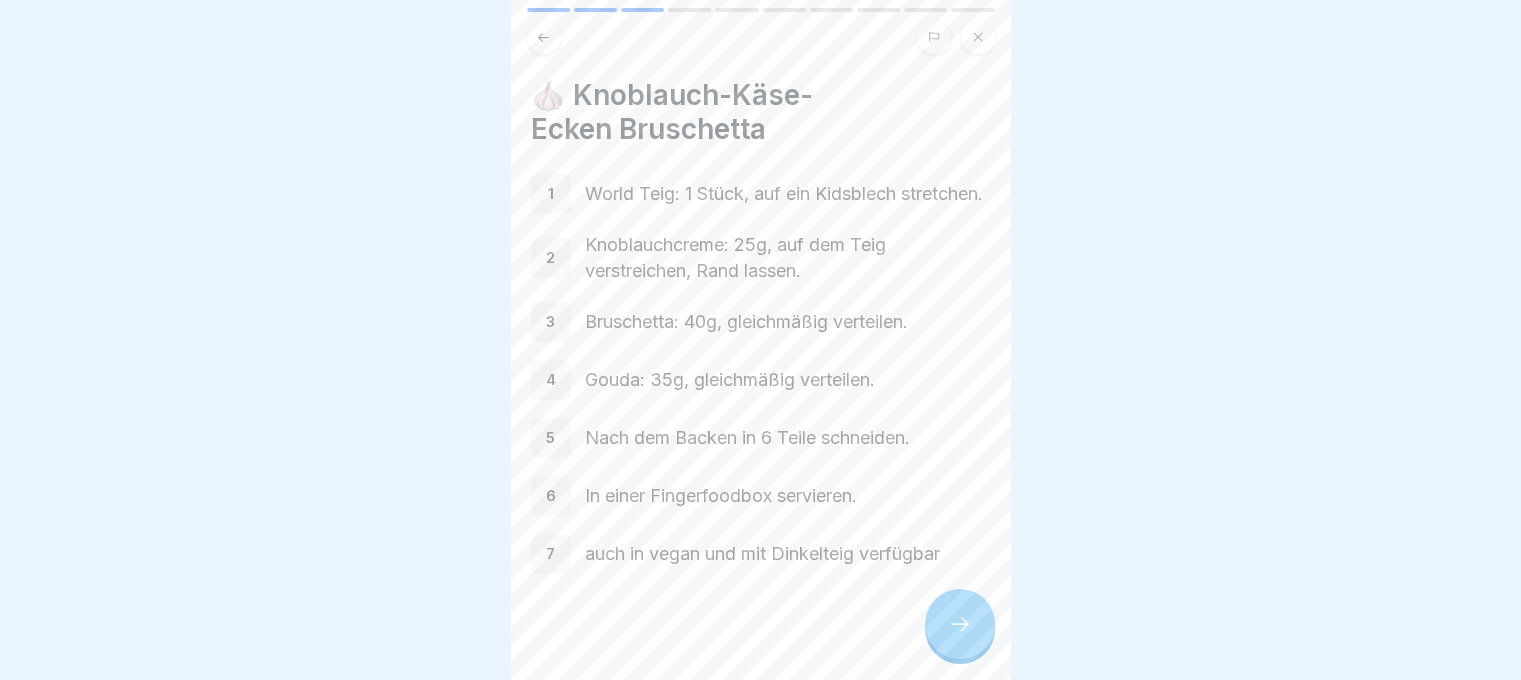 click at bounding box center (960, 624) 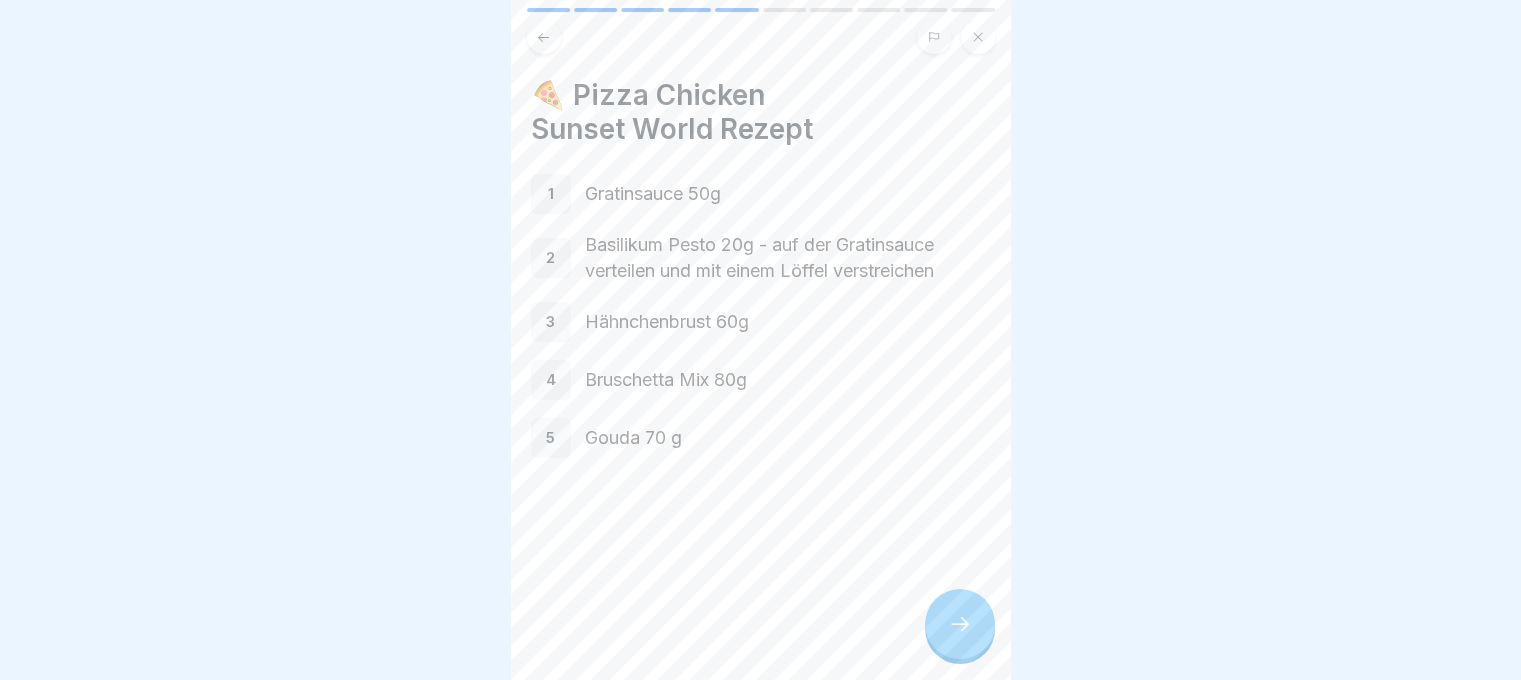 click at bounding box center (960, 624) 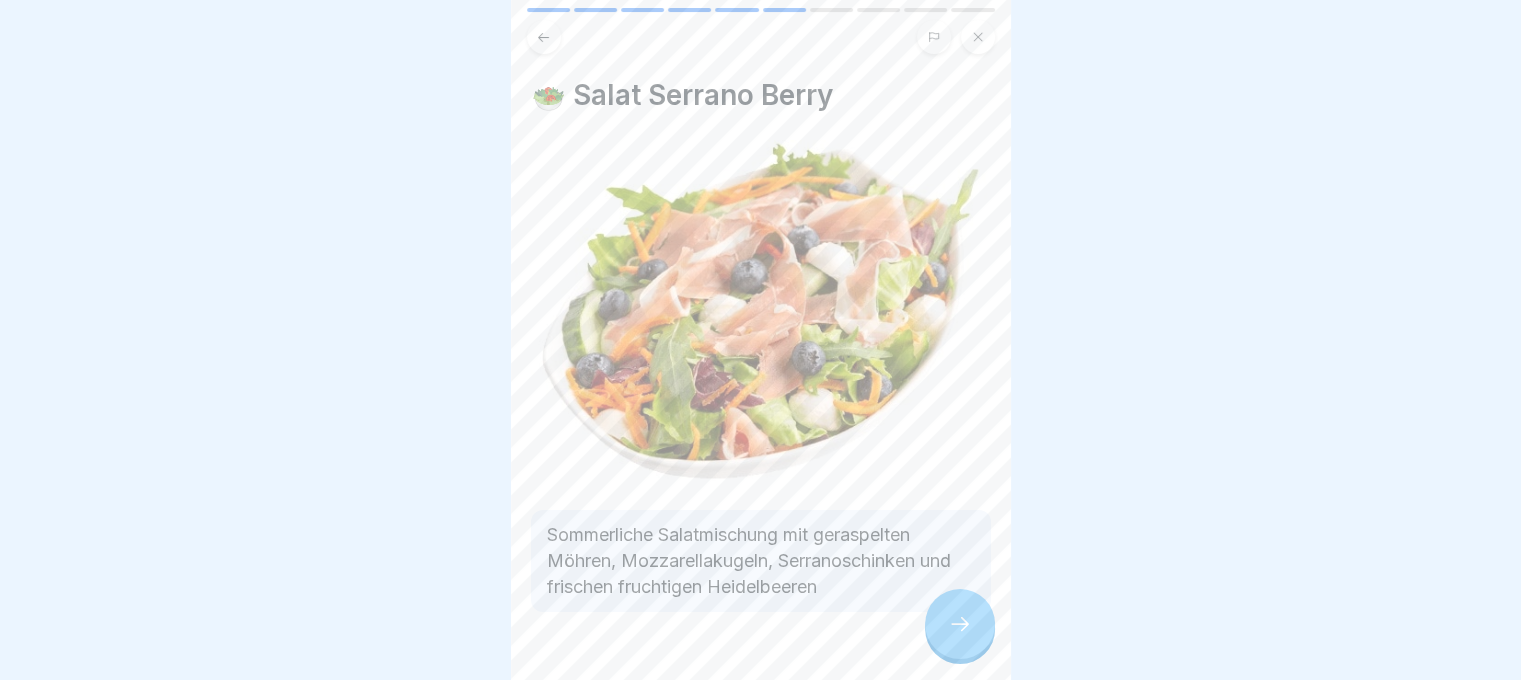 click at bounding box center (960, 624) 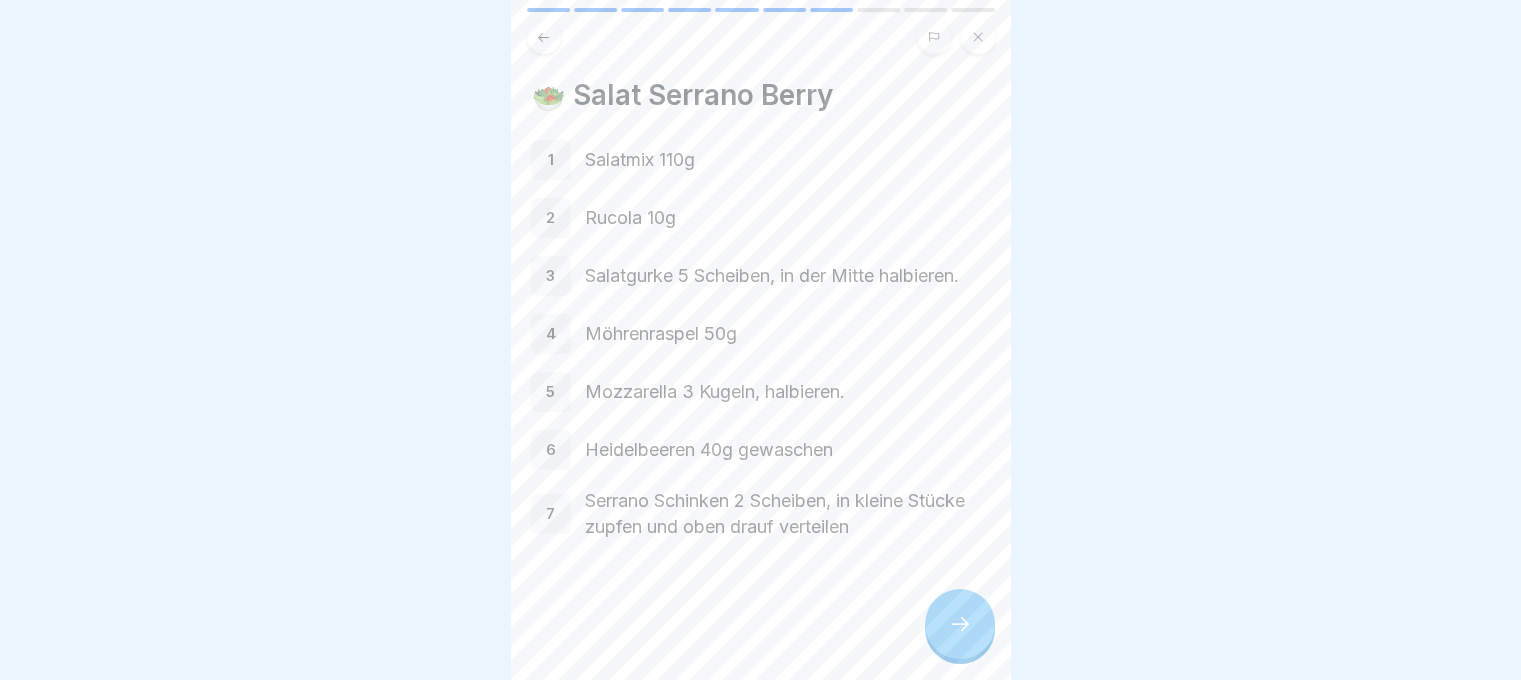 click at bounding box center [960, 624] 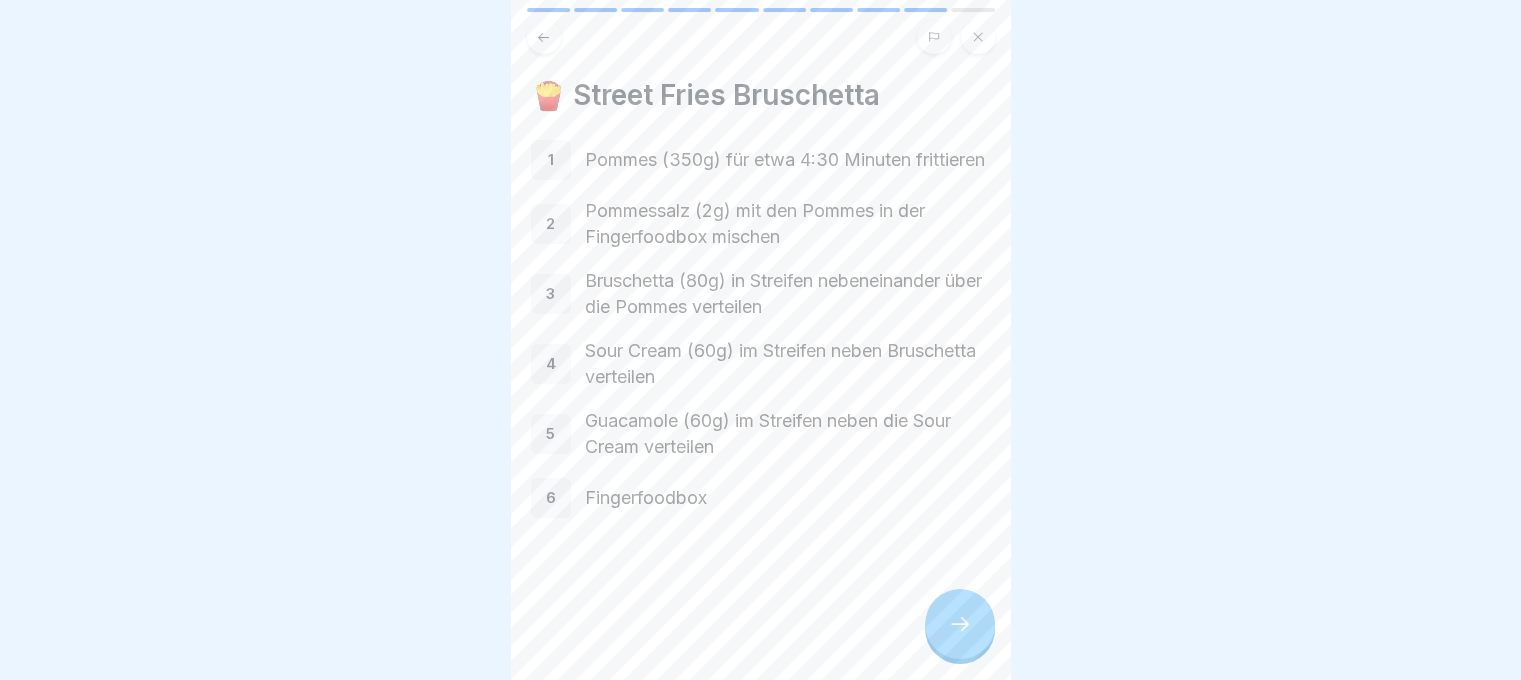 click at bounding box center [960, 624] 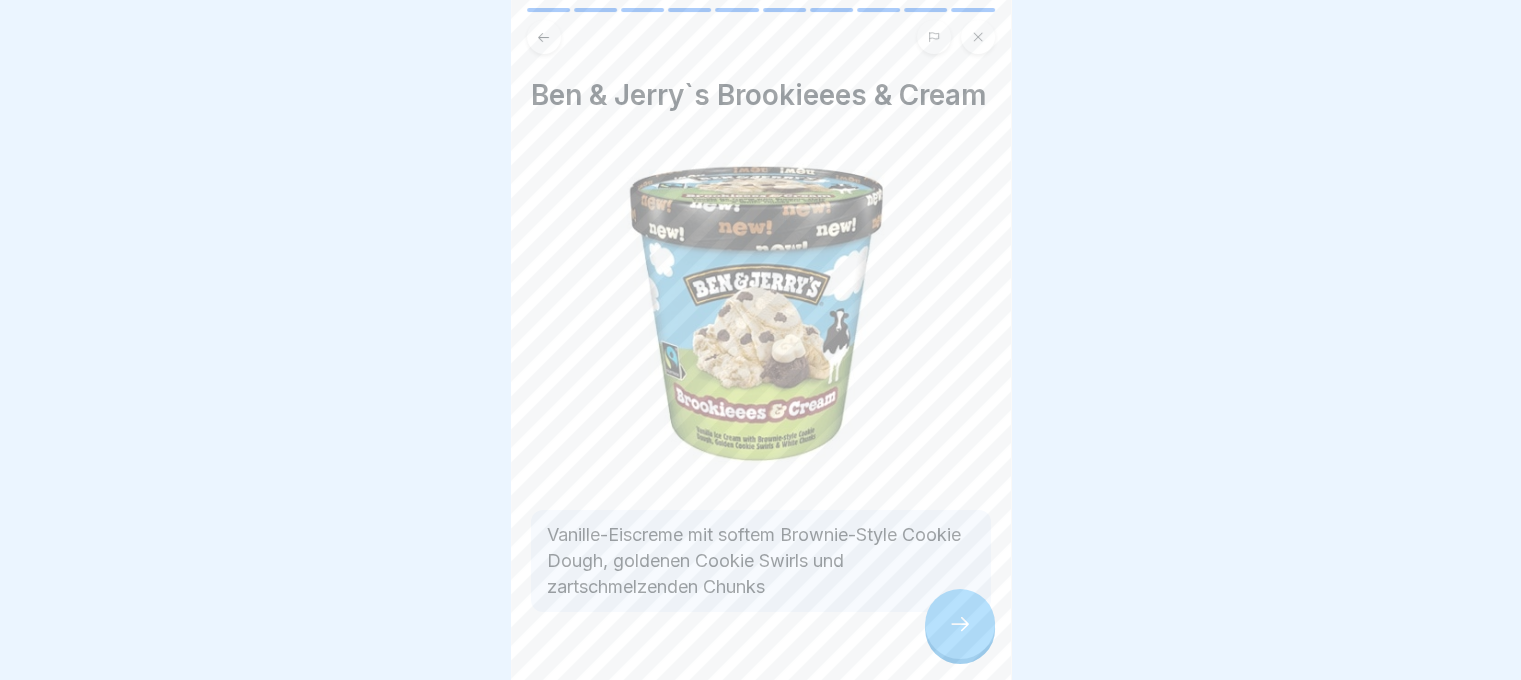 click at bounding box center [960, 624] 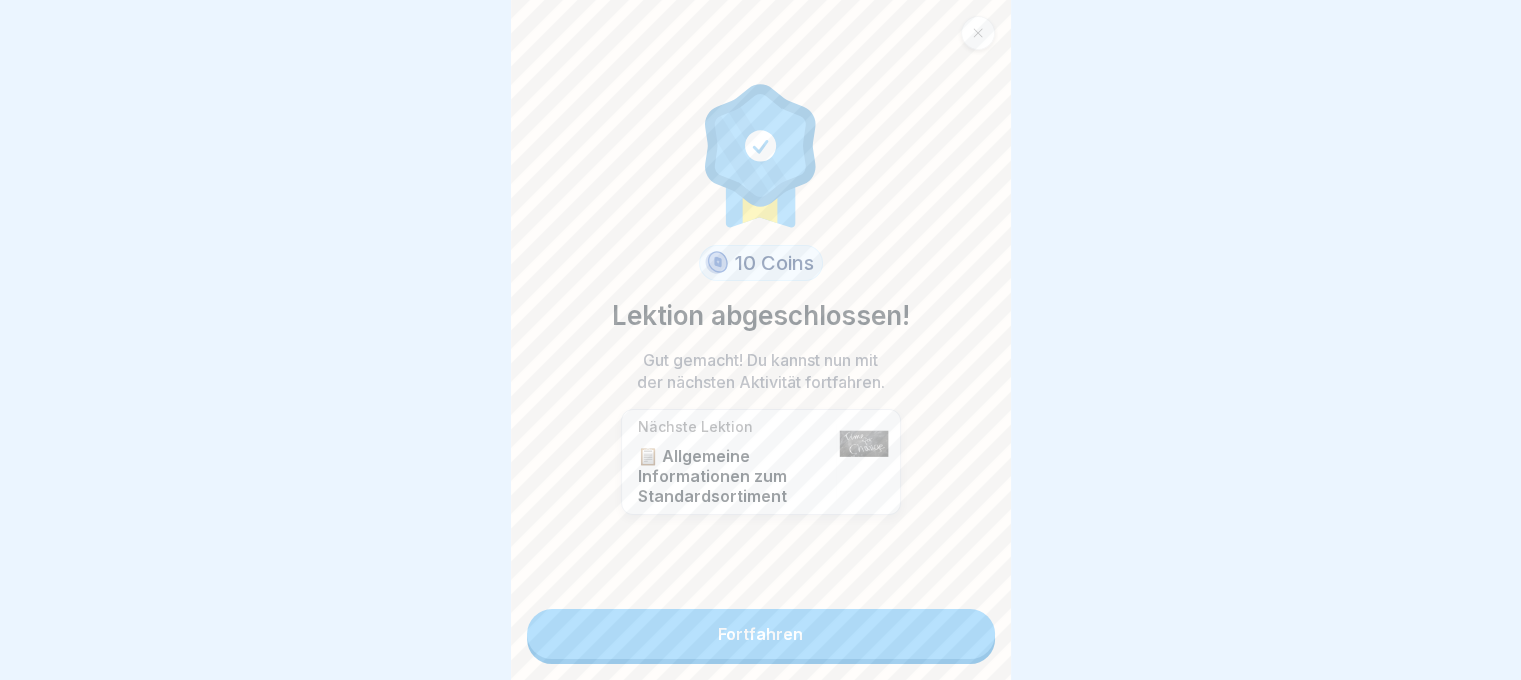 click on "Fortfahren" at bounding box center [761, 634] 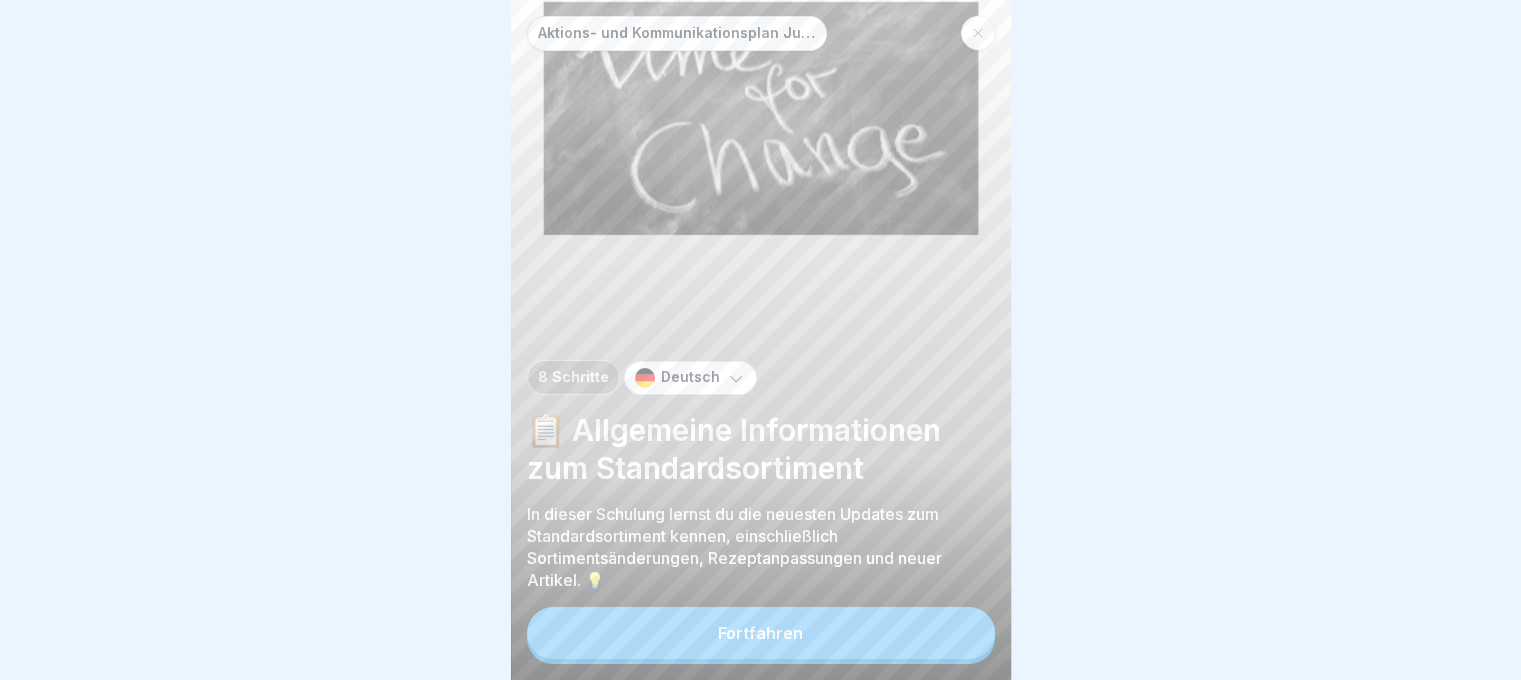click on "Fortfahren" at bounding box center [761, 633] 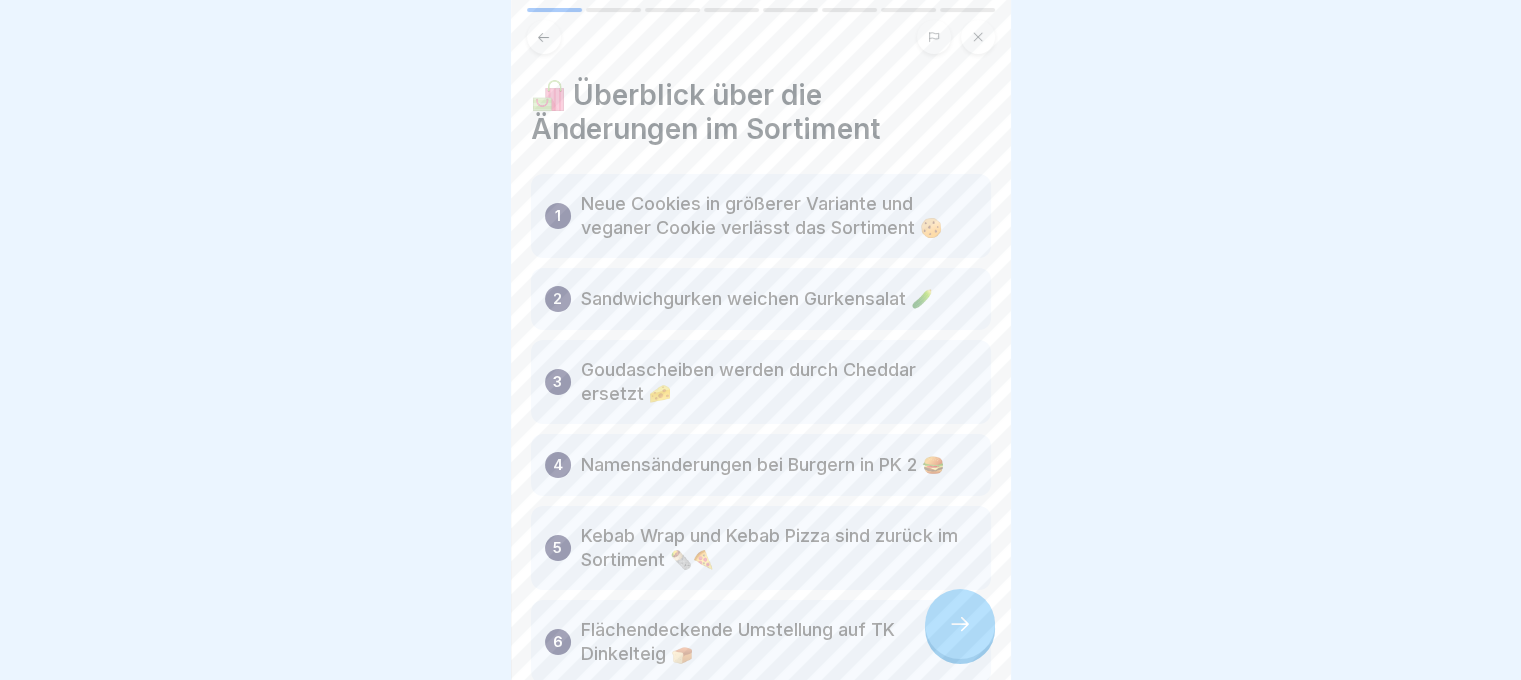 click at bounding box center (960, 624) 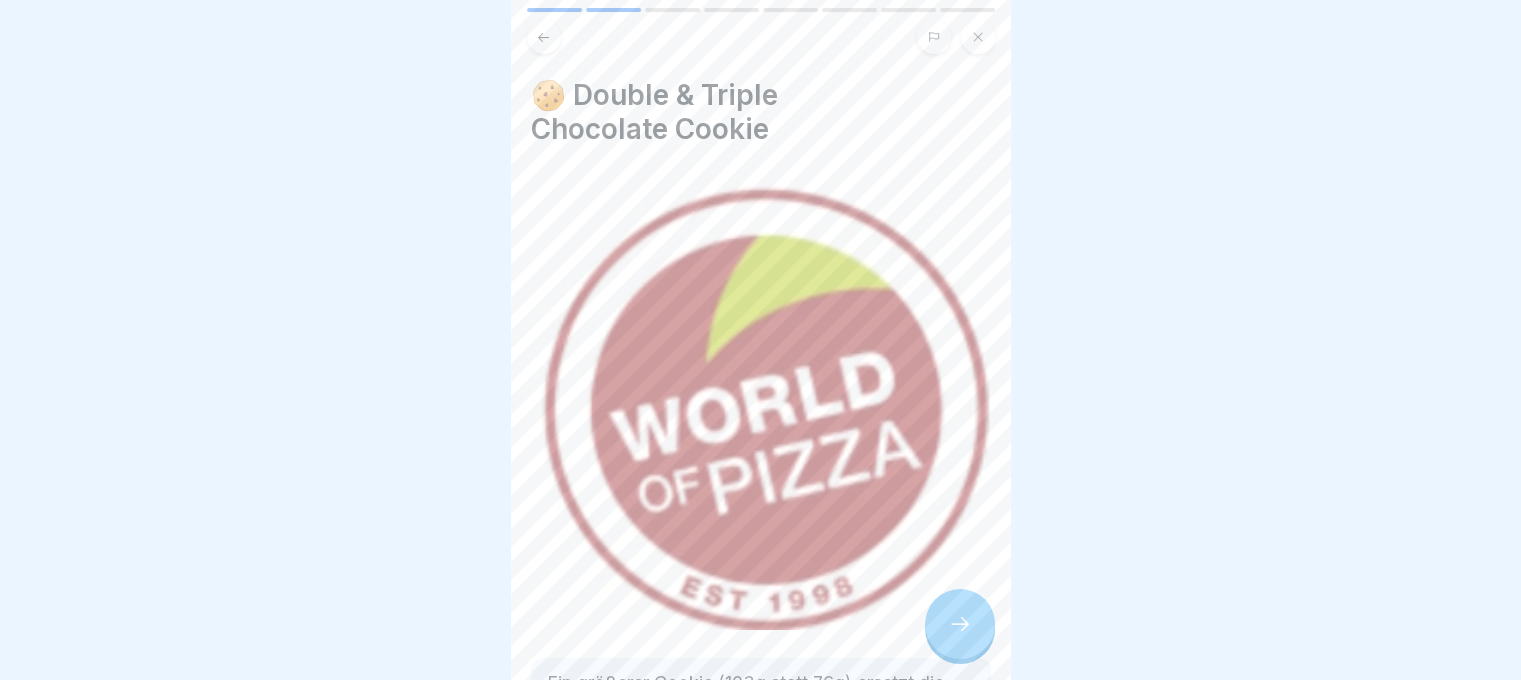 click at bounding box center [960, 624] 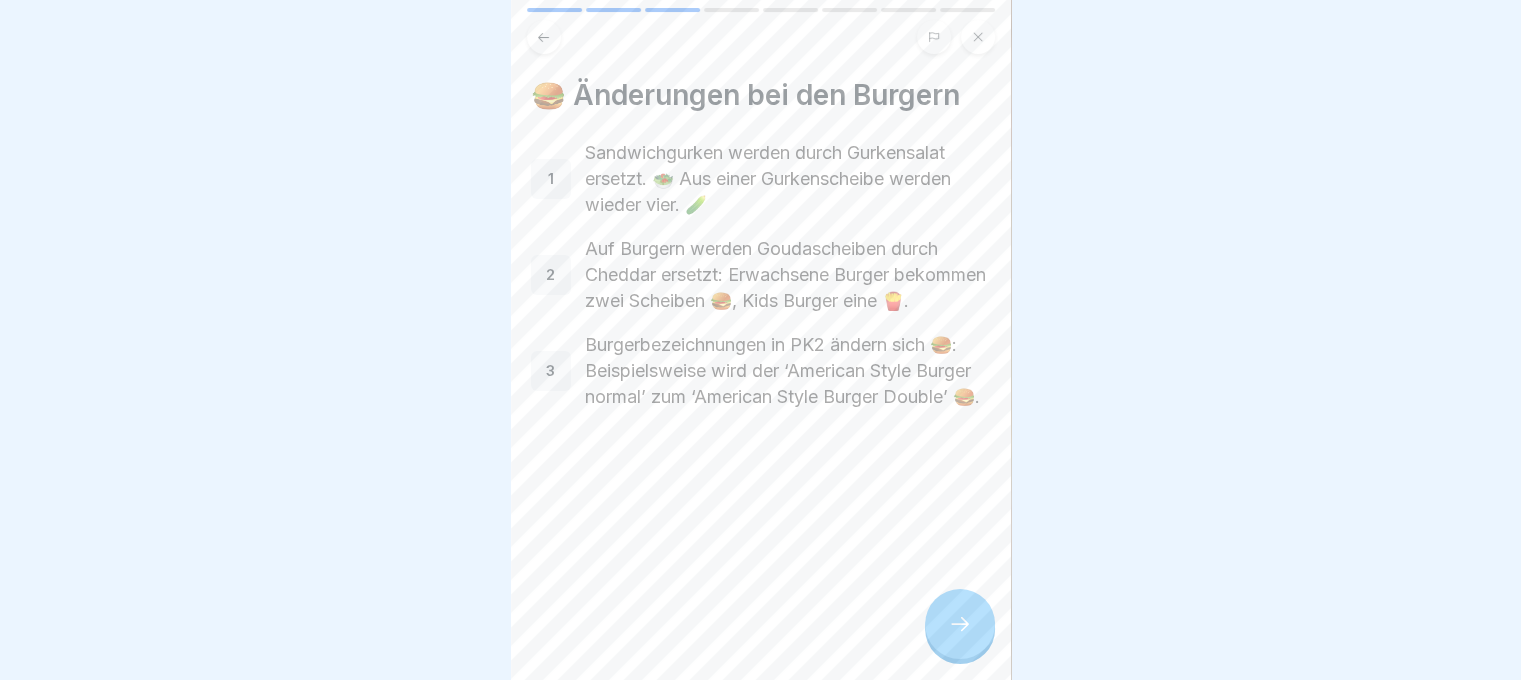 click at bounding box center (960, 624) 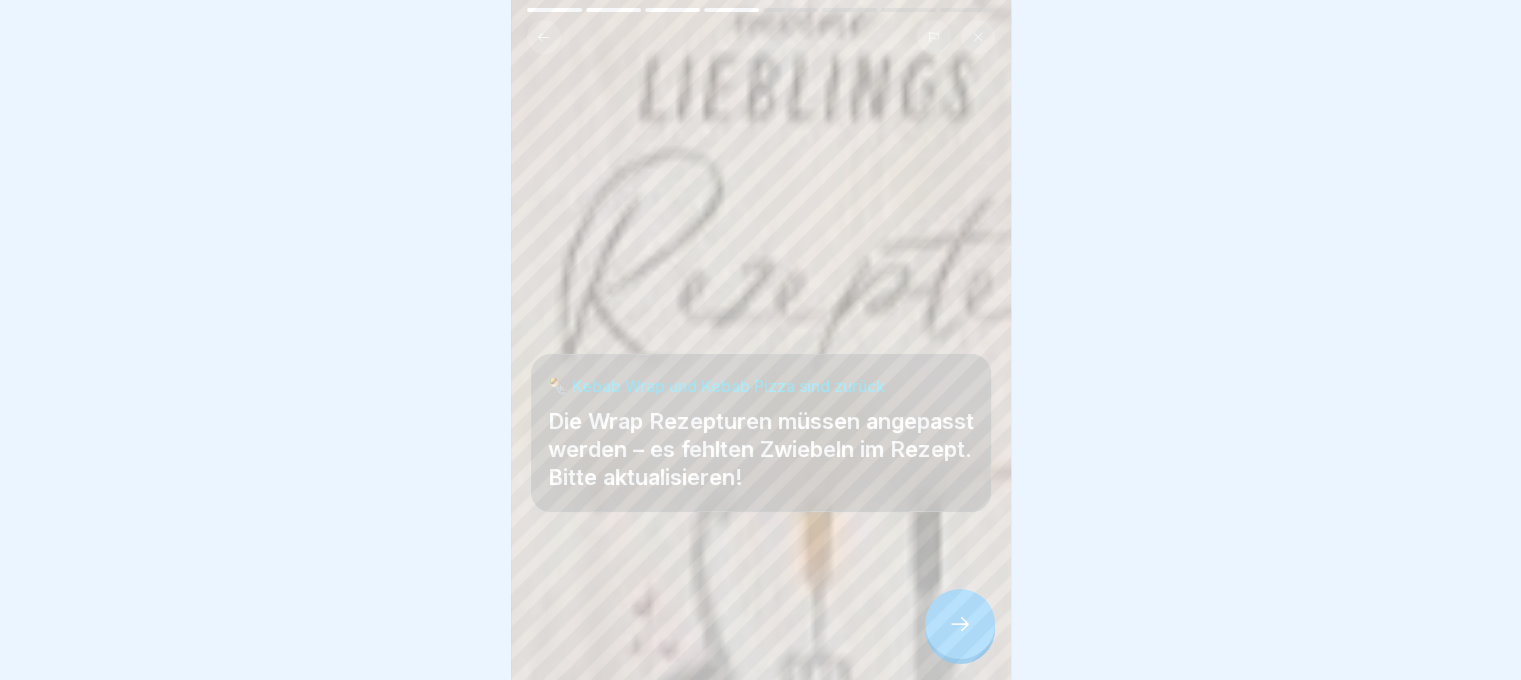 click at bounding box center [960, 624] 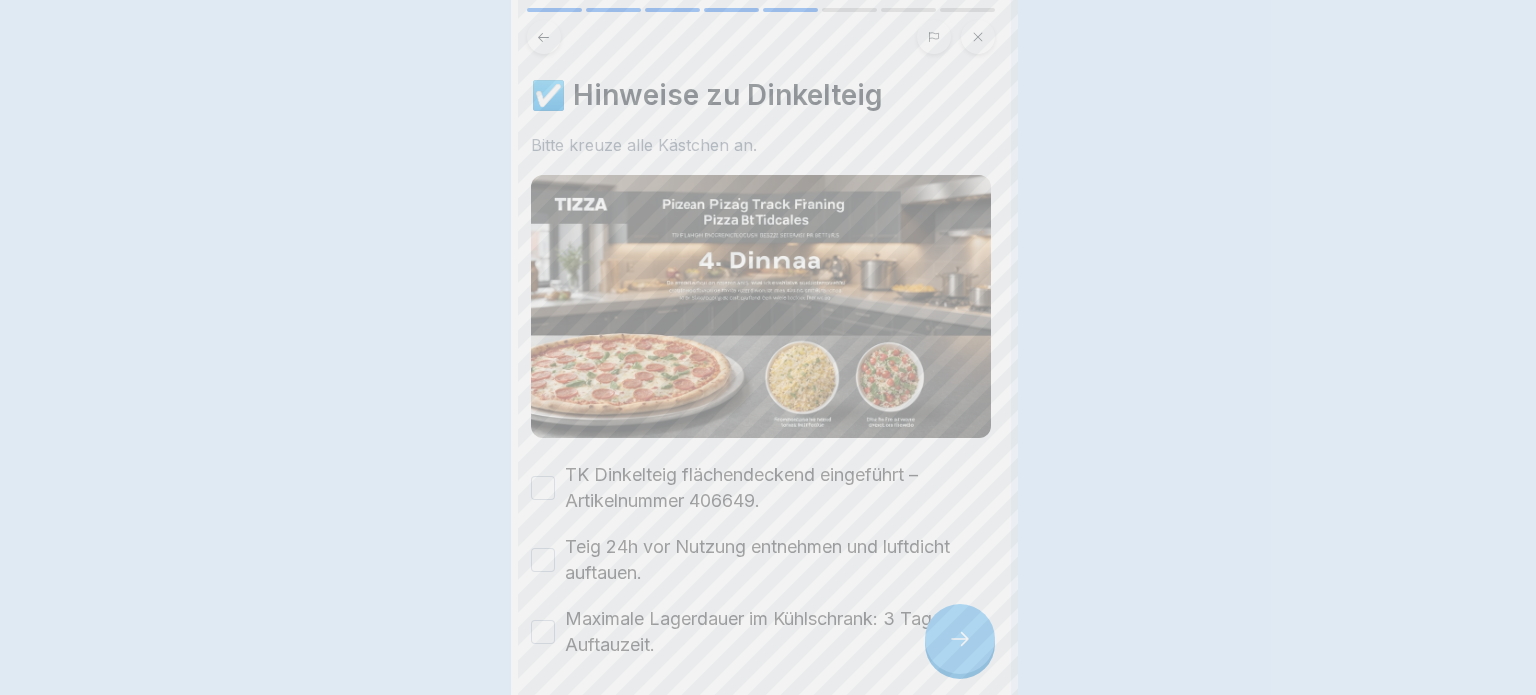 click at bounding box center (768, 347) 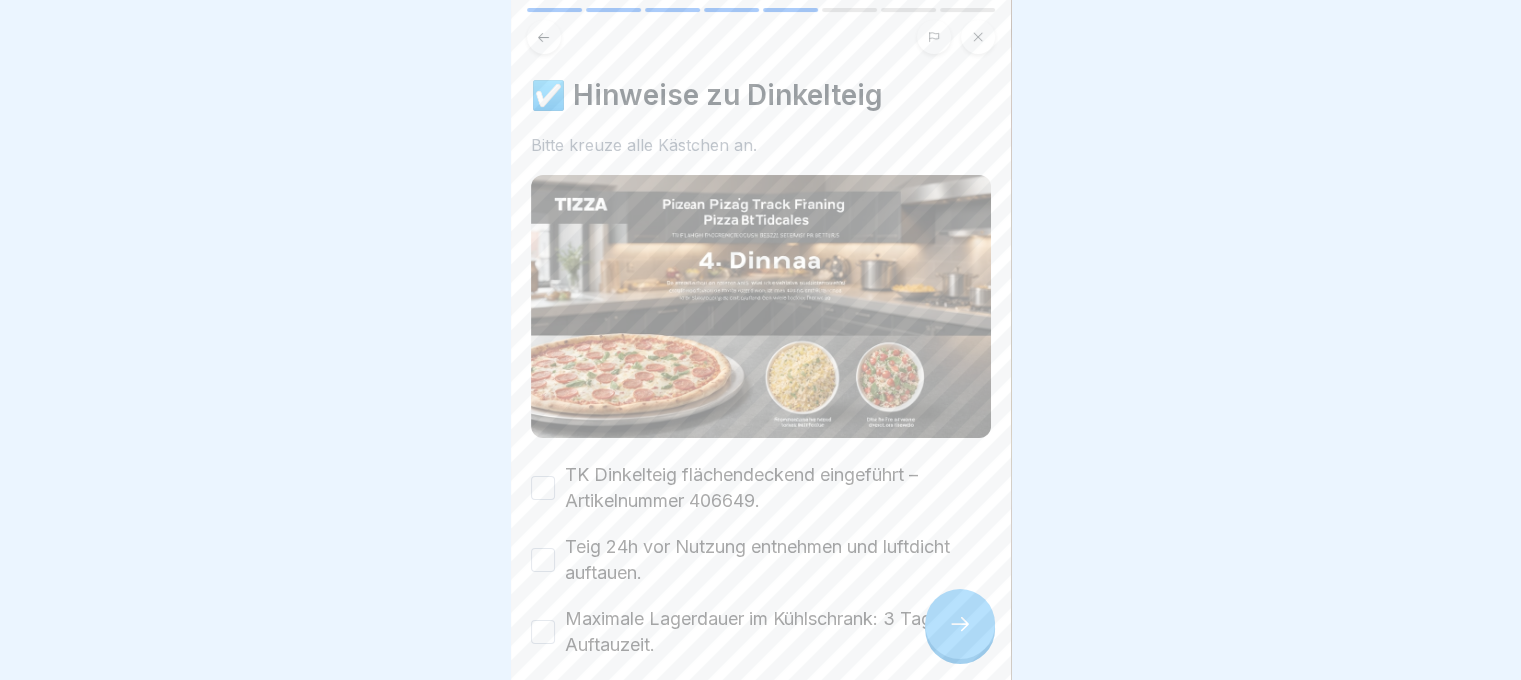 click on "TK Dinkelteig flächendeckend eingeführt – Artikelnummer 406649." at bounding box center [778, 488] 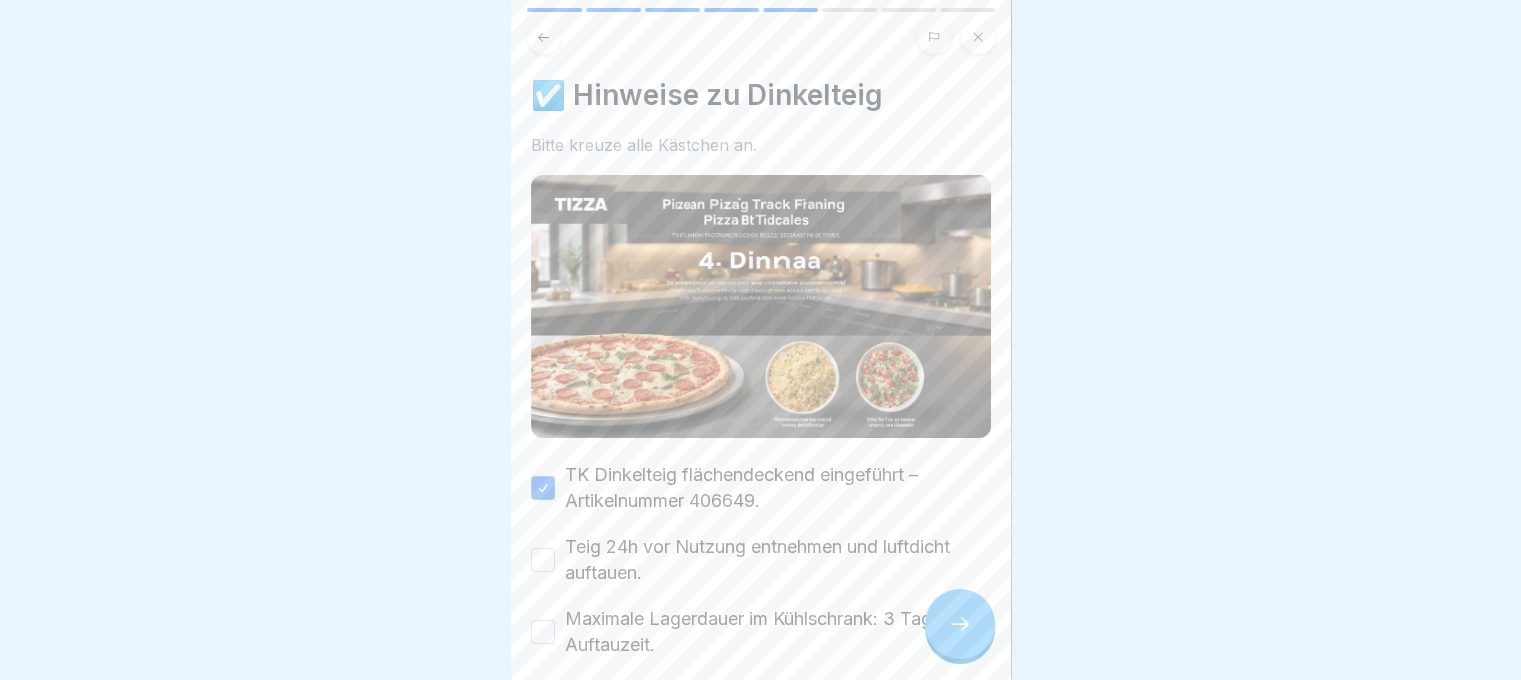 click on "Teig 24h vor Nutzung entnehmen und luftdicht auftauen." at bounding box center [778, 560] 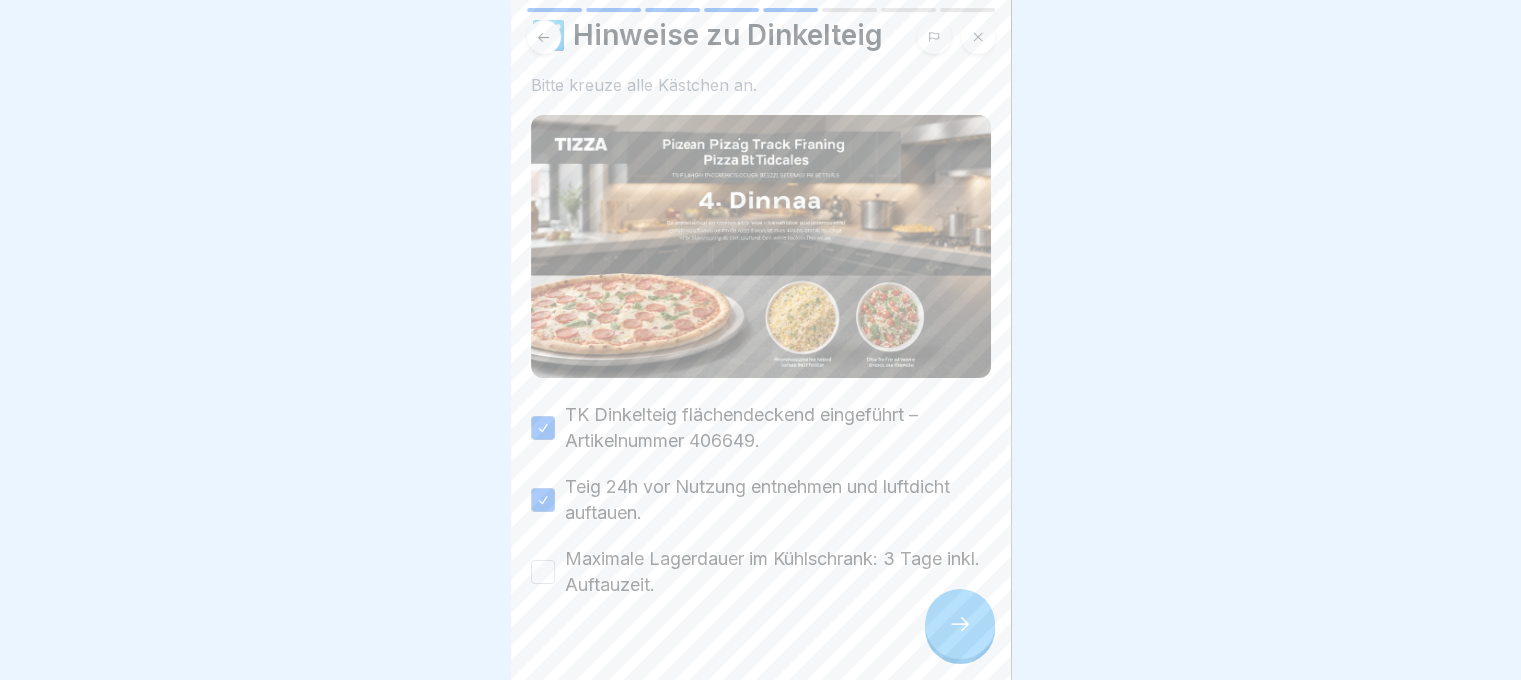 scroll, scrollTop: 88, scrollLeft: 0, axis: vertical 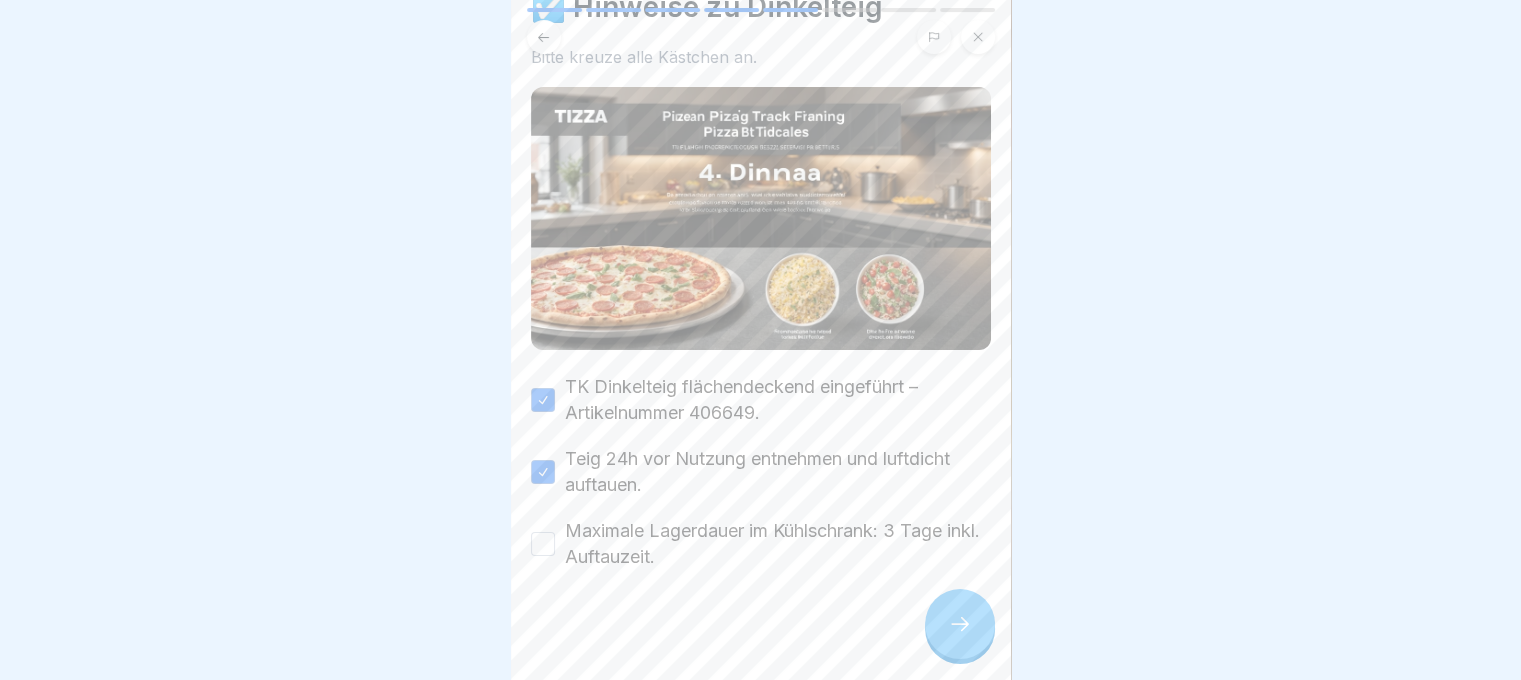 click on "Maximale Lagerdauer im Kühlschrank: 3 Tage inkl. Auftauzeit." at bounding box center [778, 544] 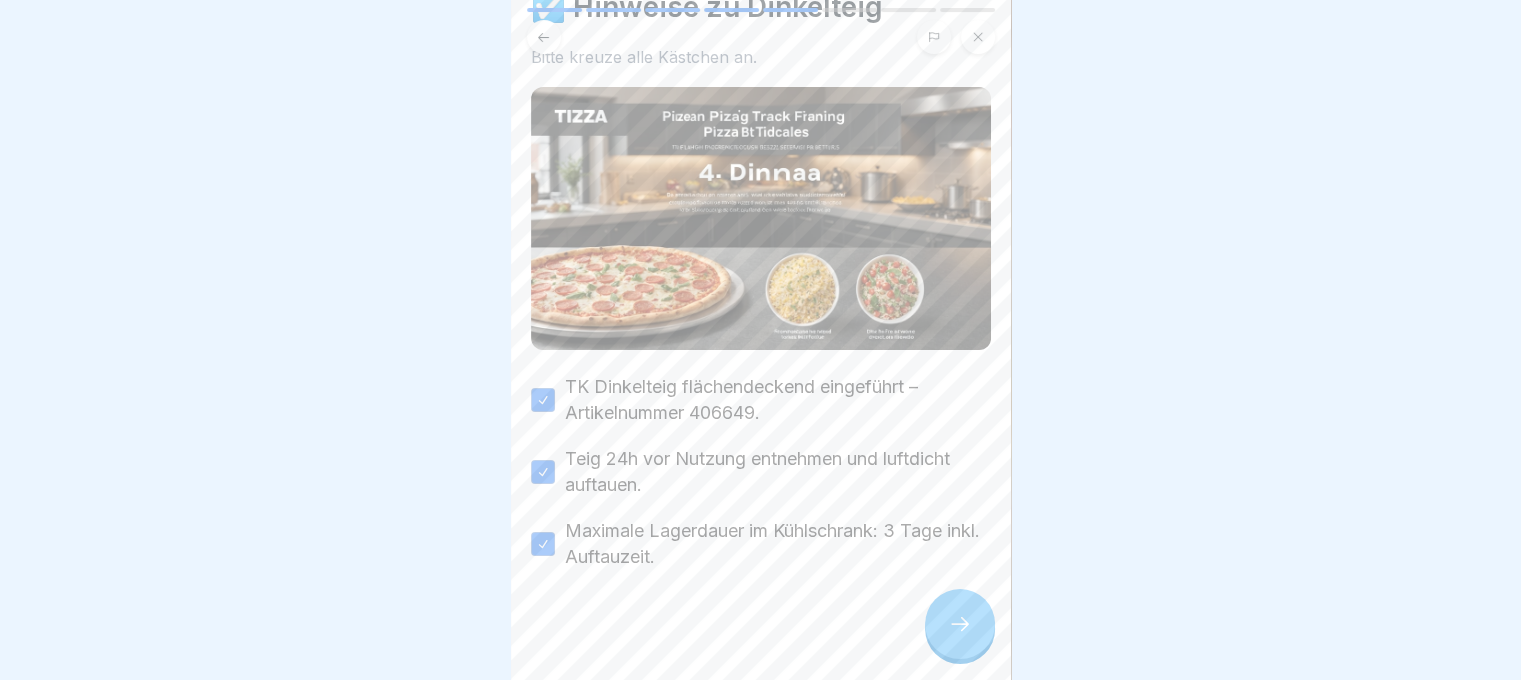 click 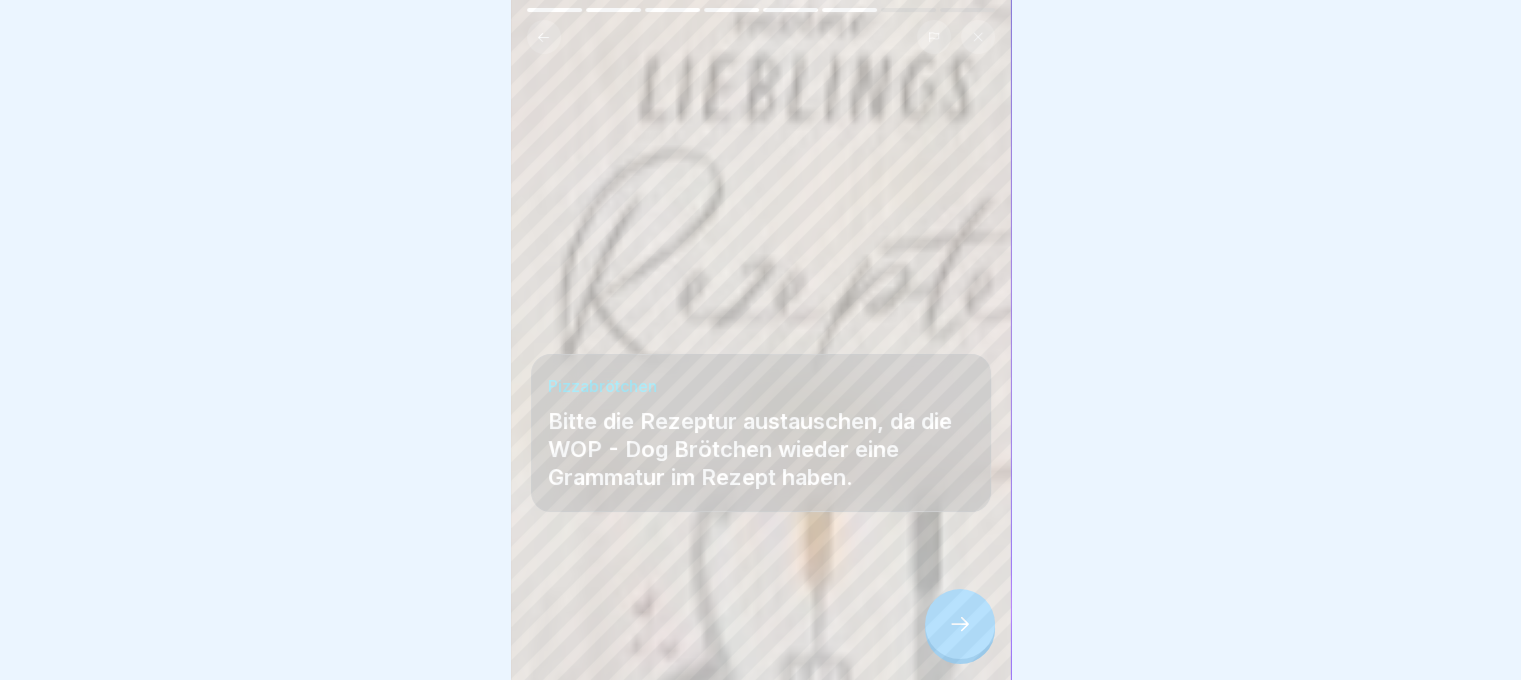click 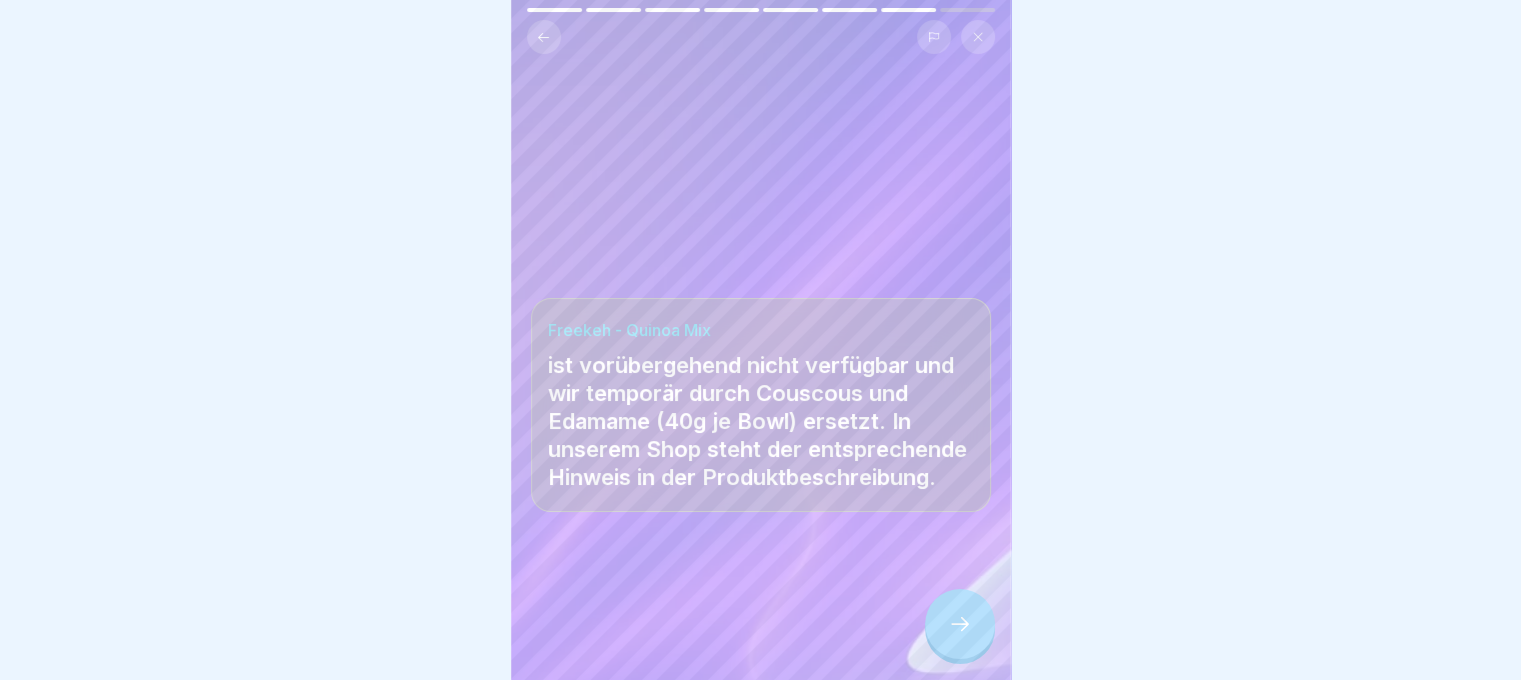 click 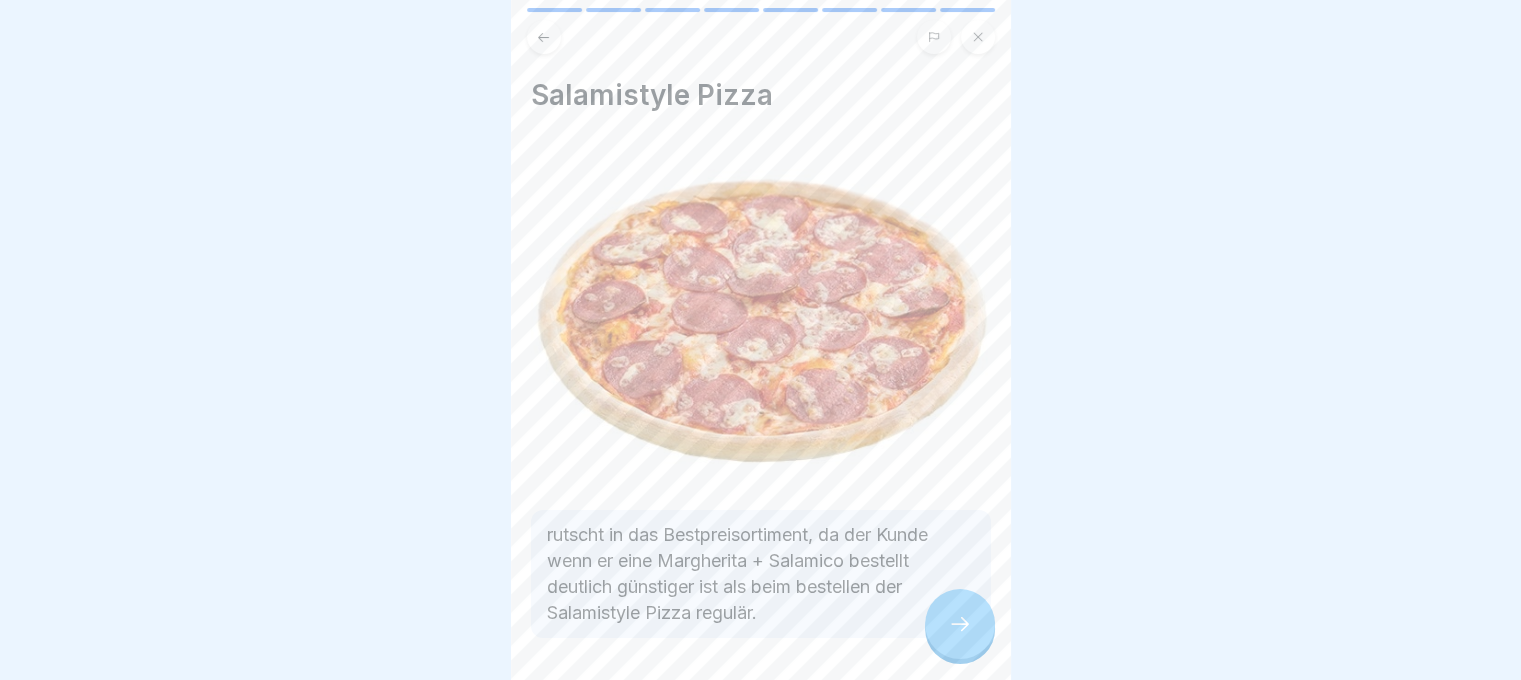 click 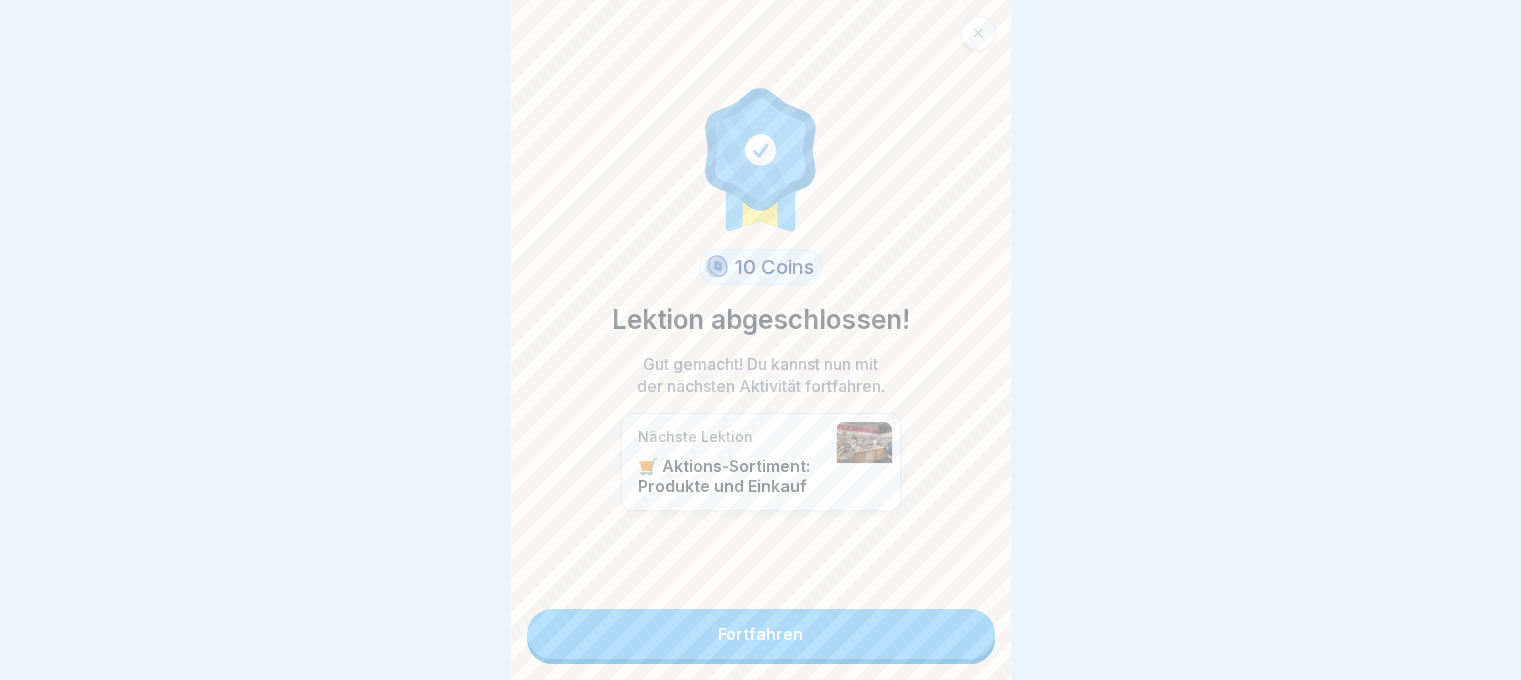 click on "Fortfahren" at bounding box center [761, 634] 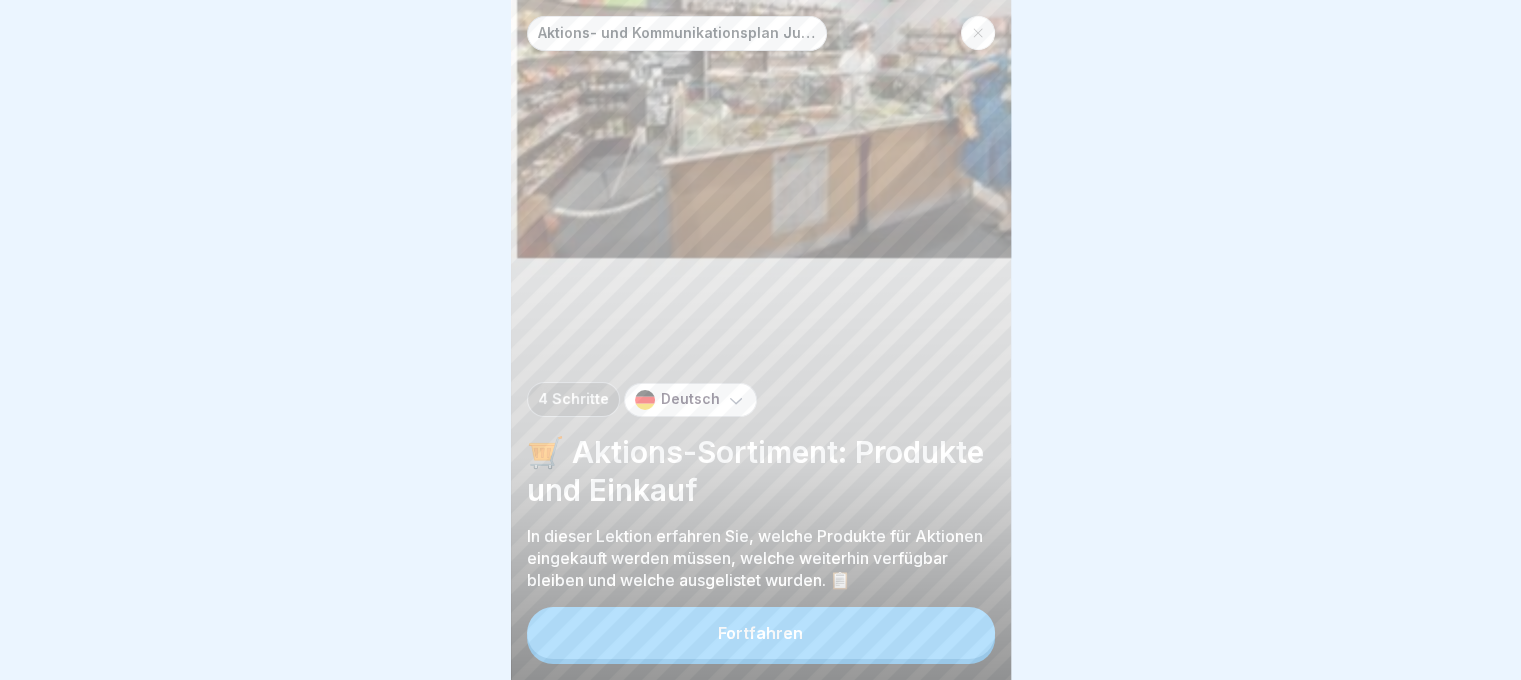 click on "Fortfahren" at bounding box center [761, 633] 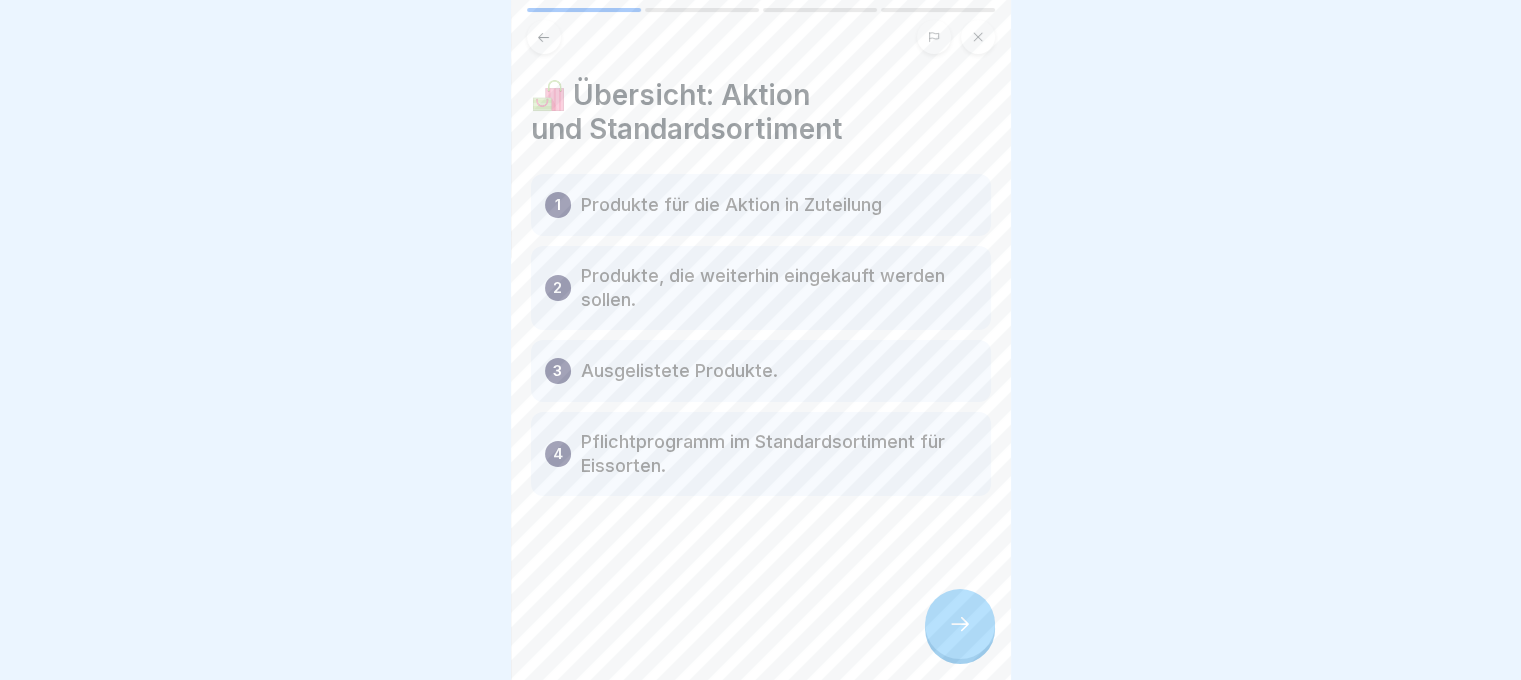click 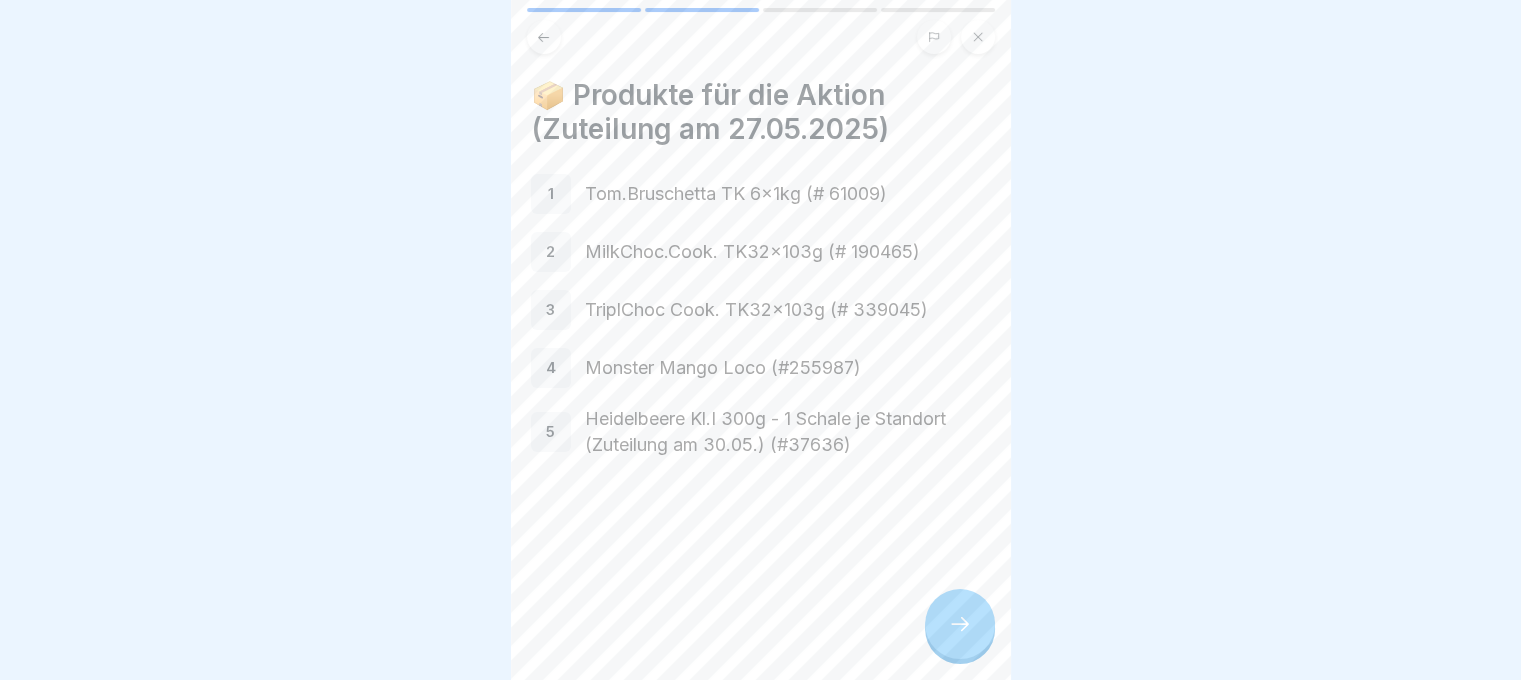 click 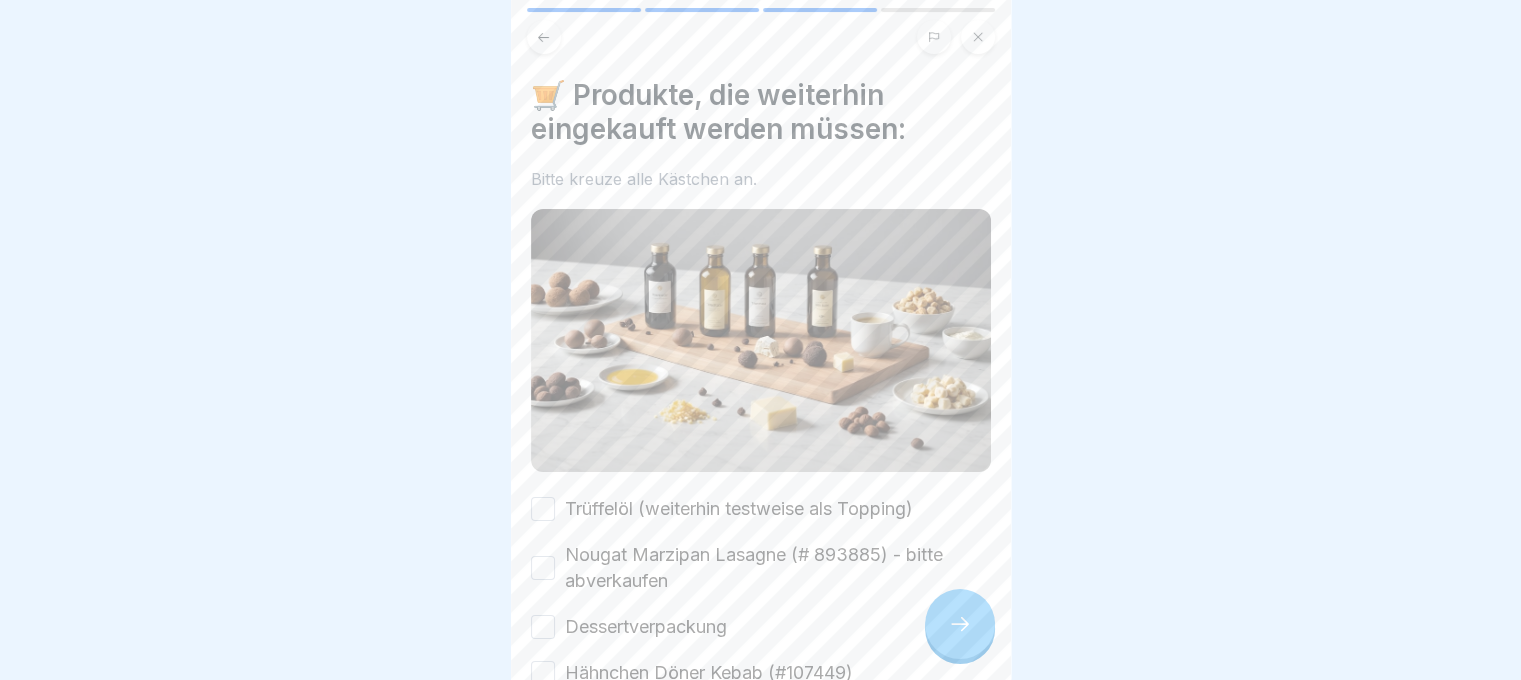 click 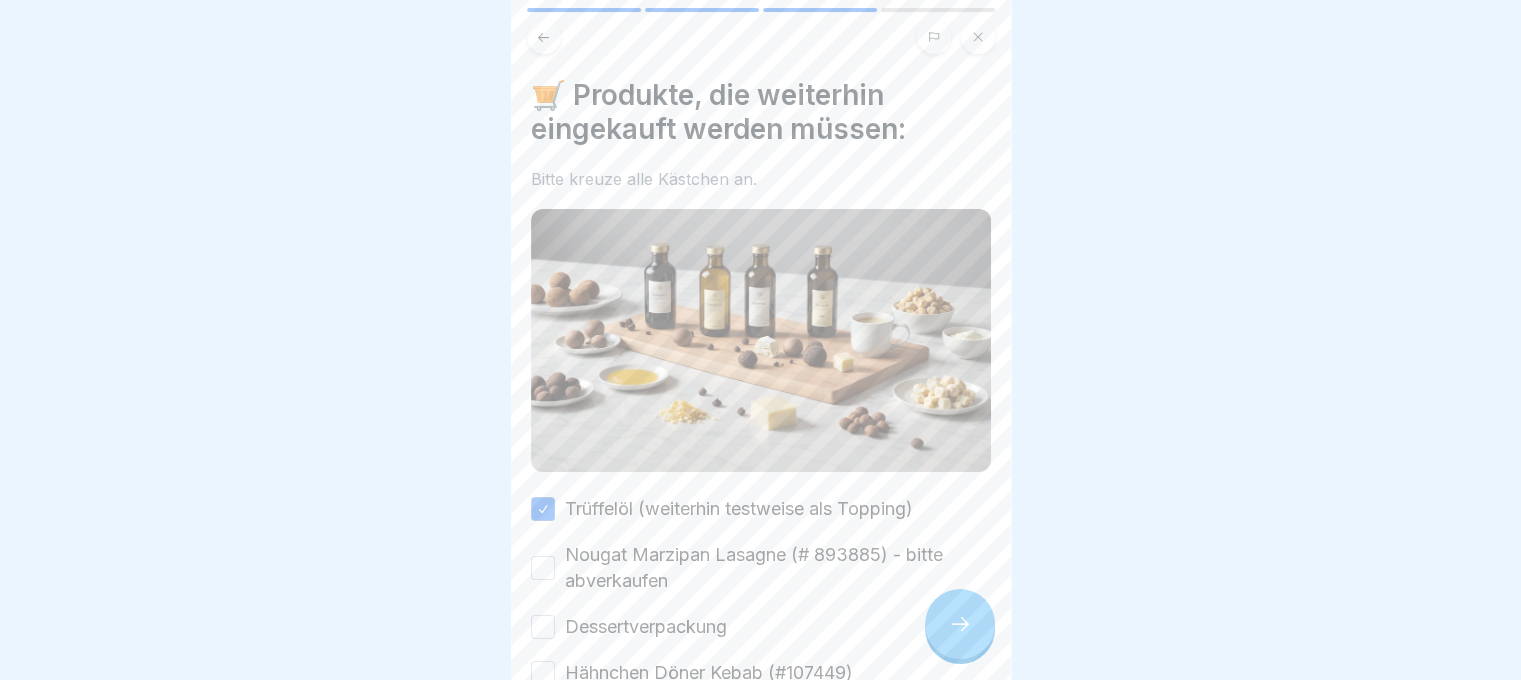 click on "Trüffelöl (weiterhin testweise als Topping) Nougat Marzipan Lasagne (# 893885) - bitte abverkaufen Dessertverpackung Hähnchen Döner Kebab (#107449) Cookies vegan - bitte abverkaufen" at bounding box center (761, 614) 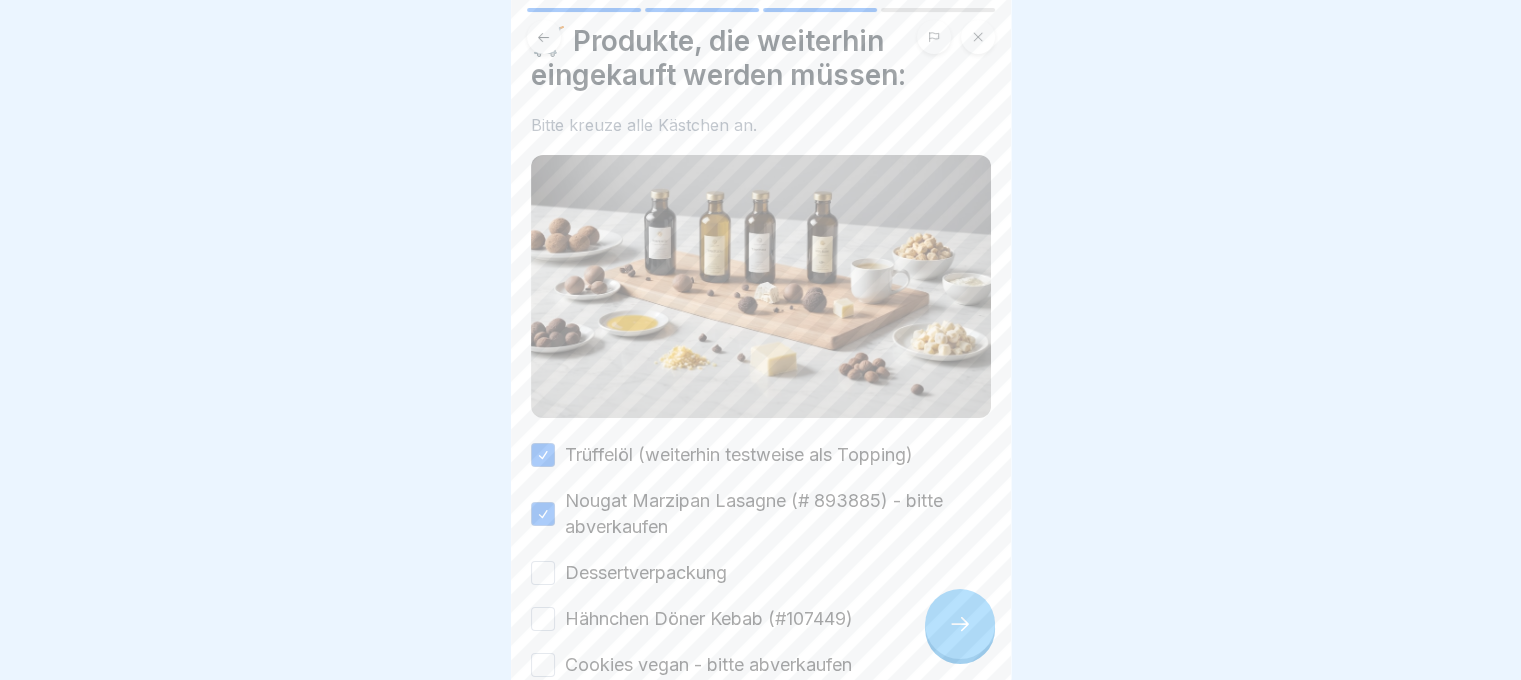 scroll, scrollTop: 100, scrollLeft: 0, axis: vertical 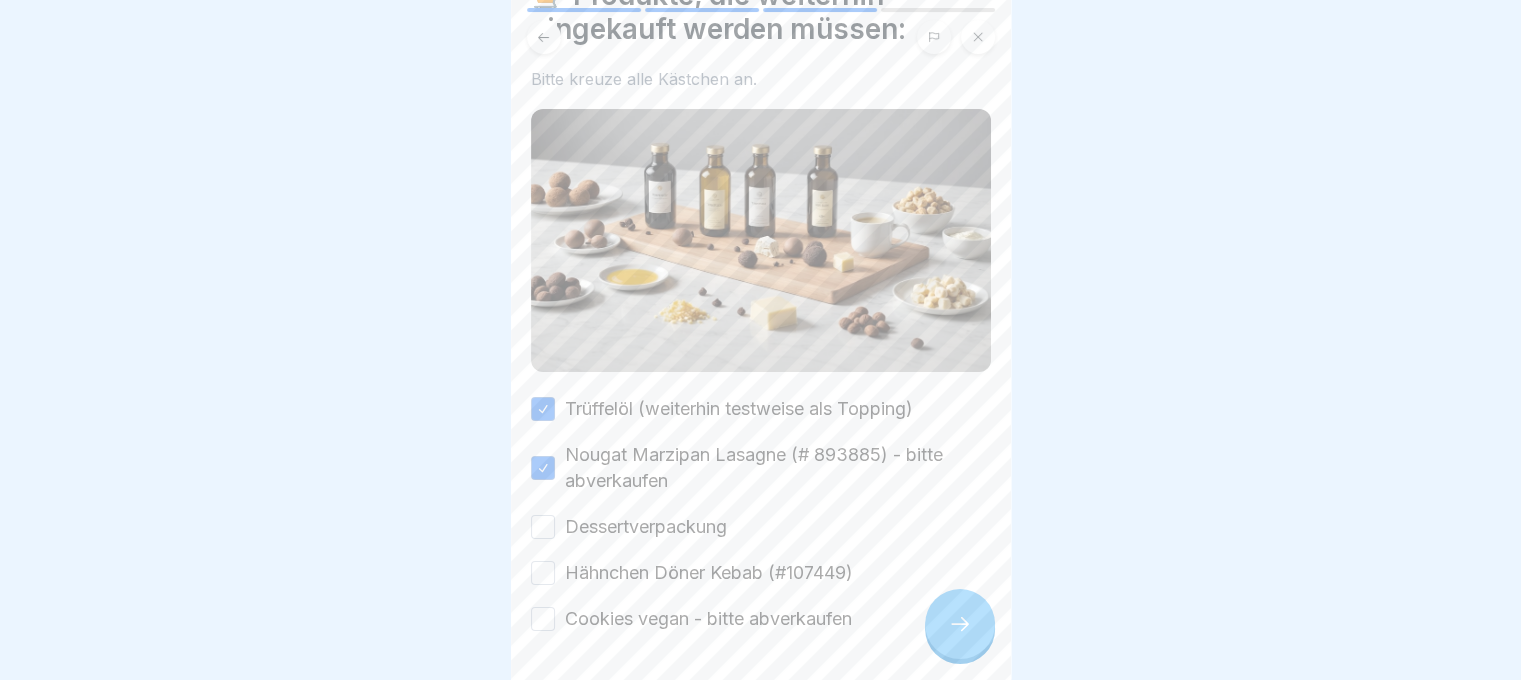 click on "Dessertverpackung" at bounding box center [761, 527] 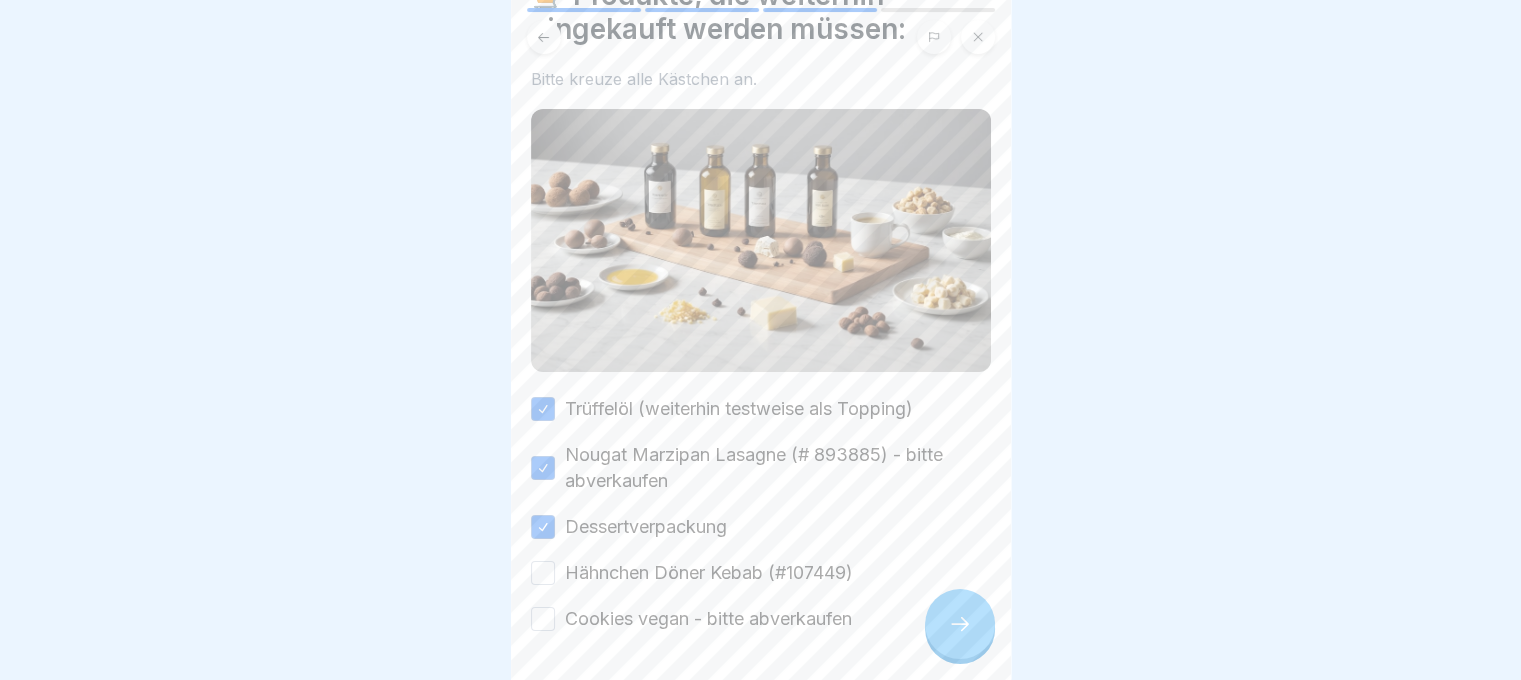 click on "Hähnchen Döner Kebab (#107449)" at bounding box center [709, 573] 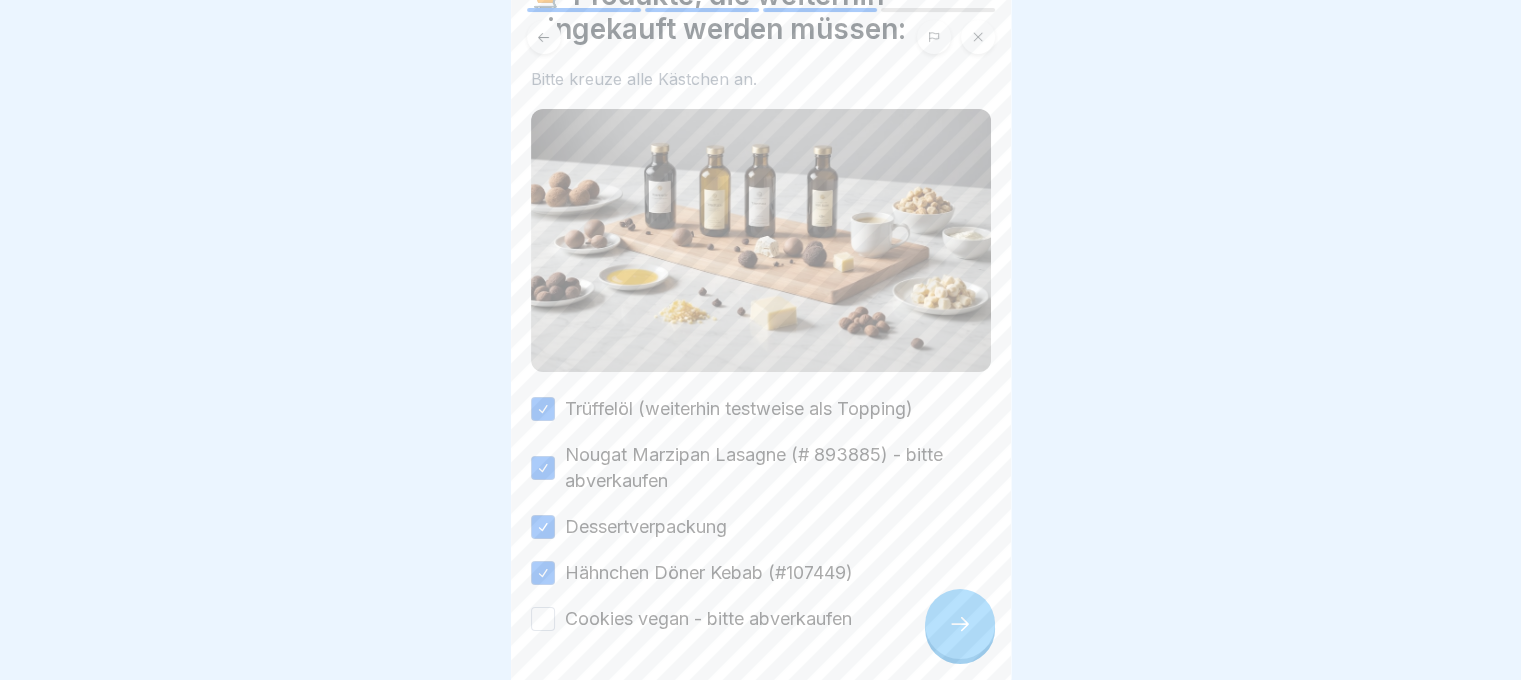 click on "Cookies vegan - bitte abverkaufen" at bounding box center (708, 619) 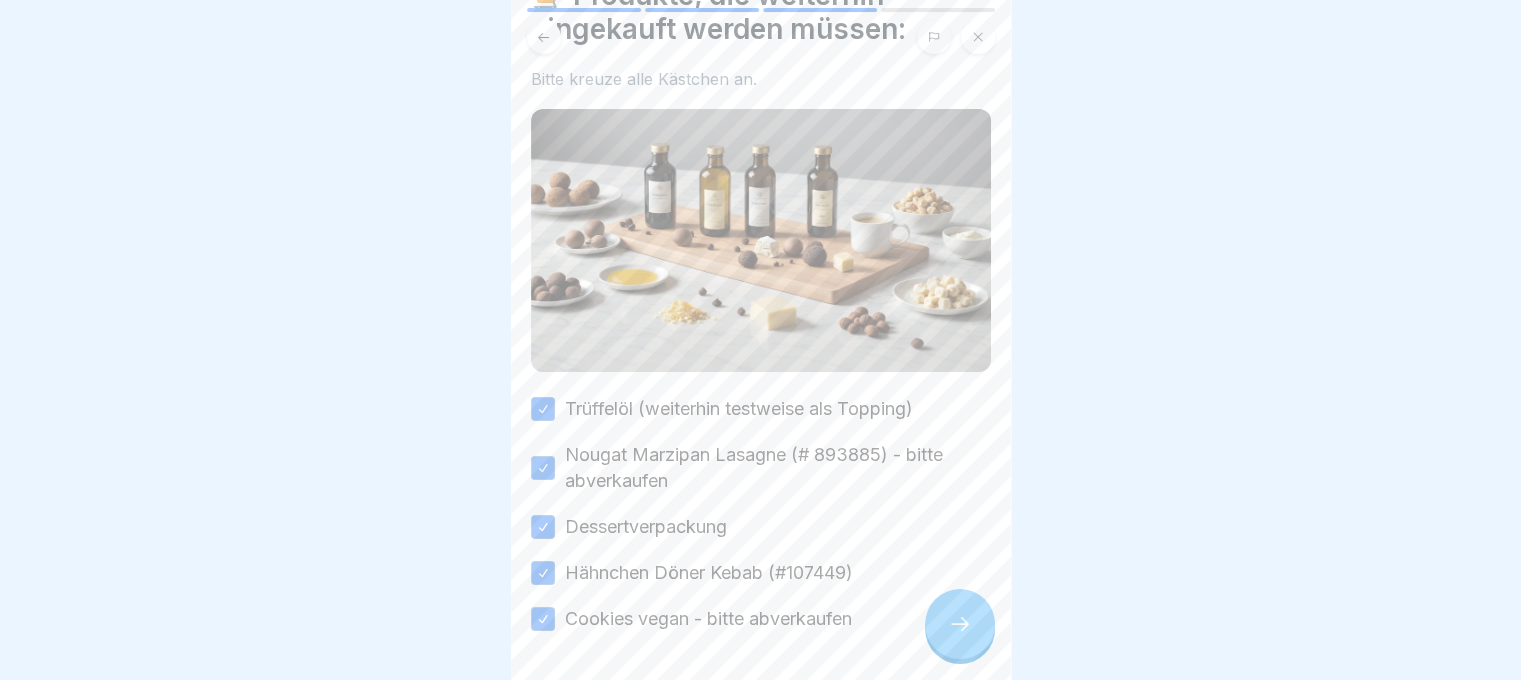 click at bounding box center [761, 692] 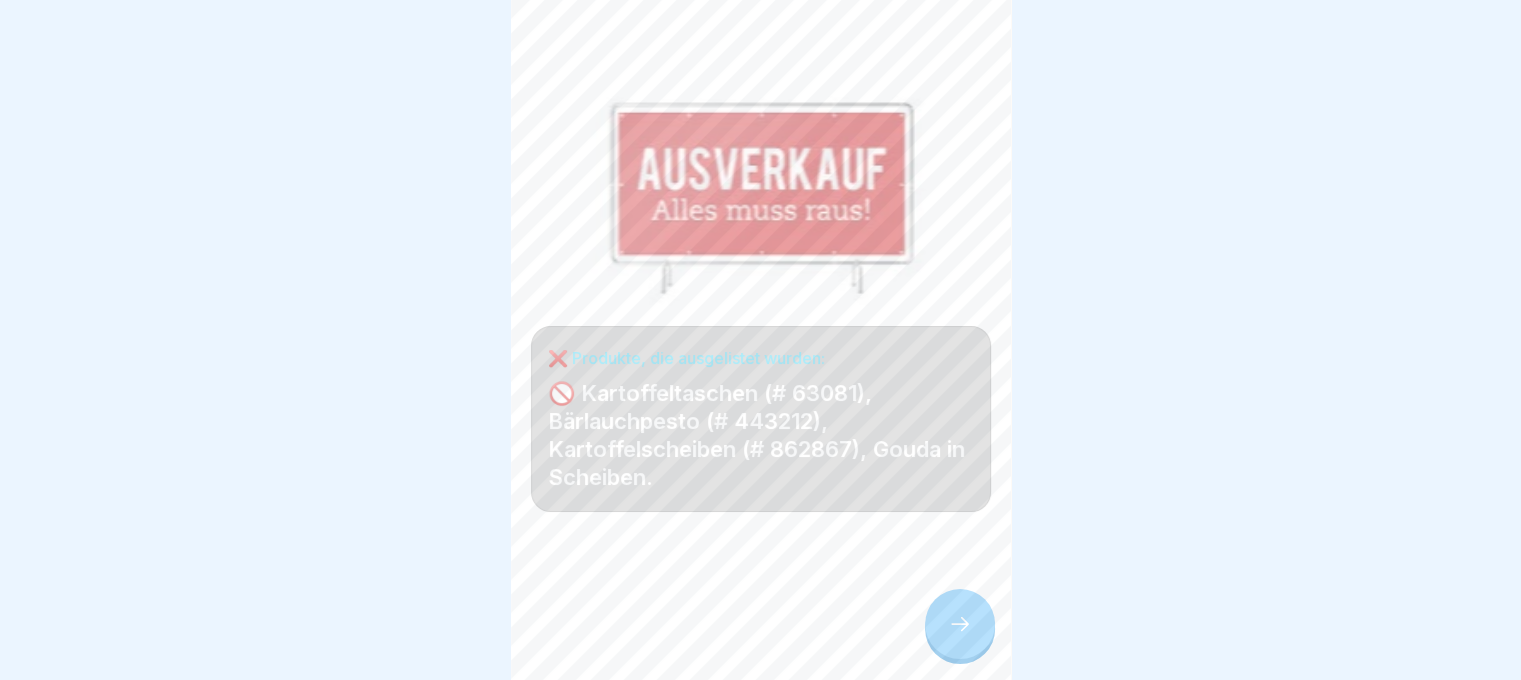 click 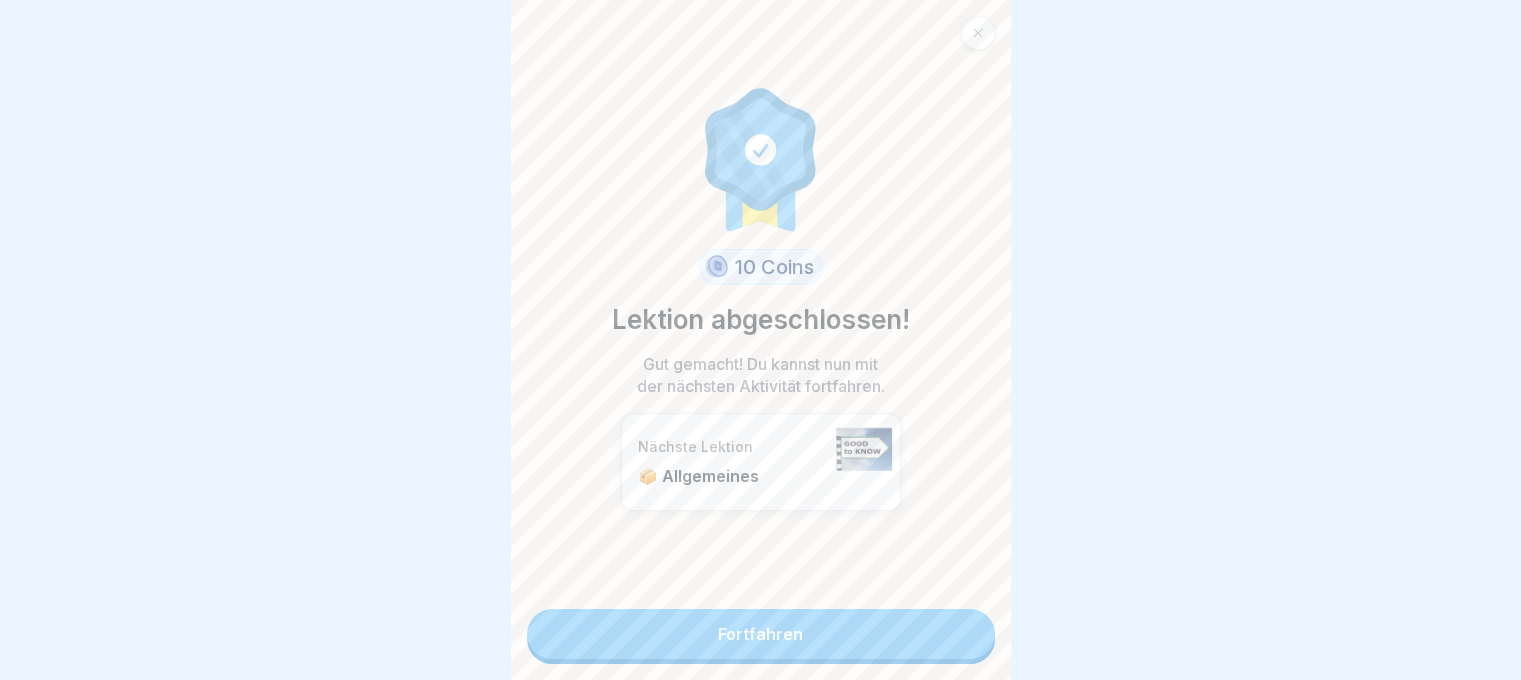 click on "Fortfahren" at bounding box center (761, 634) 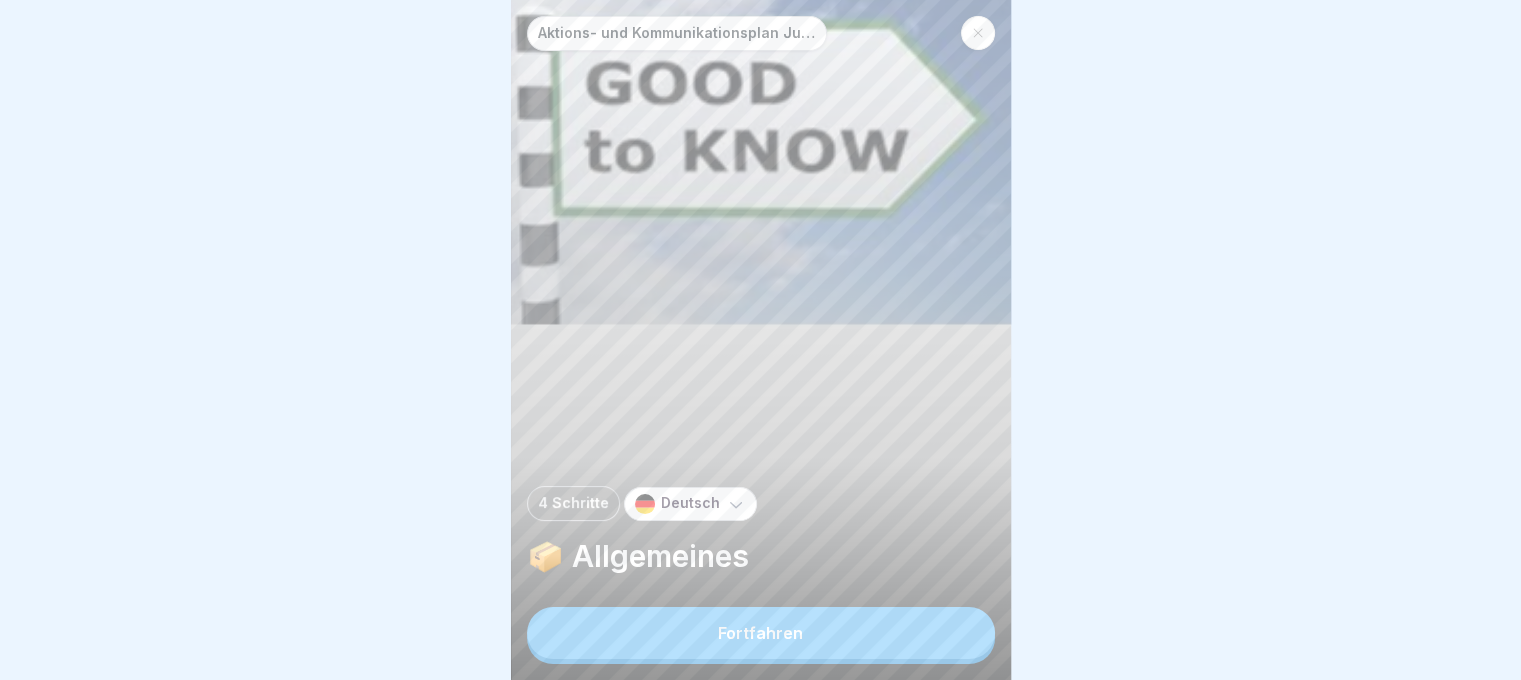 click on "Fortfahren" at bounding box center (761, 633) 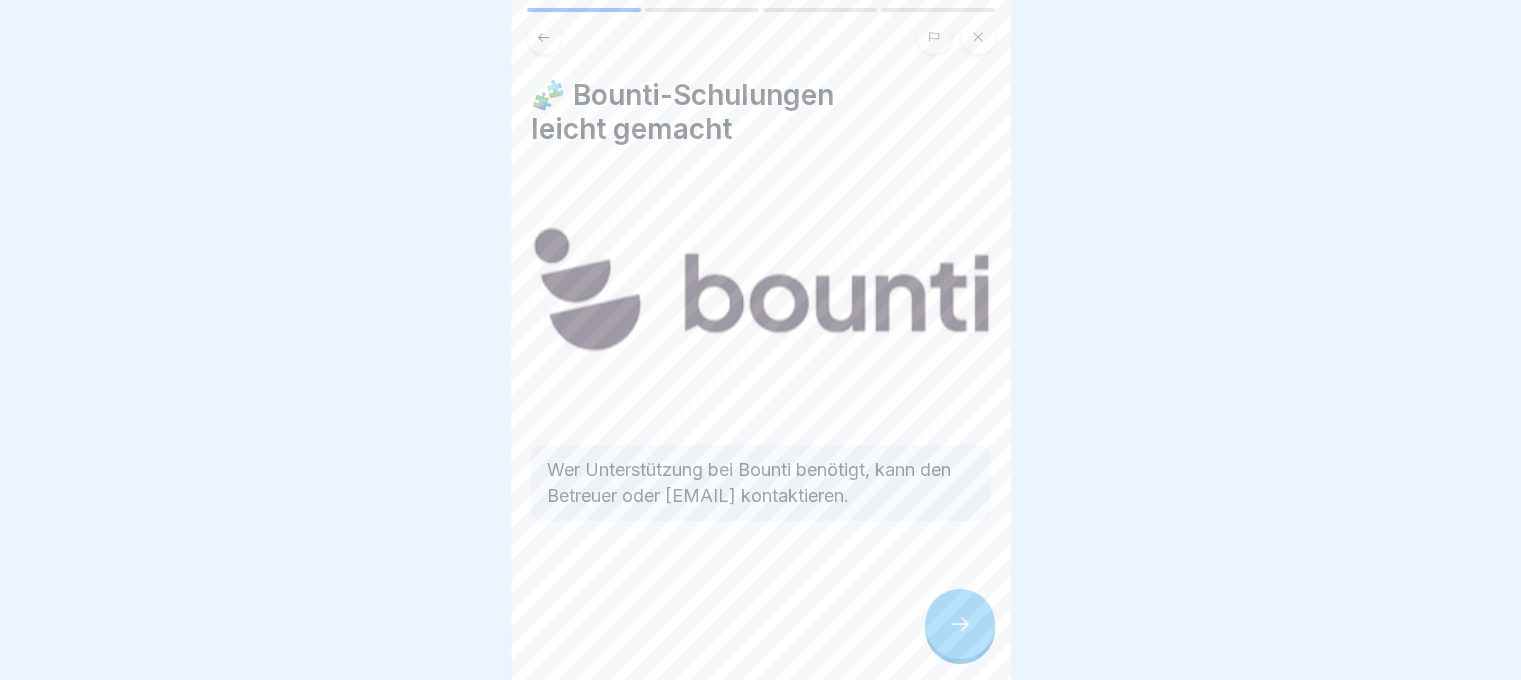 click 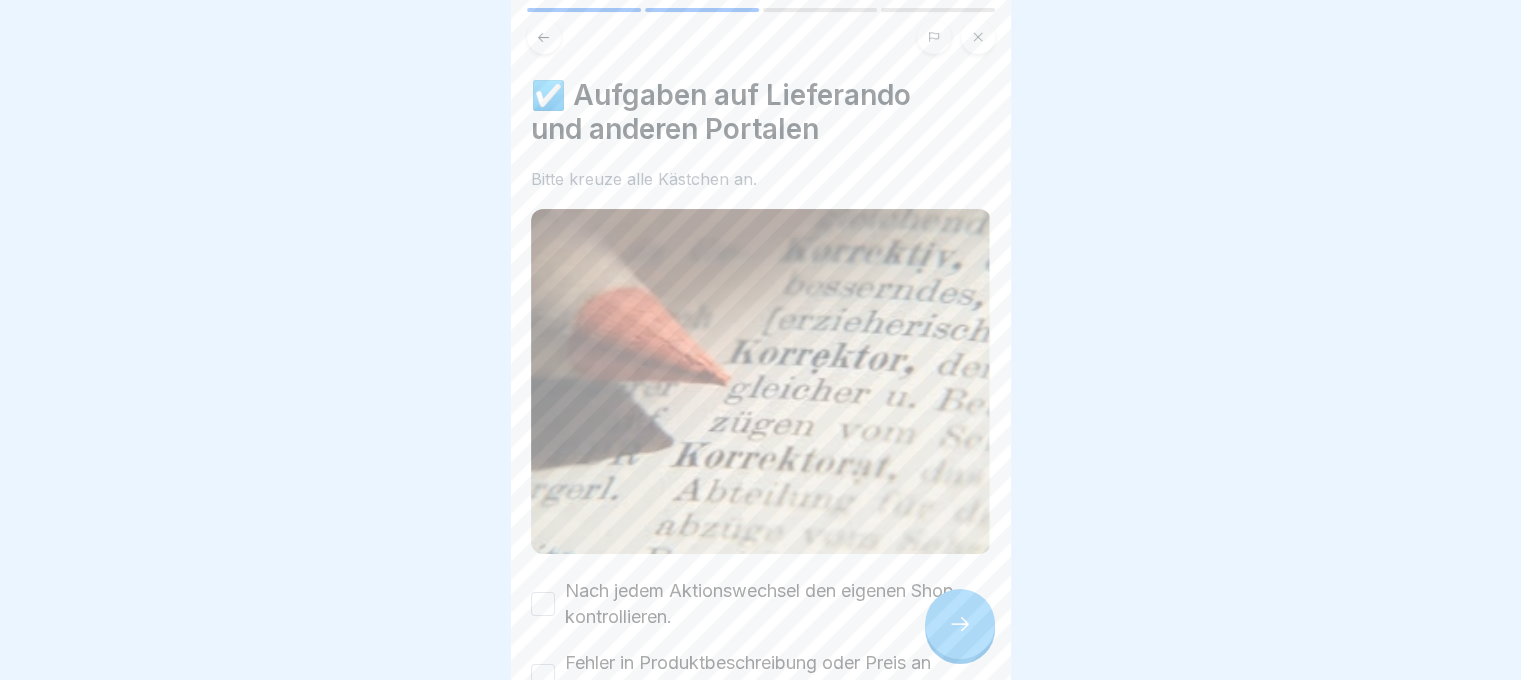 click 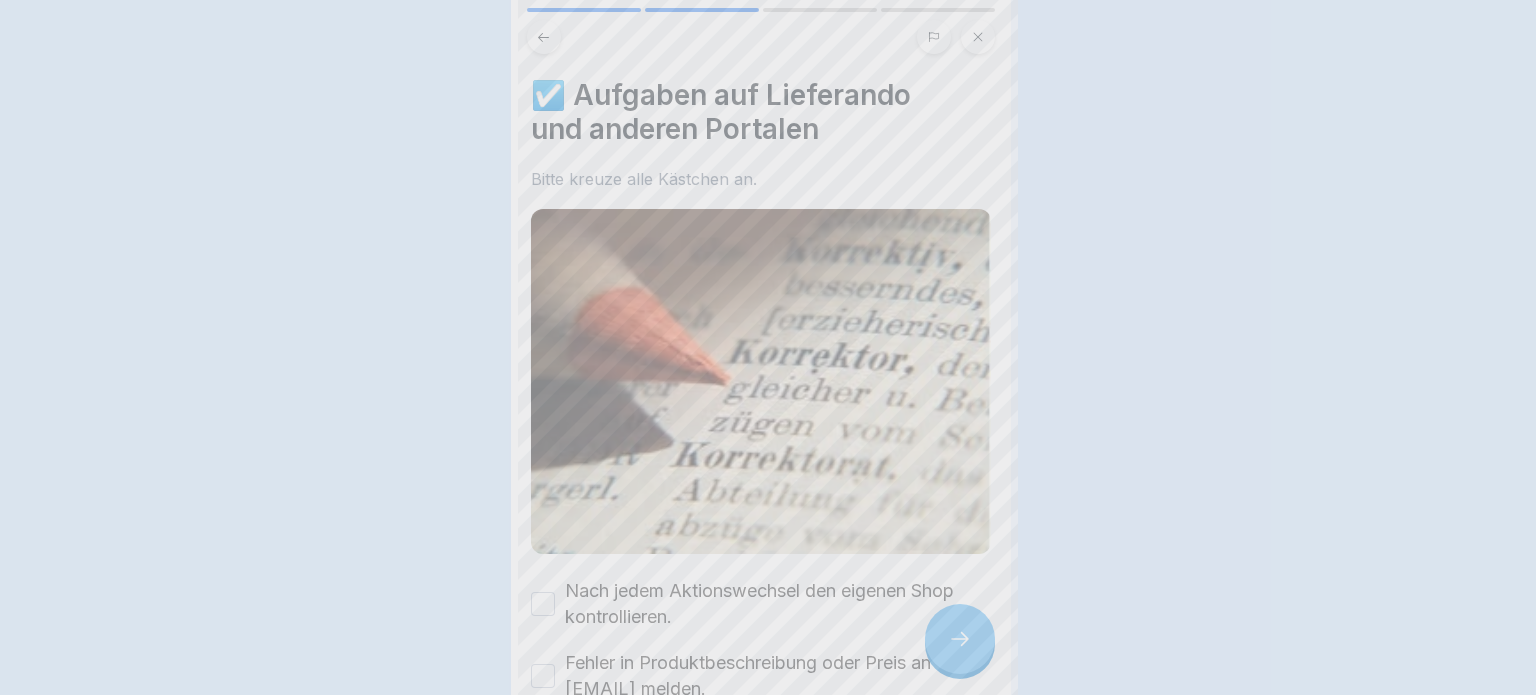 click at bounding box center [768, 347] 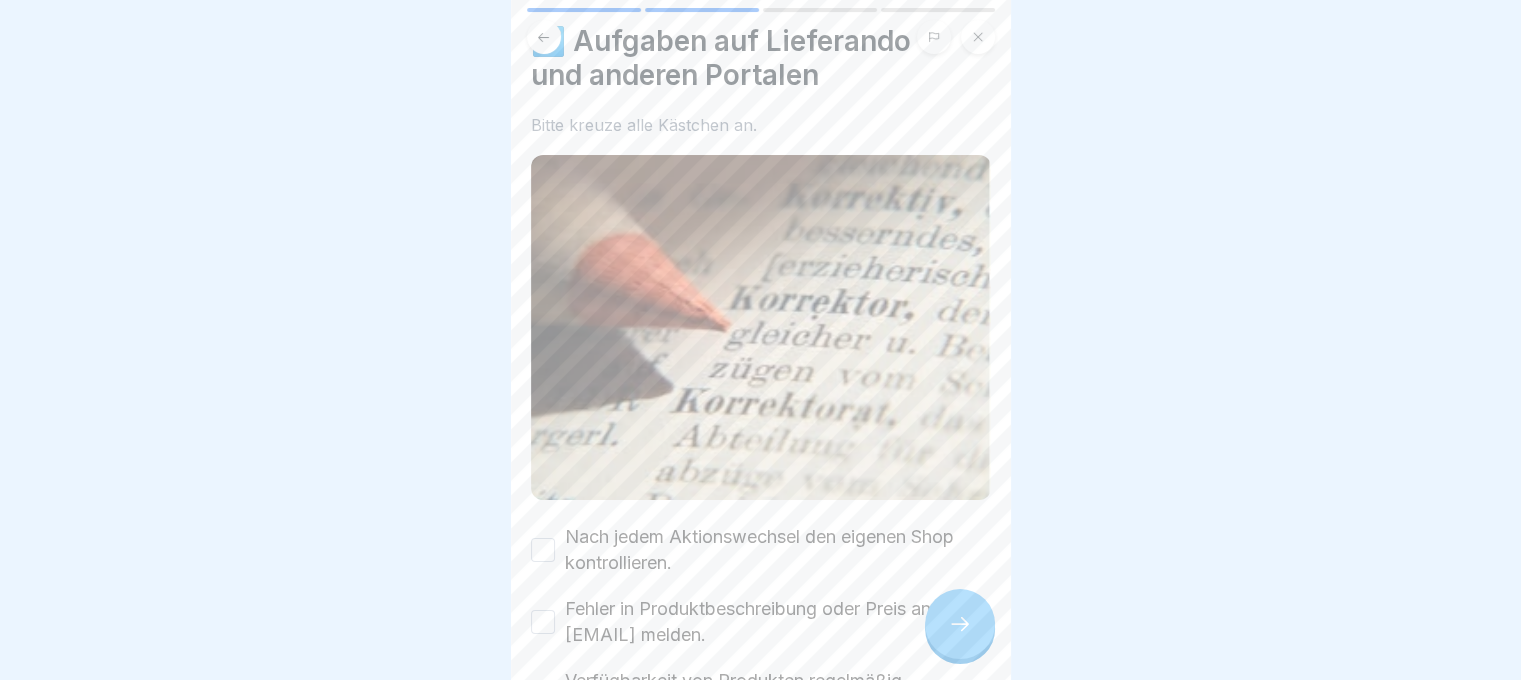 scroll, scrollTop: 200, scrollLeft: 0, axis: vertical 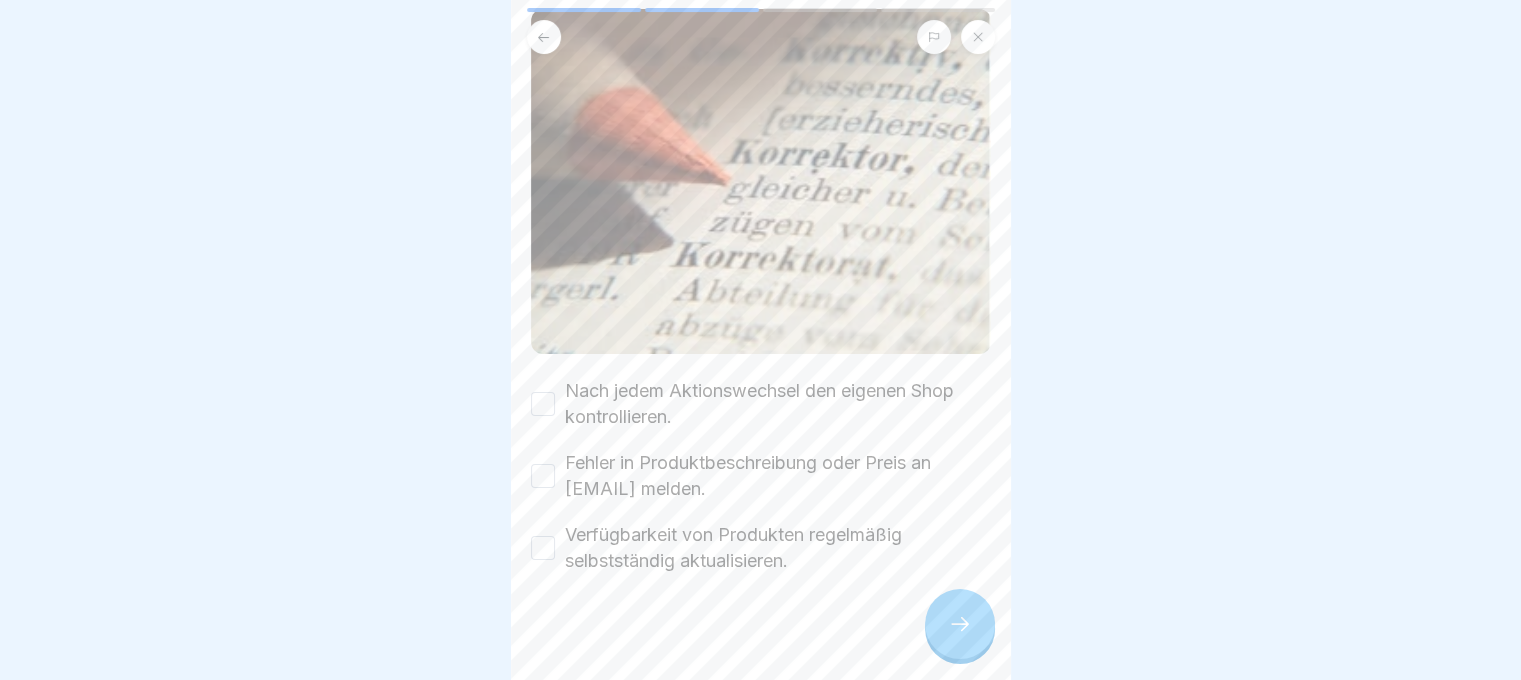 click on "Nach jedem Aktionswechsel den eigenen Shop kontrollieren." at bounding box center (778, 404) 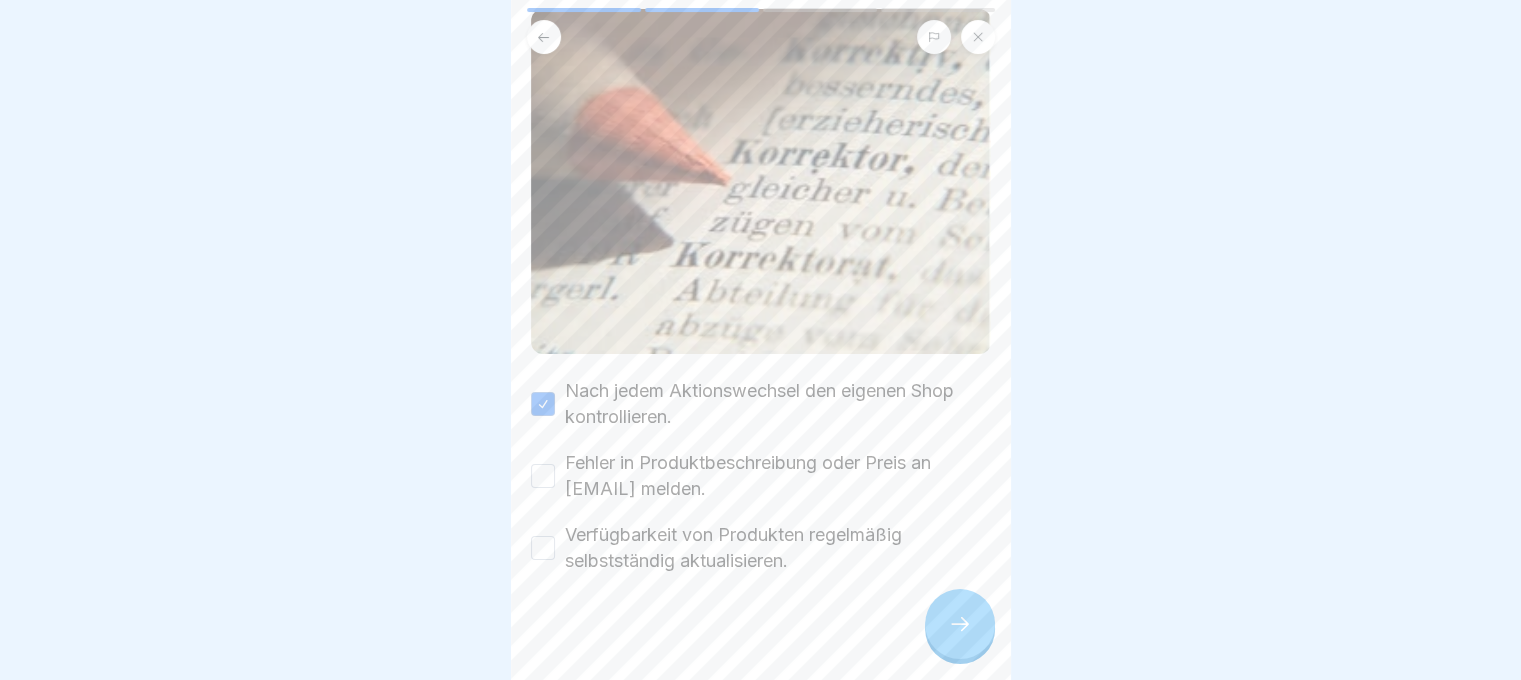 click on "Fehler in Produktbeschreibung oder Preis an [EMAIL] melden." at bounding box center [778, 476] 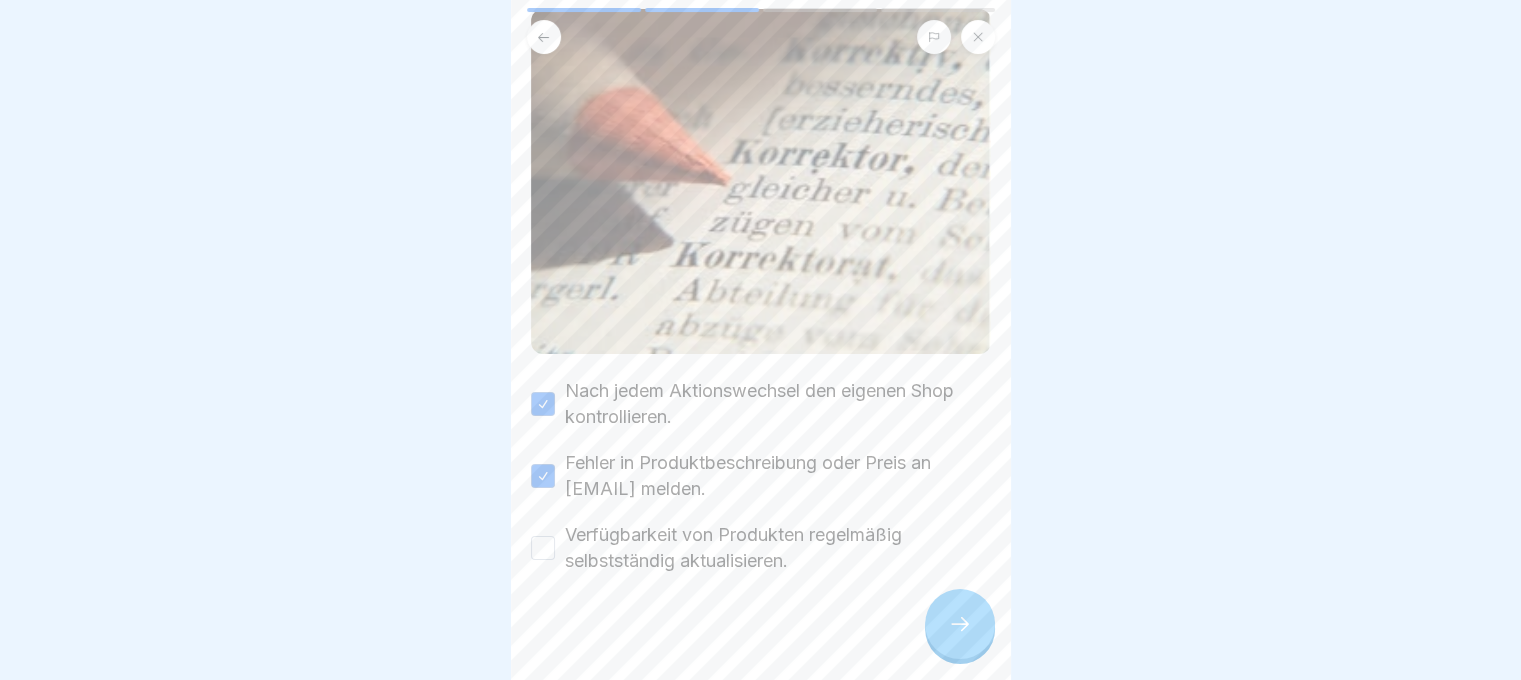 click on "Verfügbarkeit von Produkten regelmäßig selbstständig aktualisieren." at bounding box center (778, 548) 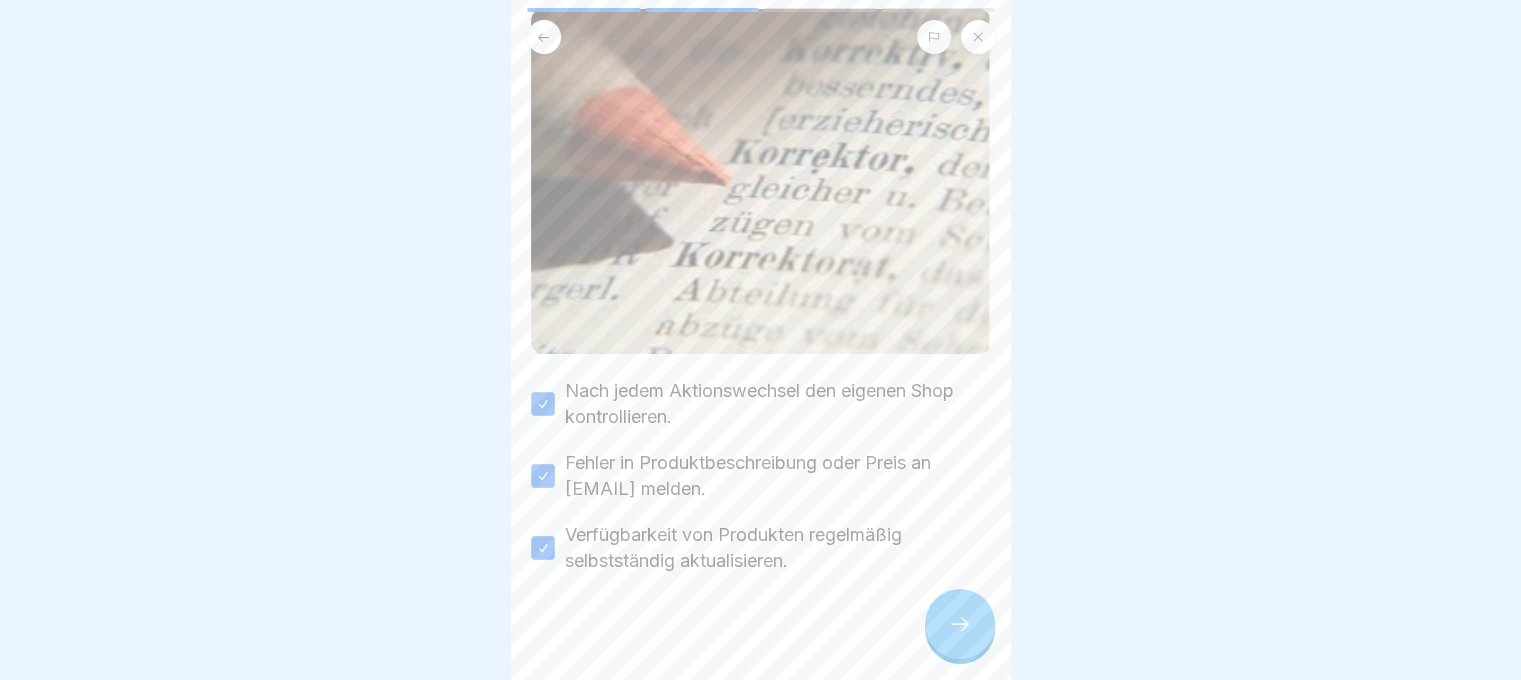click 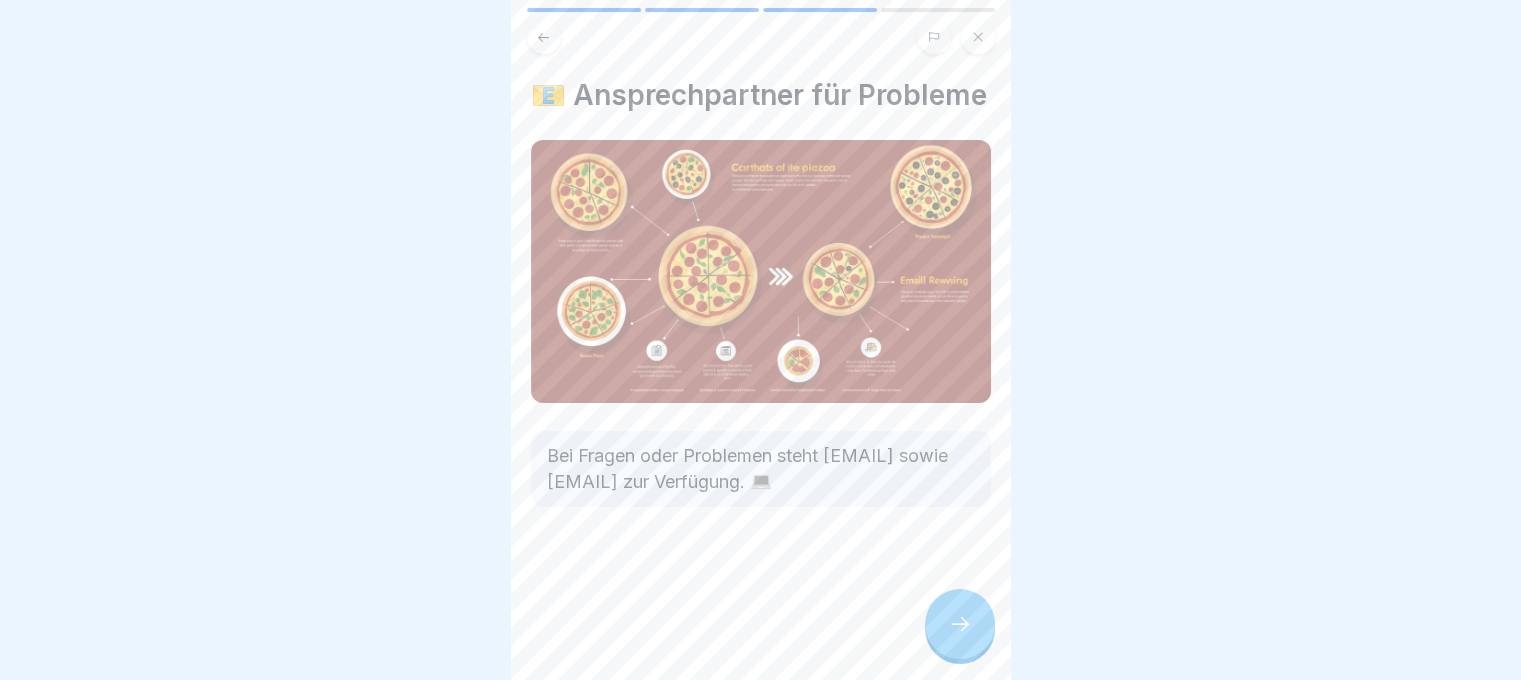 click 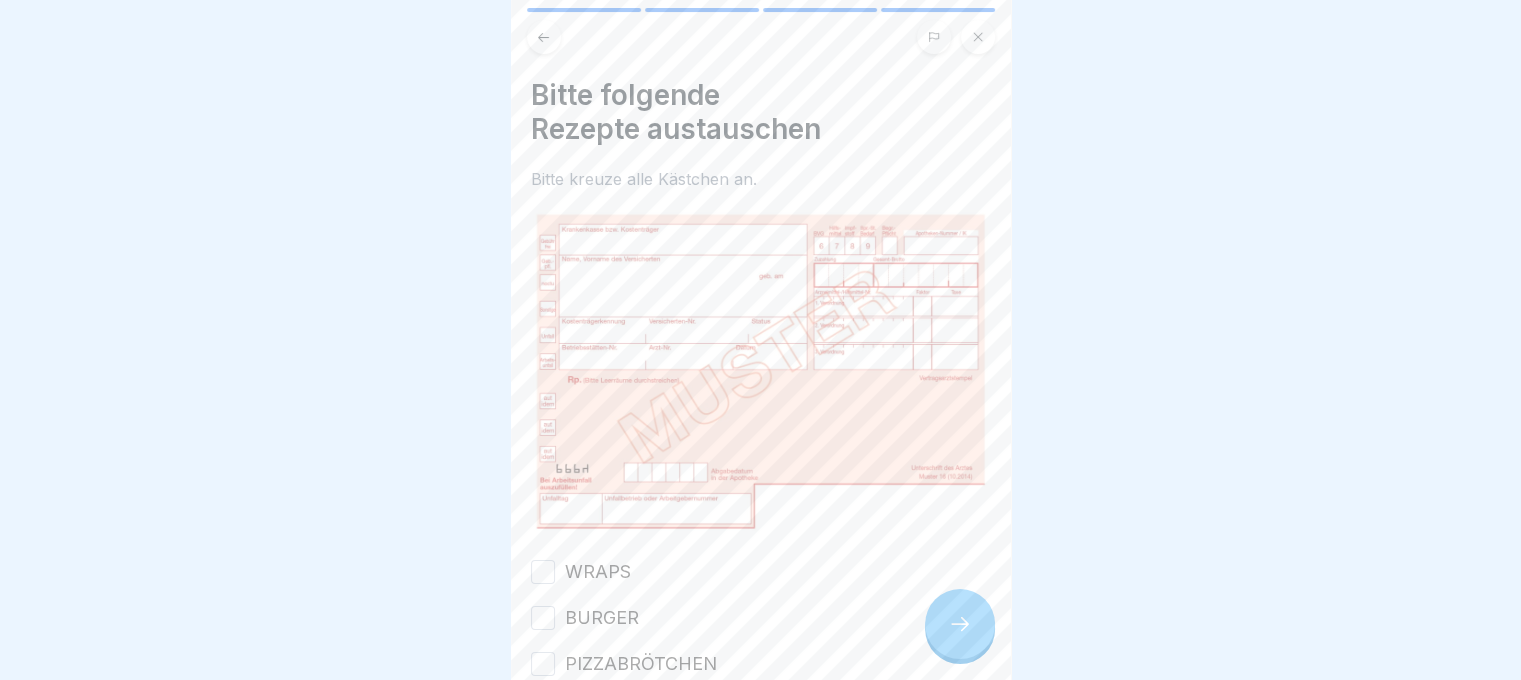 click 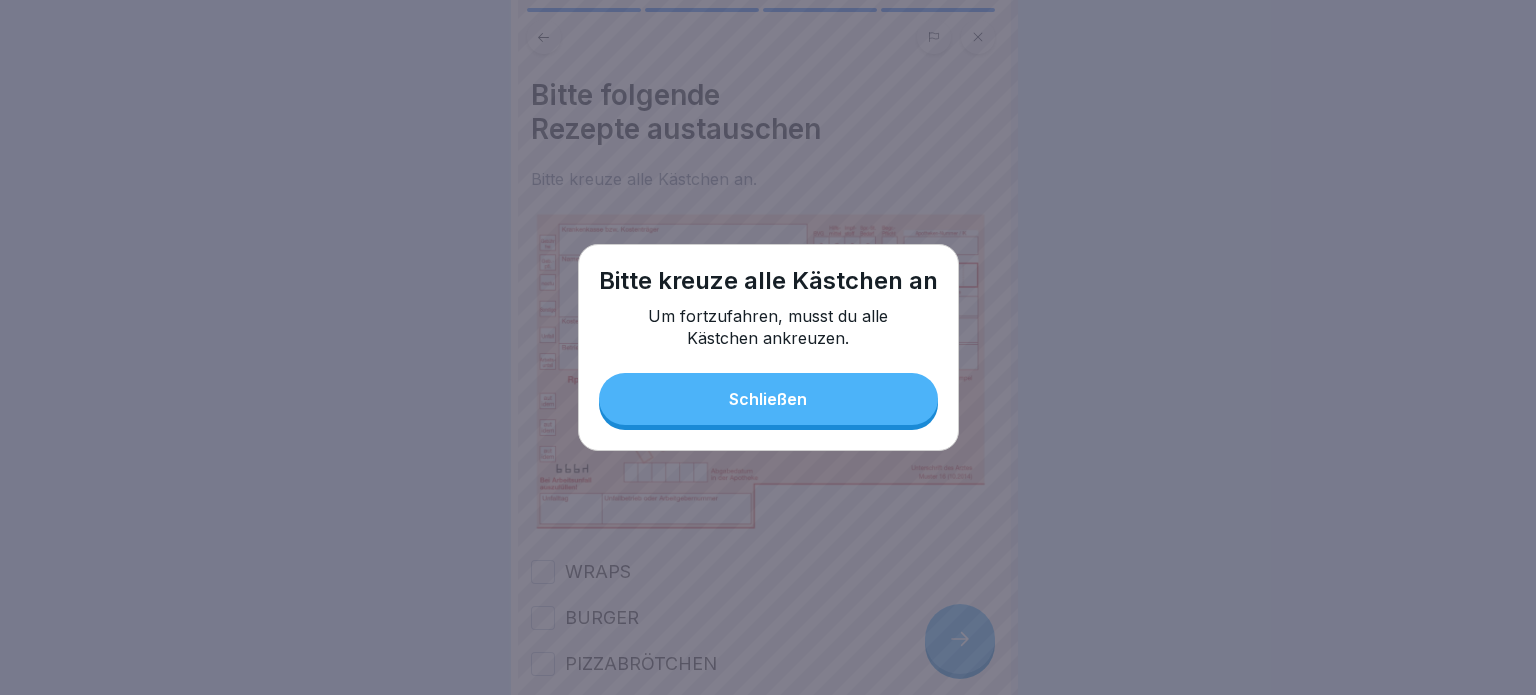 click on "Schließen" at bounding box center (768, 399) 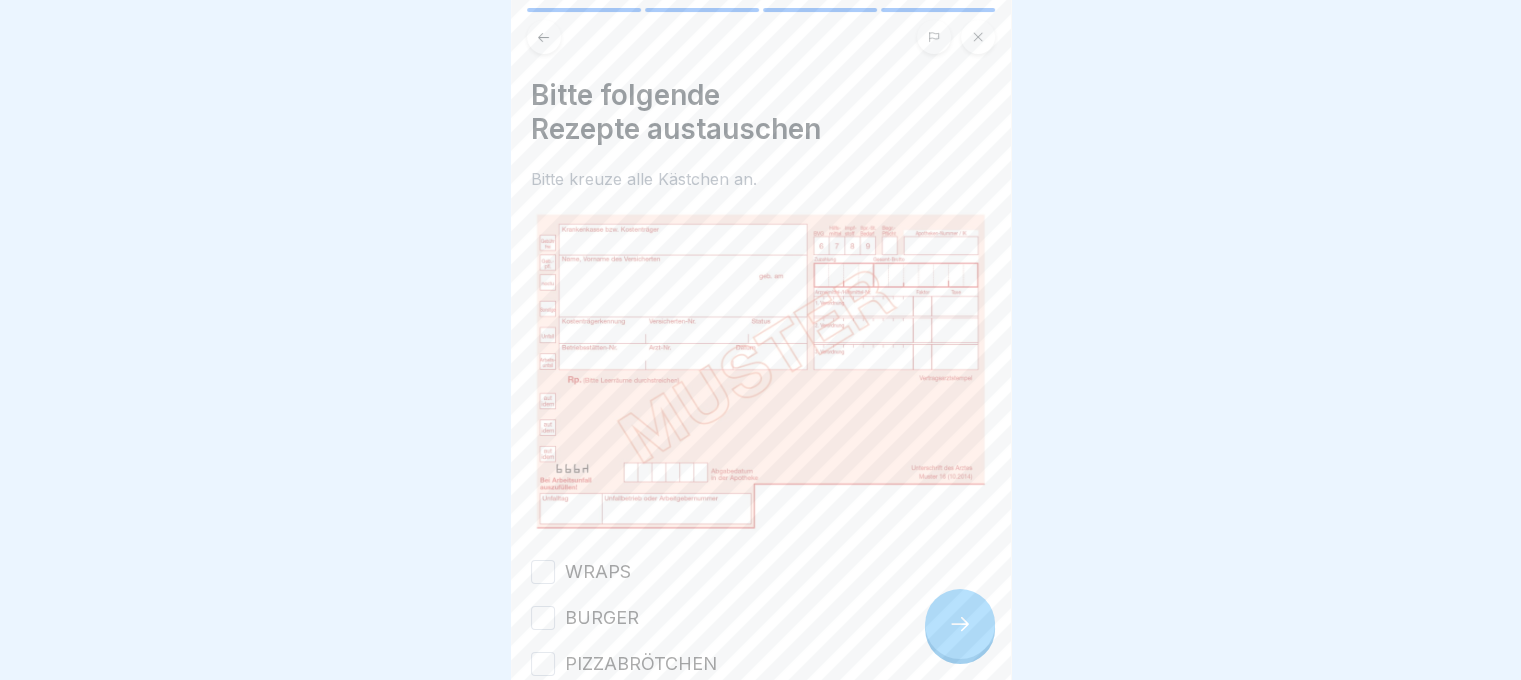 click on "WRAPS" at bounding box center [598, 572] 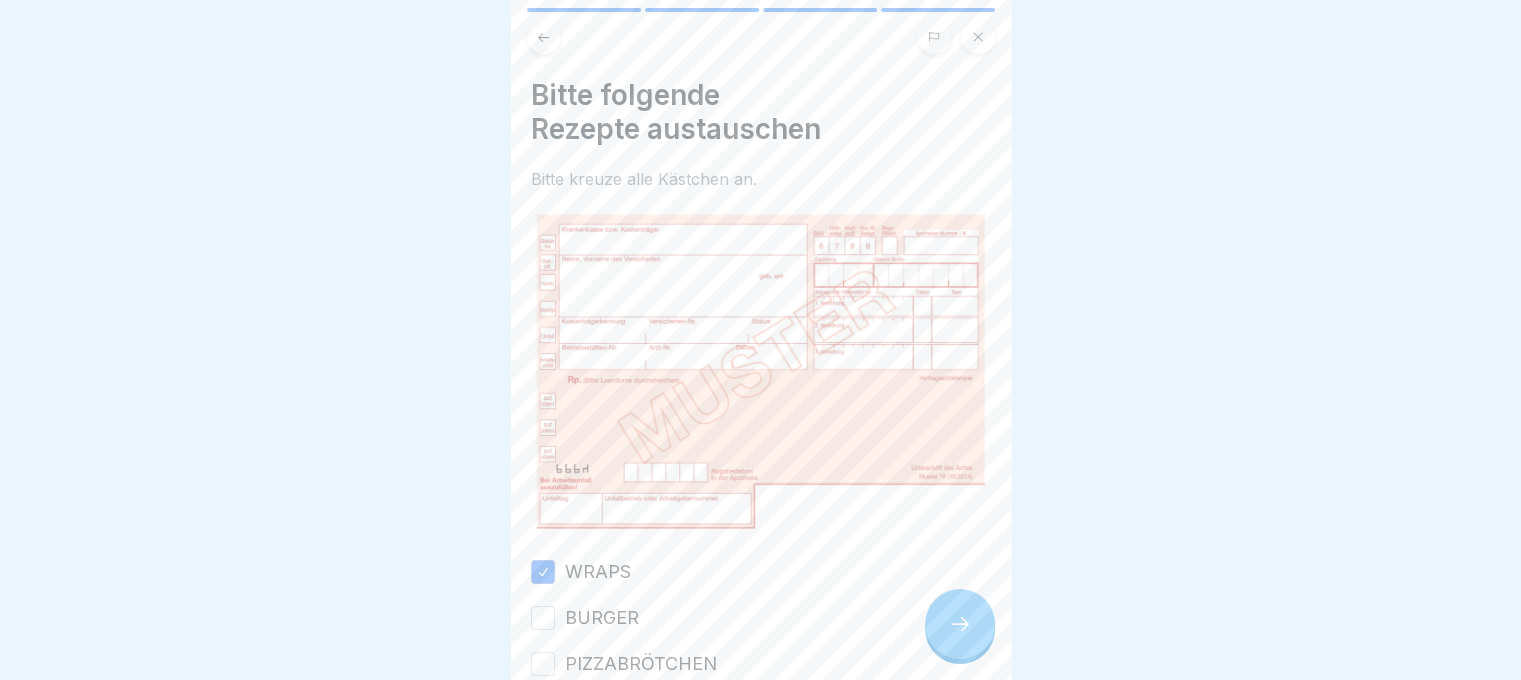 click on "BURGER" at bounding box center [602, 618] 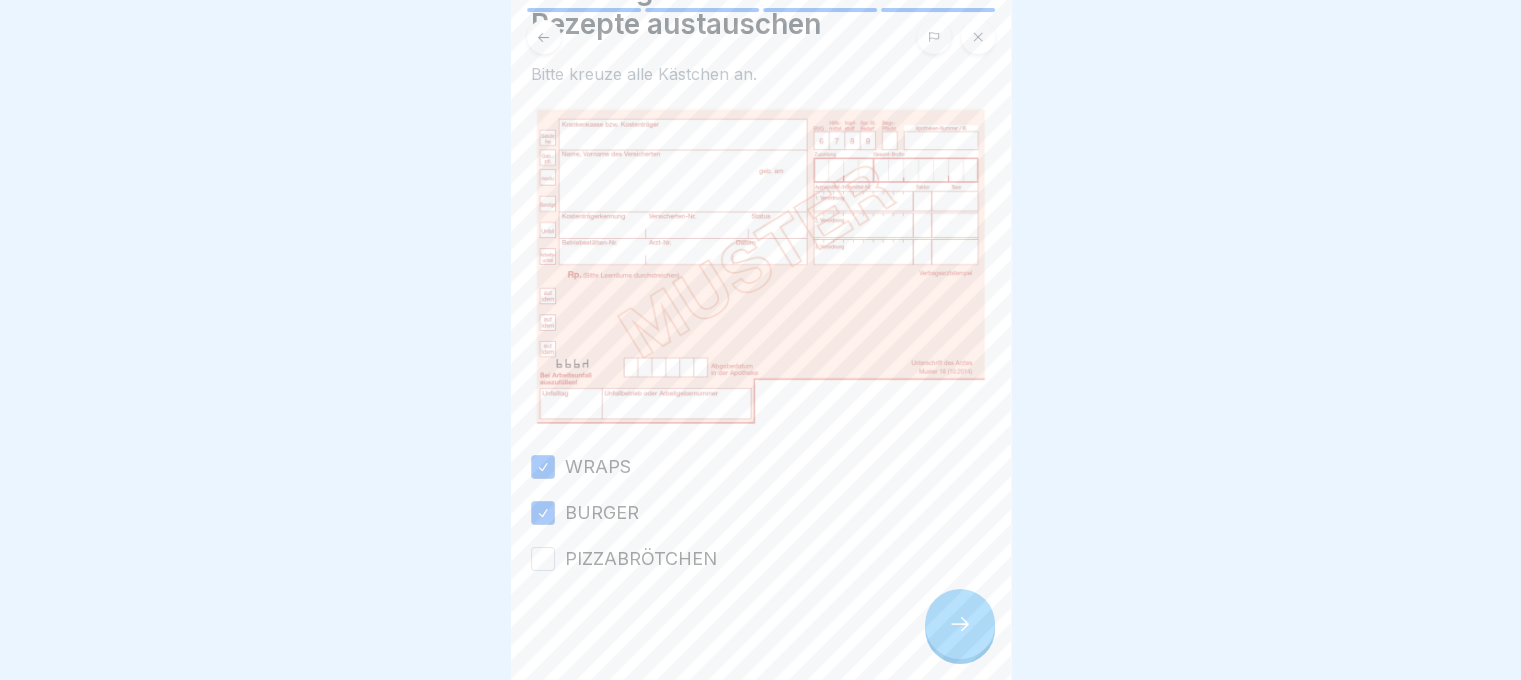 scroll, scrollTop: 106, scrollLeft: 0, axis: vertical 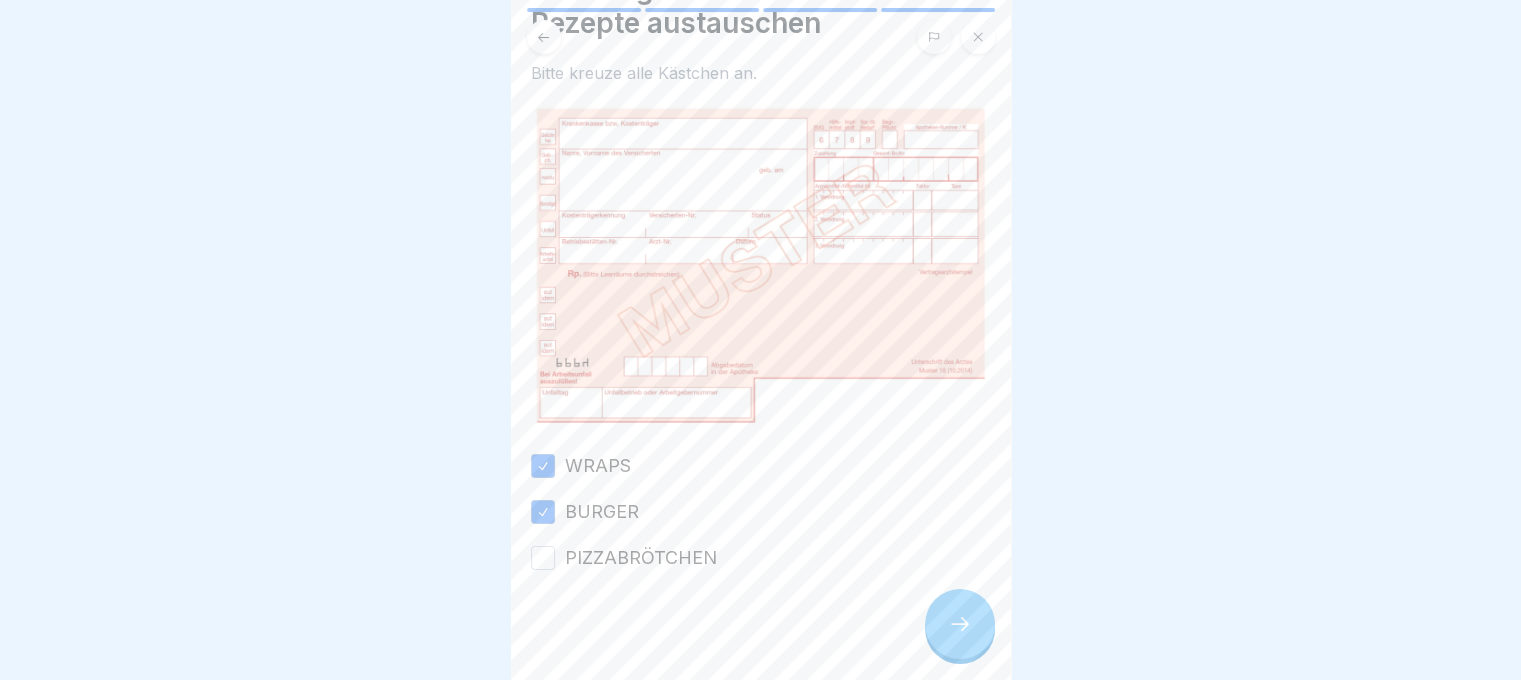 click on "PIZZABRÖTCHEN" at bounding box center (641, 558) 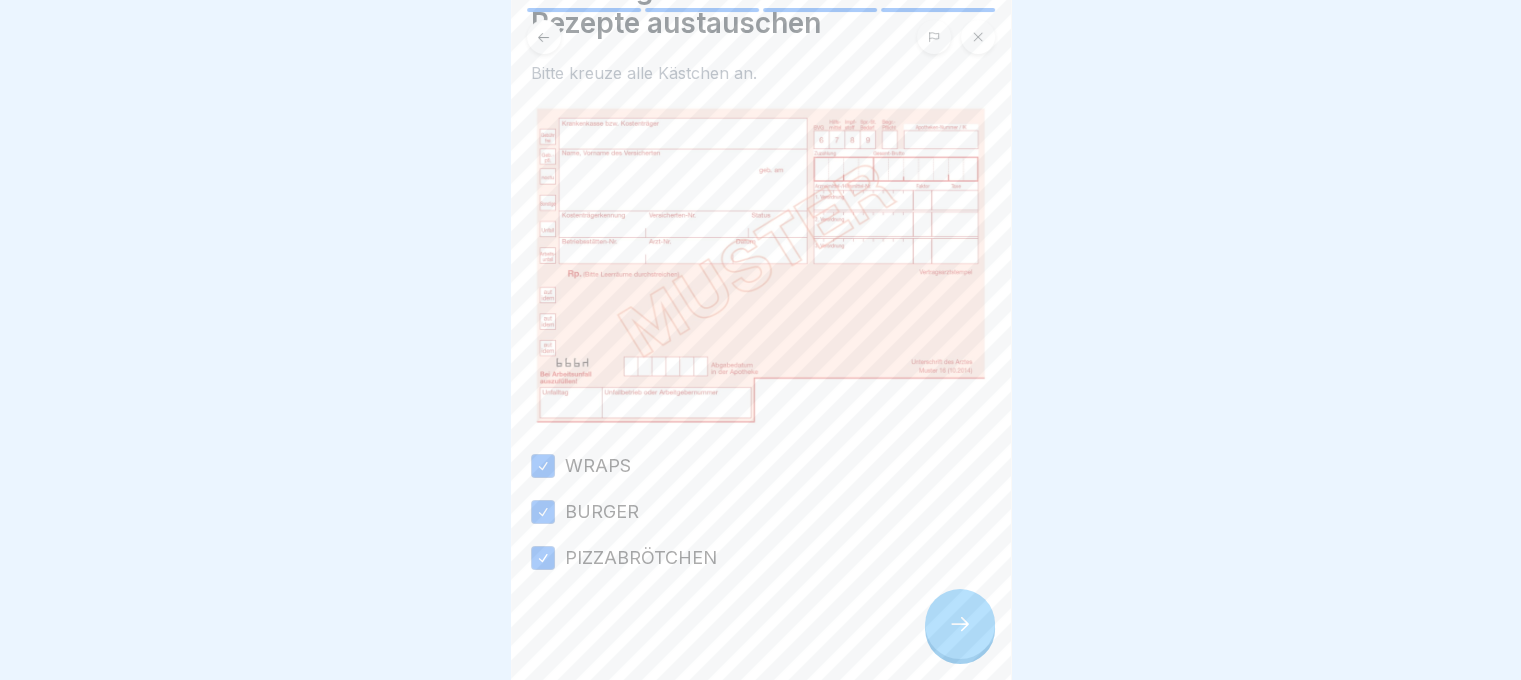 click at bounding box center (960, 624) 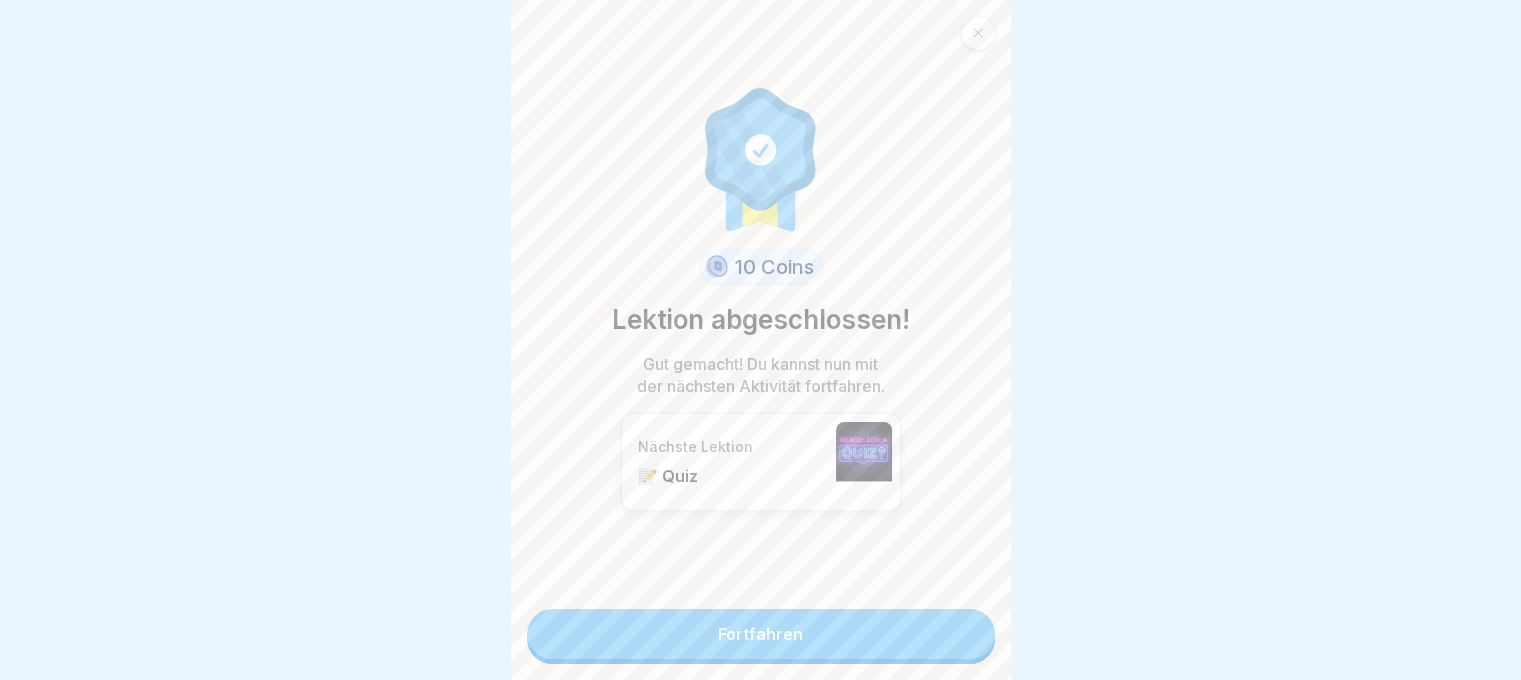 click on "Fortfahren" at bounding box center [761, 634] 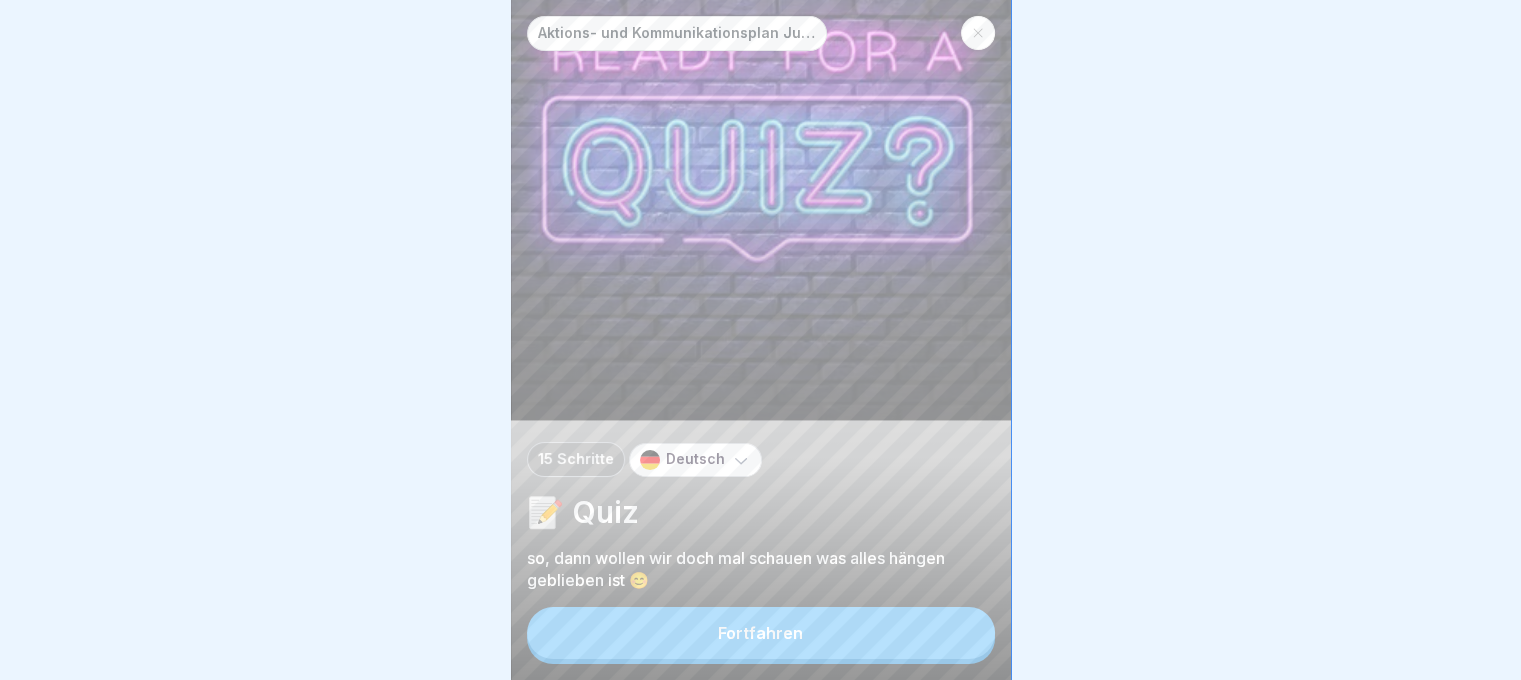 click on "Fortfahren" at bounding box center [761, 633] 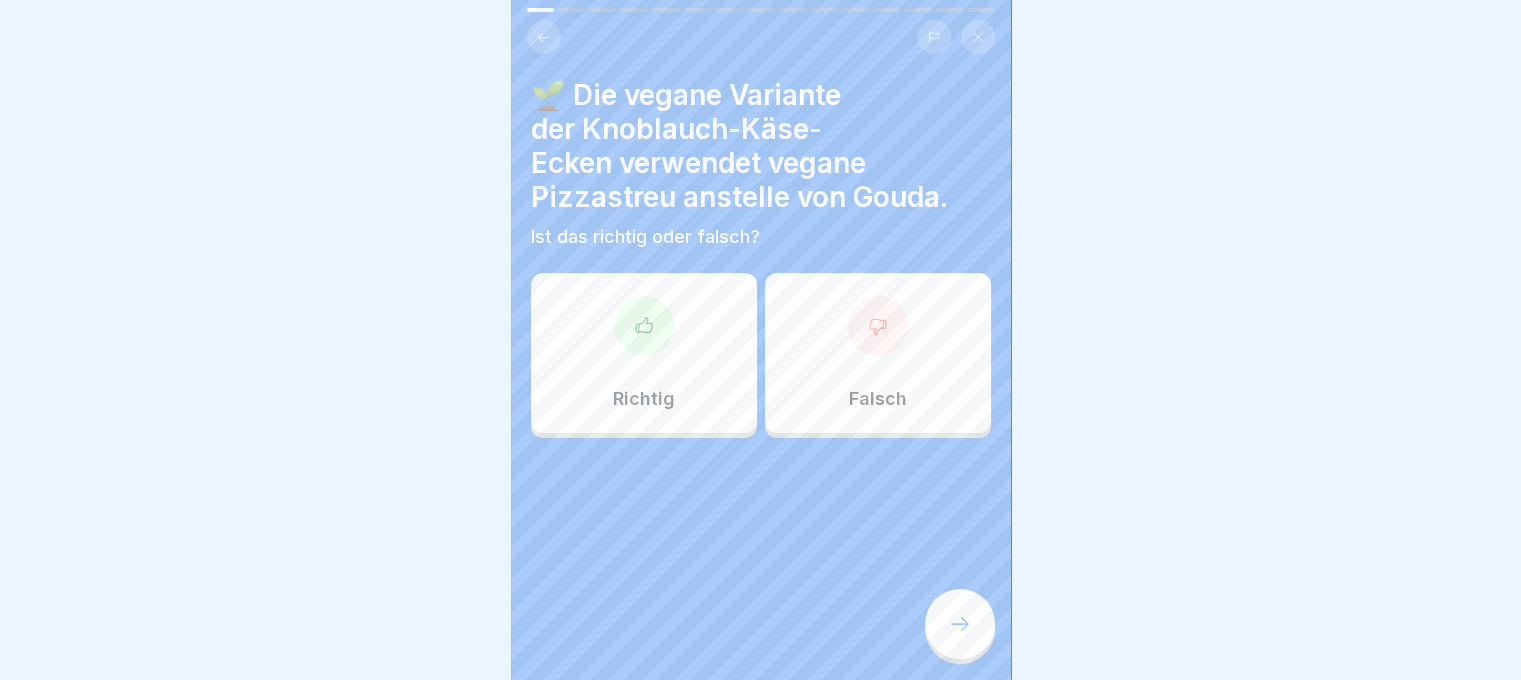 click at bounding box center (960, 624) 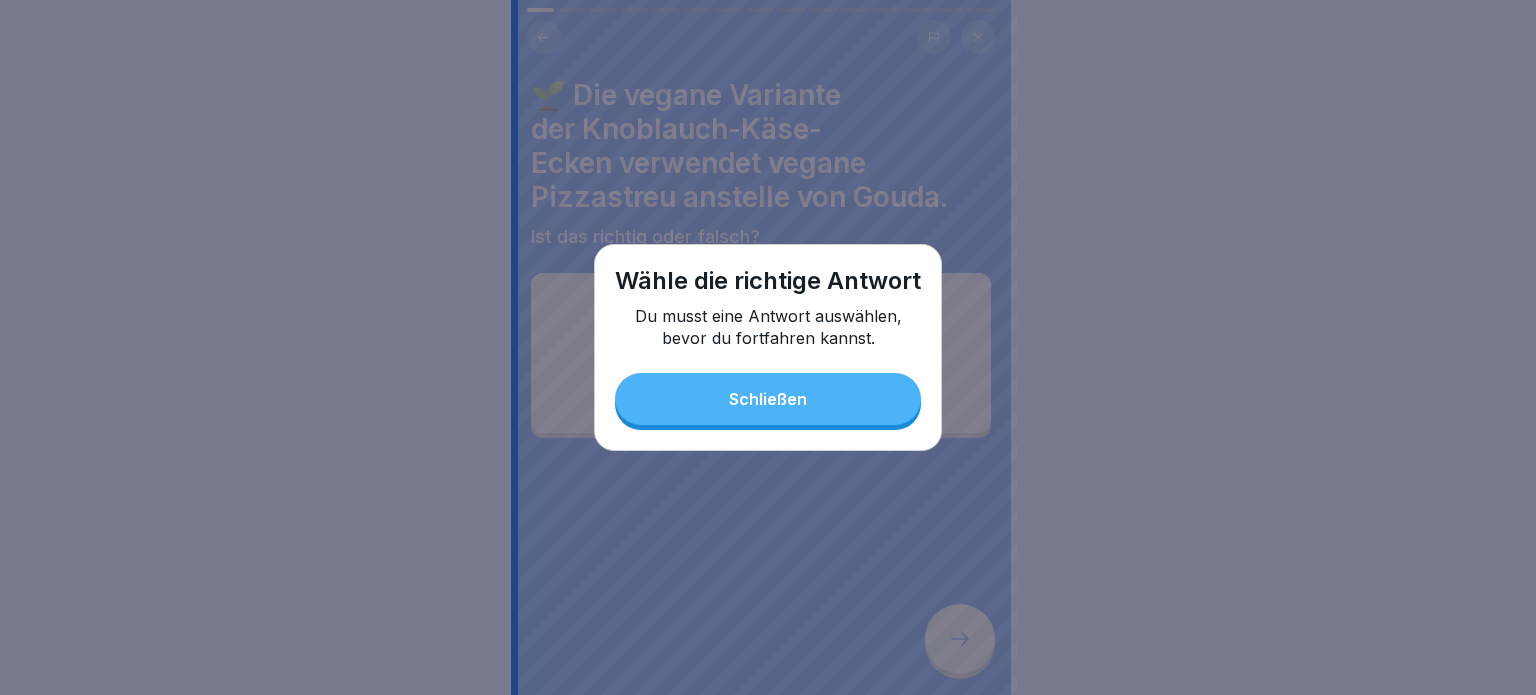 click on "Schließen" at bounding box center [768, 399] 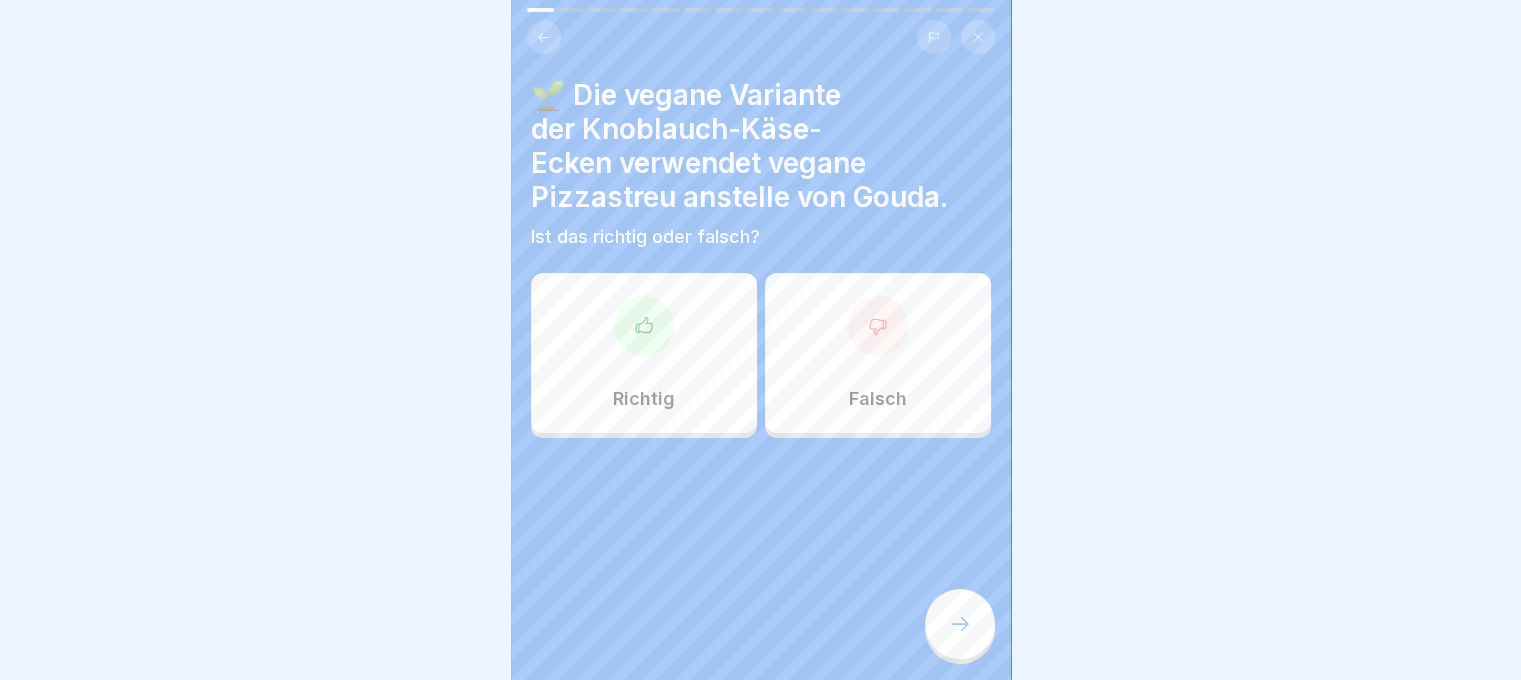 click on "Richtig" at bounding box center (644, 353) 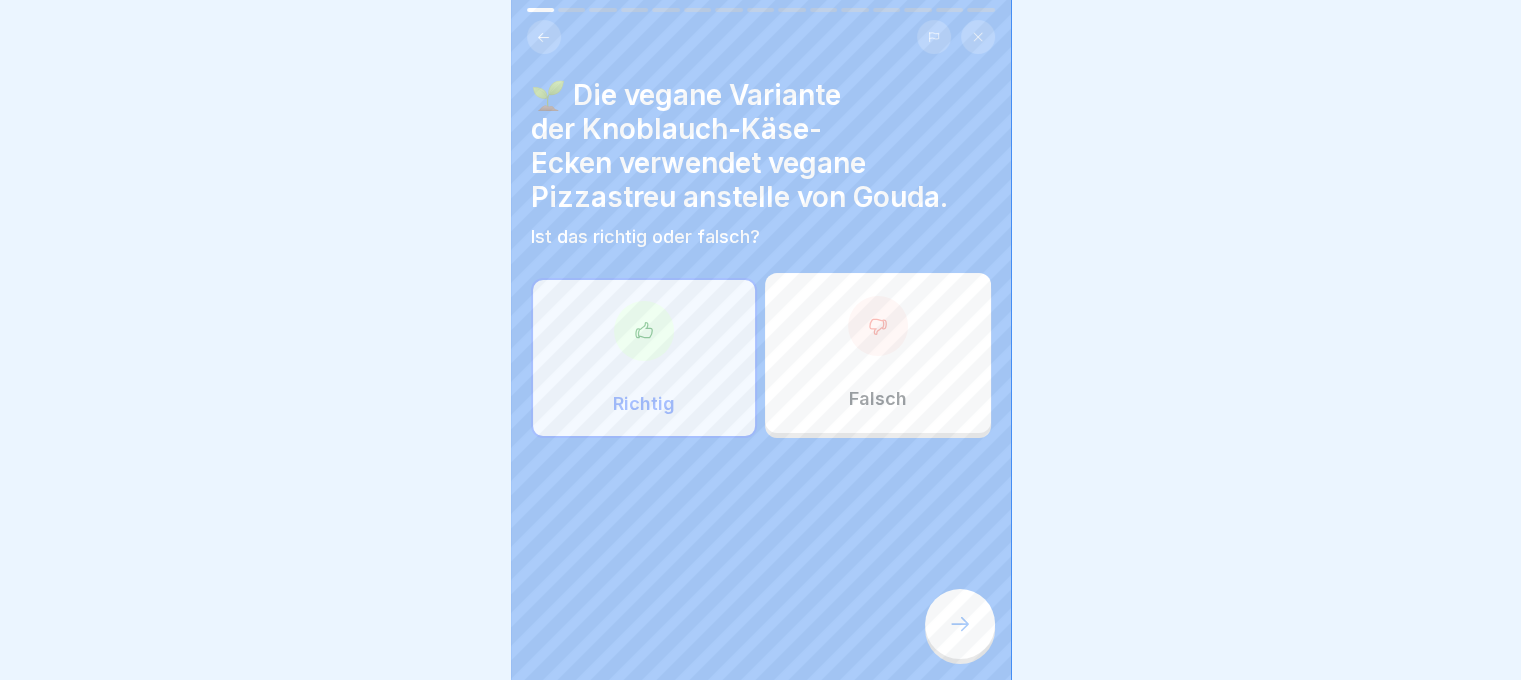 click on "Falsch" at bounding box center [878, 353] 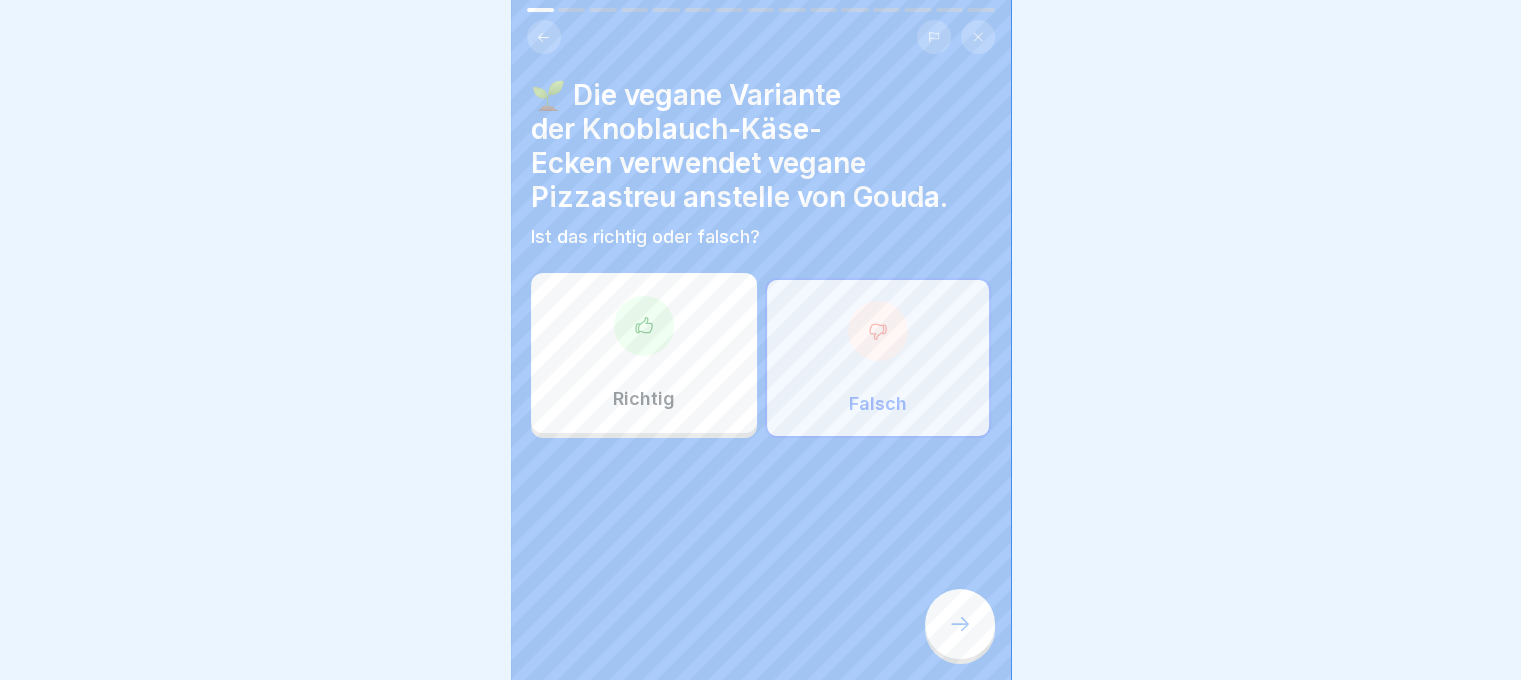 click at bounding box center [960, 624] 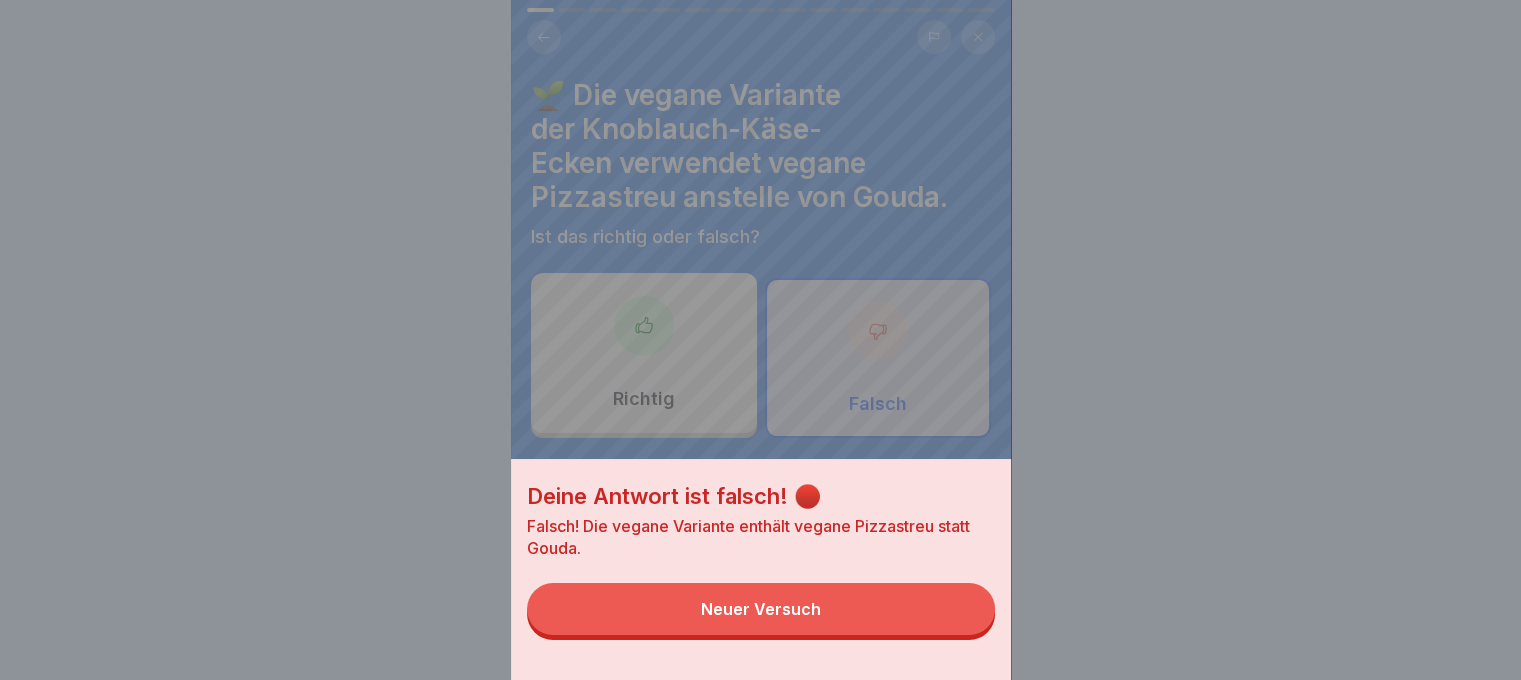 click on "Deine Antwort ist falsch!
🔴 Falsch! Die vegane Variante enthält vegane Pizzastreu statt Gouda.   Neuer Versuch" at bounding box center (761, 569) 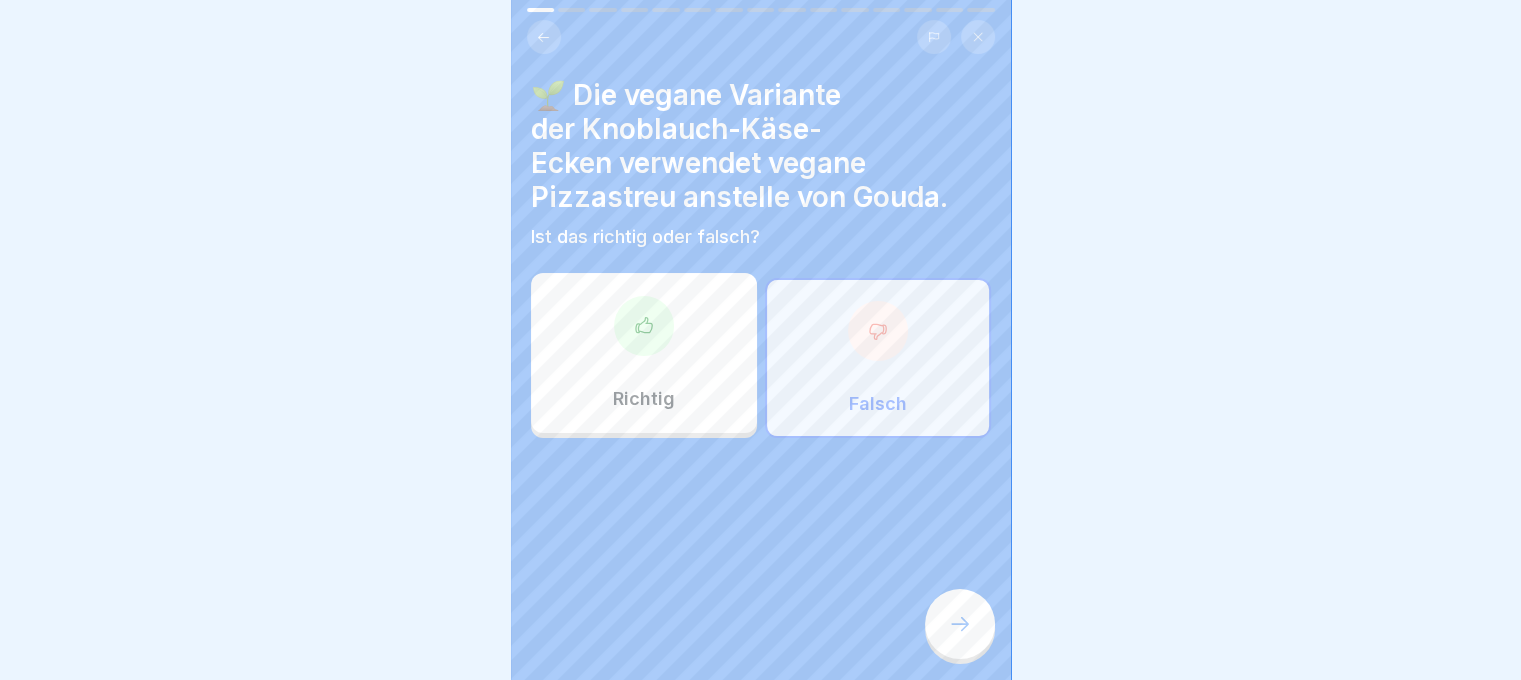 click on "Richtig" at bounding box center (644, 353) 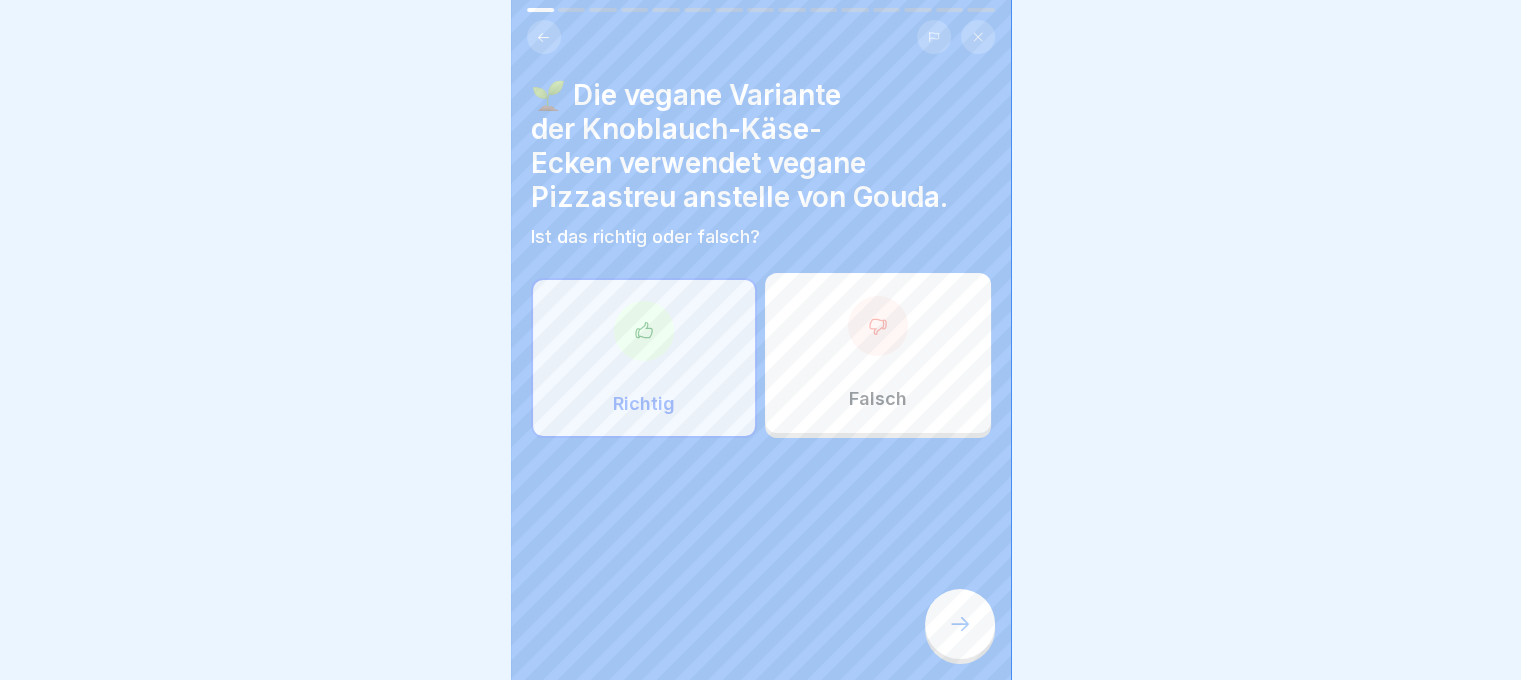 click at bounding box center [960, 624] 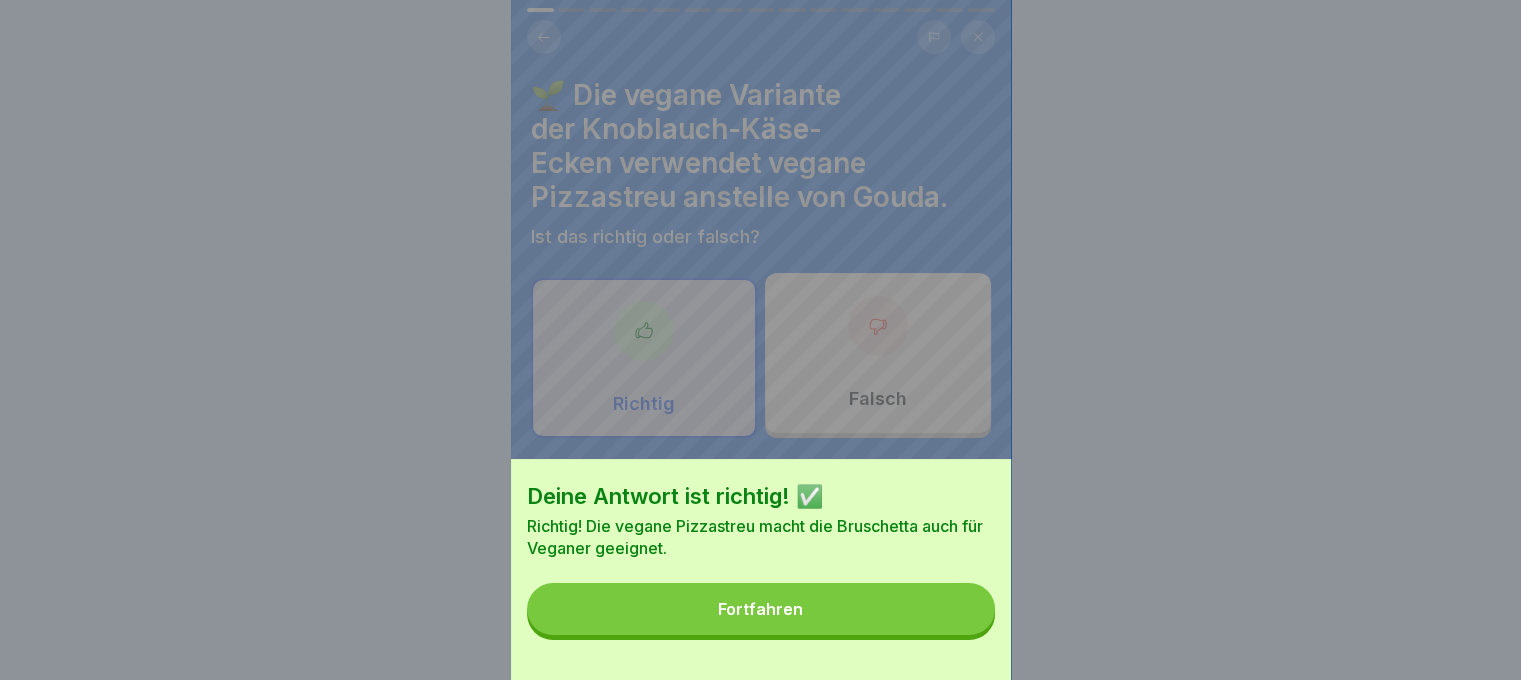 click on "Fortfahren" at bounding box center (761, 609) 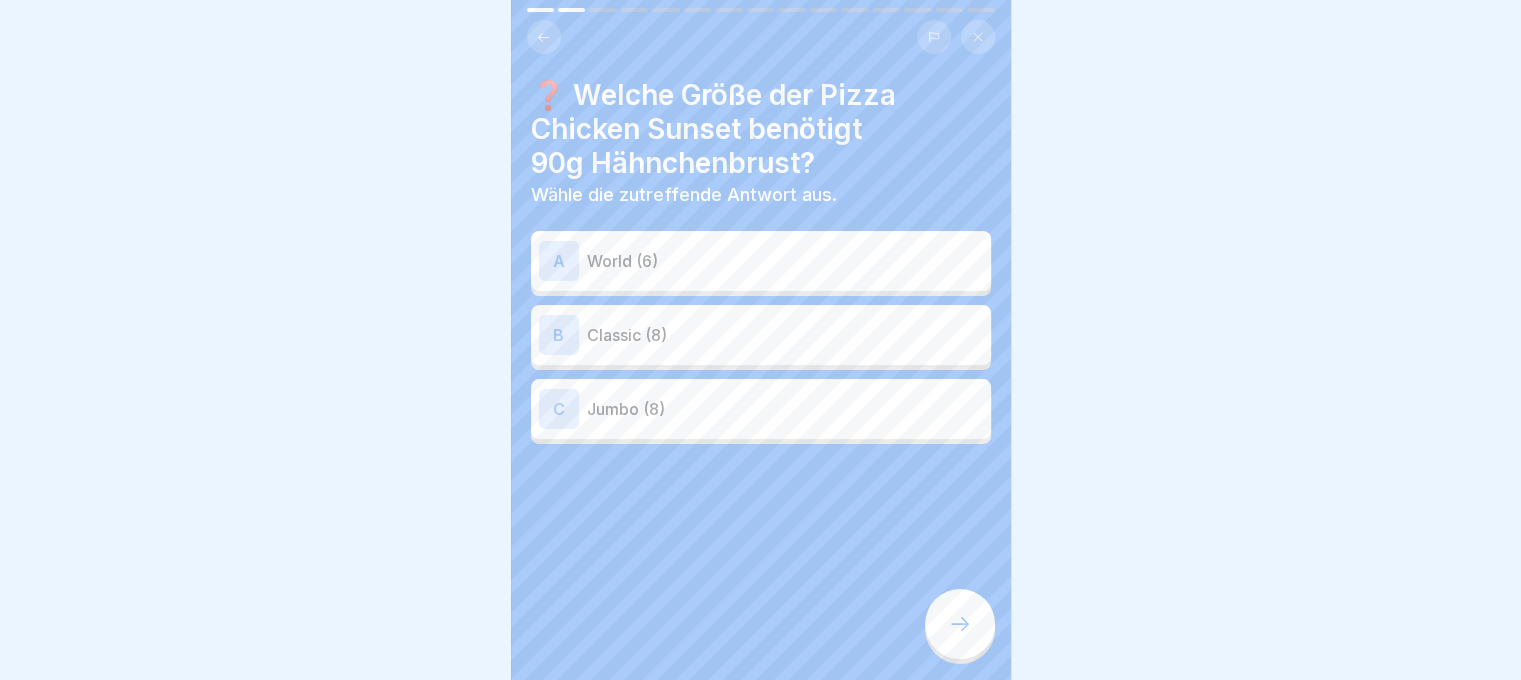 click on "Classic (8)" at bounding box center (785, 335) 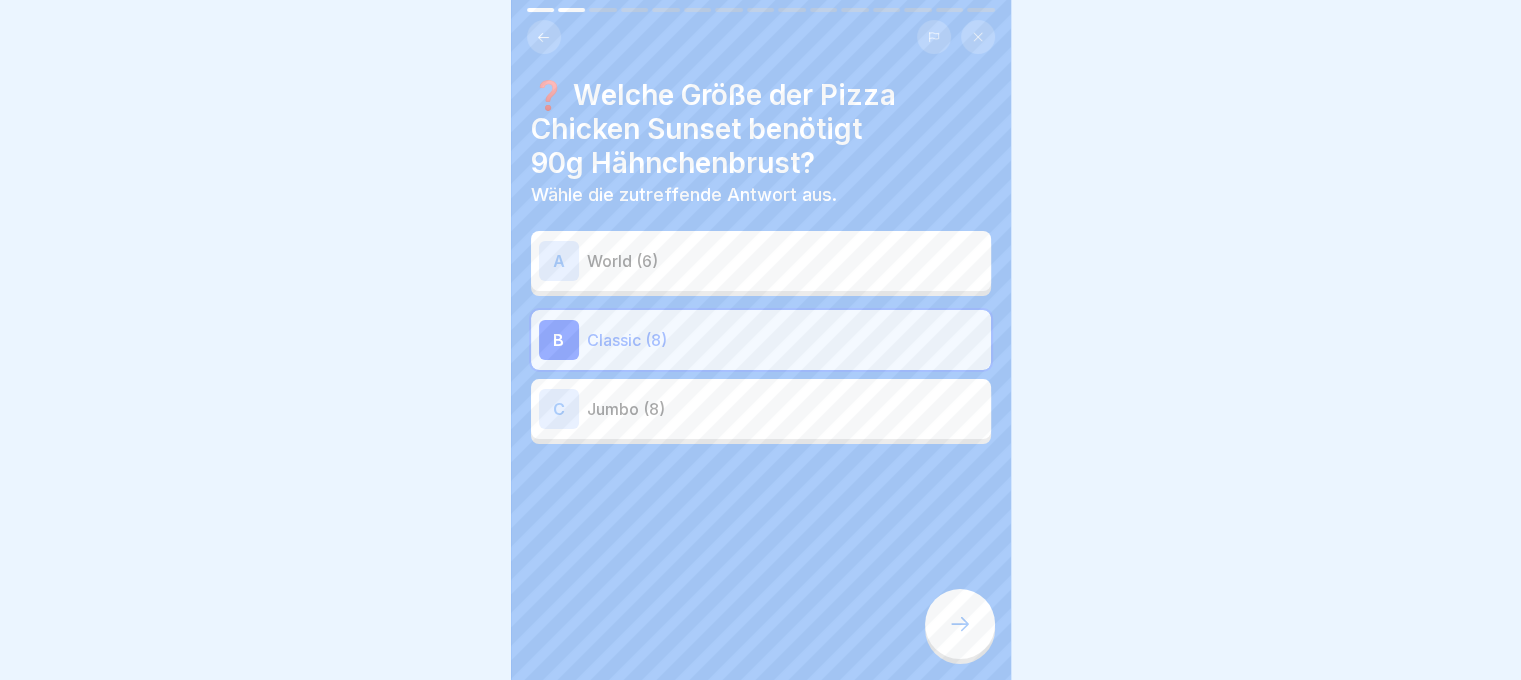 click 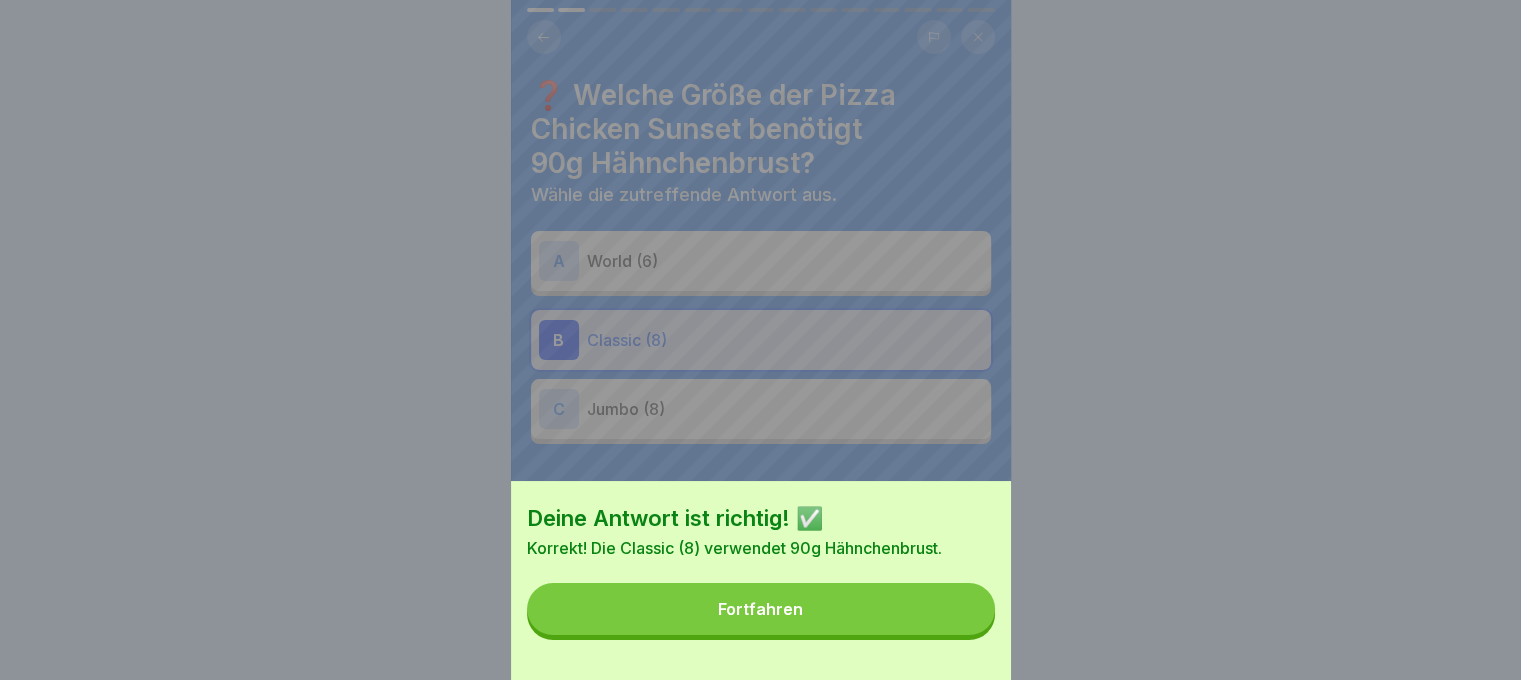 click on "Fortfahren" at bounding box center [761, 609] 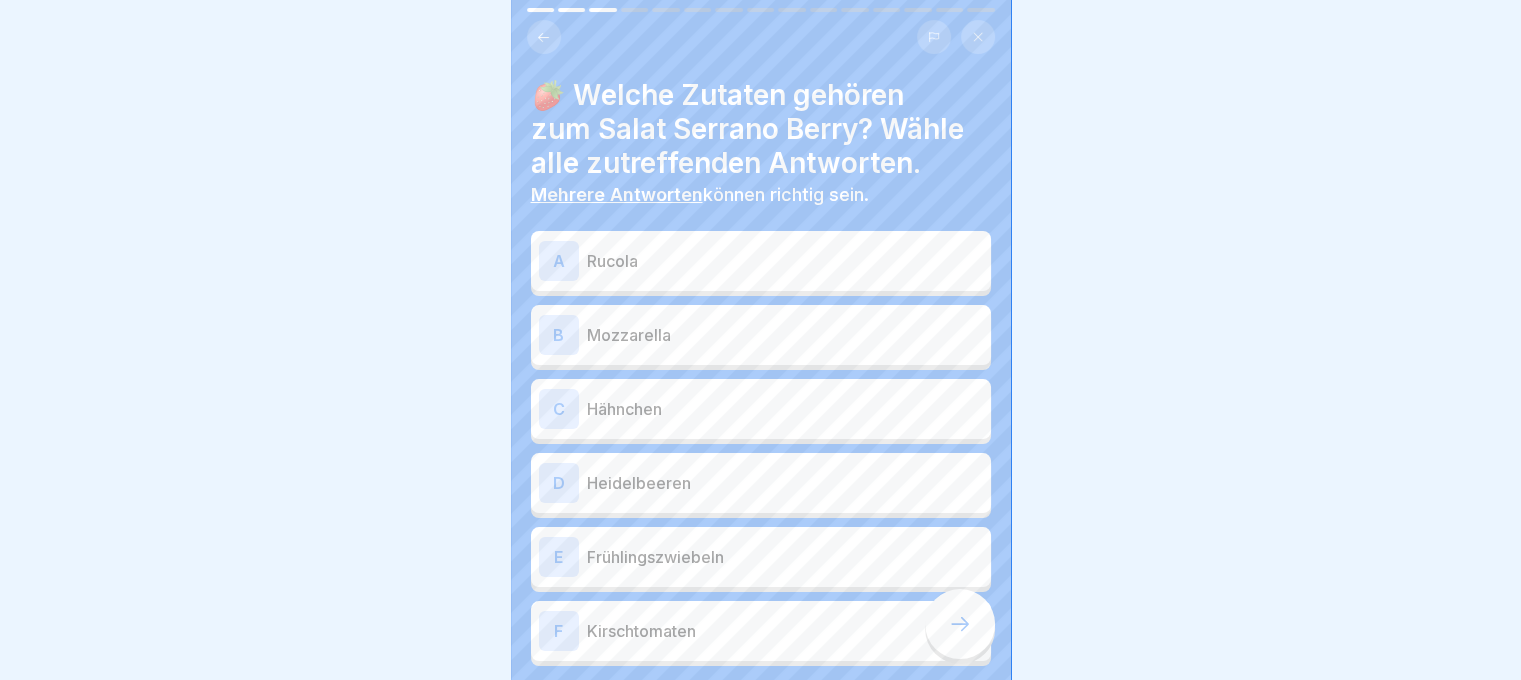 click on "Hähnchen" at bounding box center [785, 409] 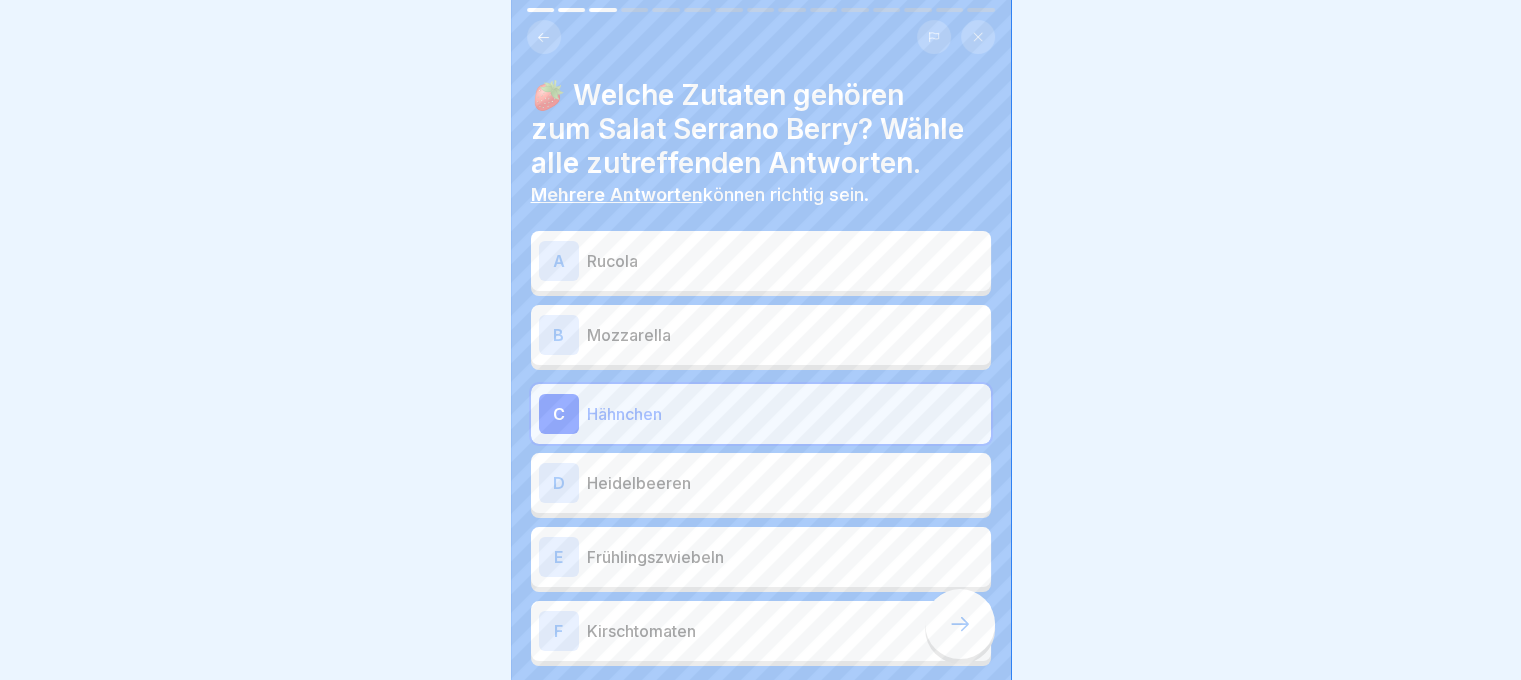 click on "A Rucola B Mozzarella C Hähnchen D Heidelbeeren E Frühlingszwiebeln F Kirschtomaten" at bounding box center [761, 451] 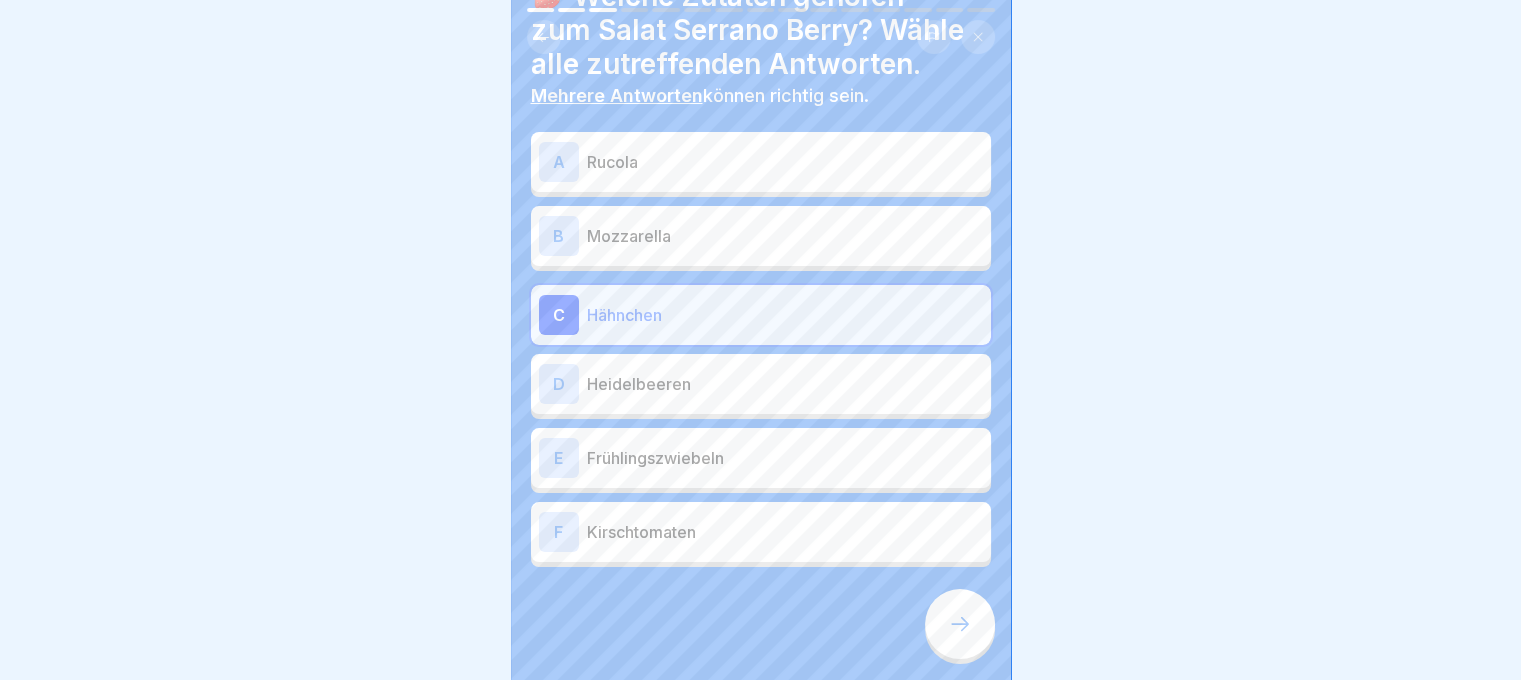 scroll, scrollTop: 100, scrollLeft: 0, axis: vertical 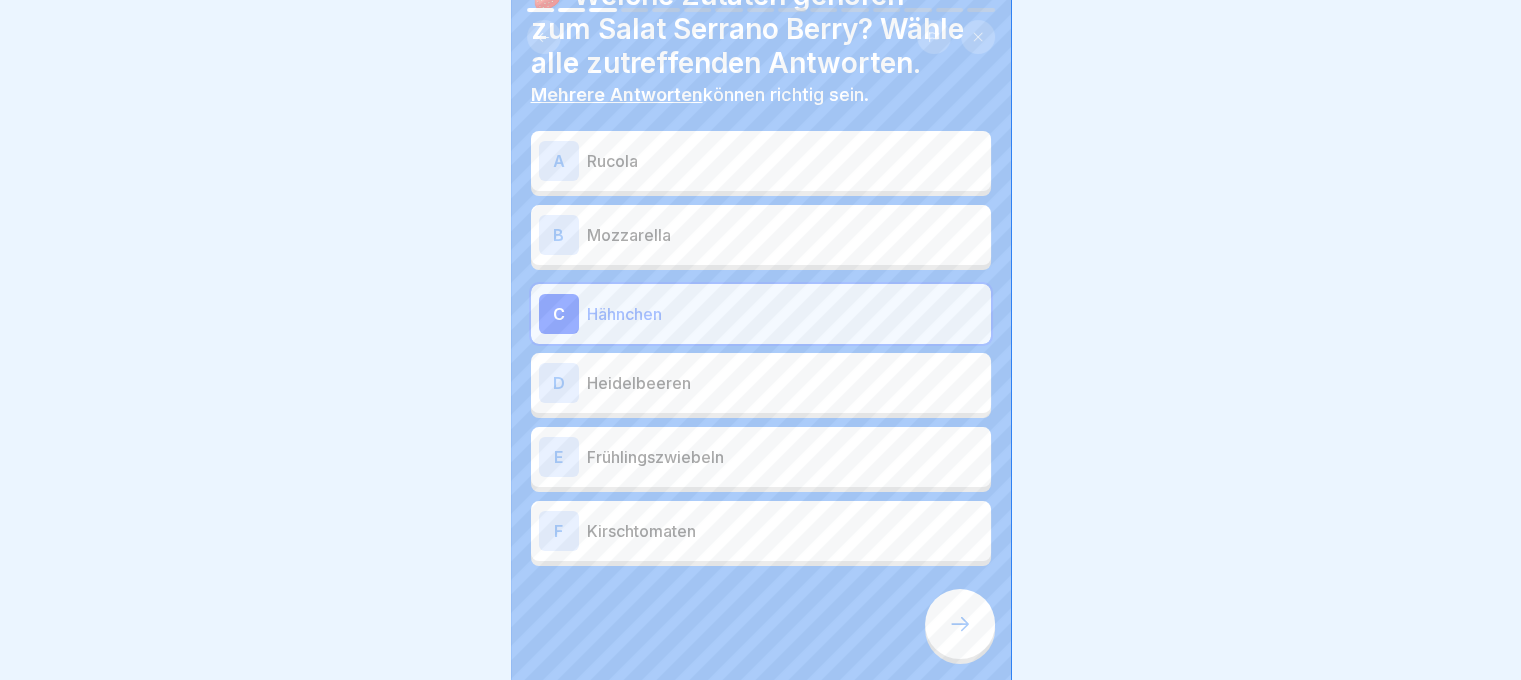 click on "E Frühlingszwiebeln" at bounding box center [761, 457] 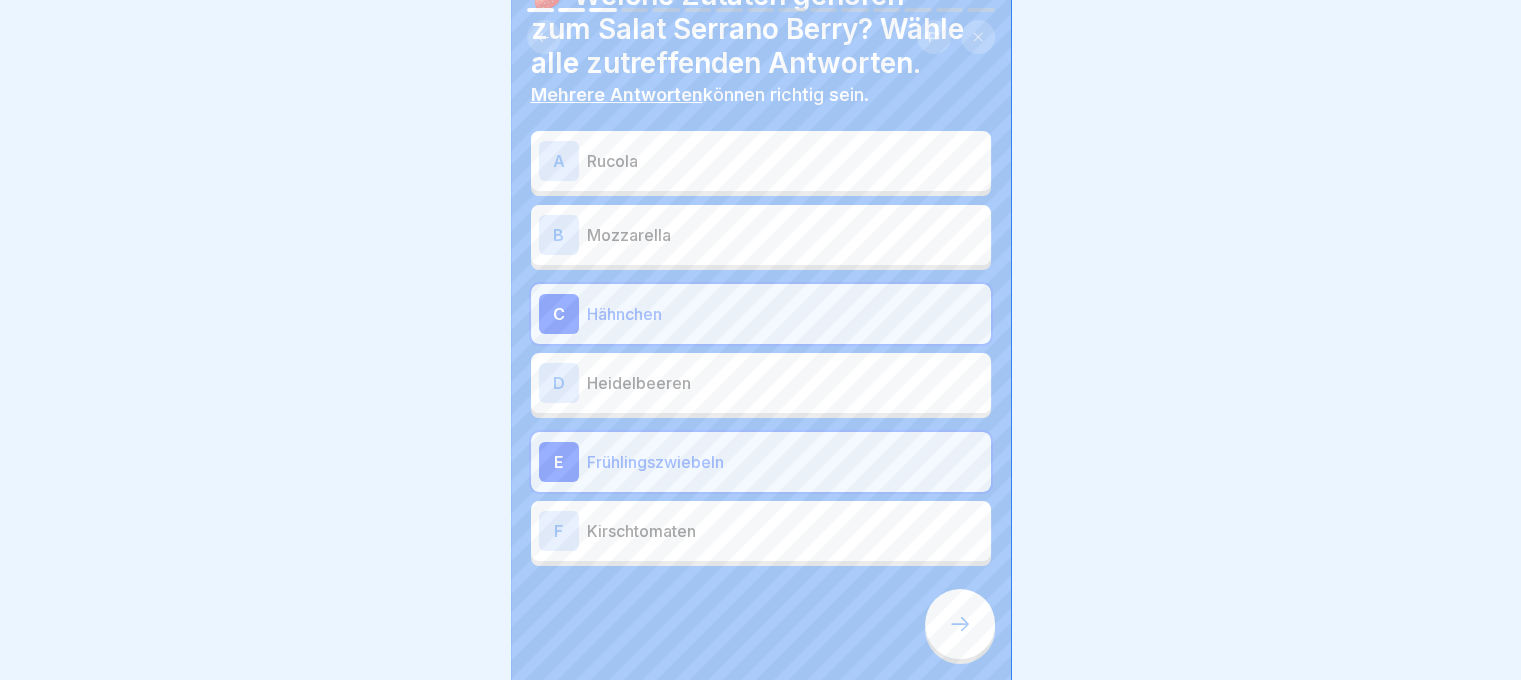 click on "Kirschtomaten" at bounding box center [785, 531] 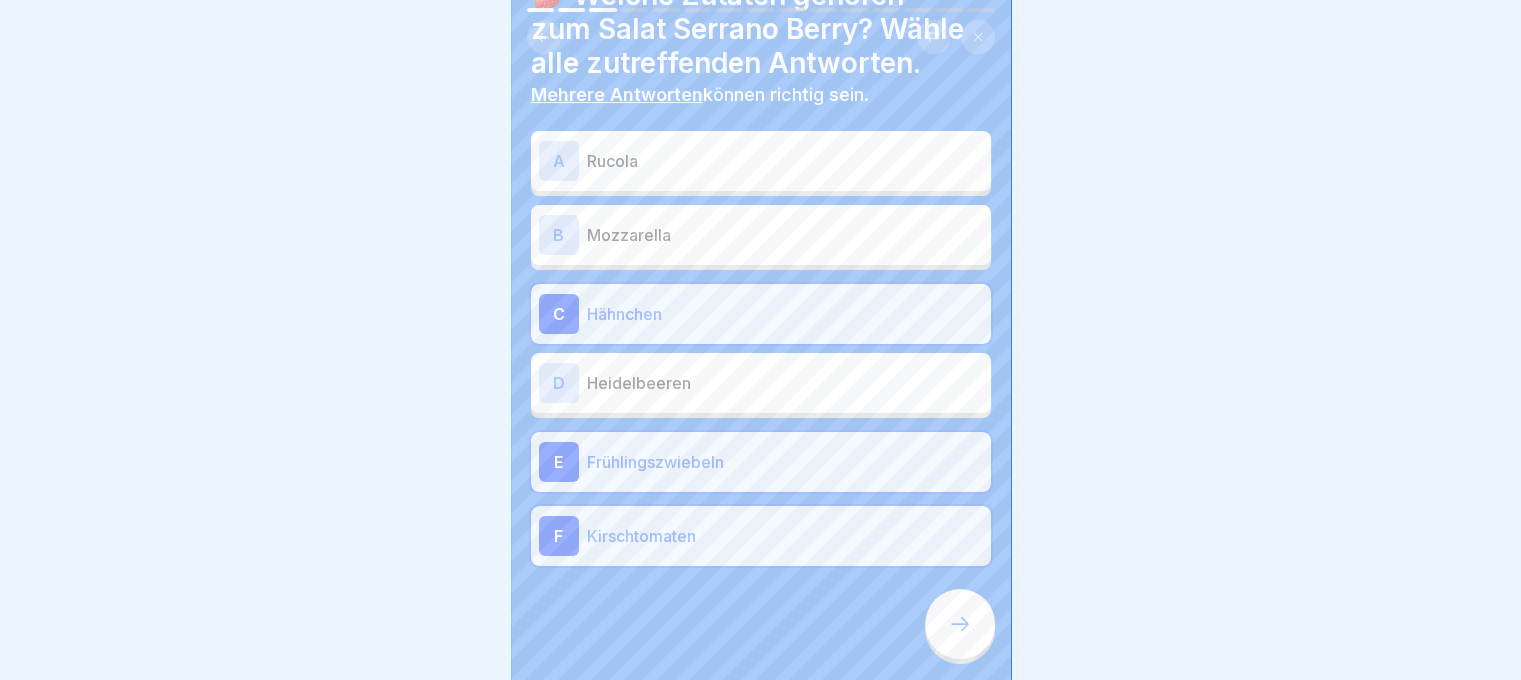 click at bounding box center (761, 626) 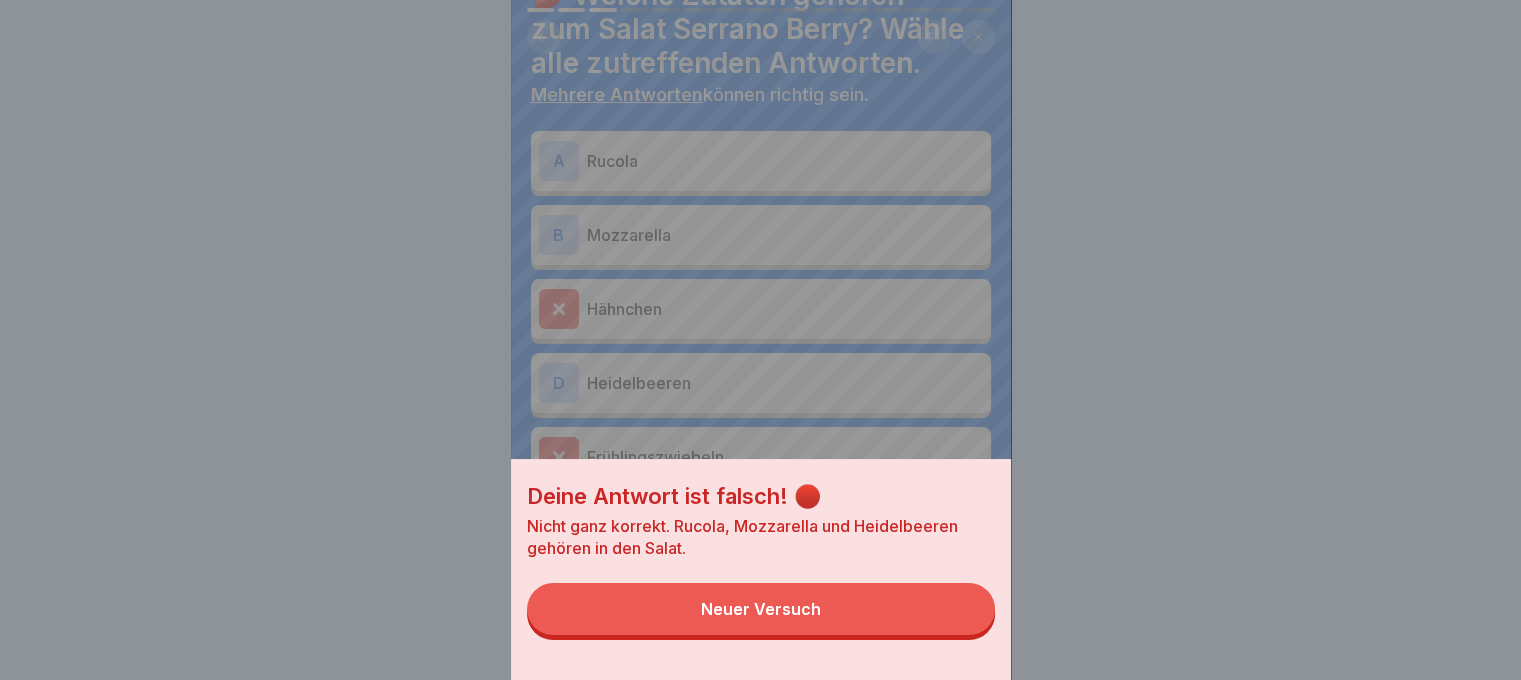 click on "Neuer Versuch" at bounding box center [761, 609] 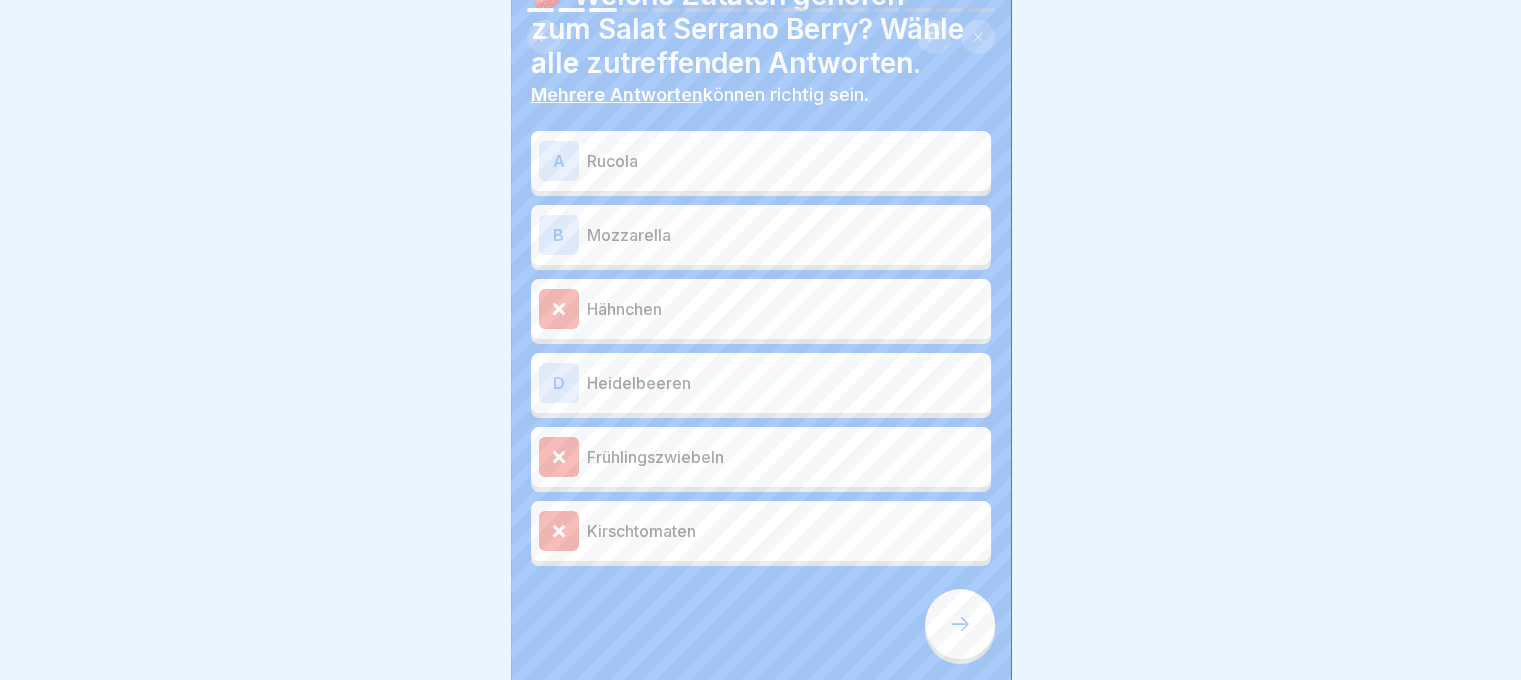 click on "Heidelbeeren" at bounding box center [785, 383] 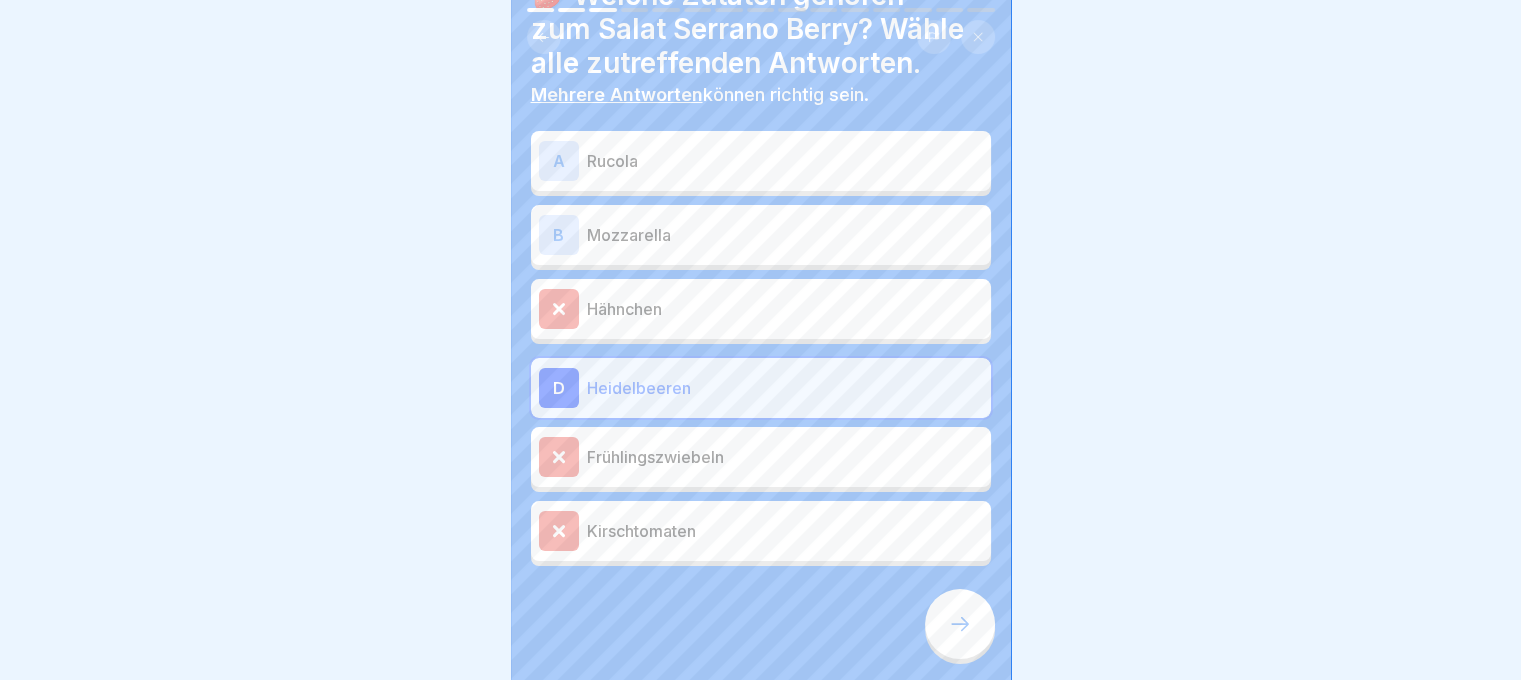 click 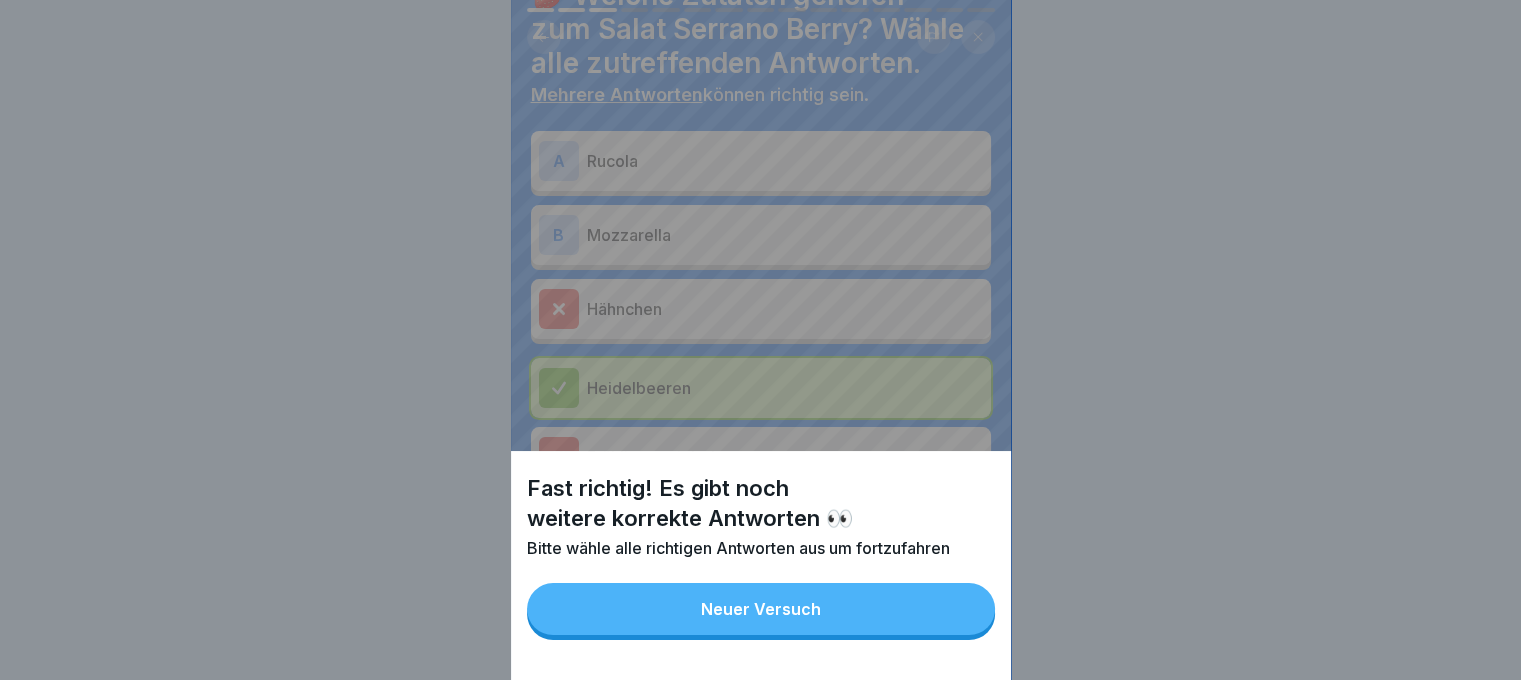 click on "Neuer Versuch" at bounding box center (761, 609) 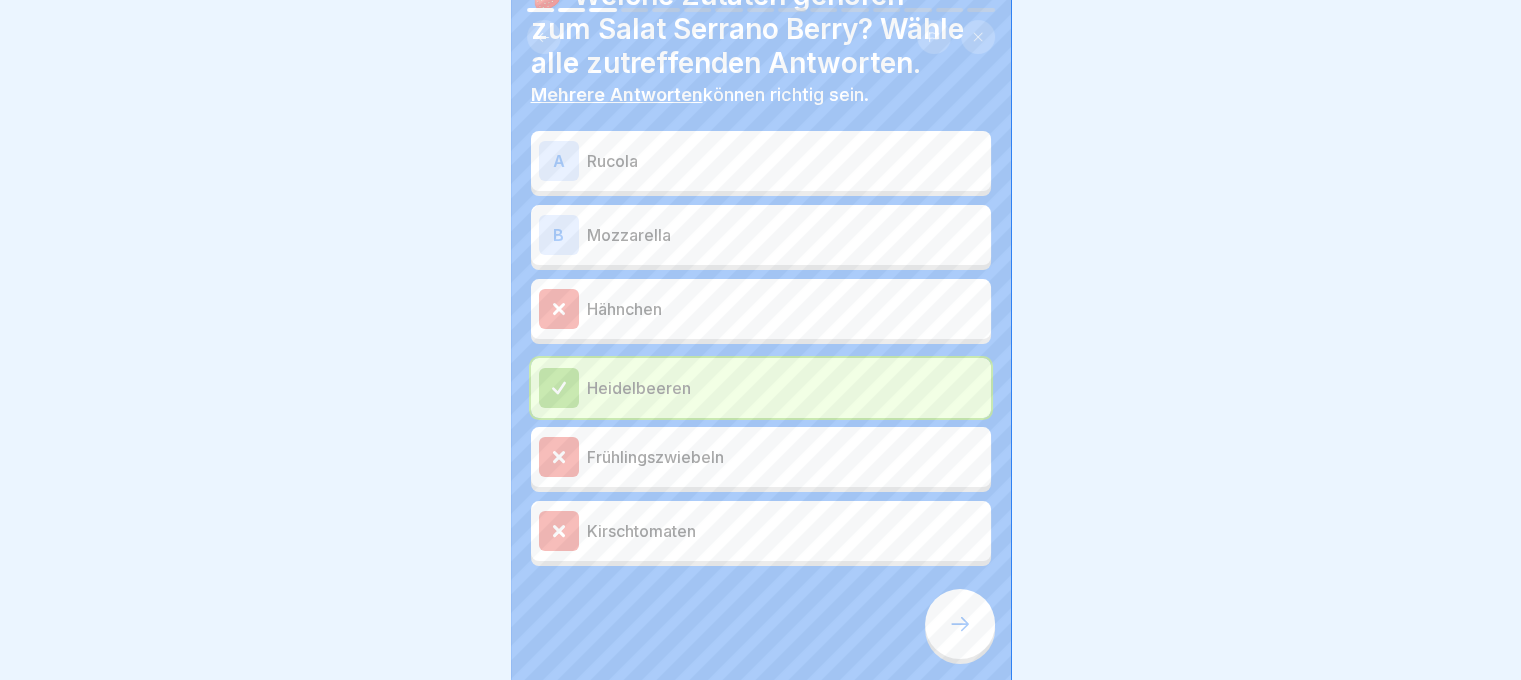 click on "B Mozzarella" at bounding box center (761, 235) 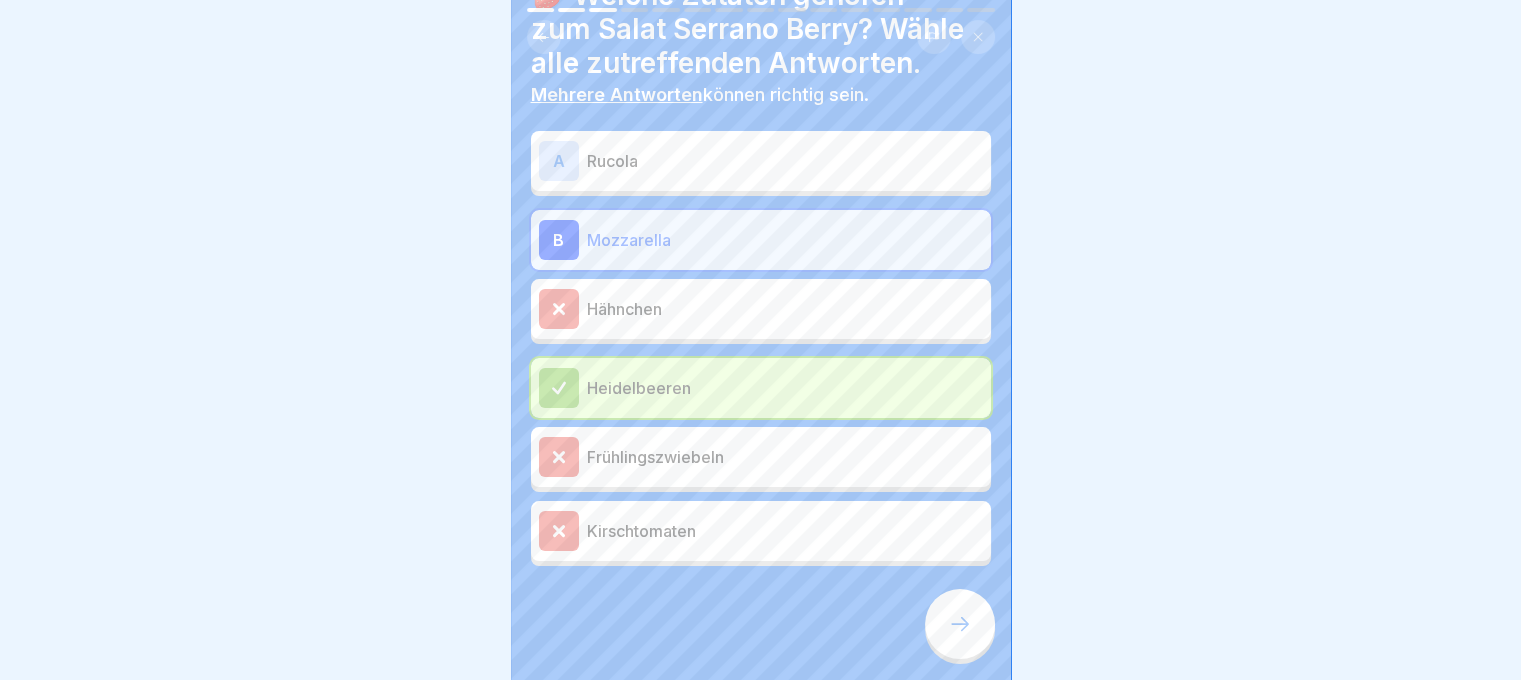 click 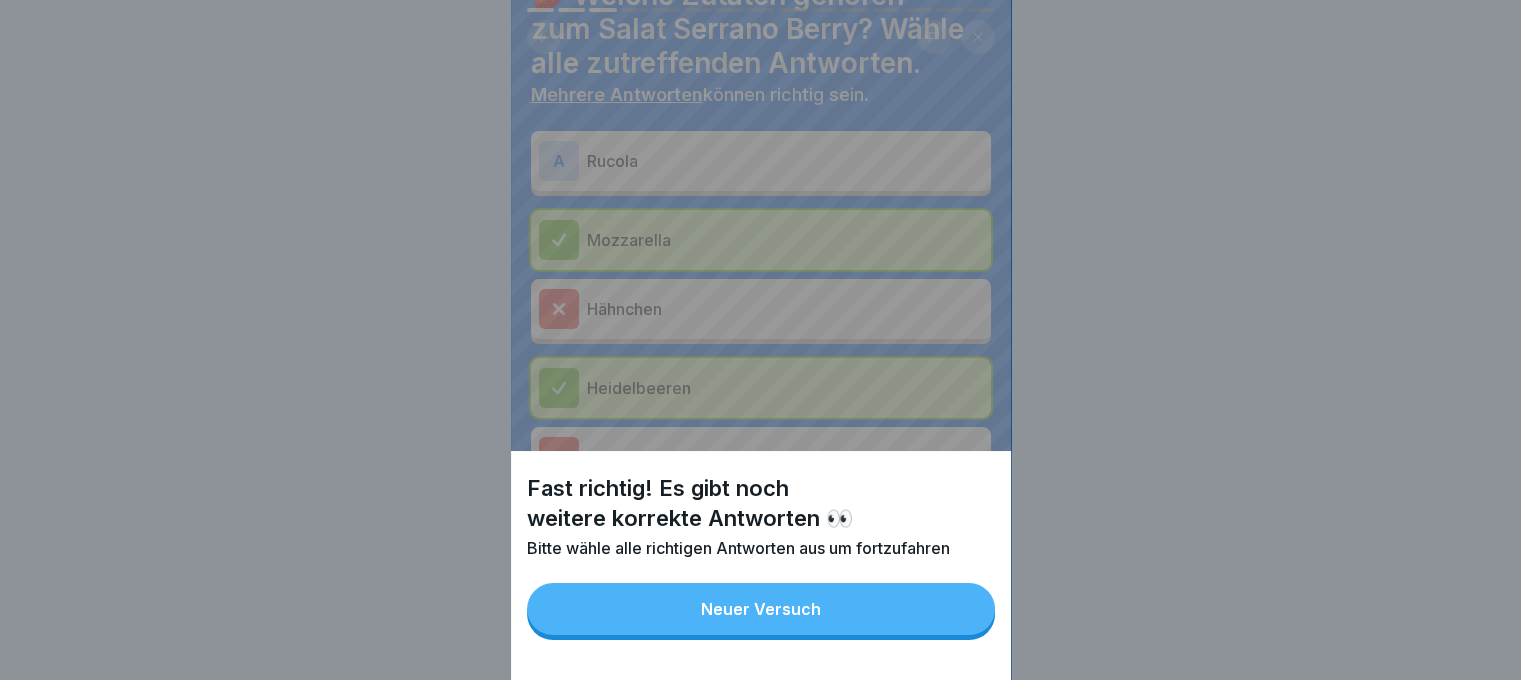 click on "Neuer Versuch" at bounding box center (761, 609) 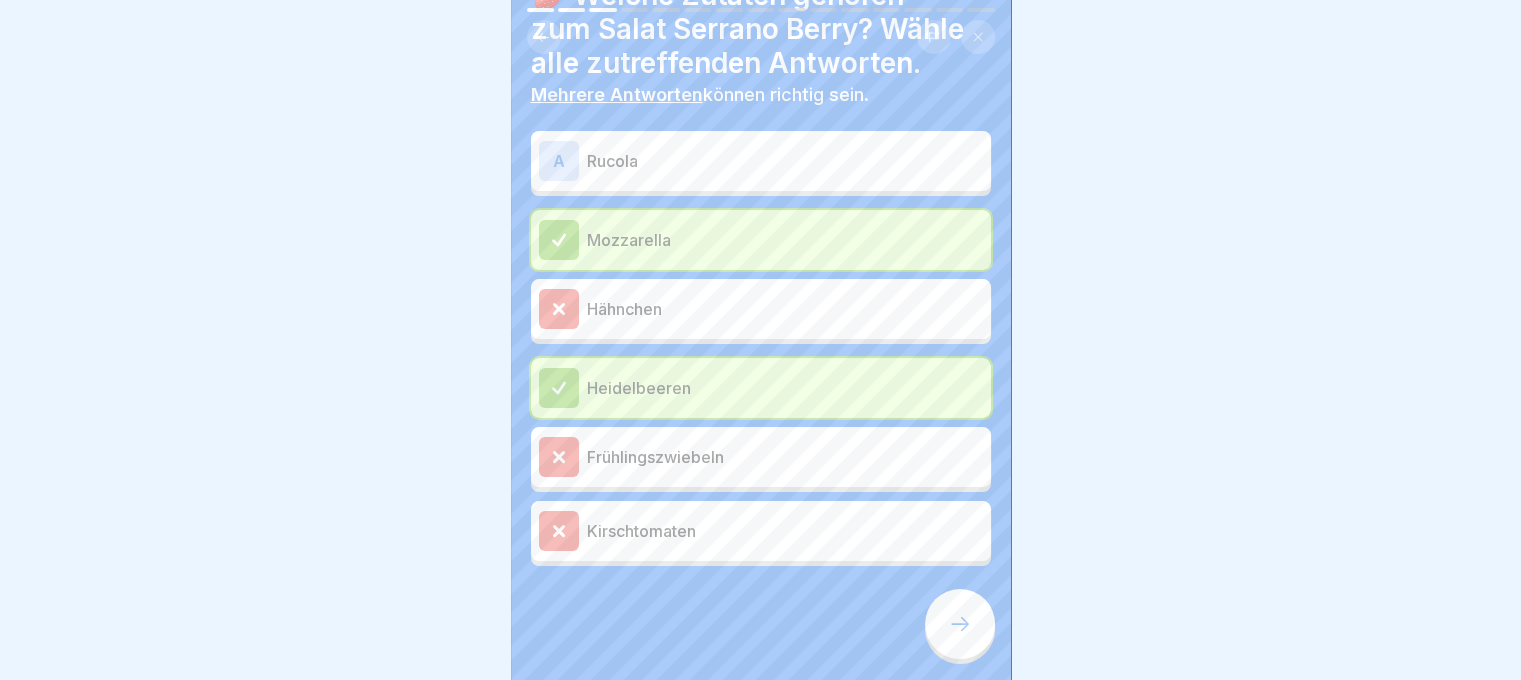 click on "Rucola" at bounding box center [785, 161] 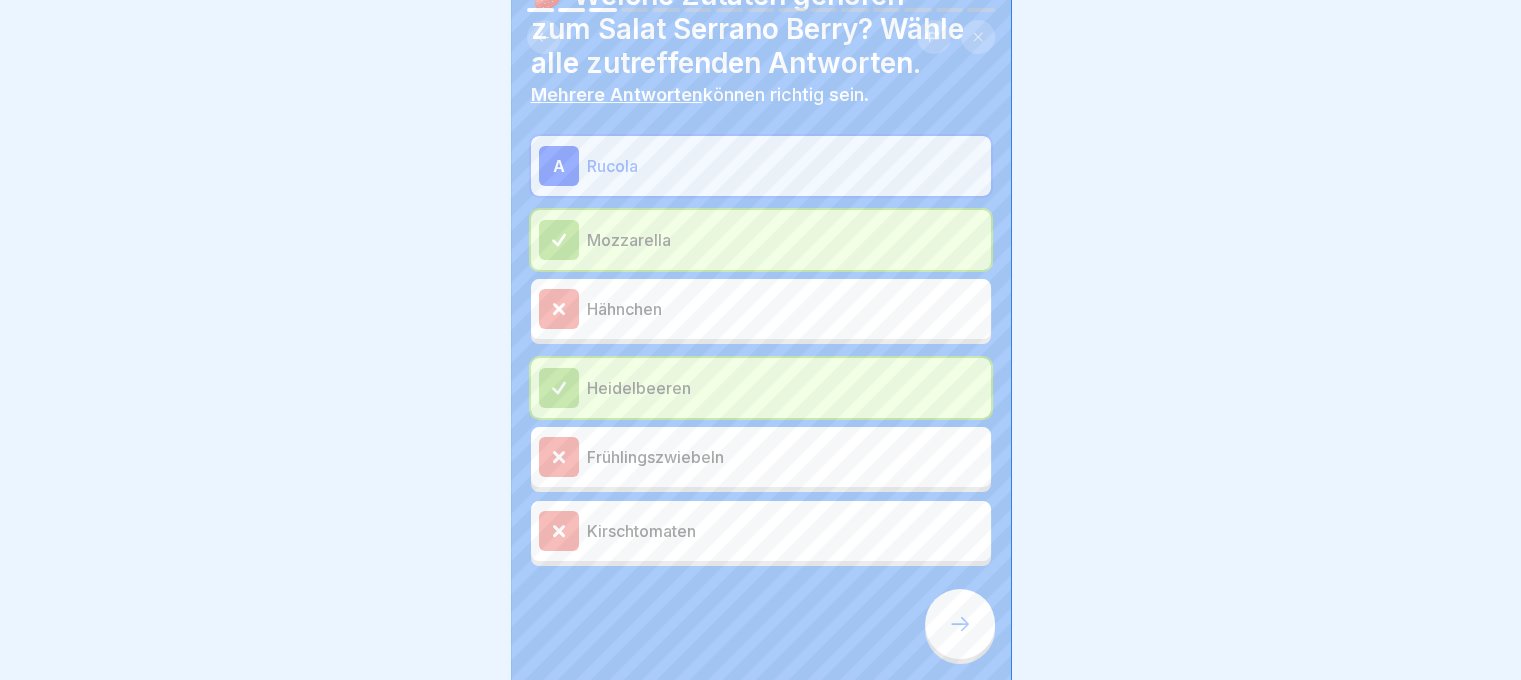 click at bounding box center (960, 624) 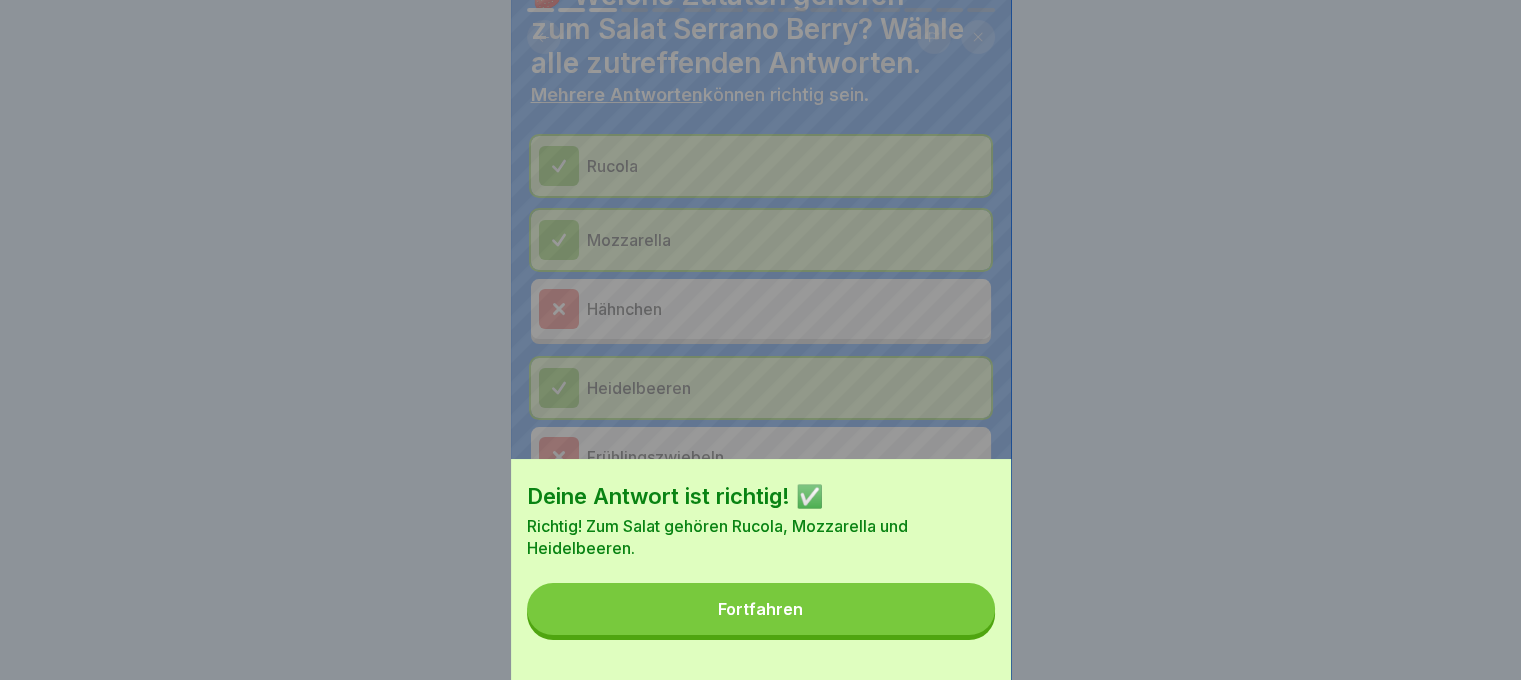 click on "Fortfahren" at bounding box center (761, 609) 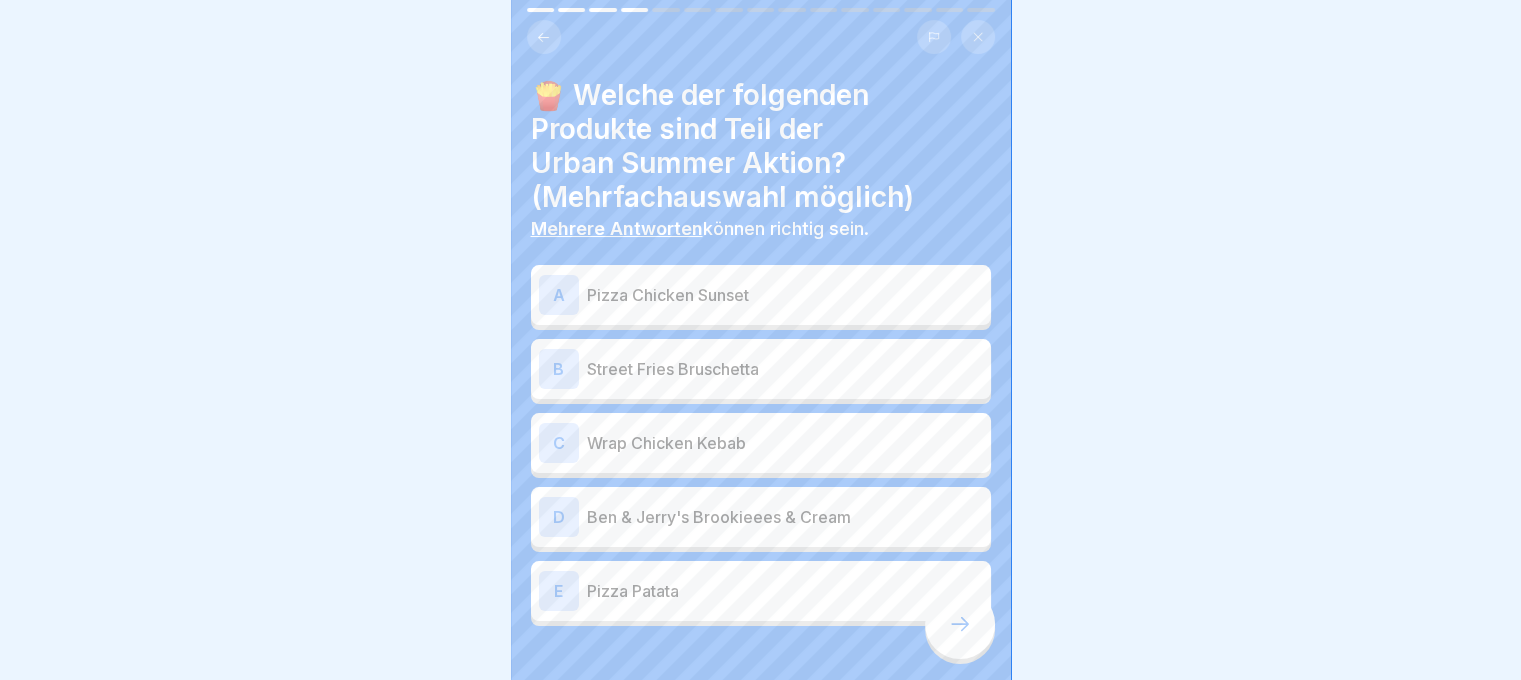 click on "Pizza Chicken Sunset" at bounding box center [785, 295] 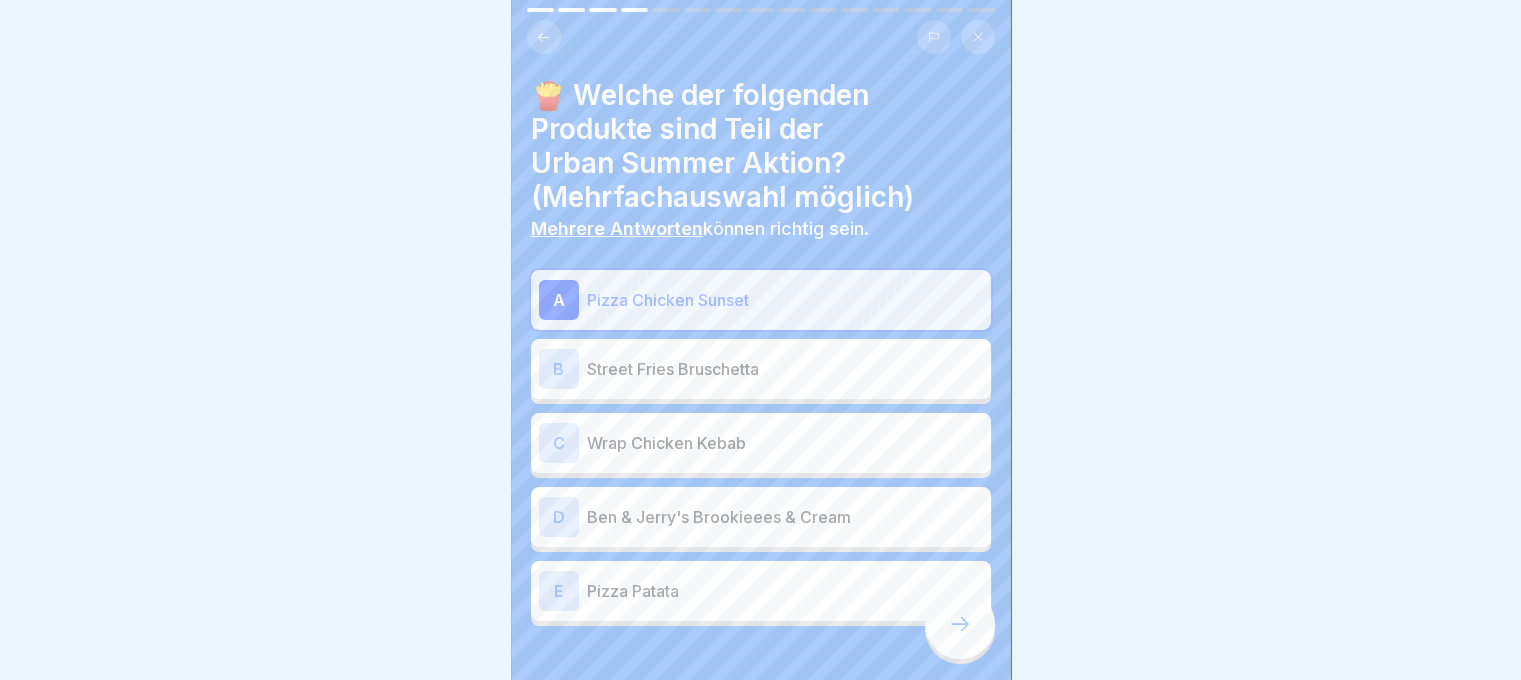 click on "Street Fries Bruschetta" at bounding box center (785, 369) 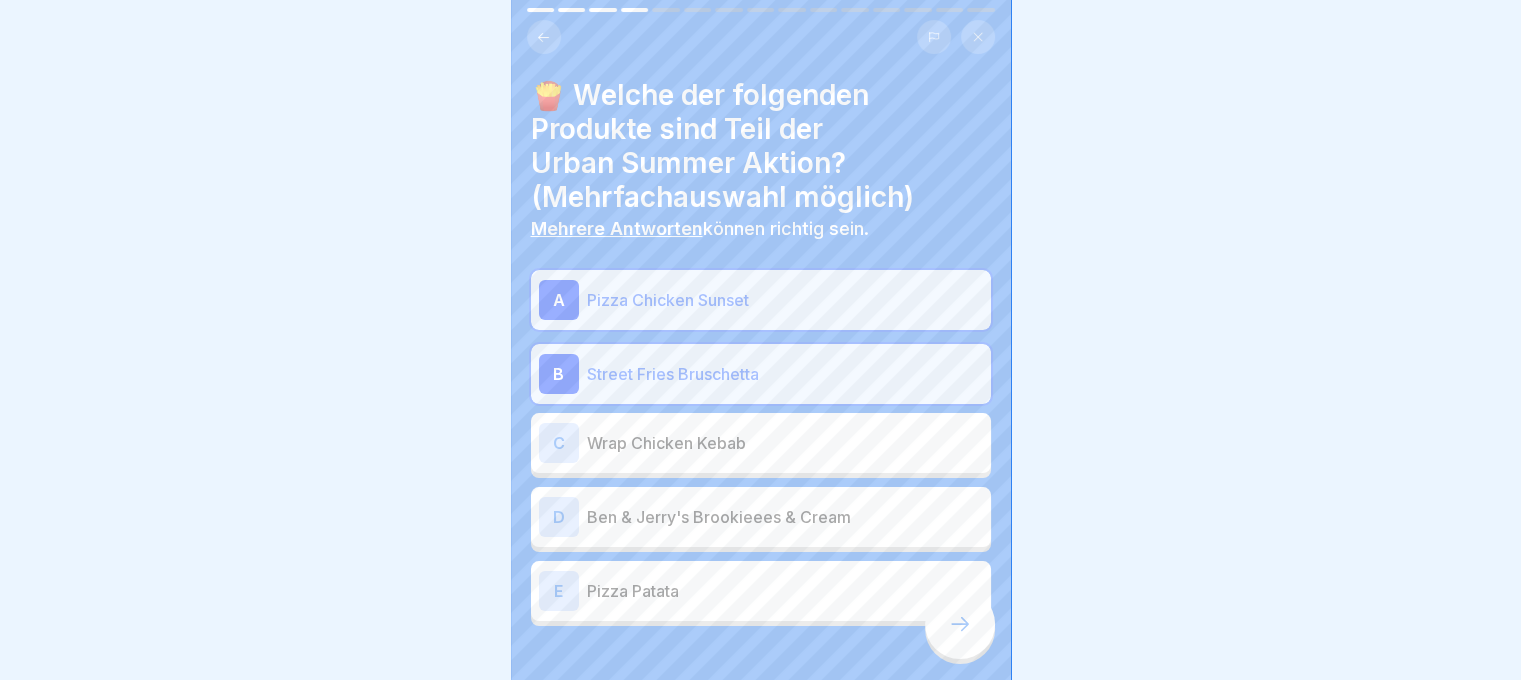 click on "A Pizza Chicken Sunset B Street Fries Bruschetta C Wrap Chicken Kebab D Ben & Jerry's Brookieees & Cream E Pizza Patata" at bounding box center (761, 448) 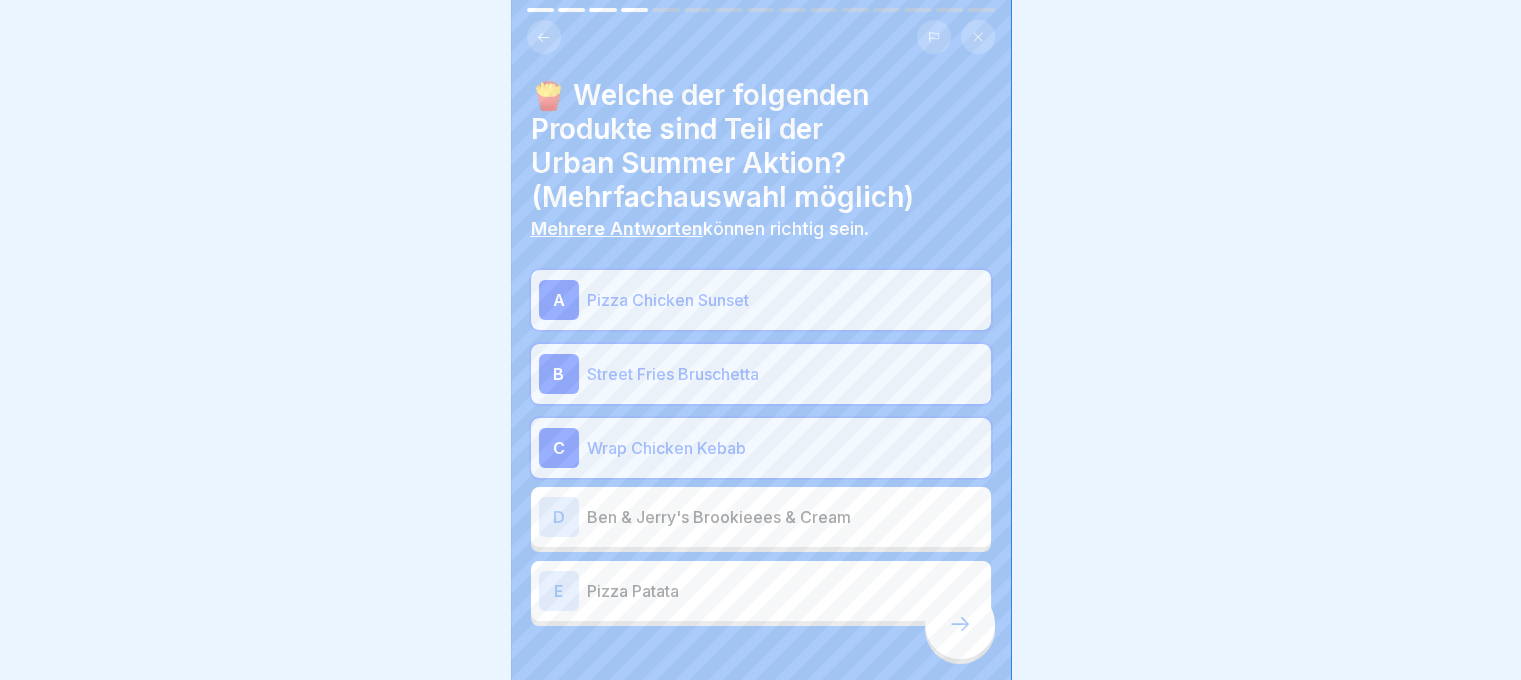 click at bounding box center [960, 624] 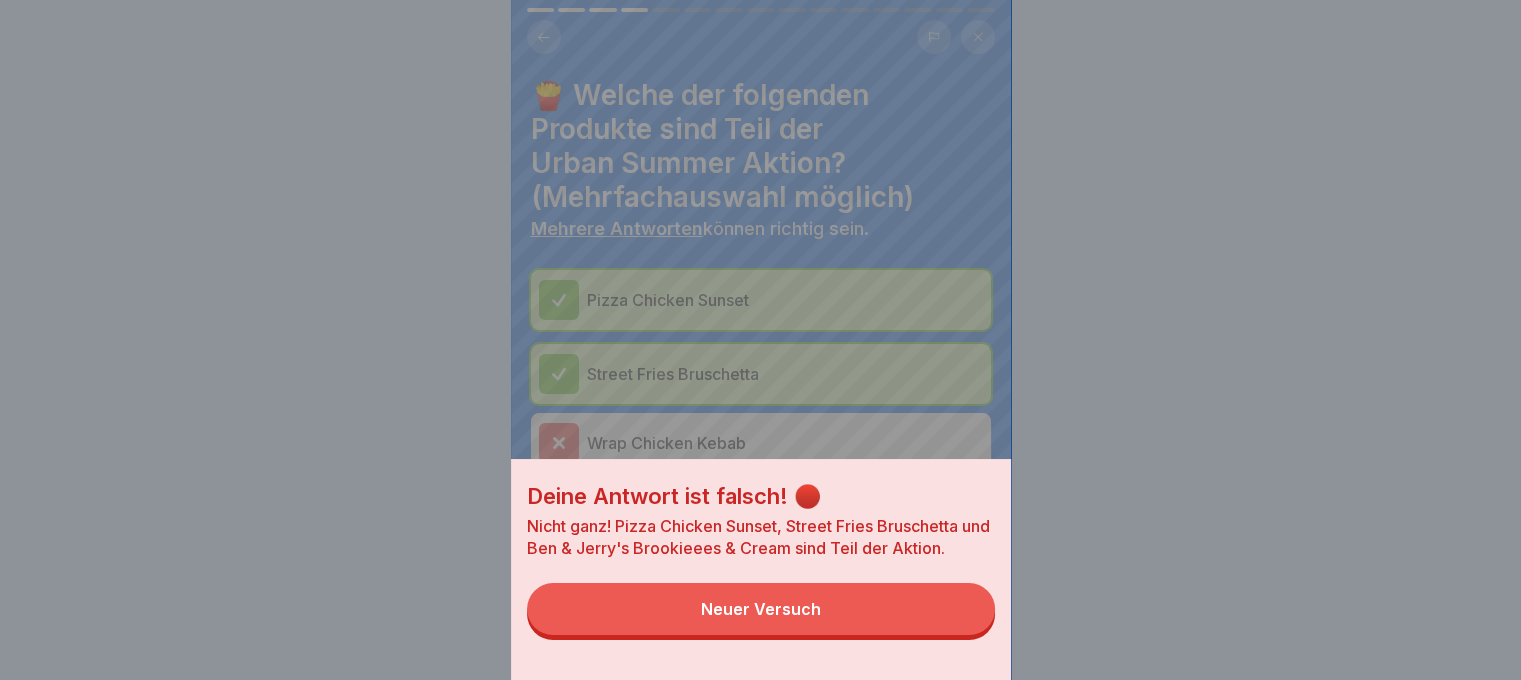 click on "Neuer Versuch" at bounding box center [761, 609] 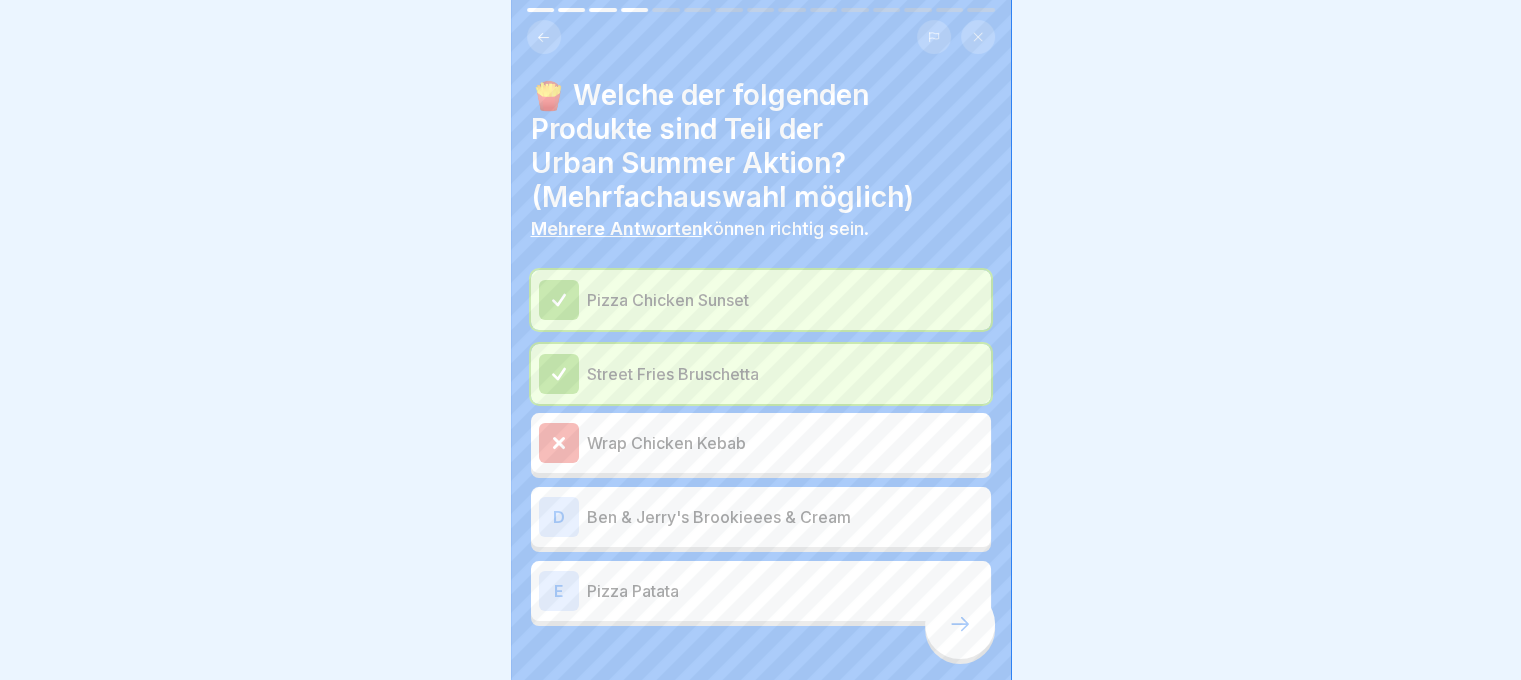 click on "Ben & Jerry's Brookieees & Cream" at bounding box center [785, 517] 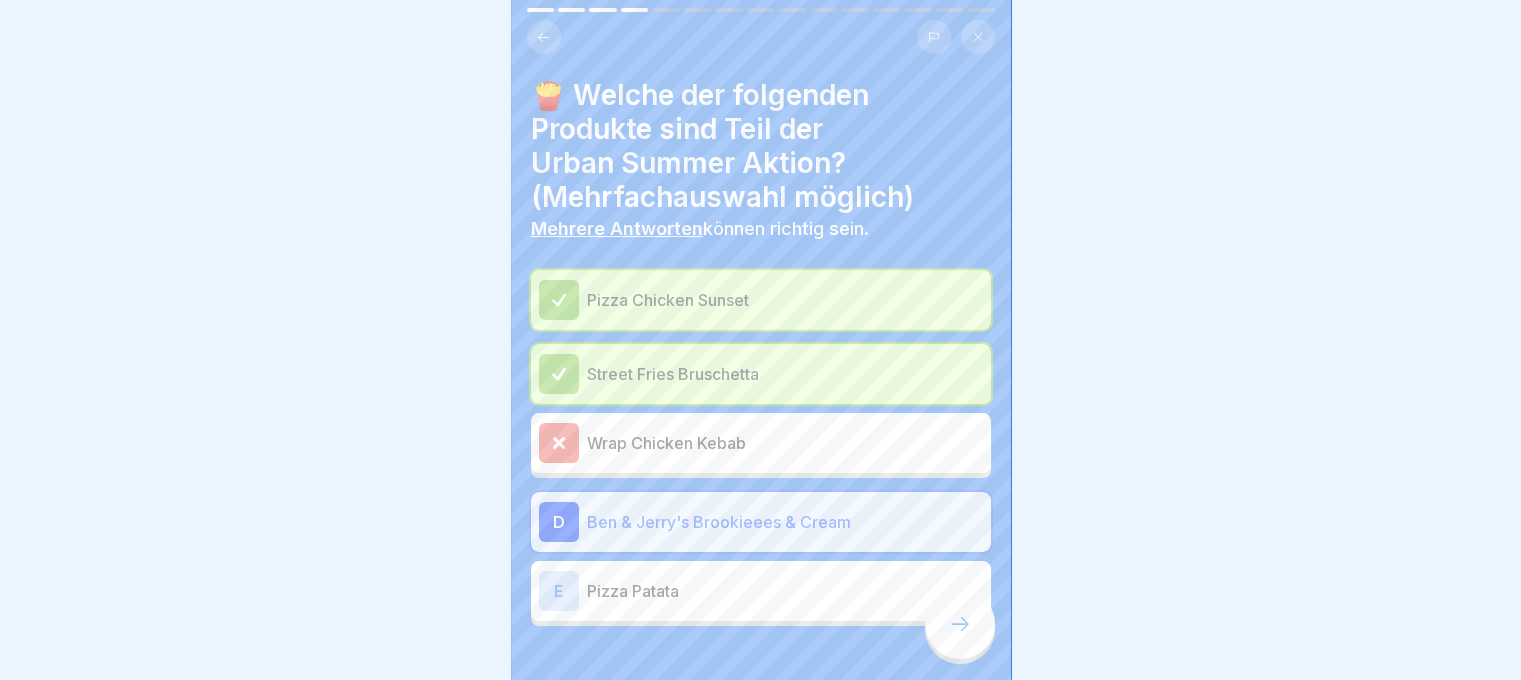 click at bounding box center (960, 624) 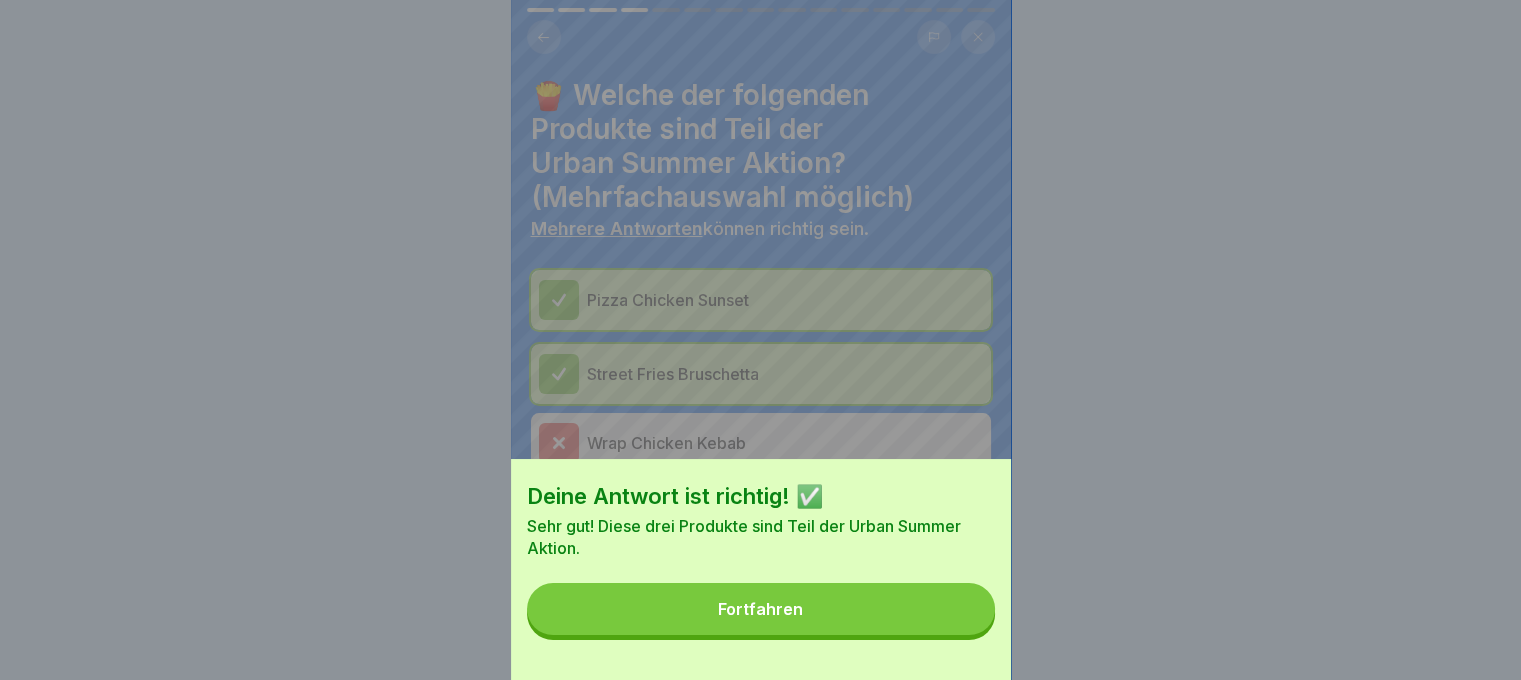 click on "Fortfahren" at bounding box center (761, 609) 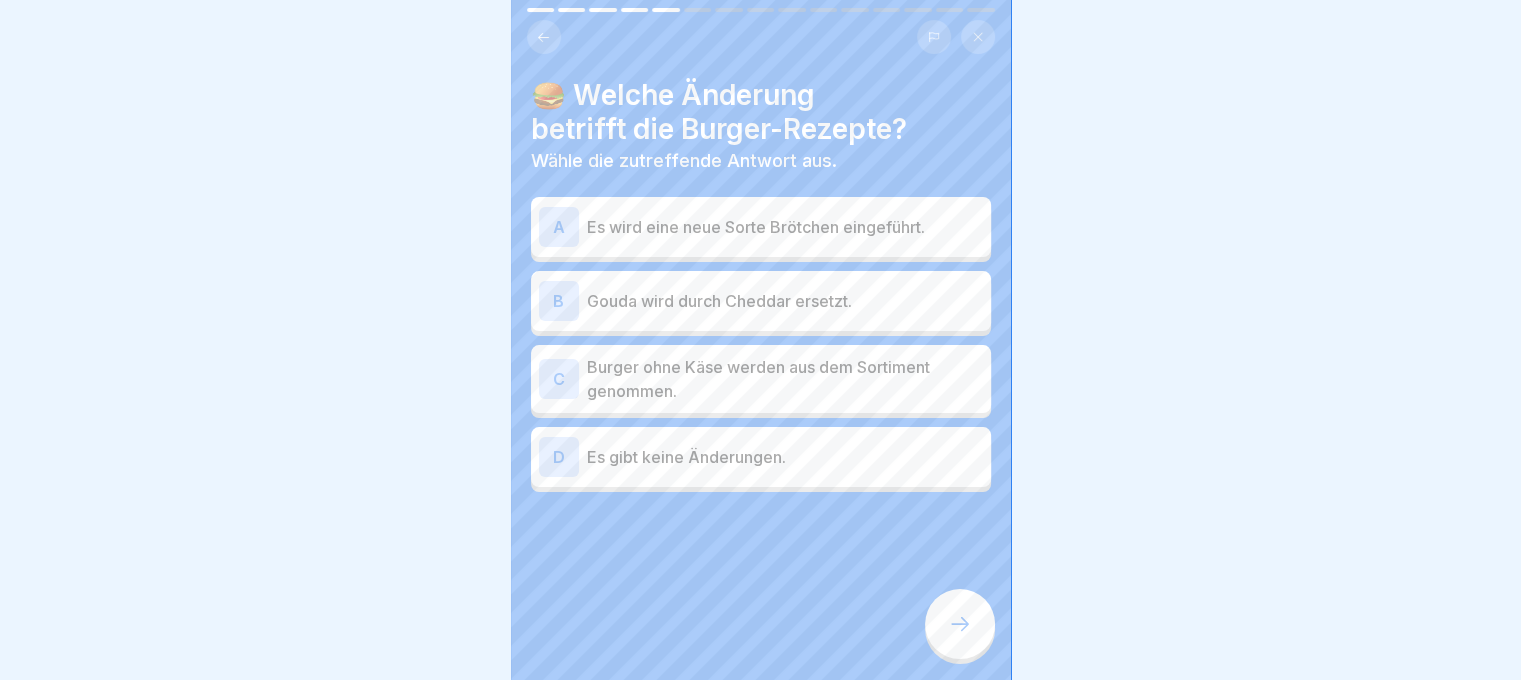 click on "Es wird eine neue Sorte Brötchen eingeführt." at bounding box center (785, 227) 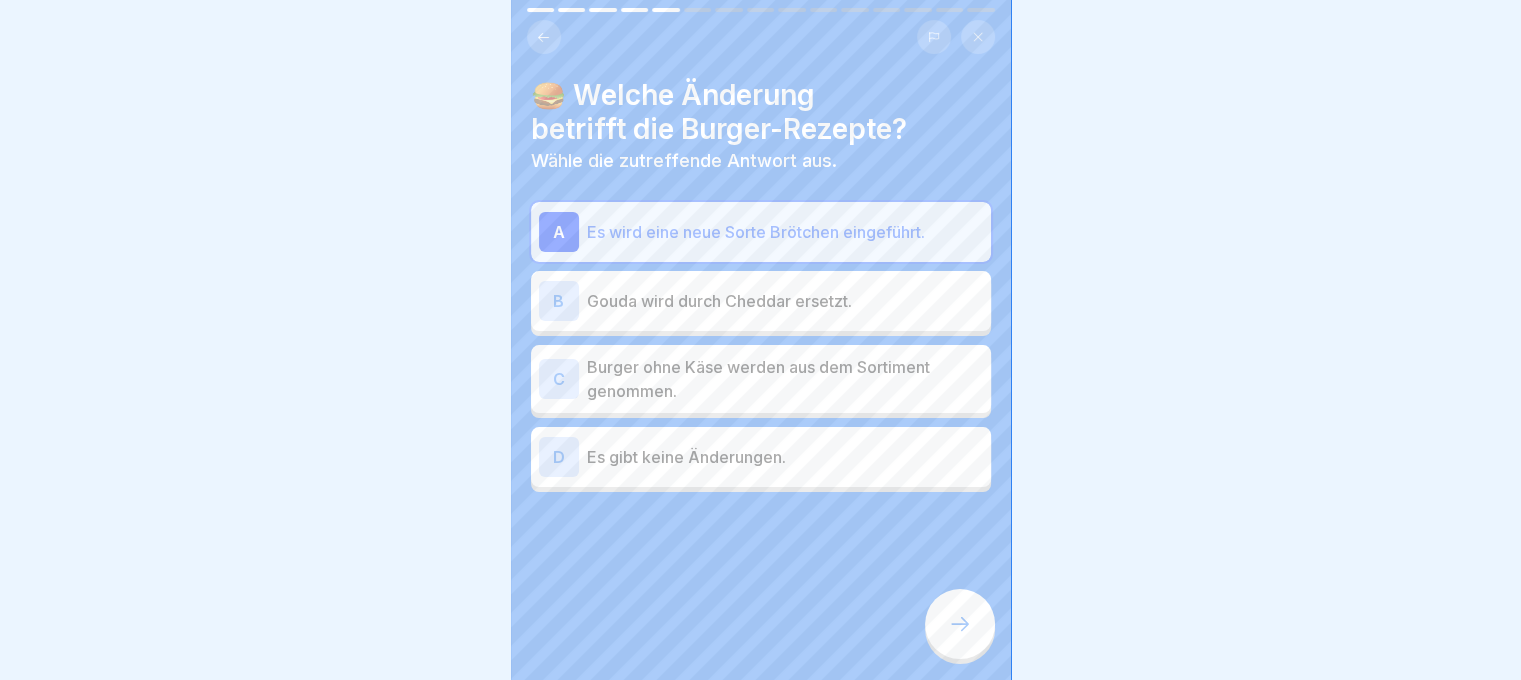 click on "Gouda wird durch Cheddar ersetzt." at bounding box center [785, 301] 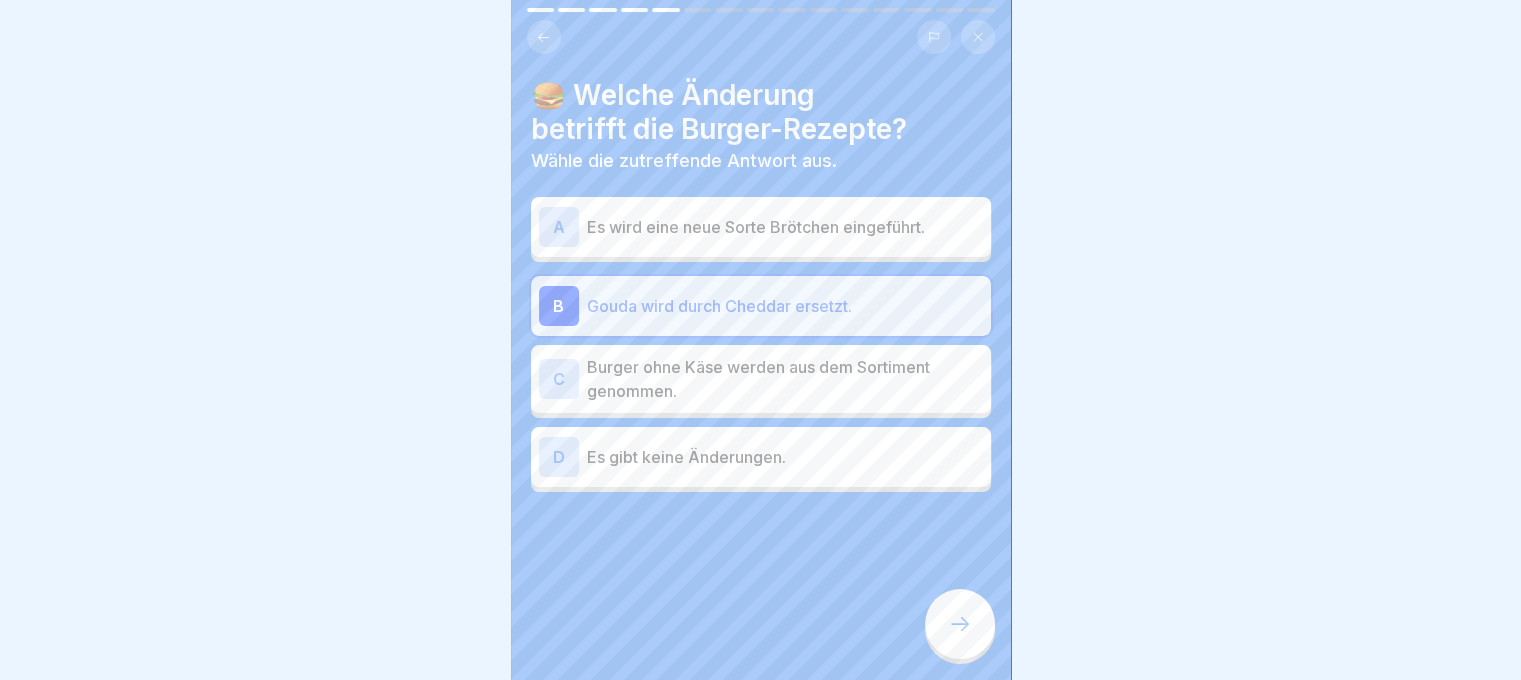 click on "C Burger ohne Käse werden aus dem Sortiment genommen." at bounding box center (761, 379) 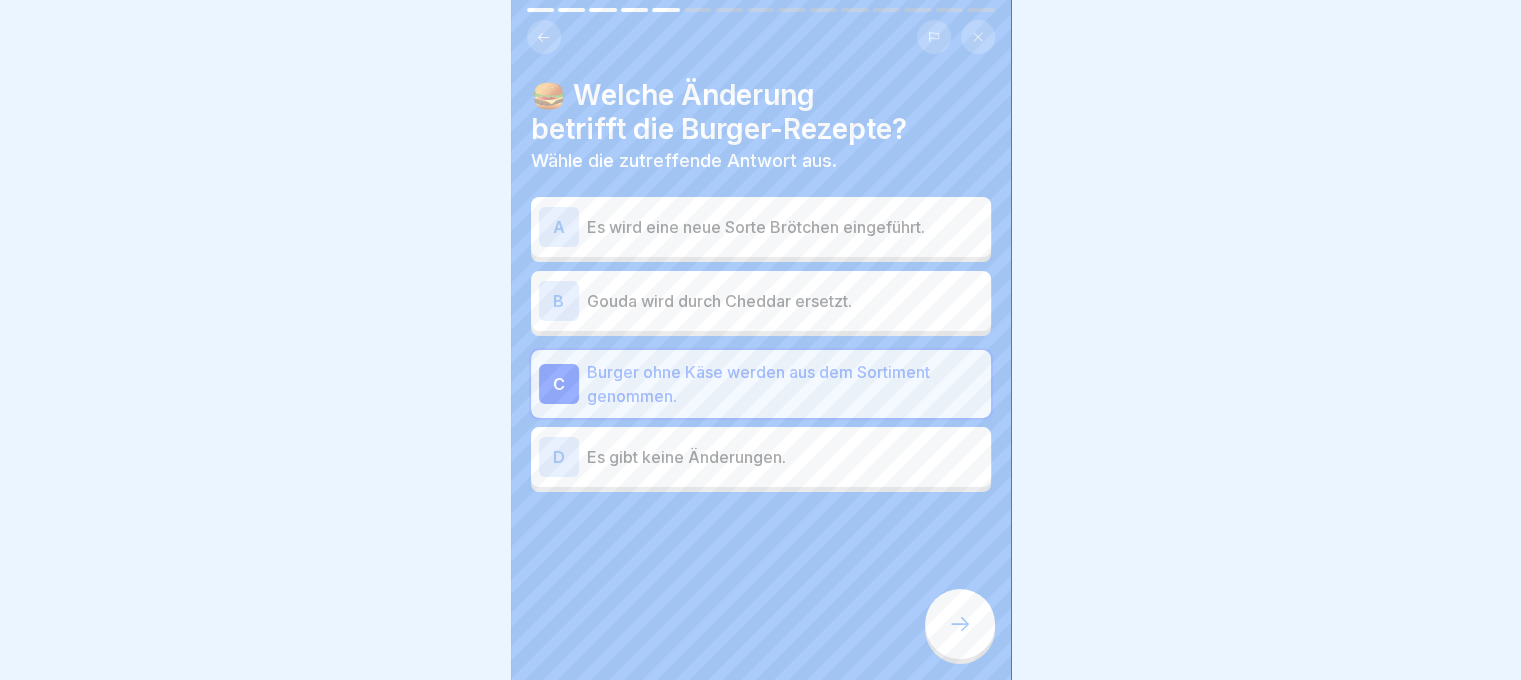click at bounding box center [960, 624] 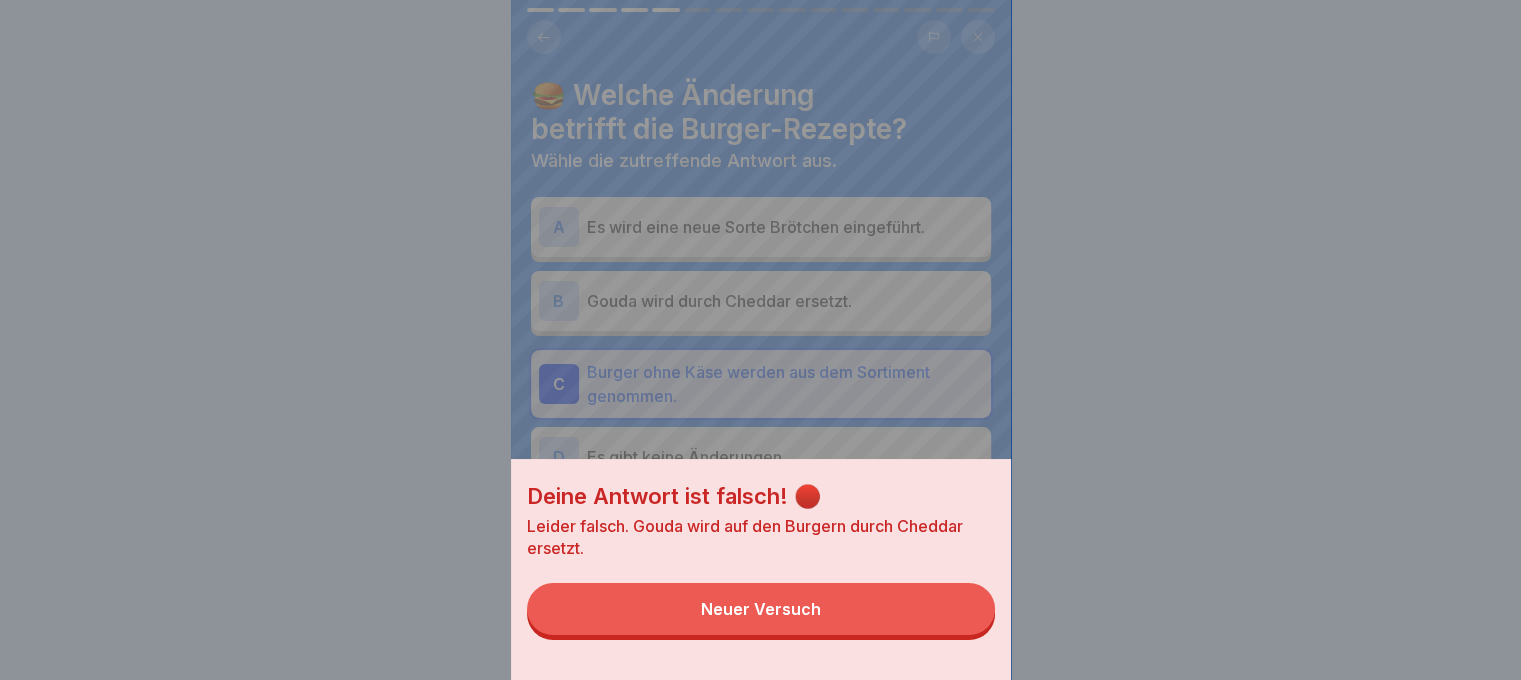 click on "Neuer Versuch" at bounding box center (761, 609) 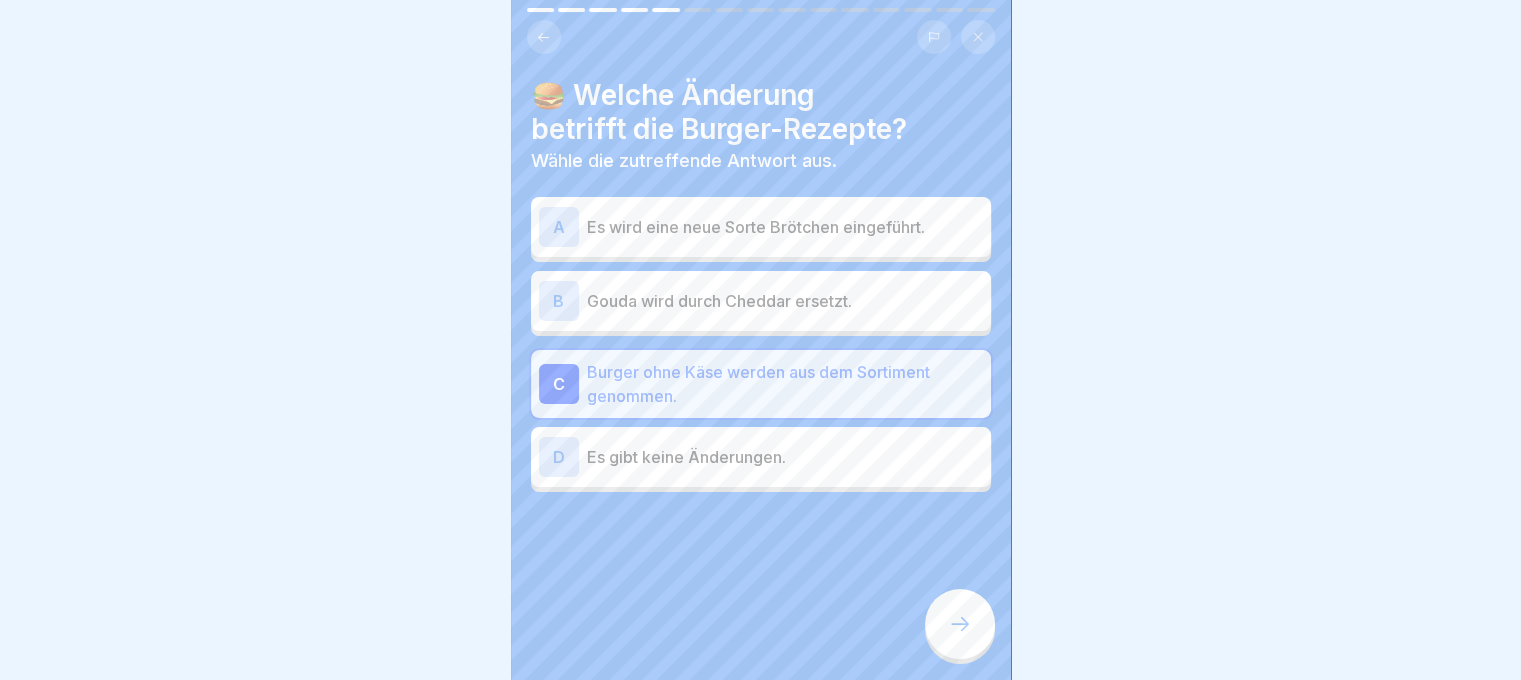 click on "D Es gibt keine Änderungen." at bounding box center [761, 457] 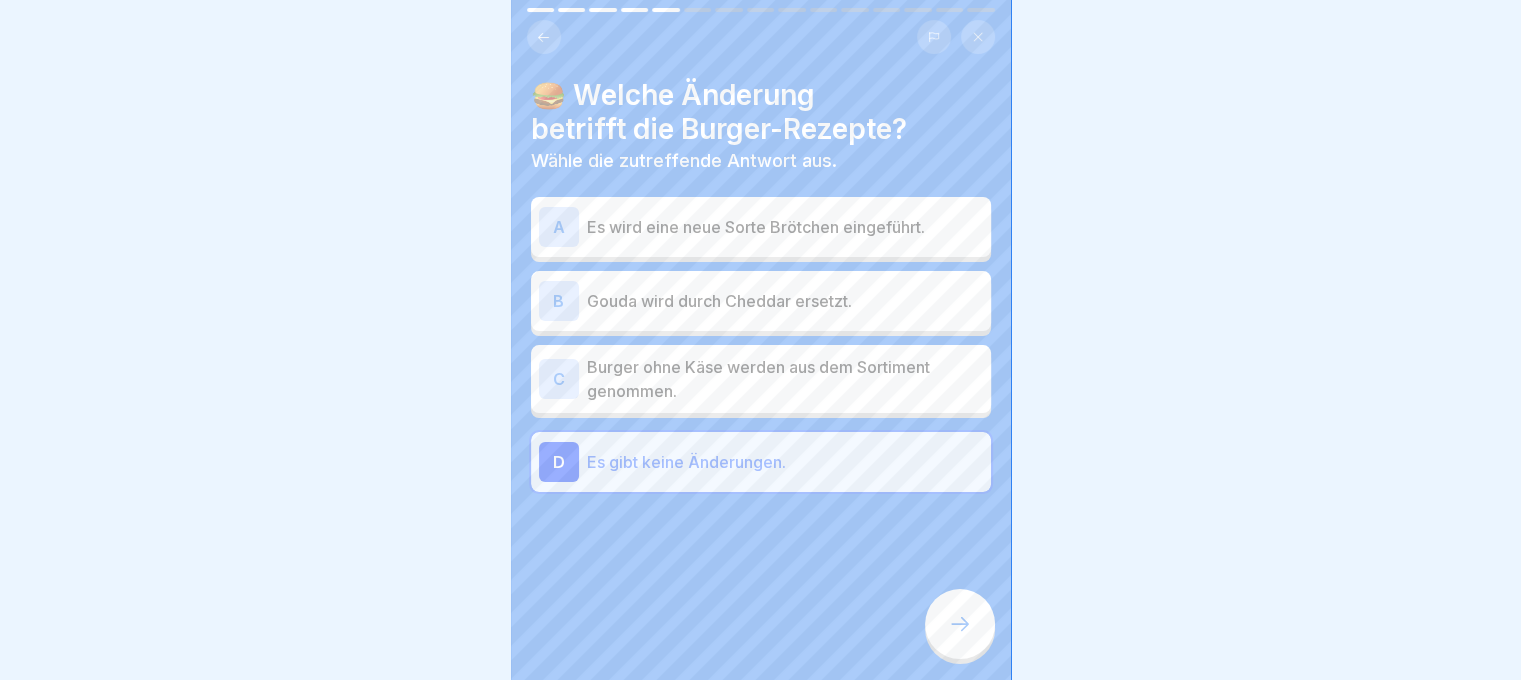 click at bounding box center [960, 624] 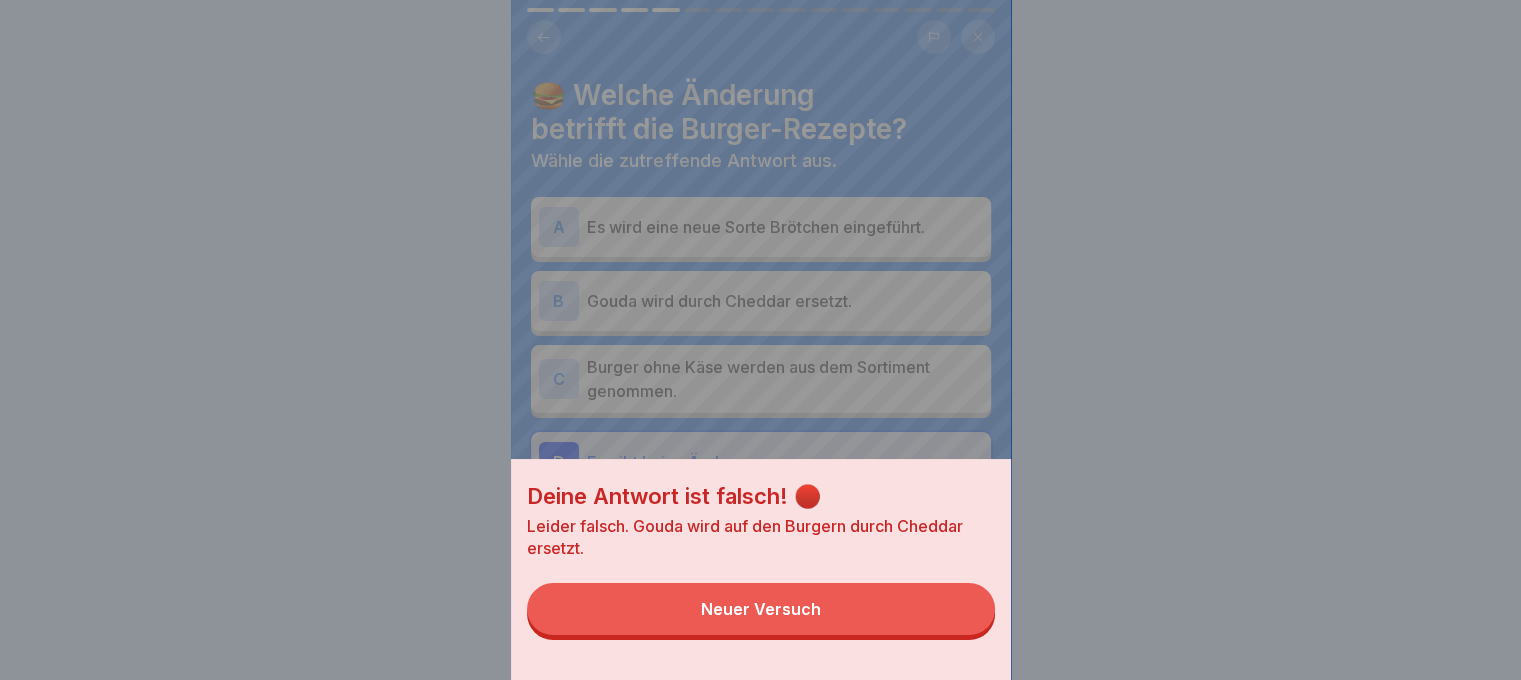 click on "Neuer Versuch" at bounding box center (761, 609) 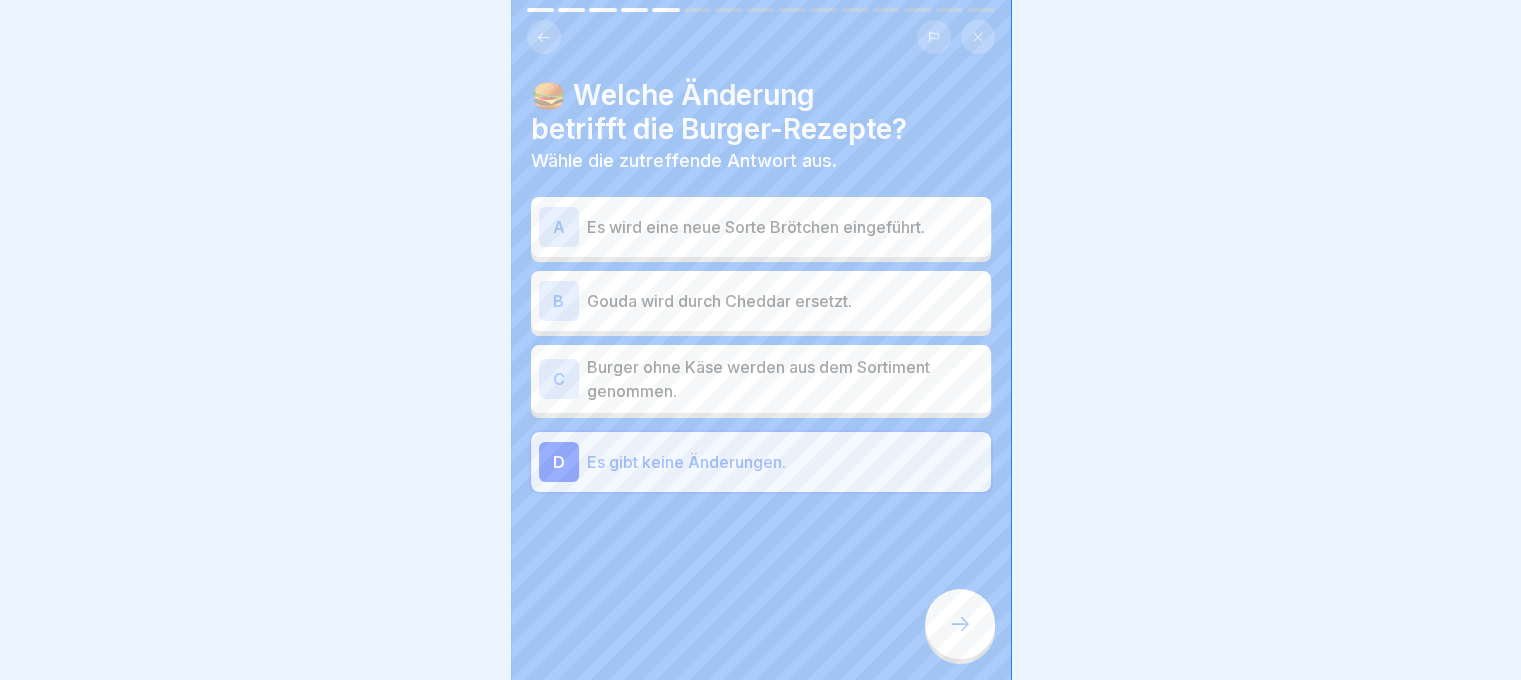 click on "B Gouda wird durch Cheddar ersetzt." at bounding box center (761, 301) 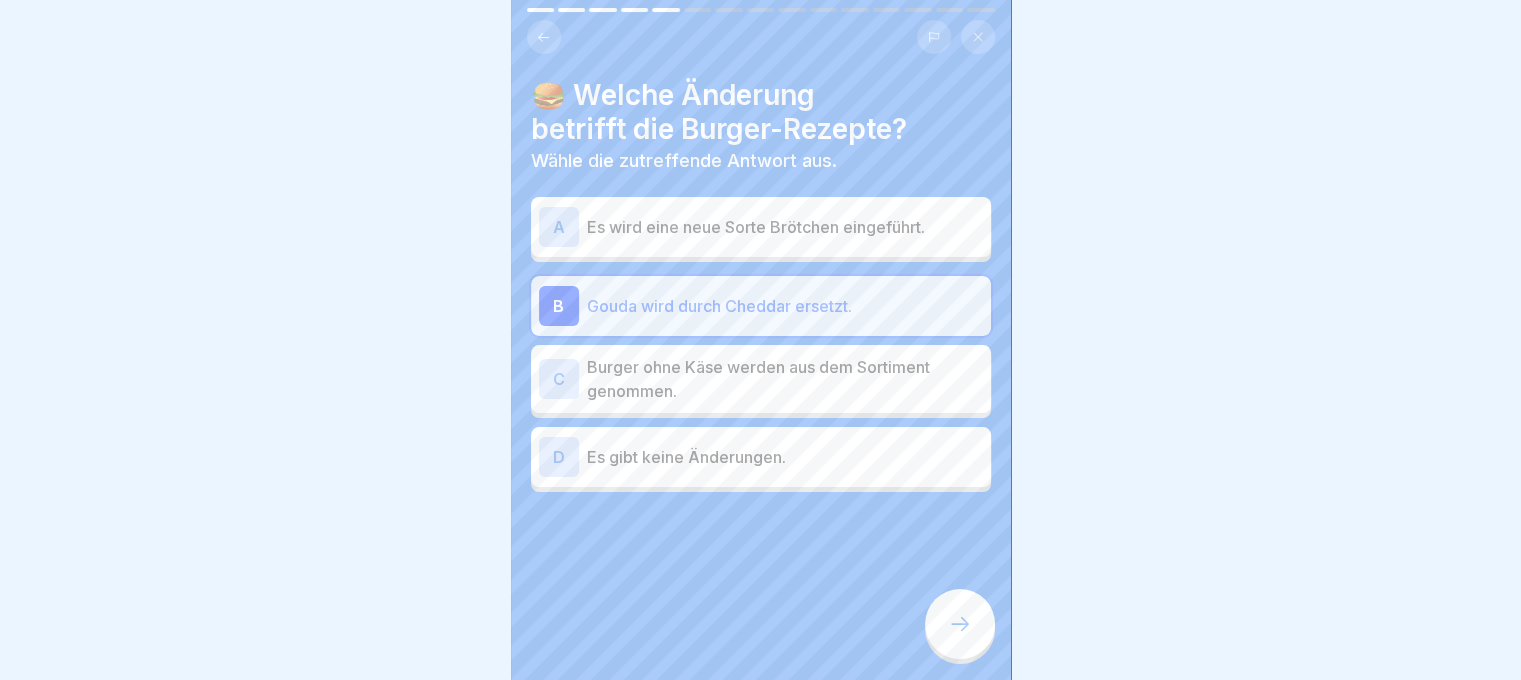 click at bounding box center [960, 624] 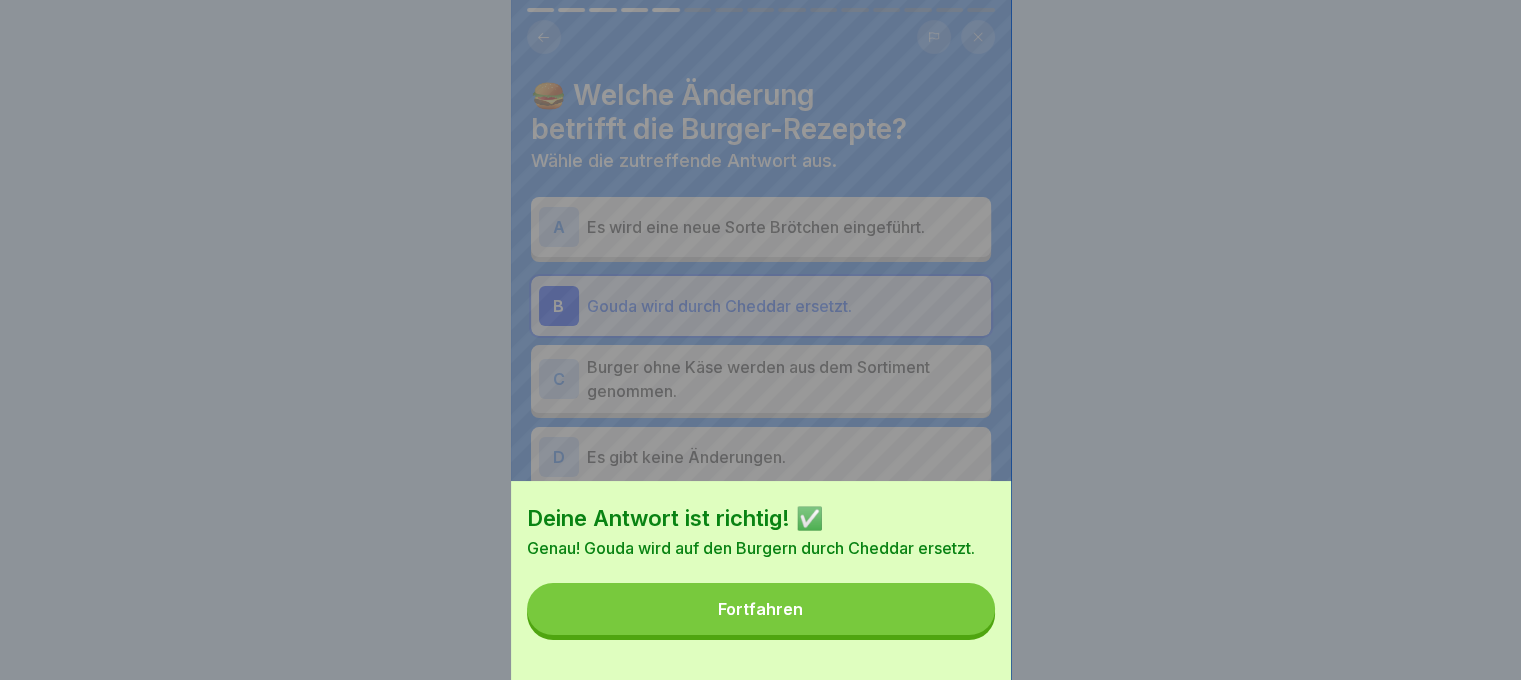 click on "Fortfahren" at bounding box center (761, 609) 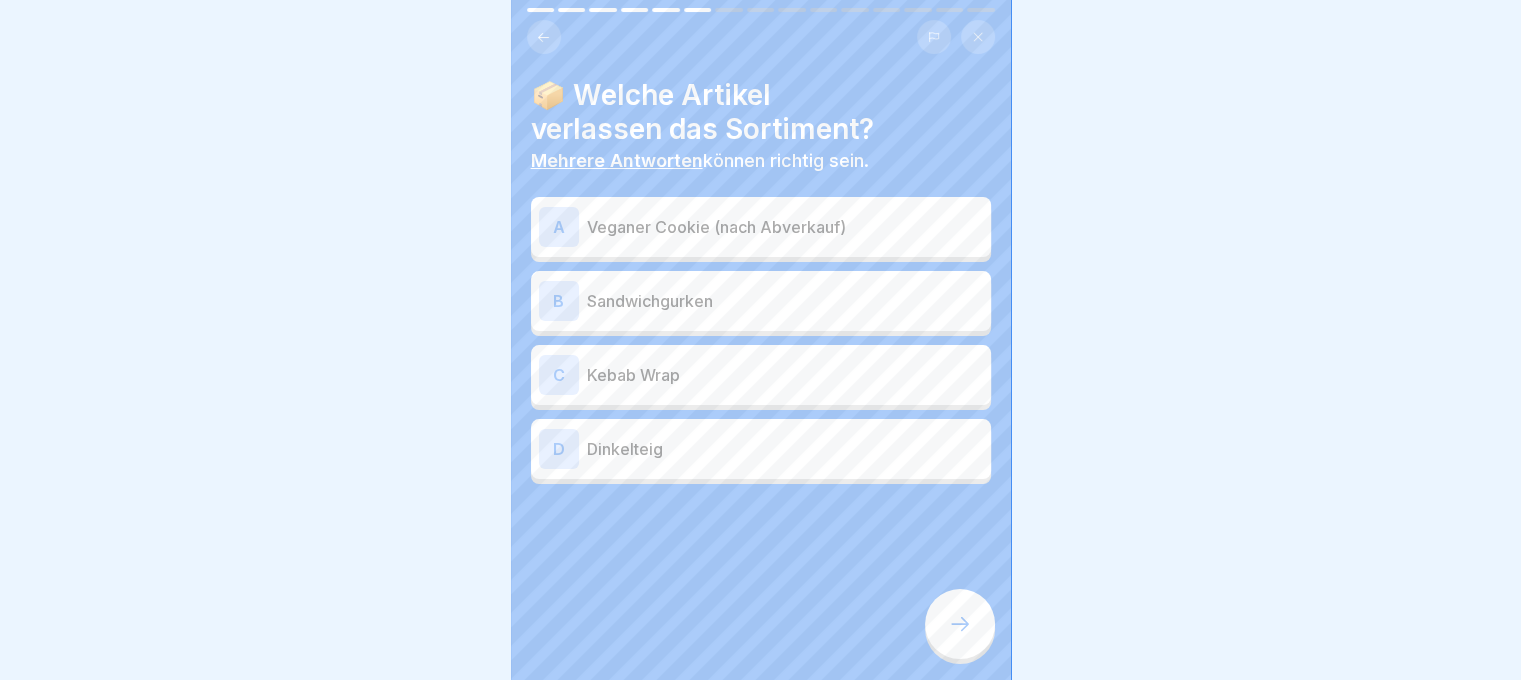 click on "C Kebab Wrap" at bounding box center (761, 375) 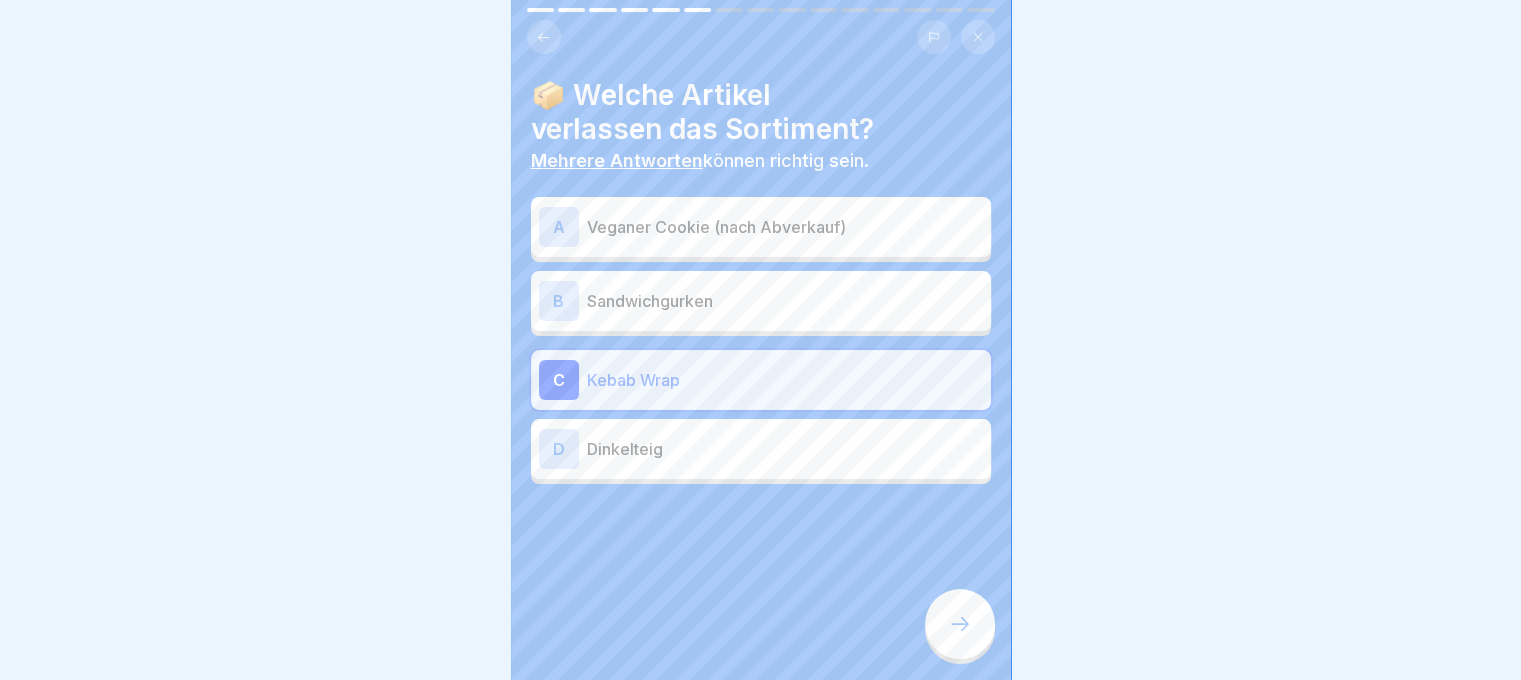 click at bounding box center [960, 624] 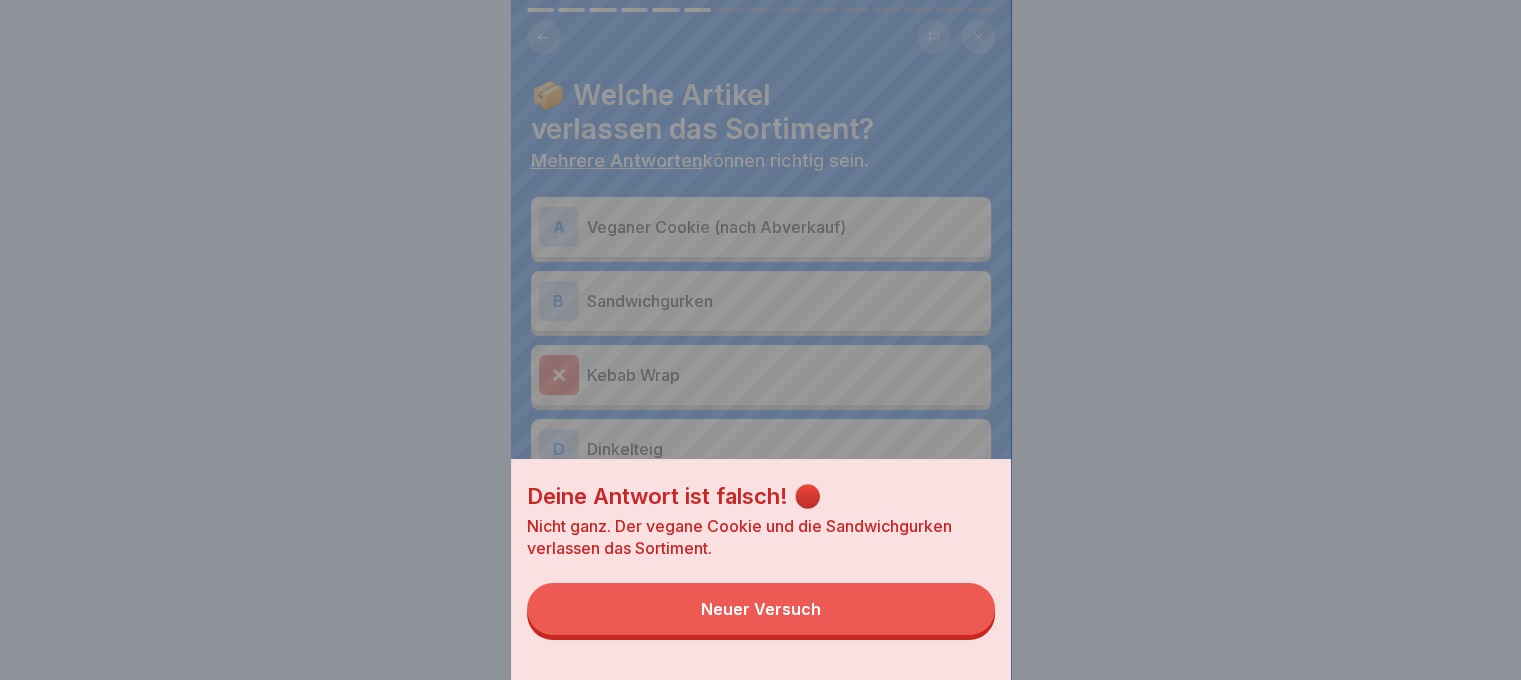 click on "Neuer Versuch" at bounding box center (761, 609) 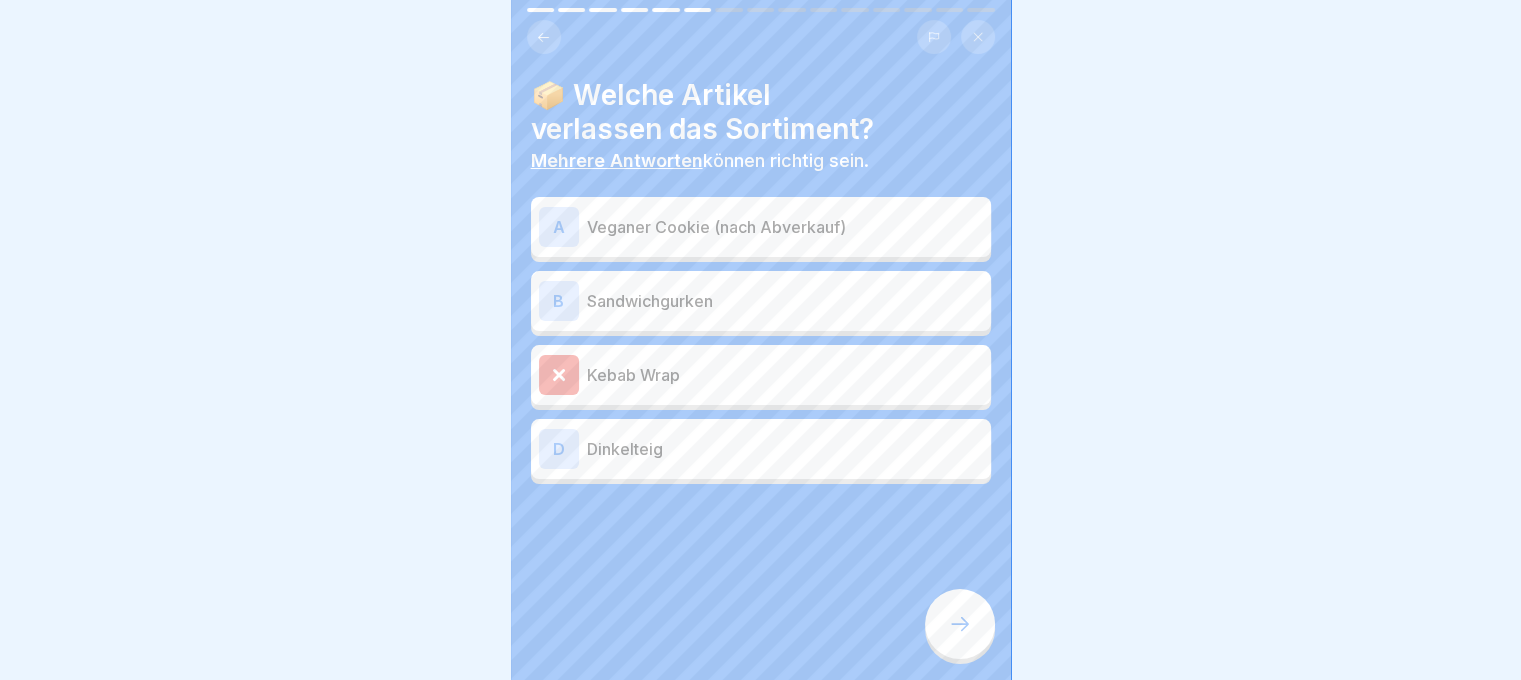 click on "B Sandwichgurken" at bounding box center [761, 301] 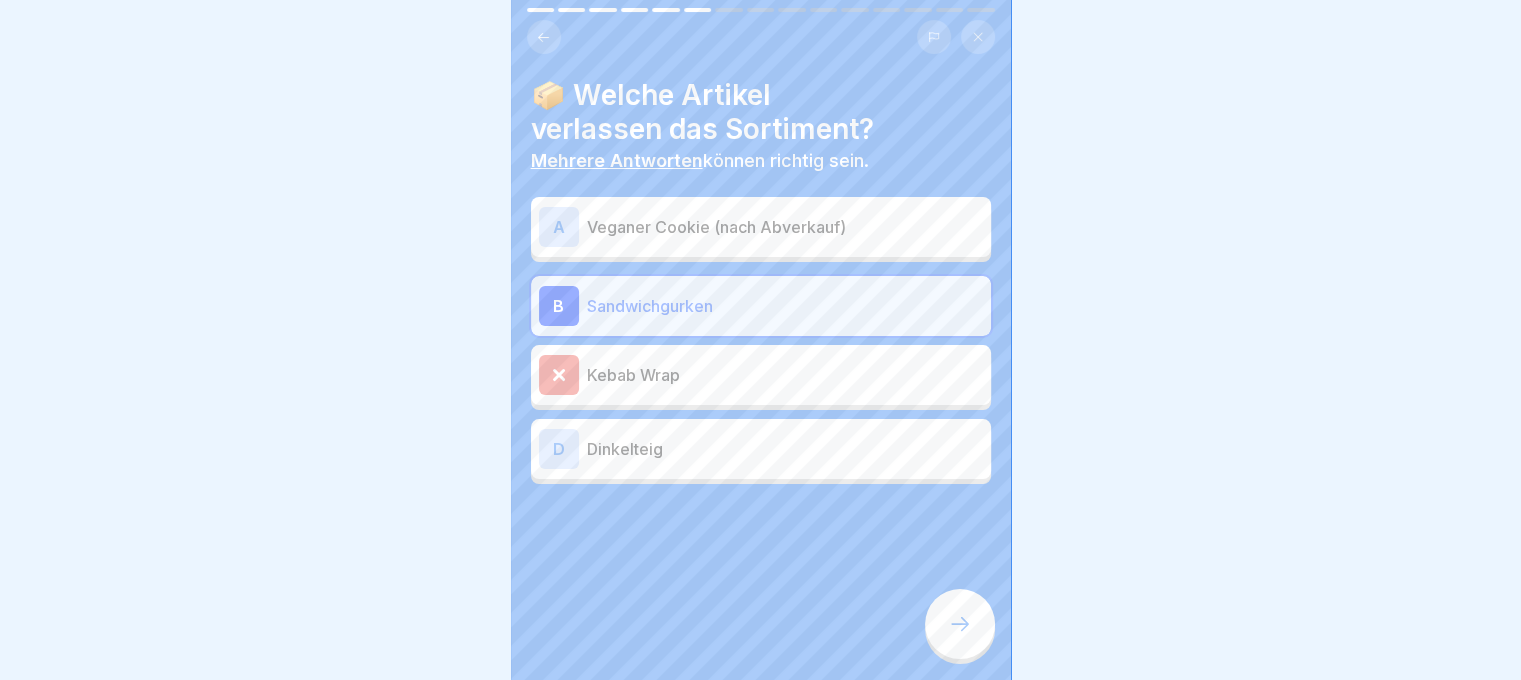 click 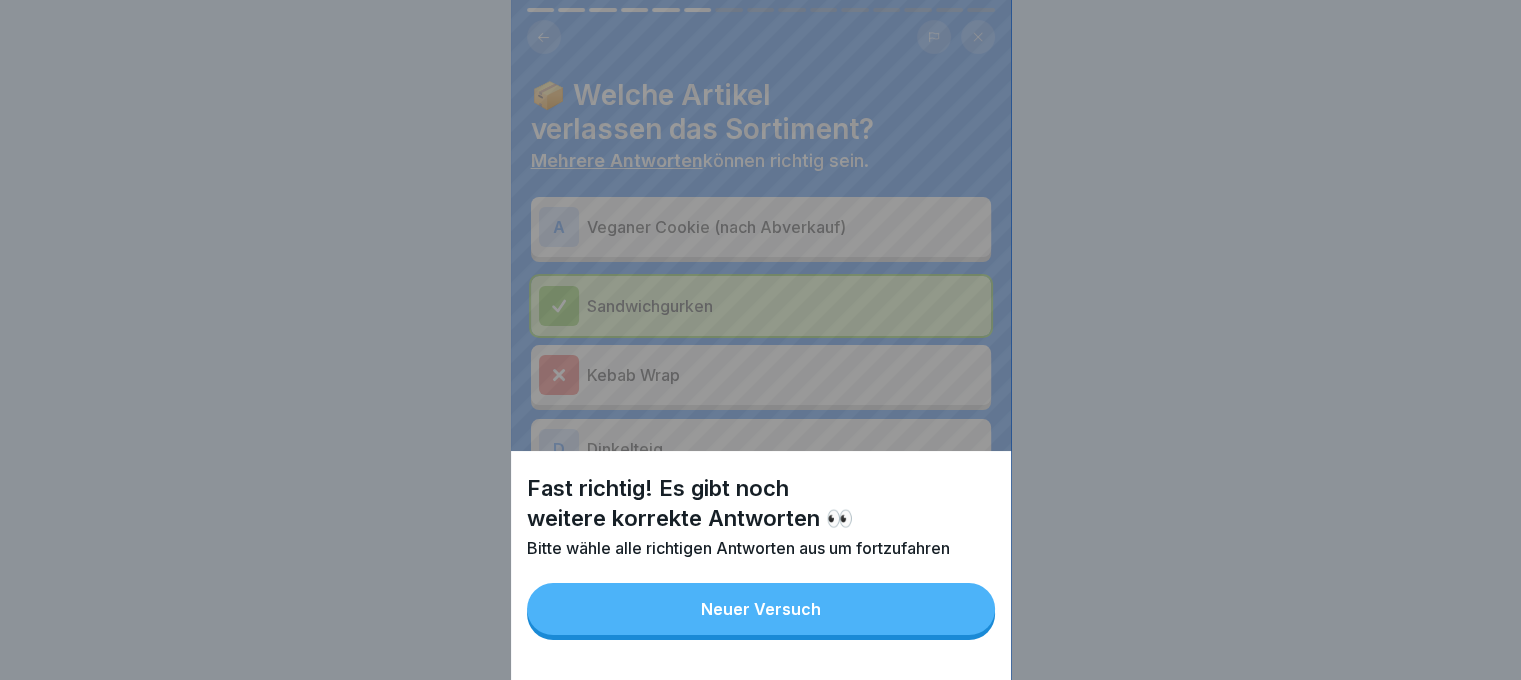 click on "Neuer Versuch" at bounding box center [761, 609] 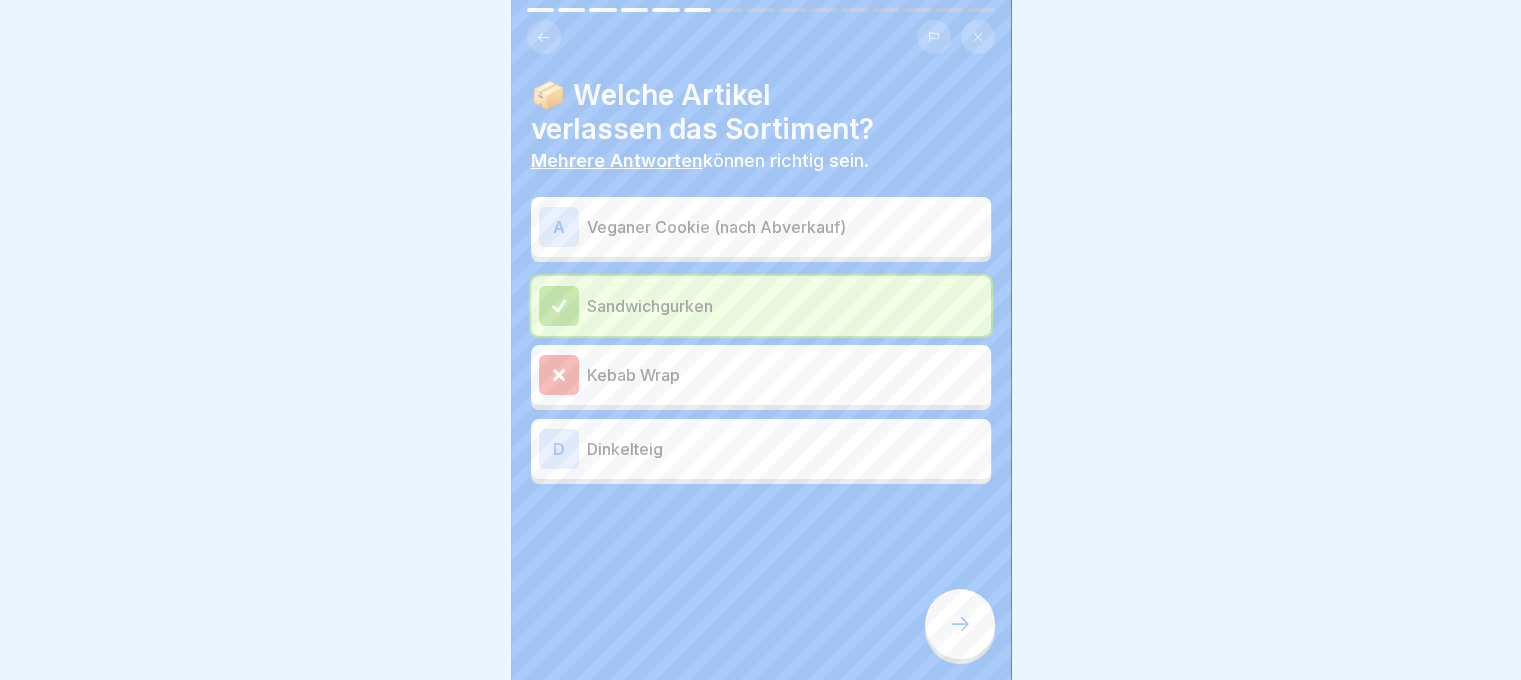 click at bounding box center (960, 624) 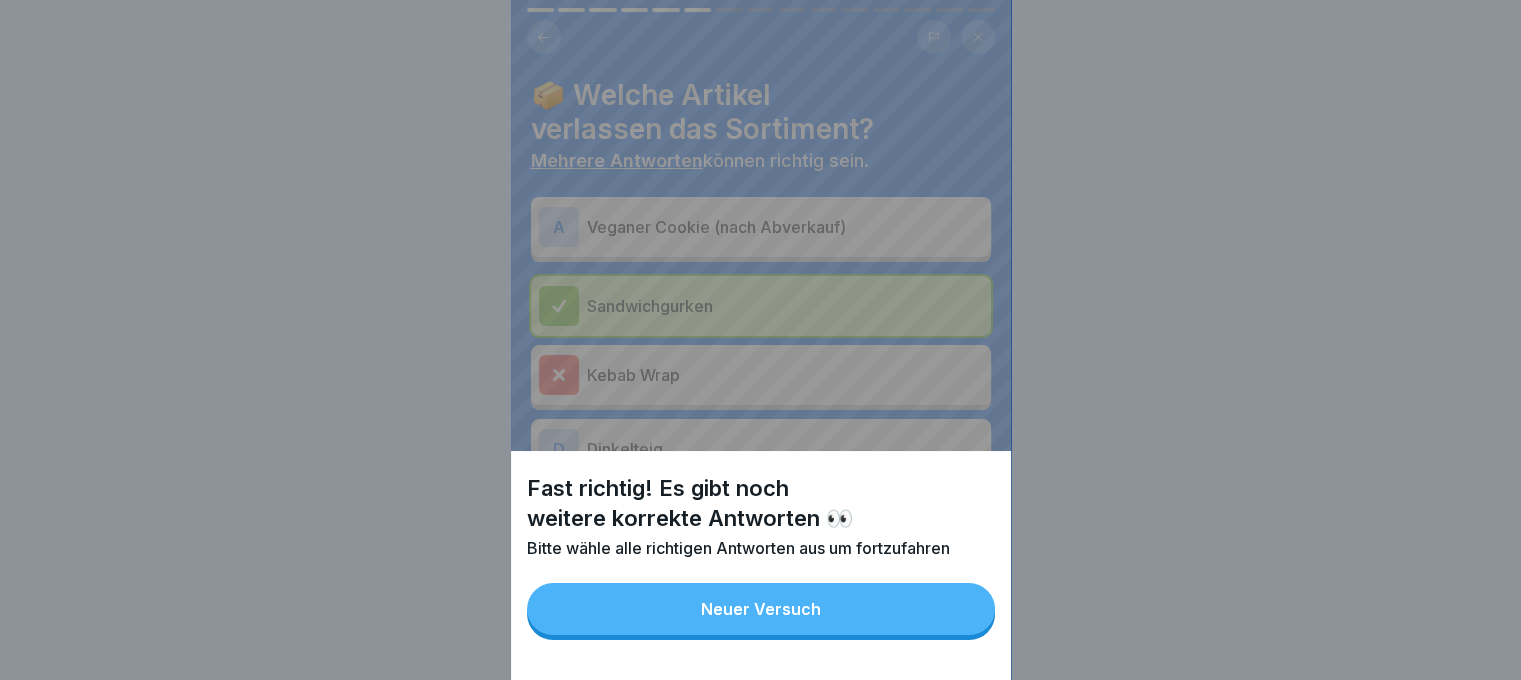 click on "Neuer Versuch" at bounding box center [761, 609] 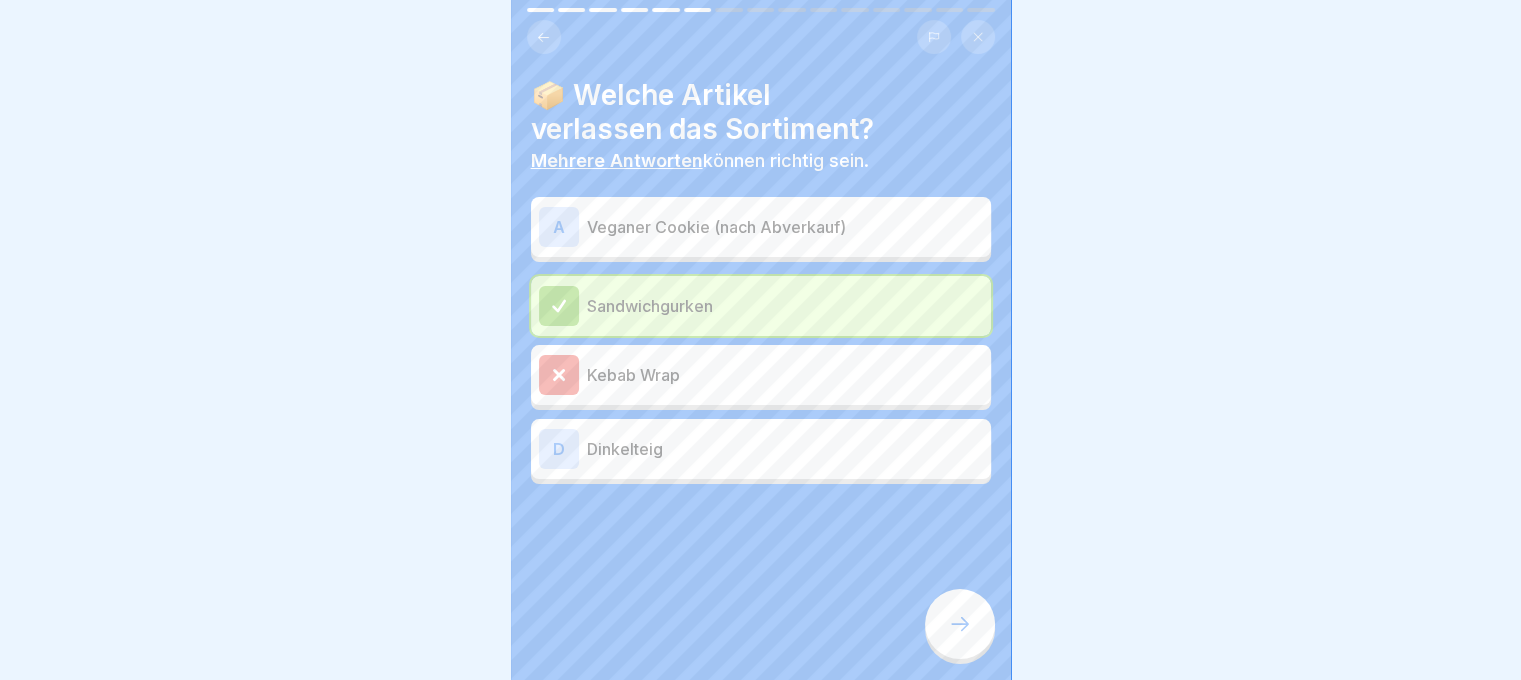 click on "Veganer Cookie (nach Abverkauf)" at bounding box center [785, 227] 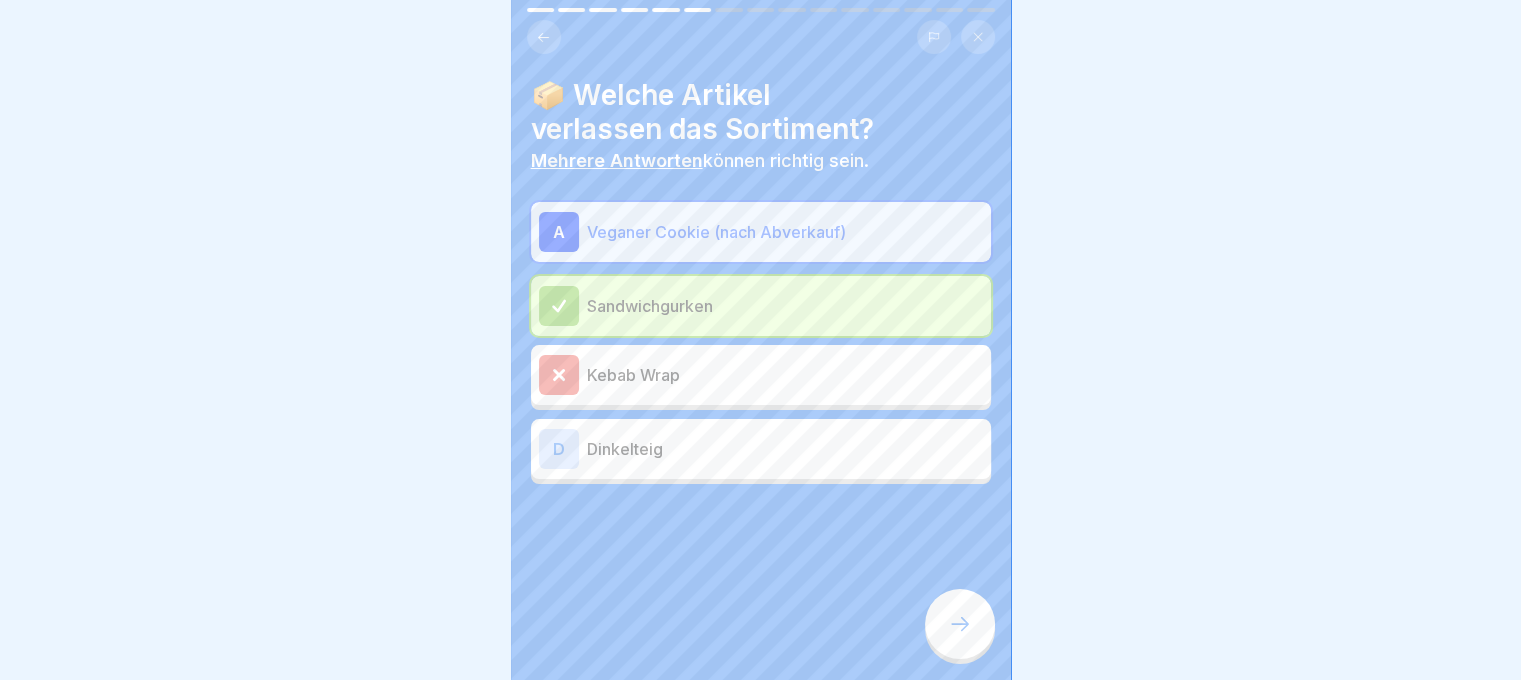 click at bounding box center [960, 624] 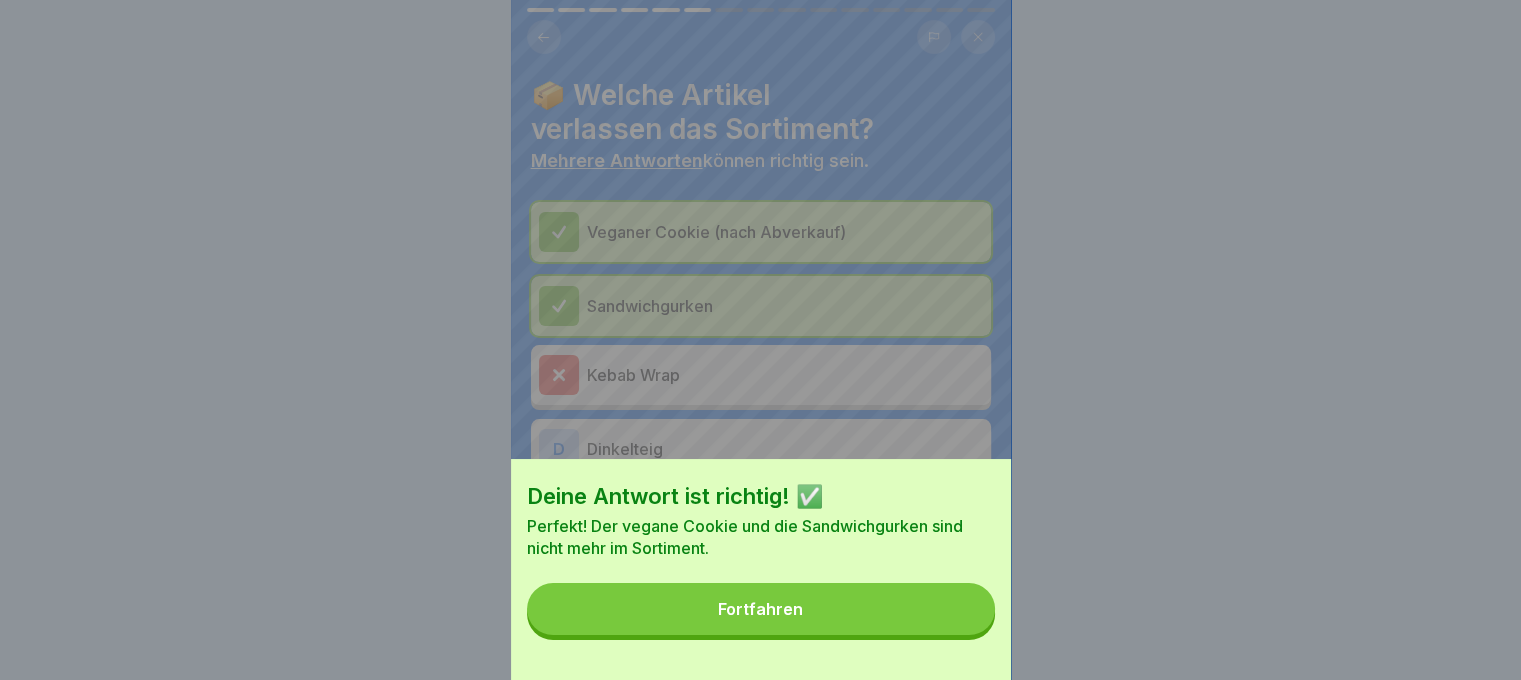 click on "Deine Antwort ist richtig!
✅ Perfekt! Der vegane Cookie und die Sandwichgurken sind nicht mehr im Sortiment.   Fortfahren" at bounding box center [761, 569] 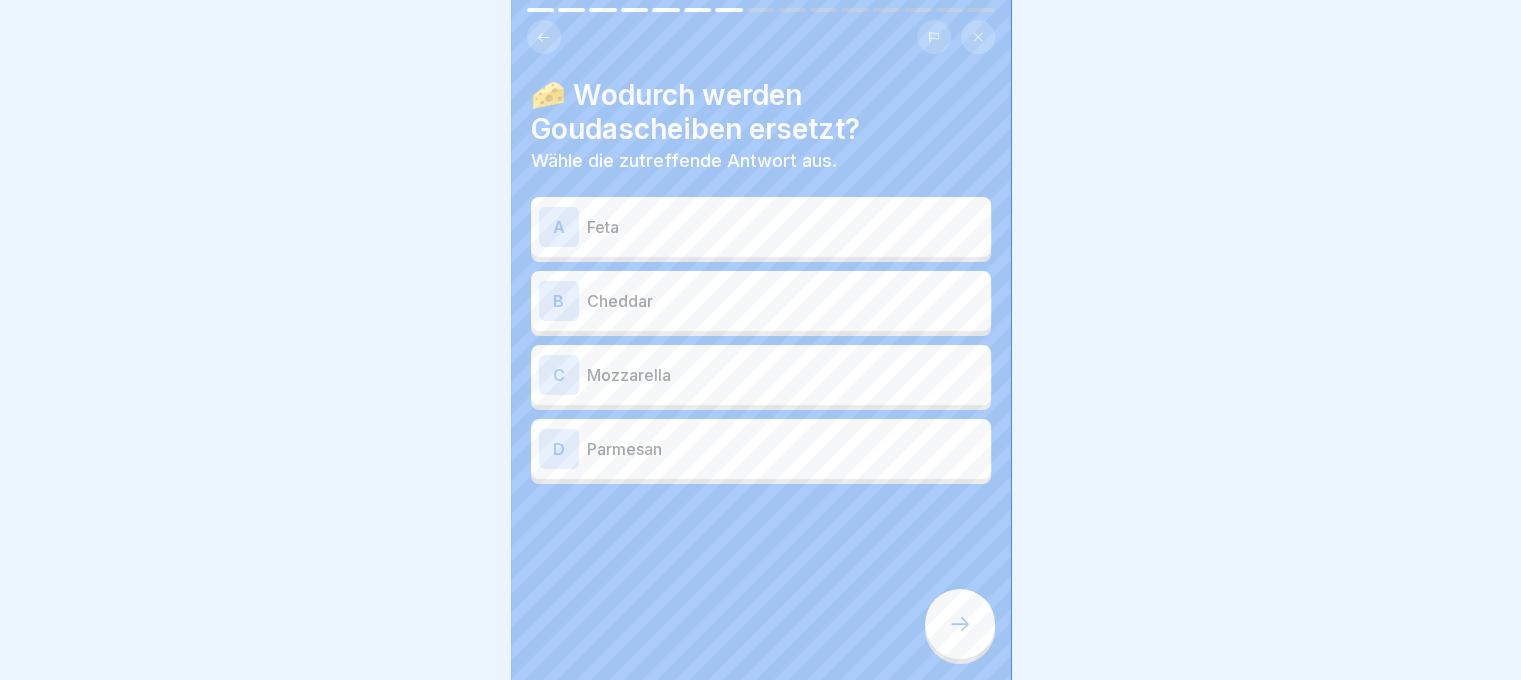 click on "B Cheddar" at bounding box center (761, 301) 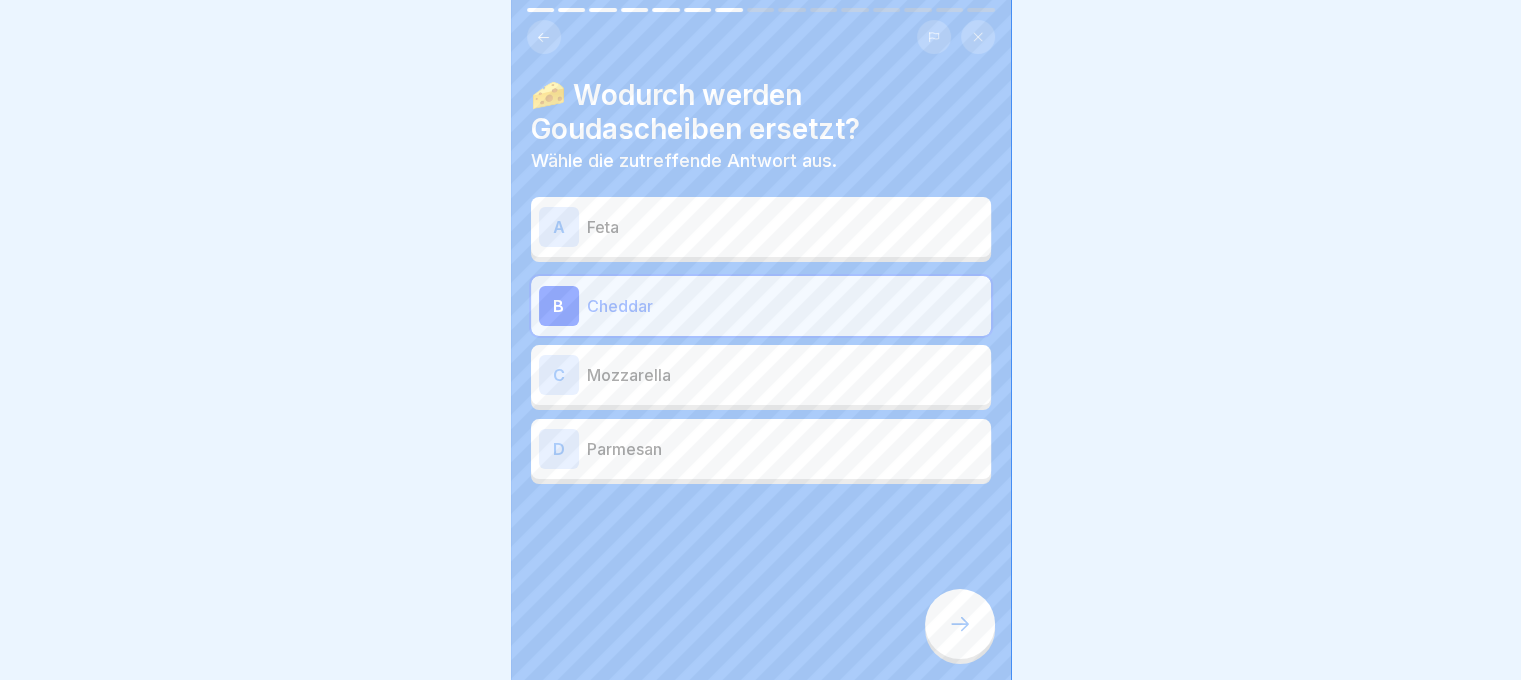 click 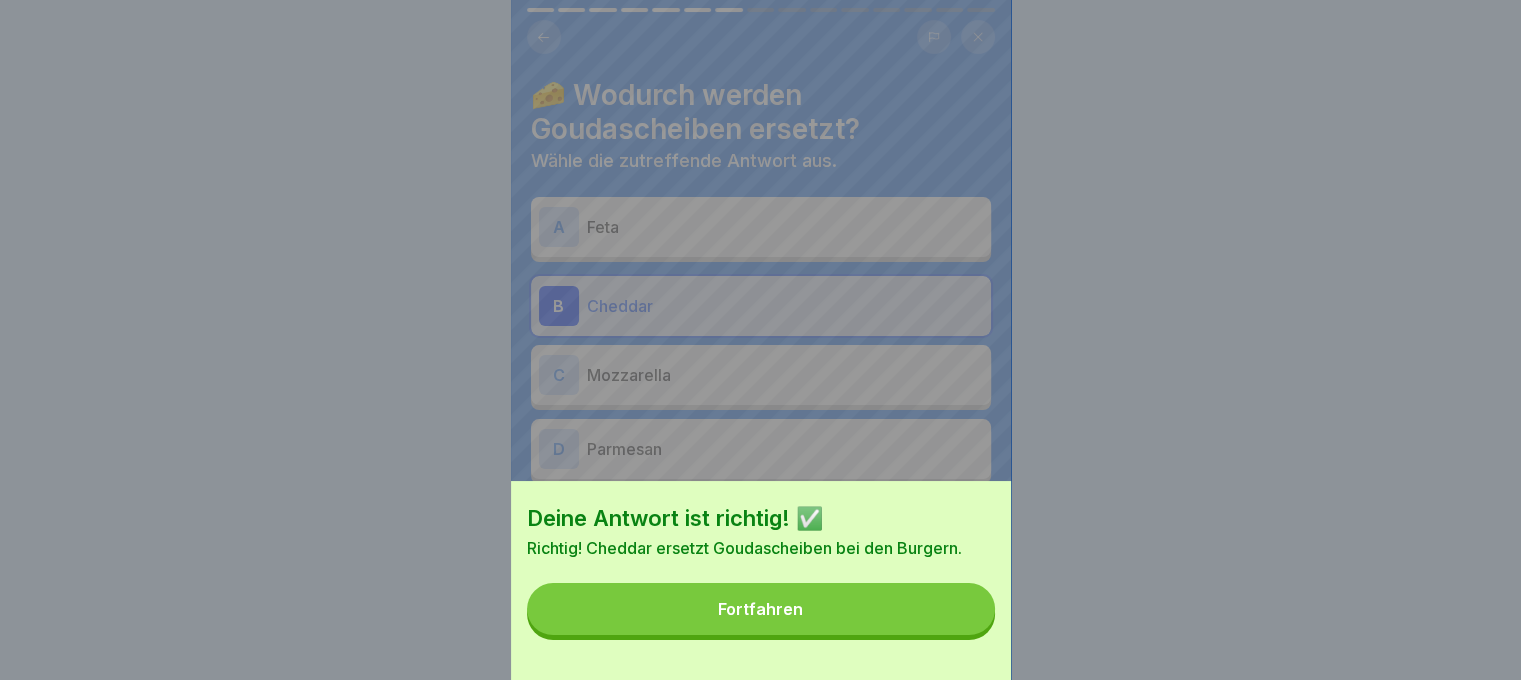 click on "Fortfahren" at bounding box center (761, 609) 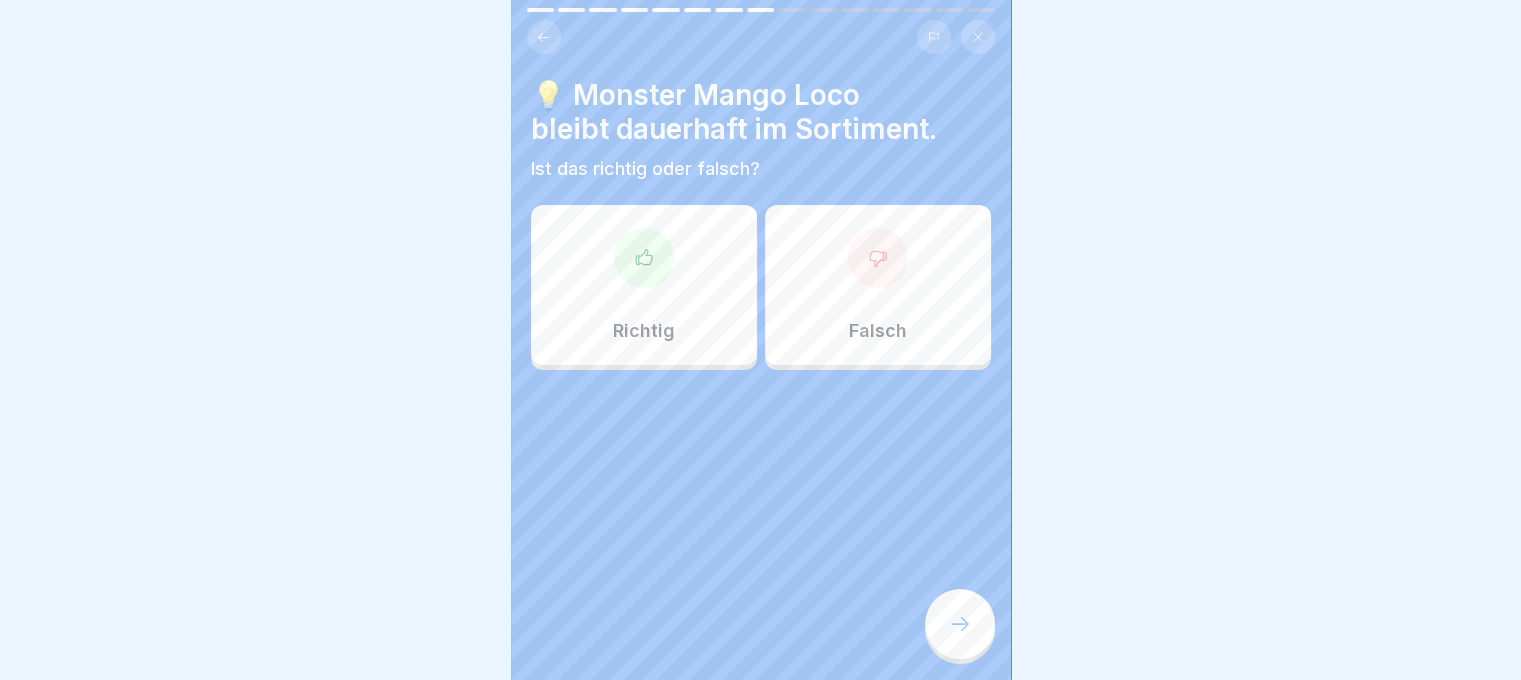 click on "Falsch" at bounding box center [878, 285] 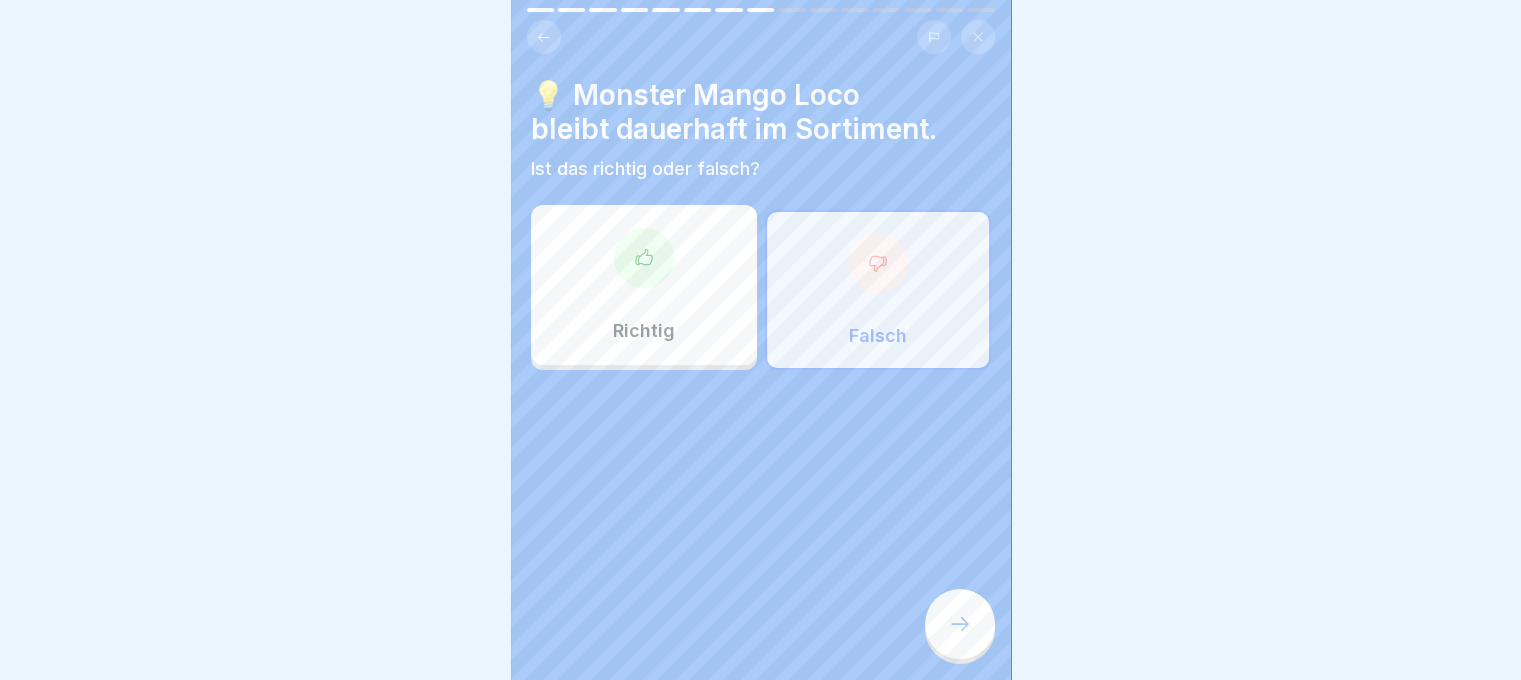click at bounding box center [960, 624] 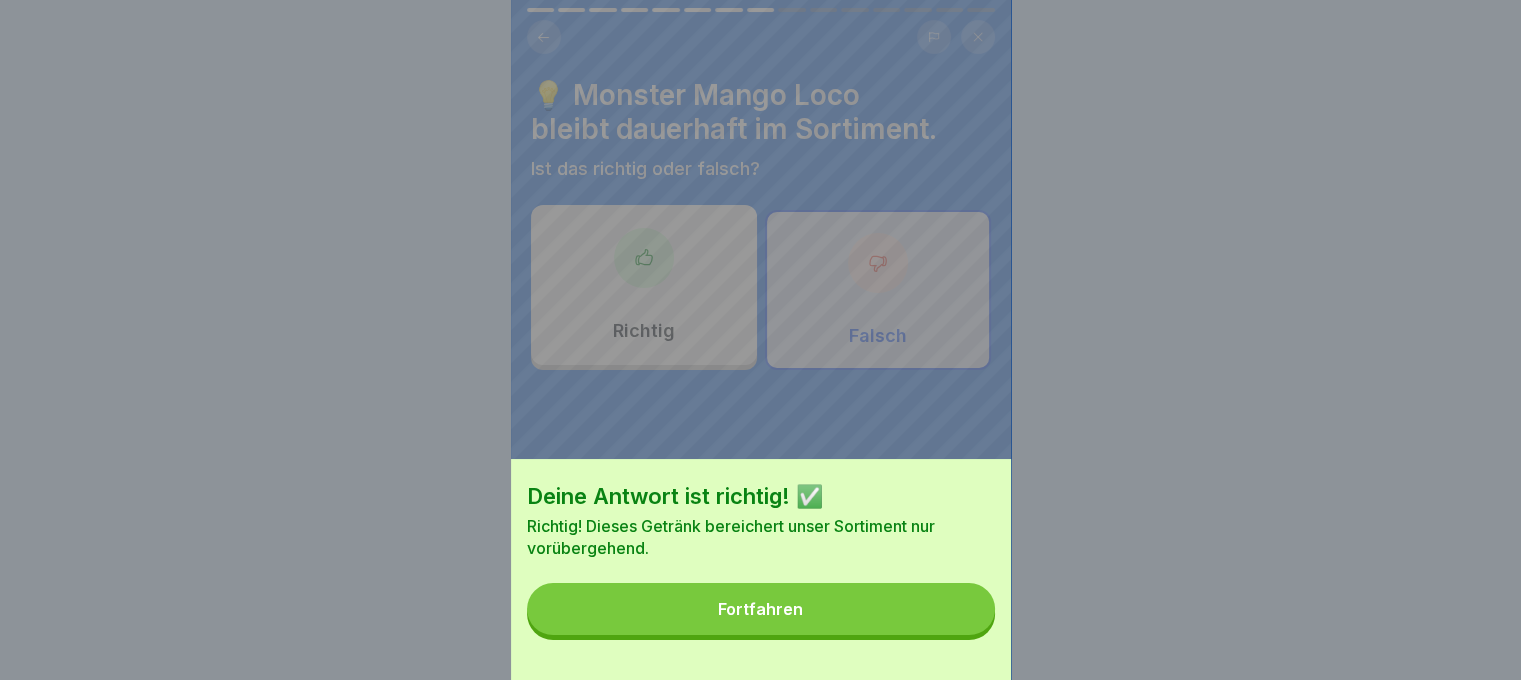 click on "Fortfahren" at bounding box center (761, 609) 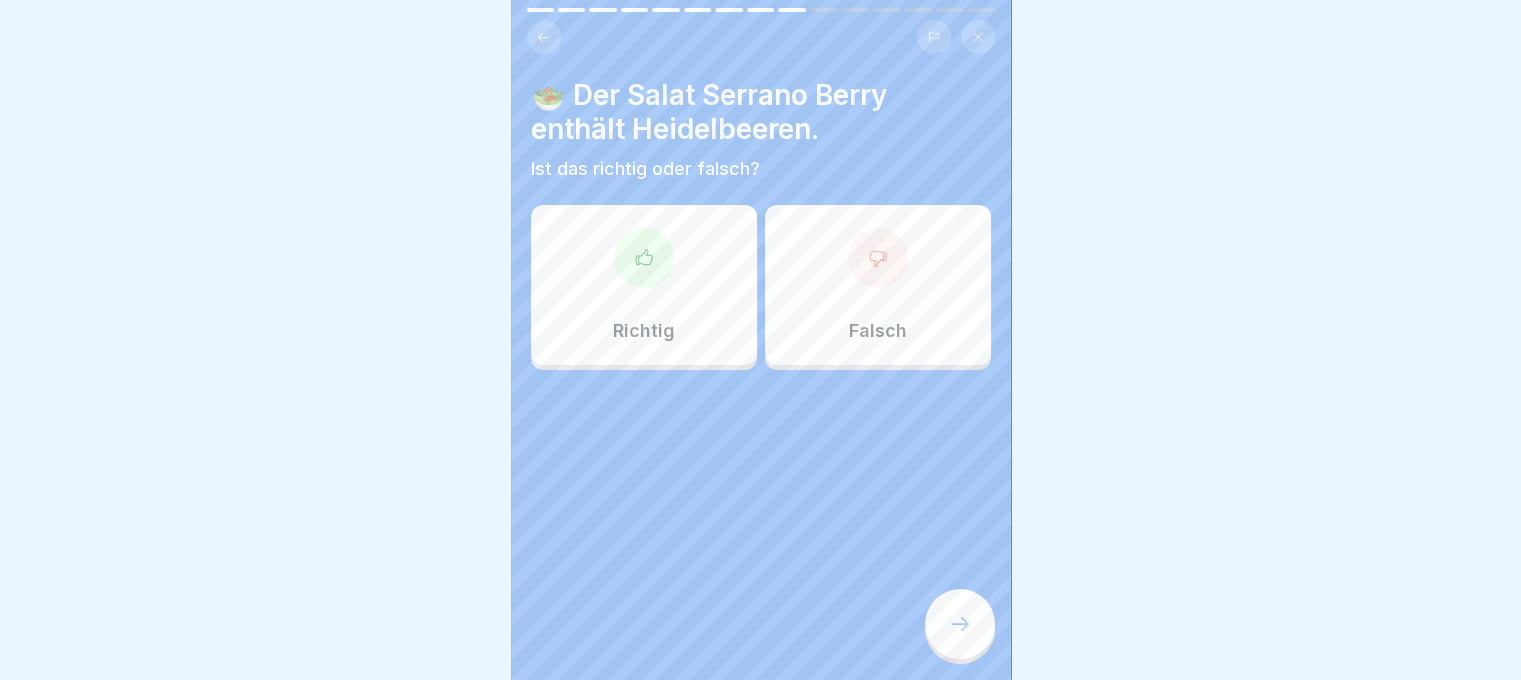 click on "Falsch" at bounding box center (878, 285) 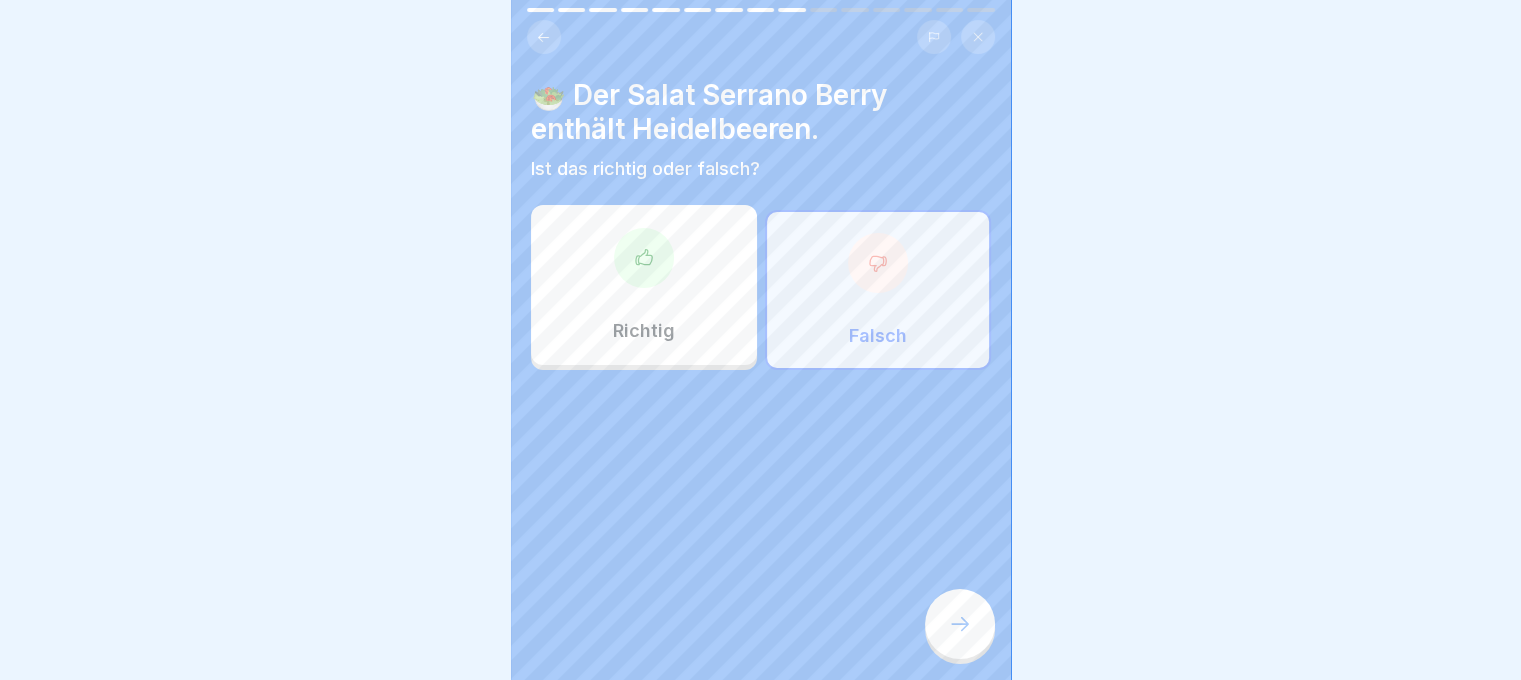 click 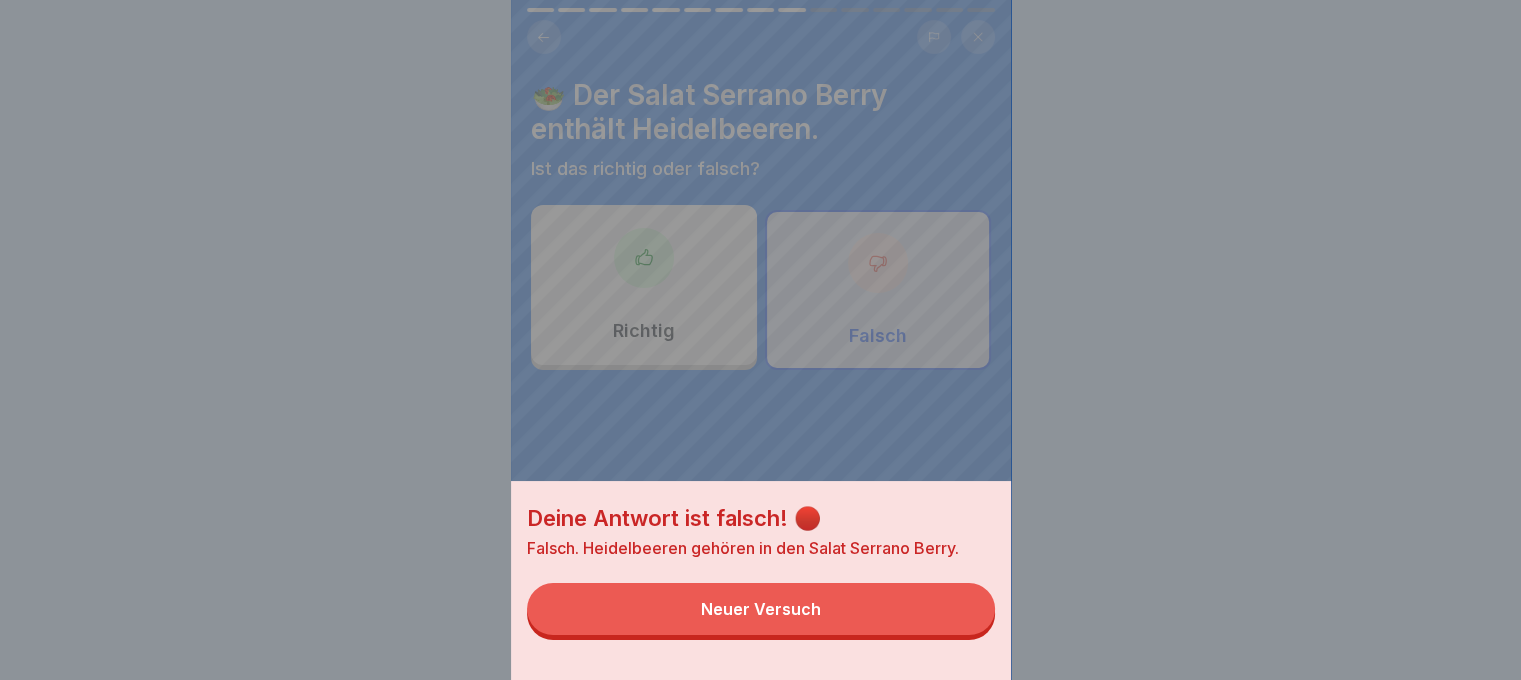 drag, startPoint x: 906, startPoint y: 615, endPoint x: 855, endPoint y: 525, distance: 103.44564 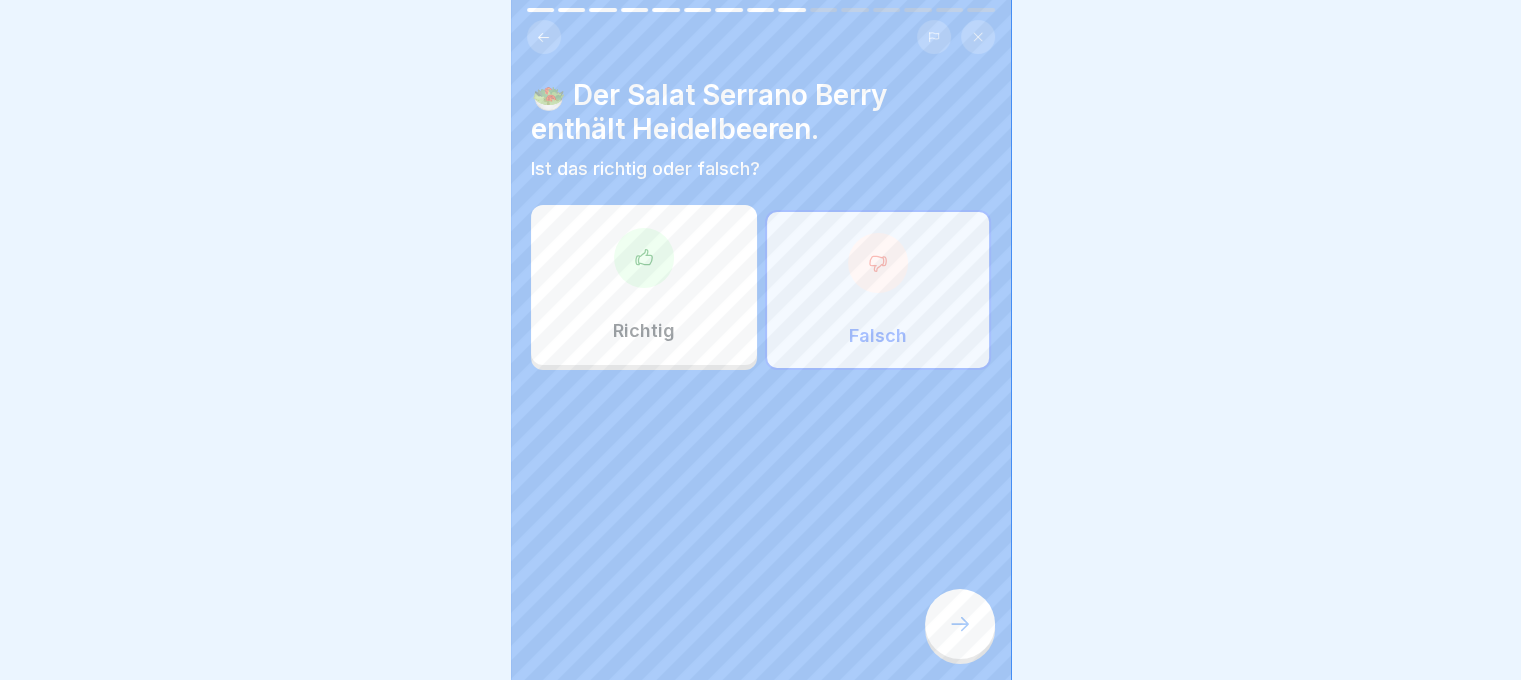 click 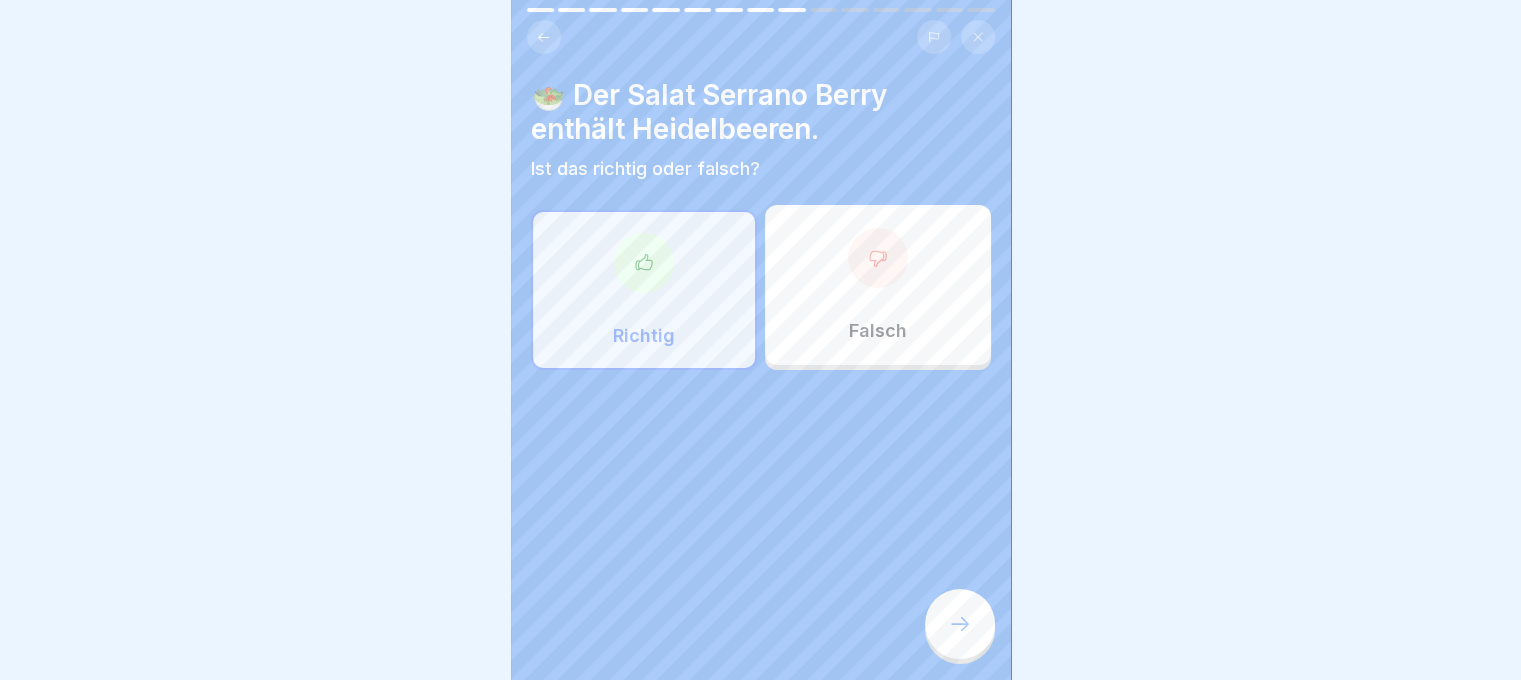 click at bounding box center (960, 624) 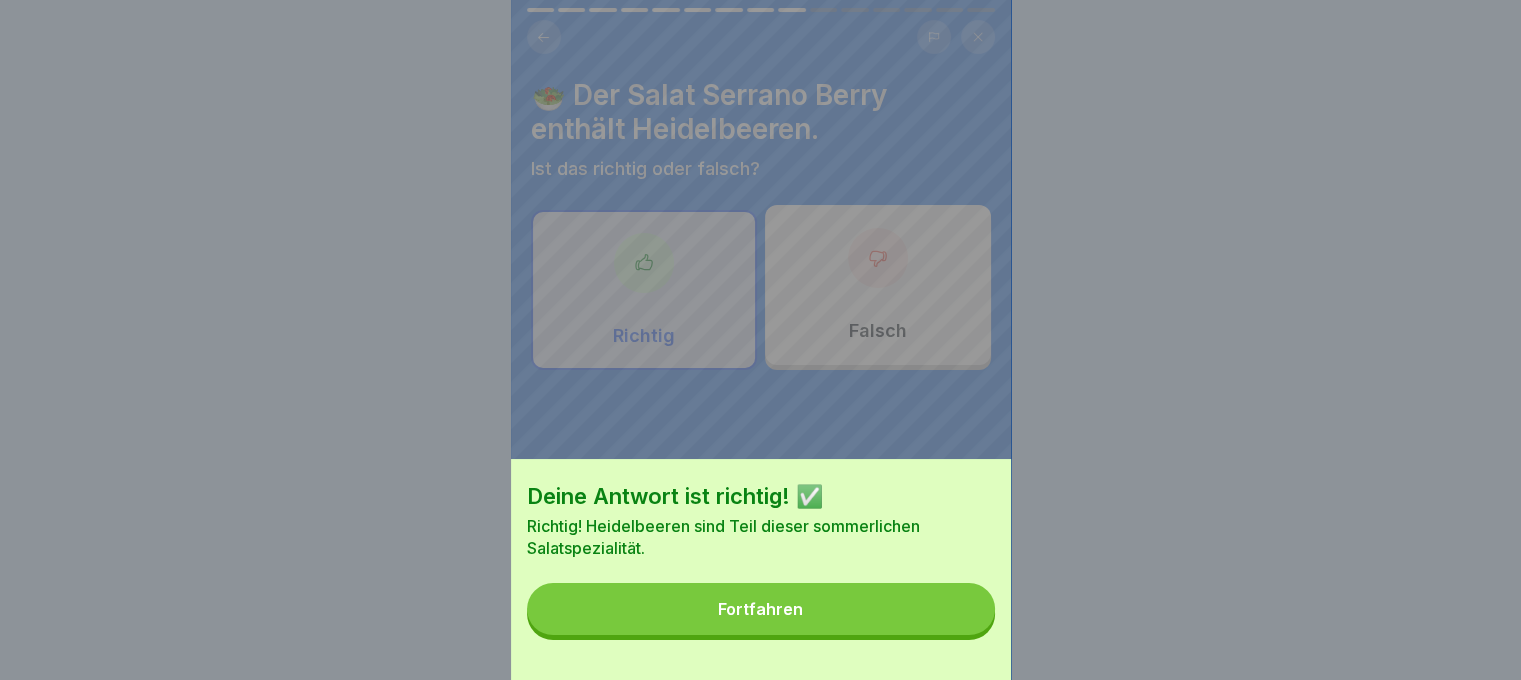 click on "Fortfahren" at bounding box center (761, 609) 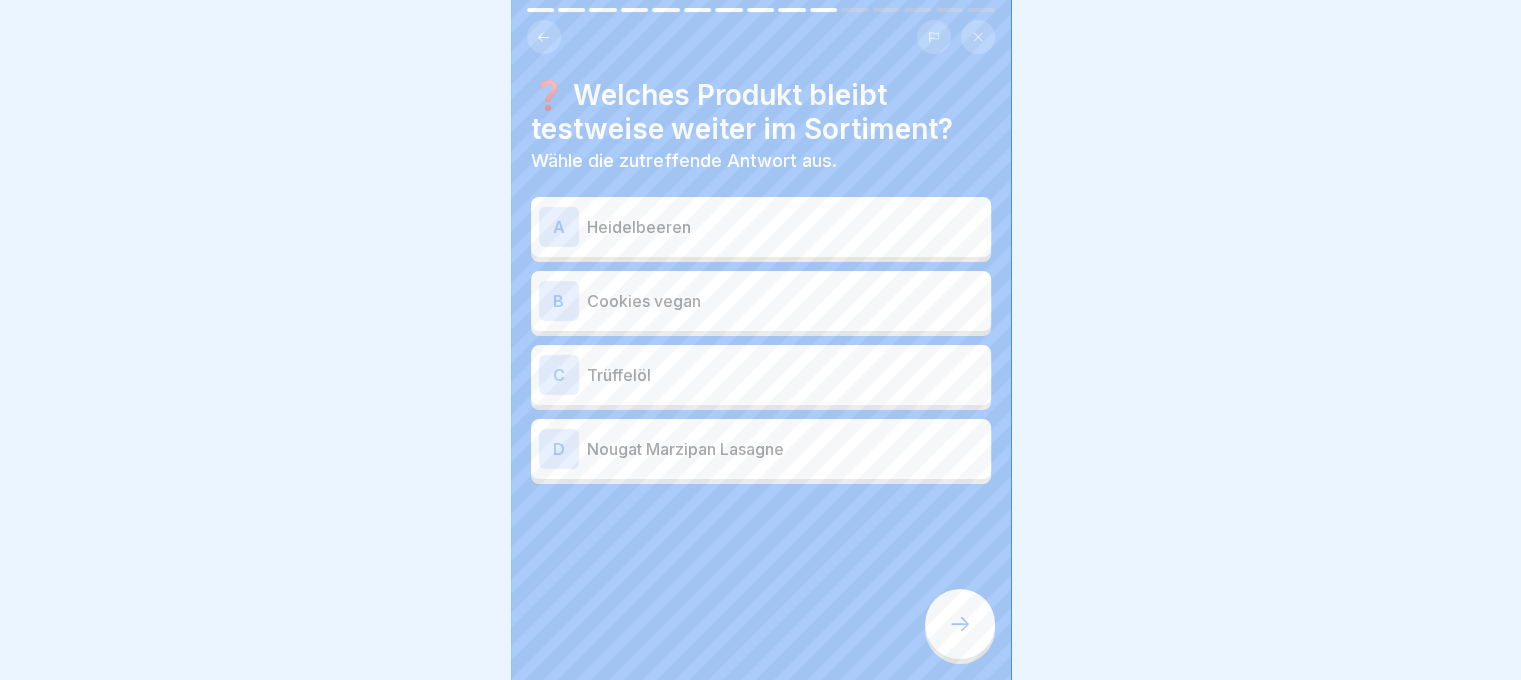 click on "Trüffelöl" at bounding box center (785, 375) 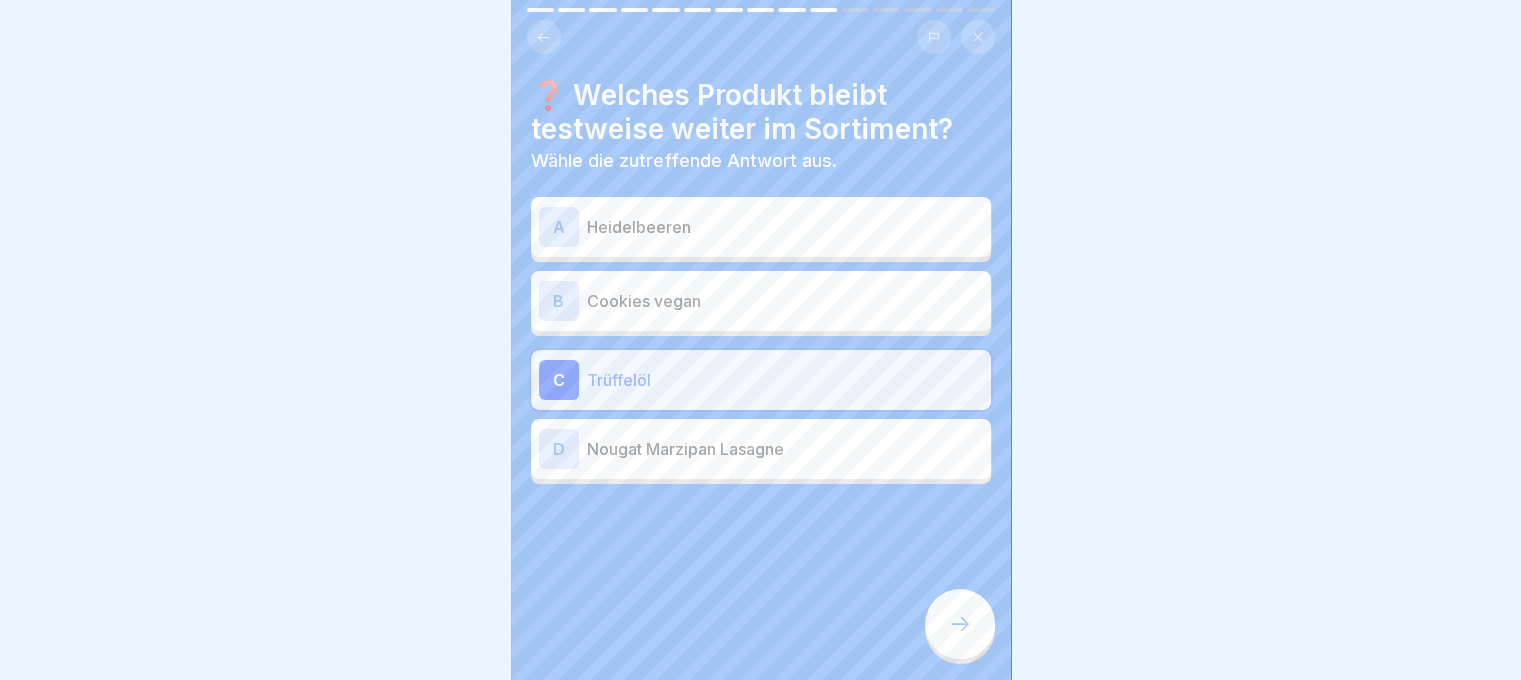 click at bounding box center [960, 624] 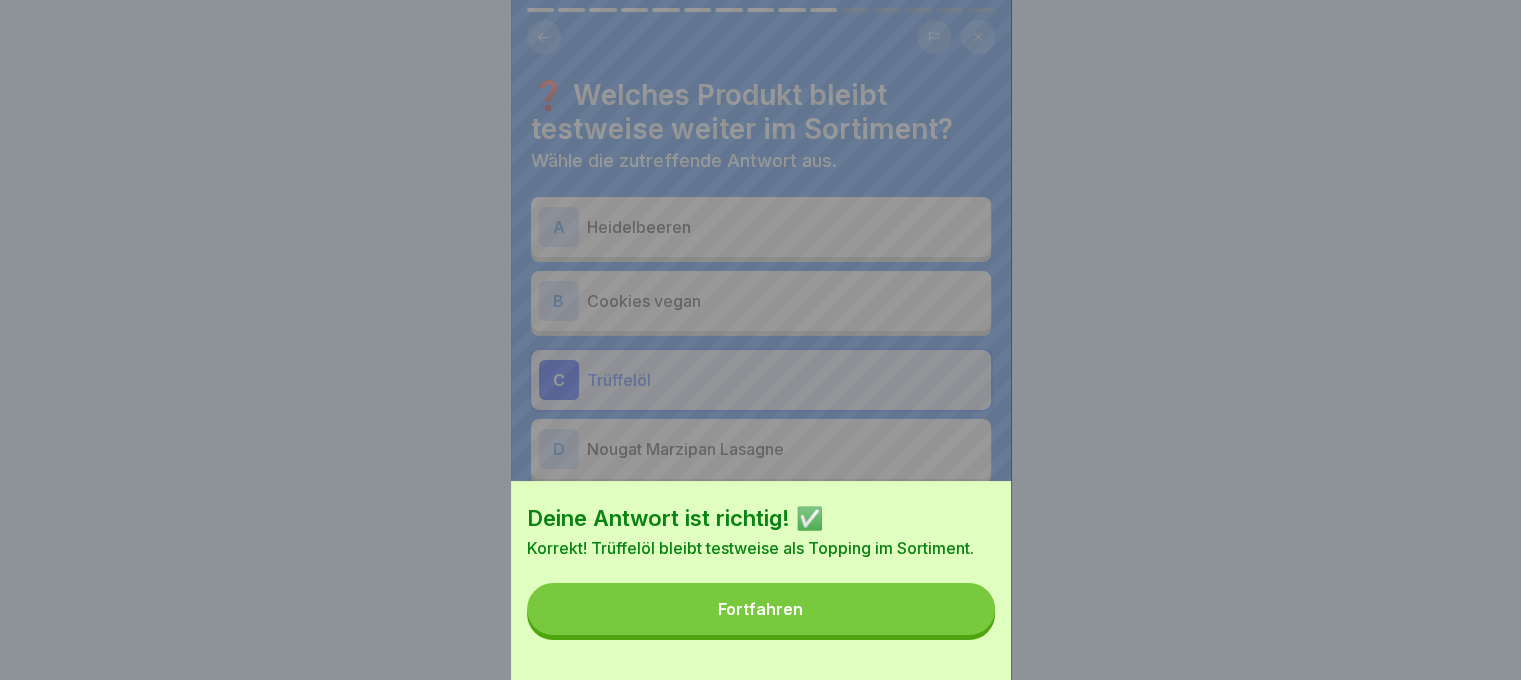 click on "Fortfahren" at bounding box center (761, 609) 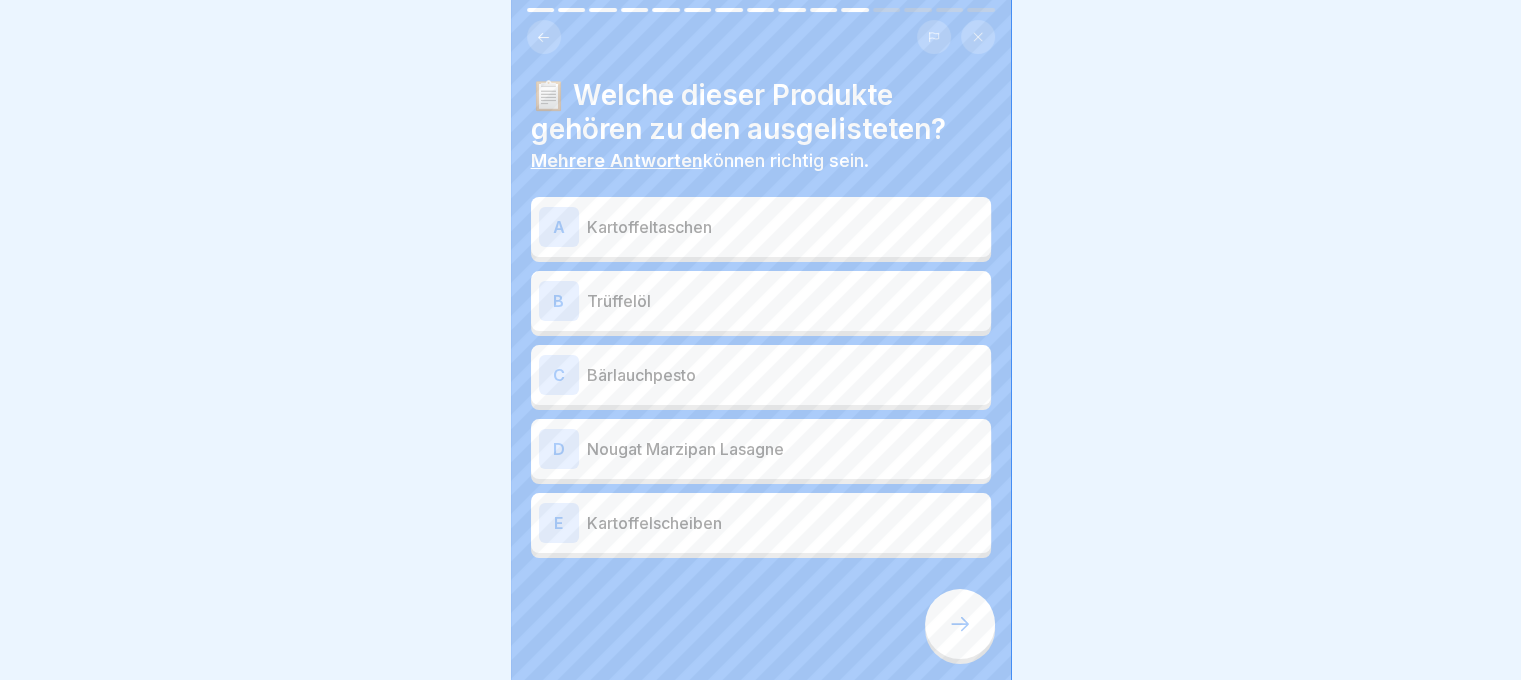 click on "C Bärlauchpesto" at bounding box center (761, 375) 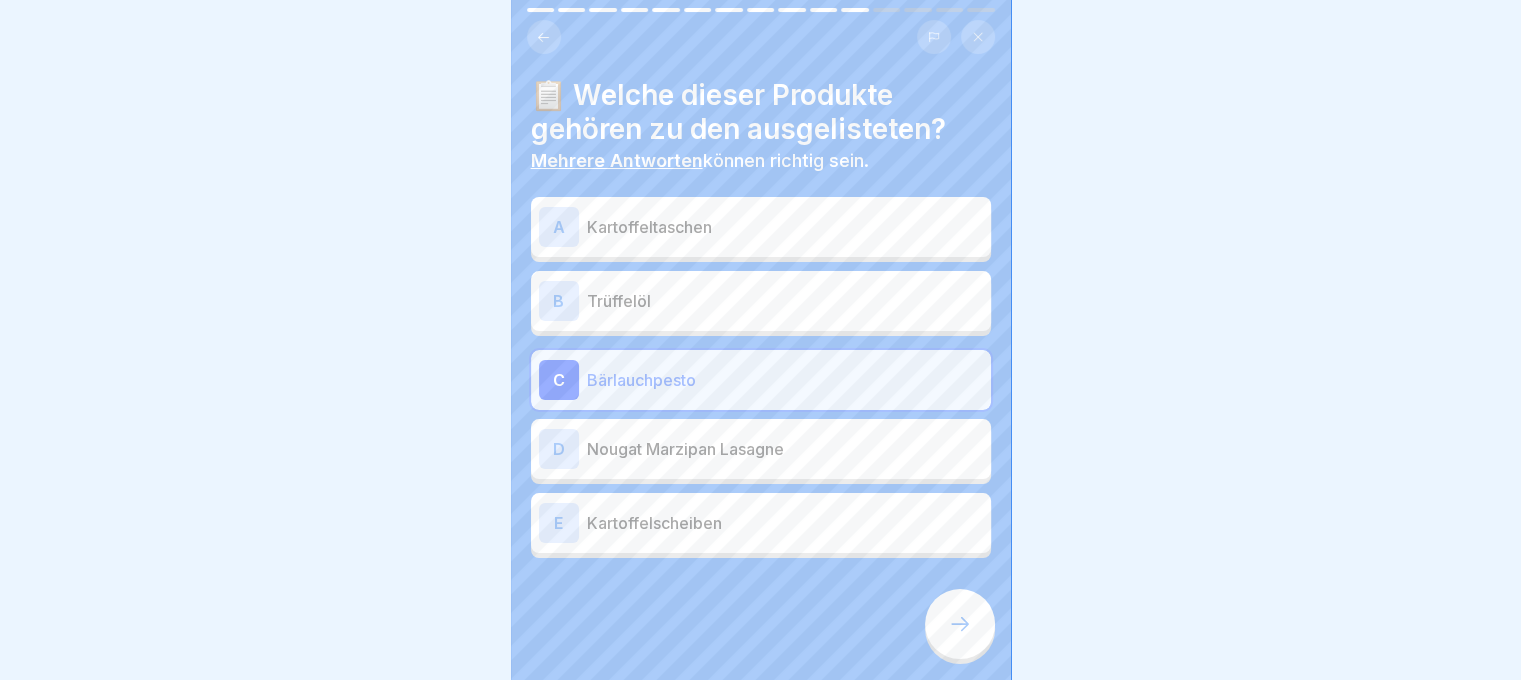 click at bounding box center [960, 624] 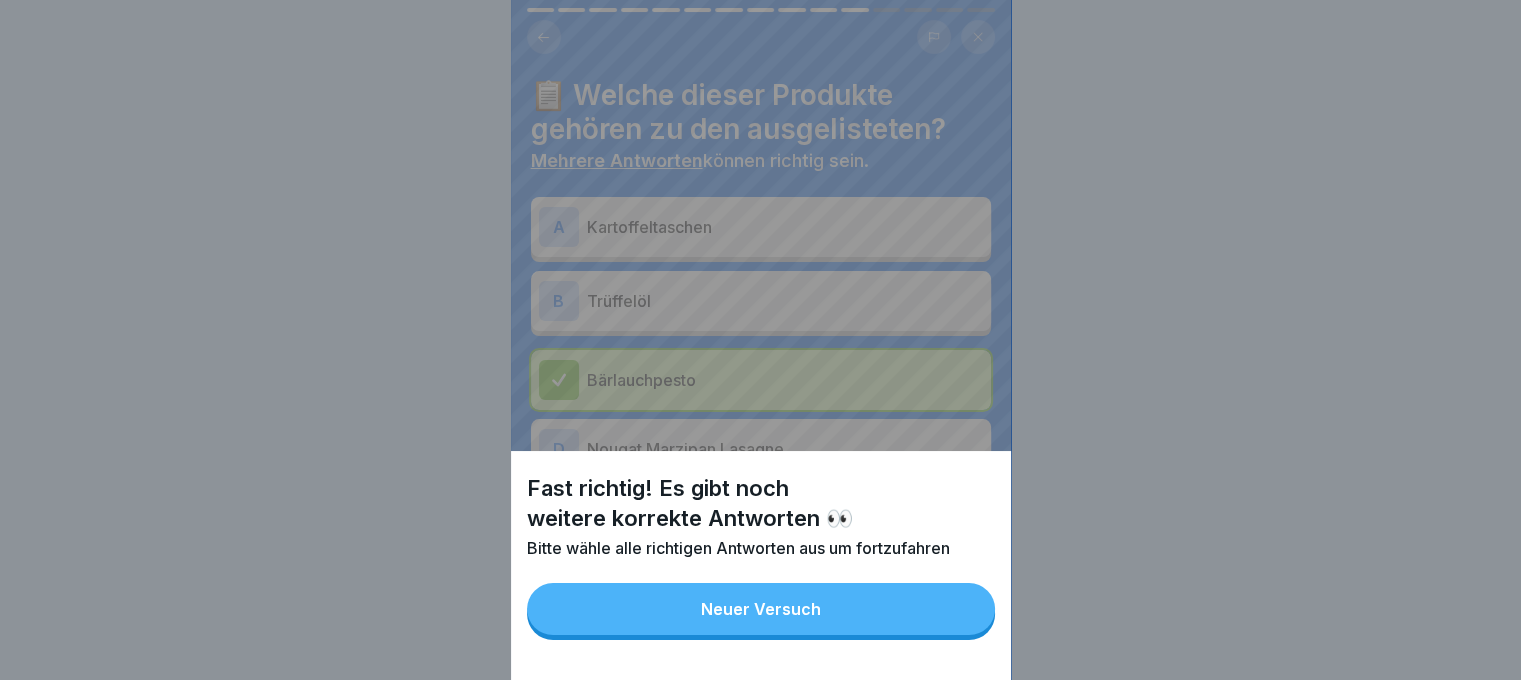 click on "Neuer Versuch" at bounding box center [761, 609] 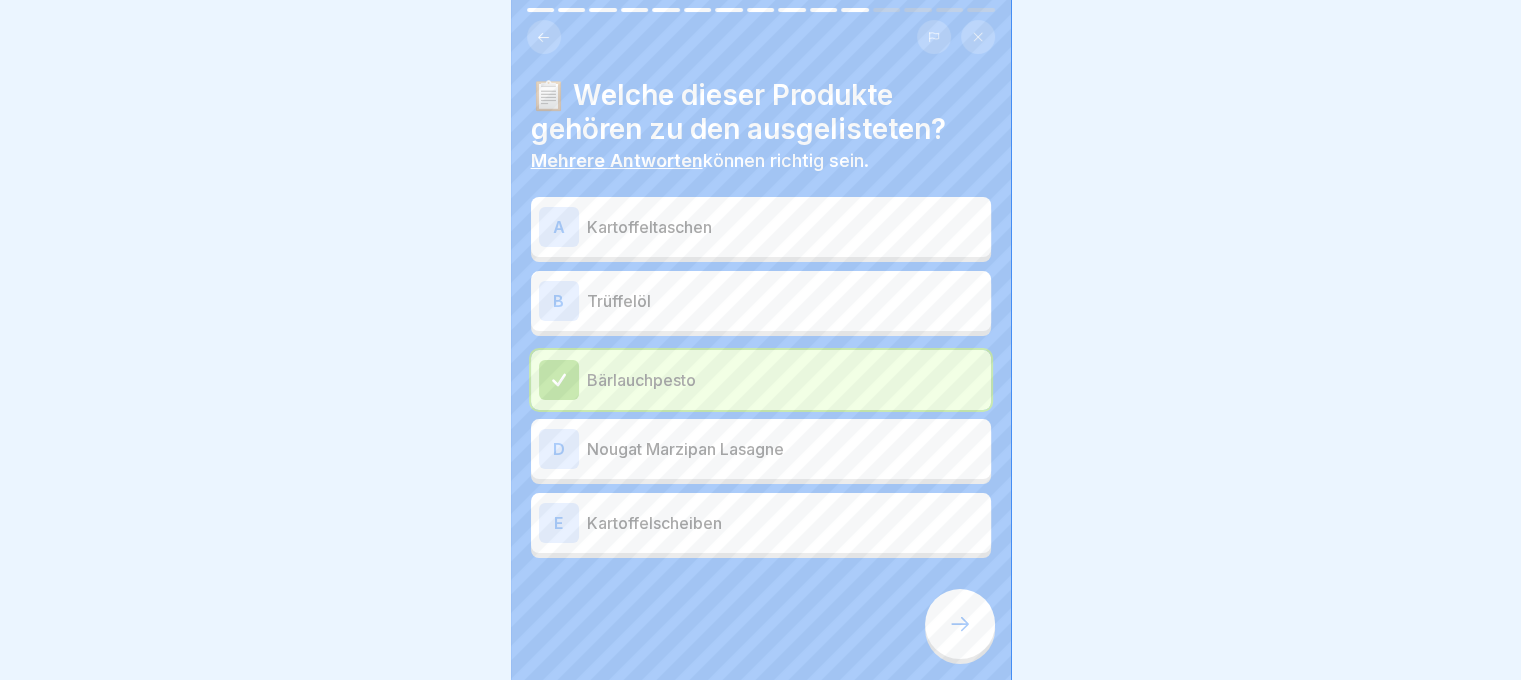 click on "Nougat Marzipan Lasagne" at bounding box center [785, 449] 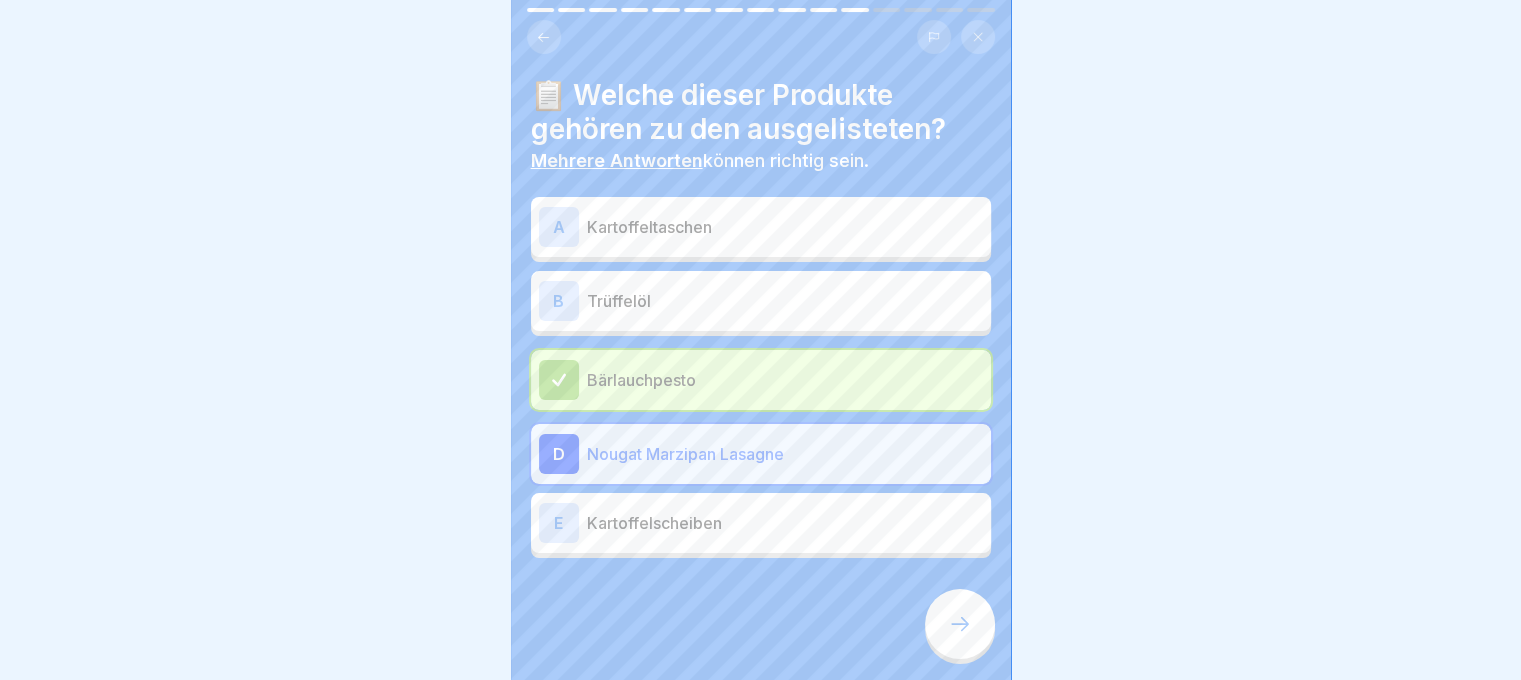click at bounding box center [960, 624] 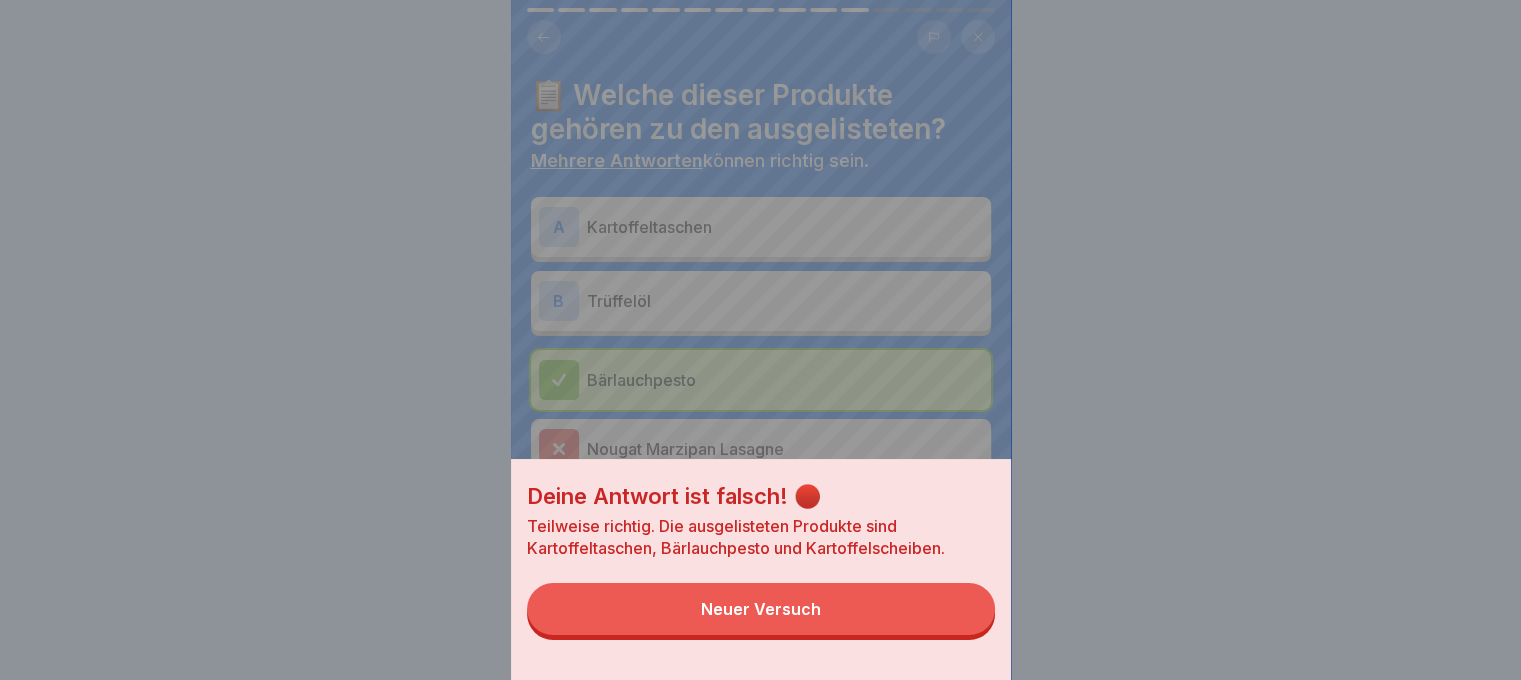 click on "Deine Antwort ist falsch!
🔴 Teilweise richtig. Die ausgelisteten Produkte sind Kartoffeltaschen, Bärlauchpesto und Kartoffelscheiben.   Neuer Versuch" at bounding box center (761, 569) 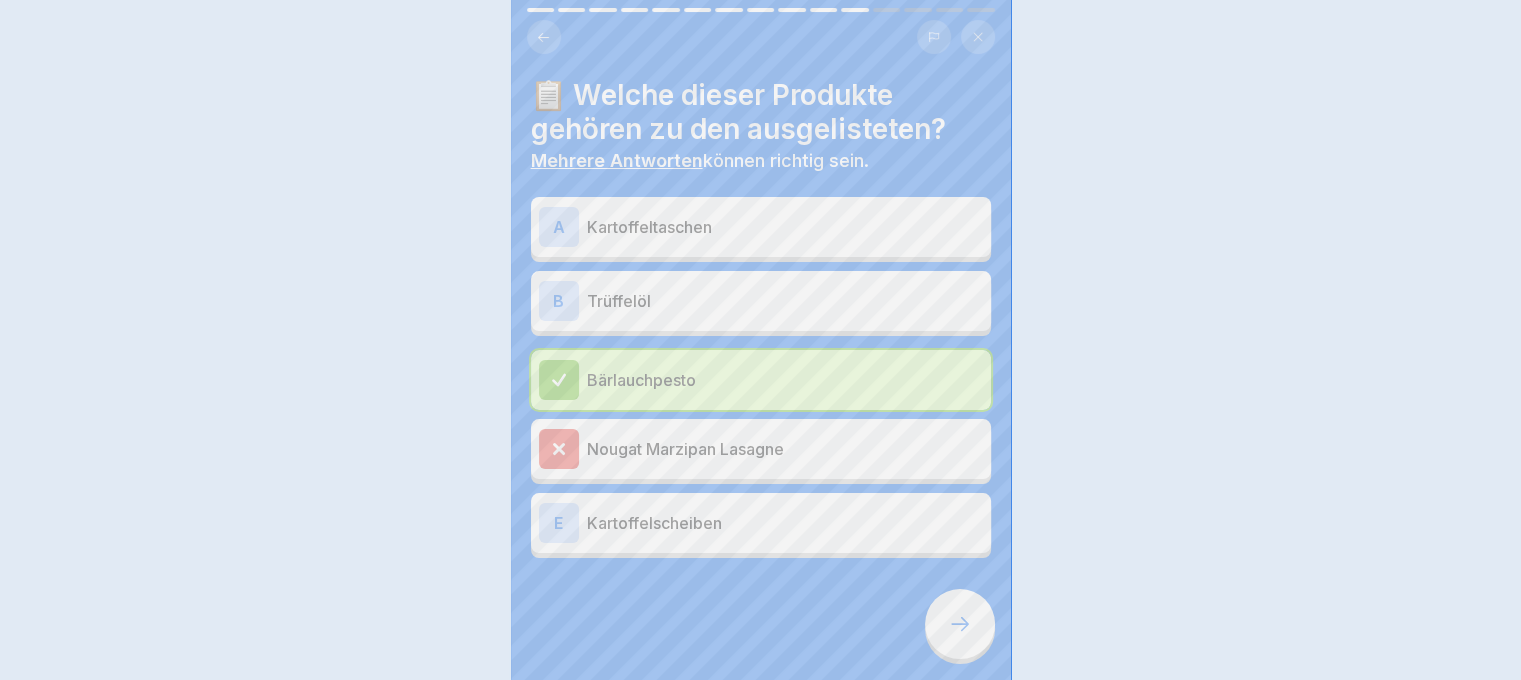 click on "E Kartoffelscheiben" at bounding box center (761, 523) 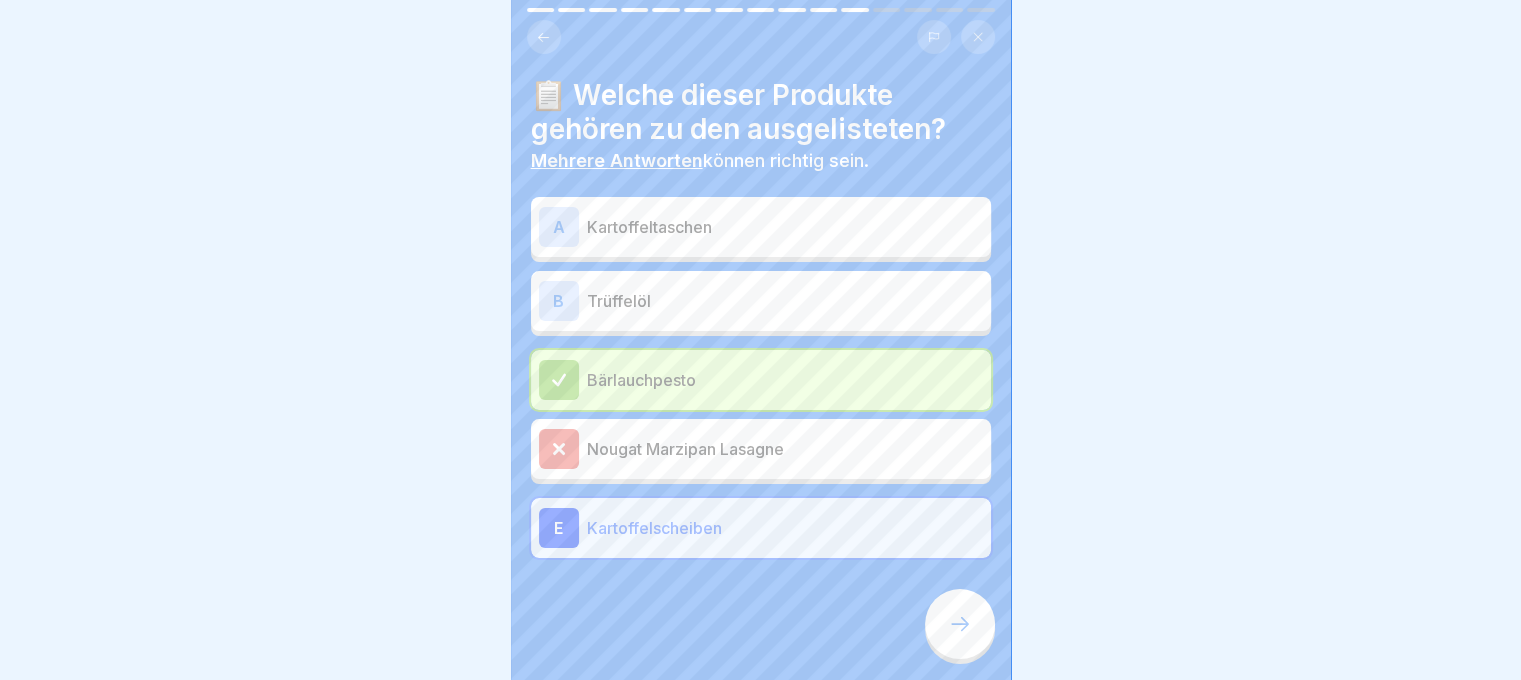 click 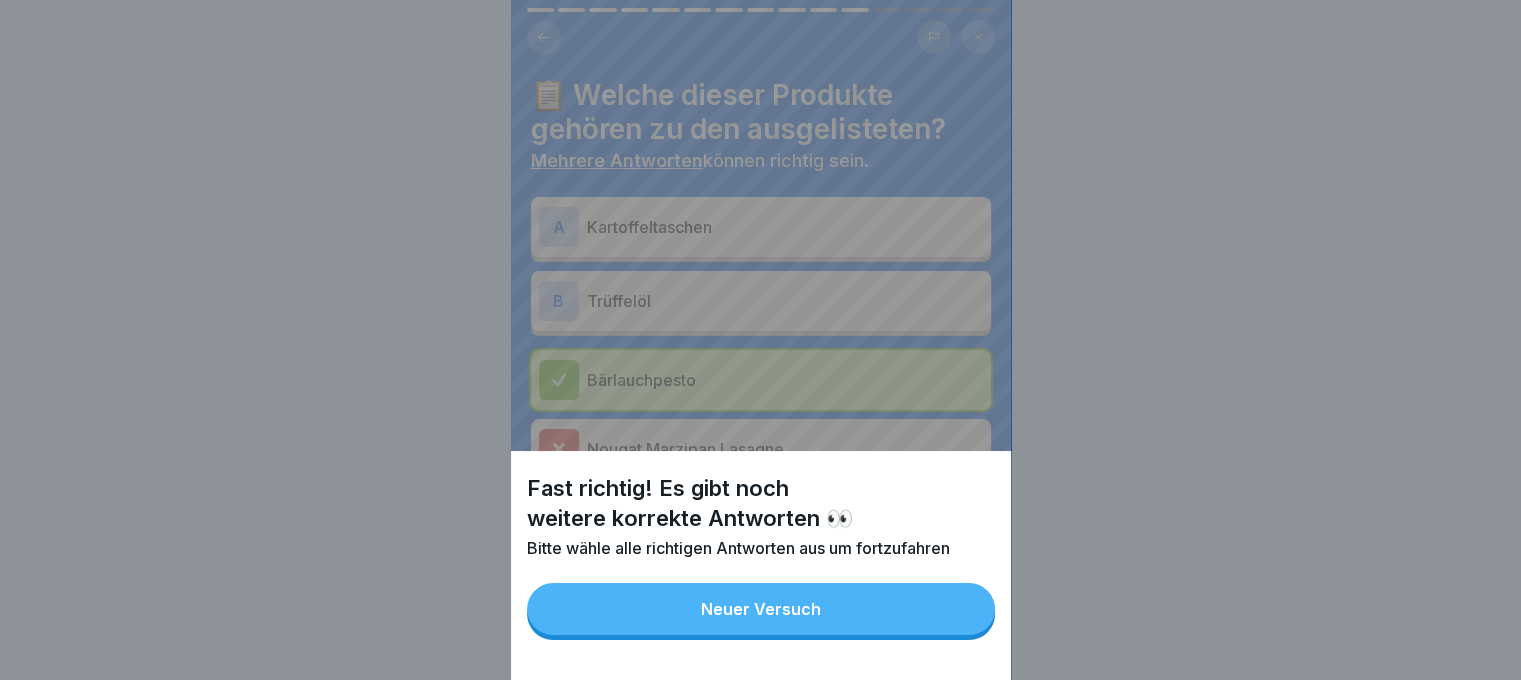 click on "Neuer Versuch" at bounding box center (761, 609) 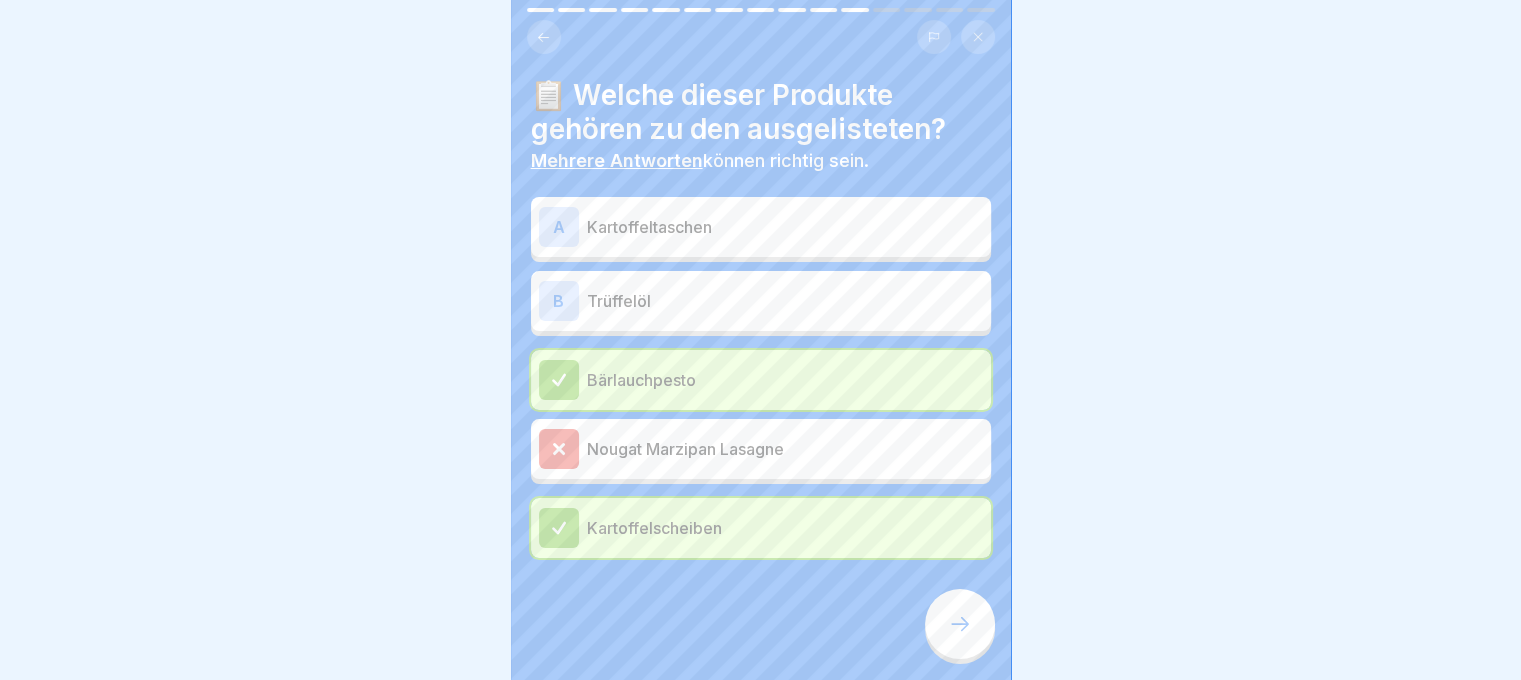 click on "Trüffelöl" at bounding box center (785, 301) 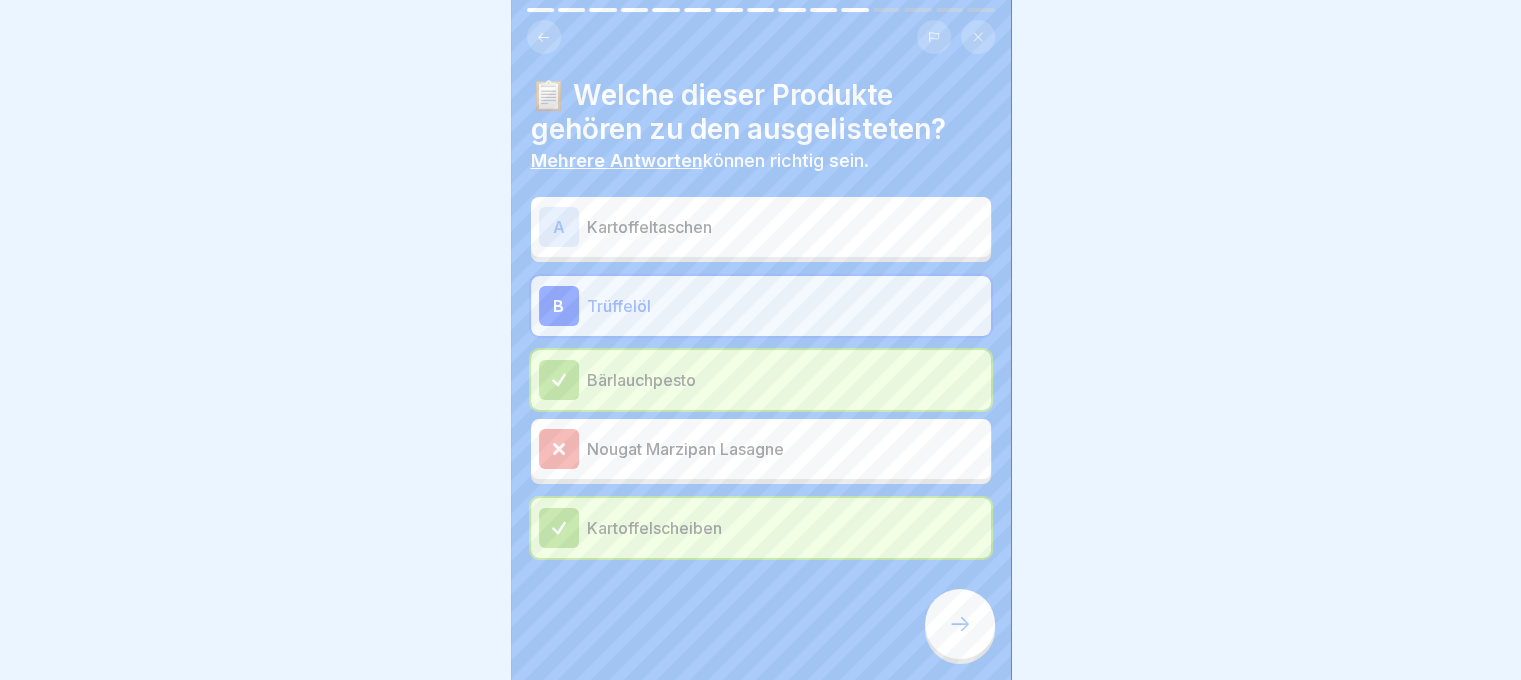 click 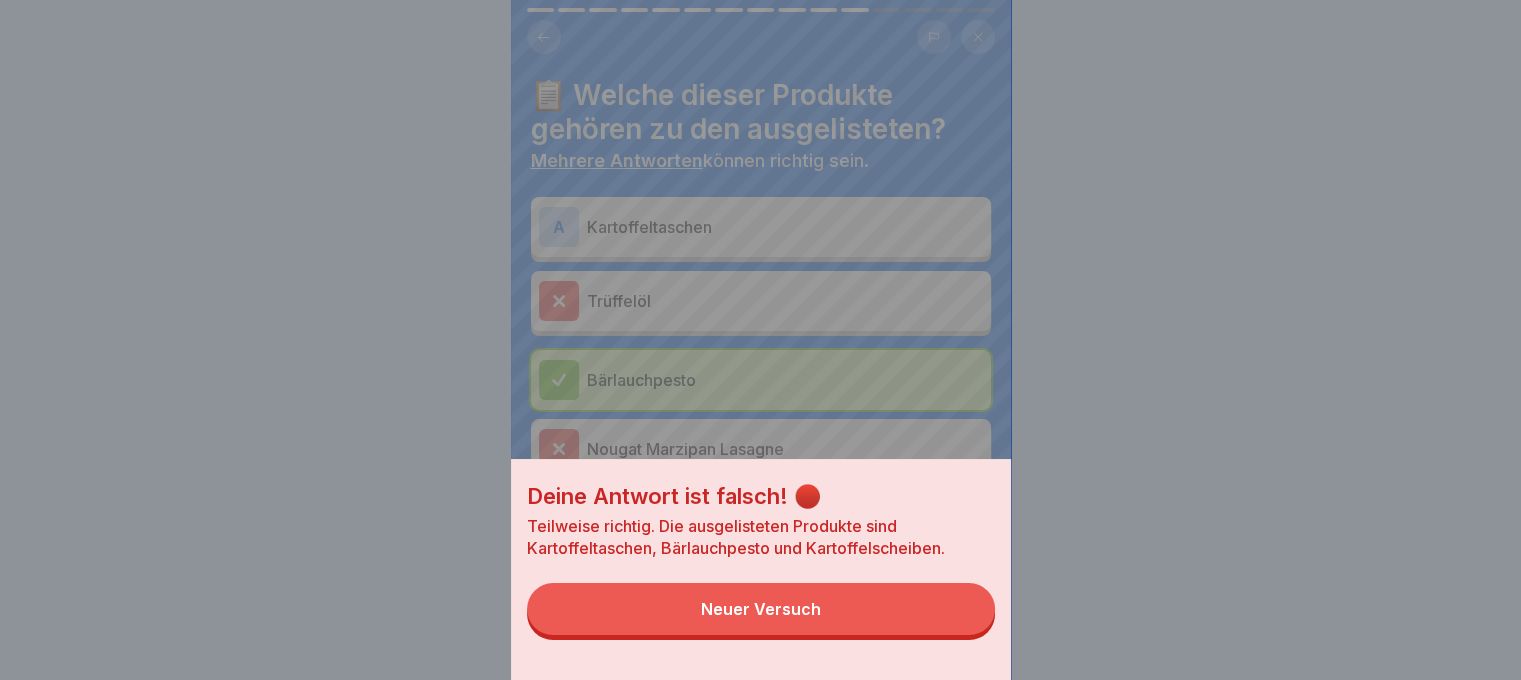 click on "Neuer Versuch" at bounding box center (761, 609) 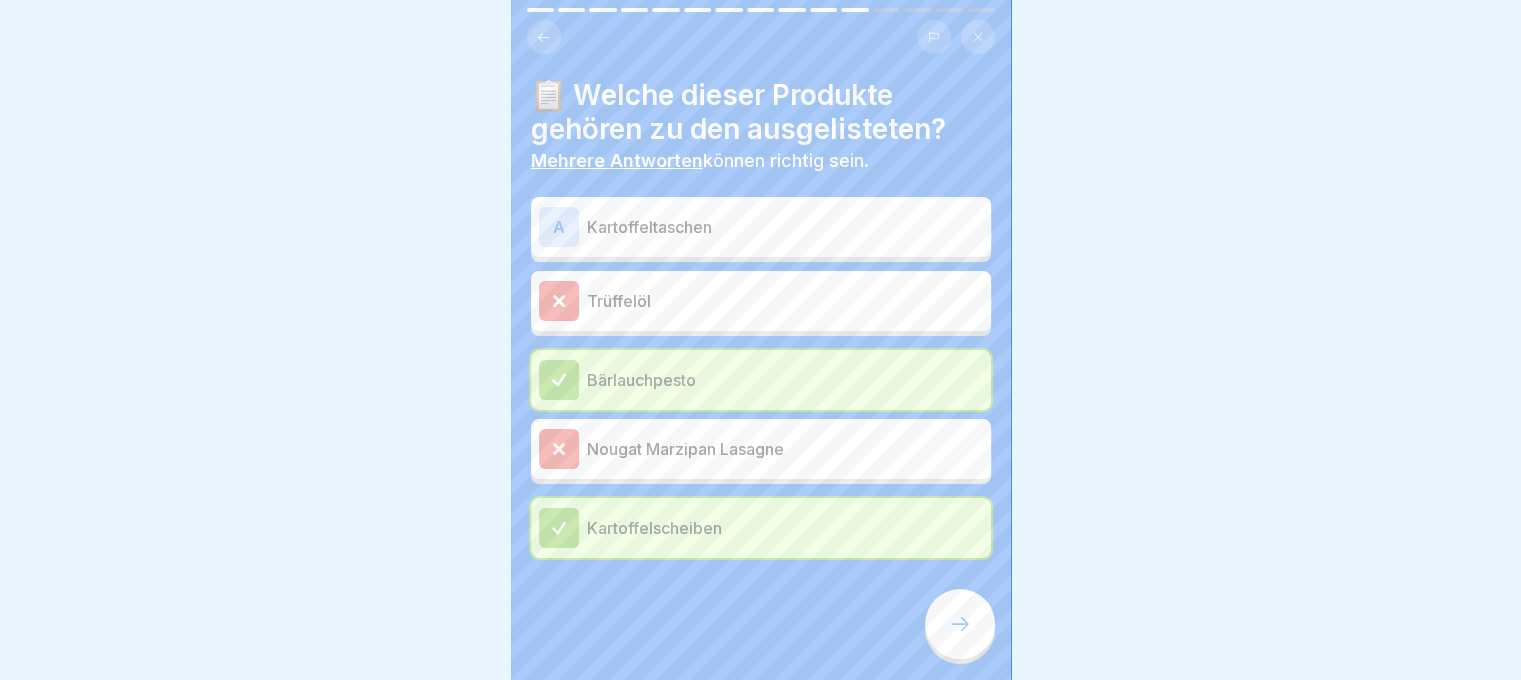 click on "A Kartoffeltaschen Trüffelöl Bärlauchpesto Nougat Marzipan Lasagne Kartoffelscheiben" at bounding box center (761, 380) 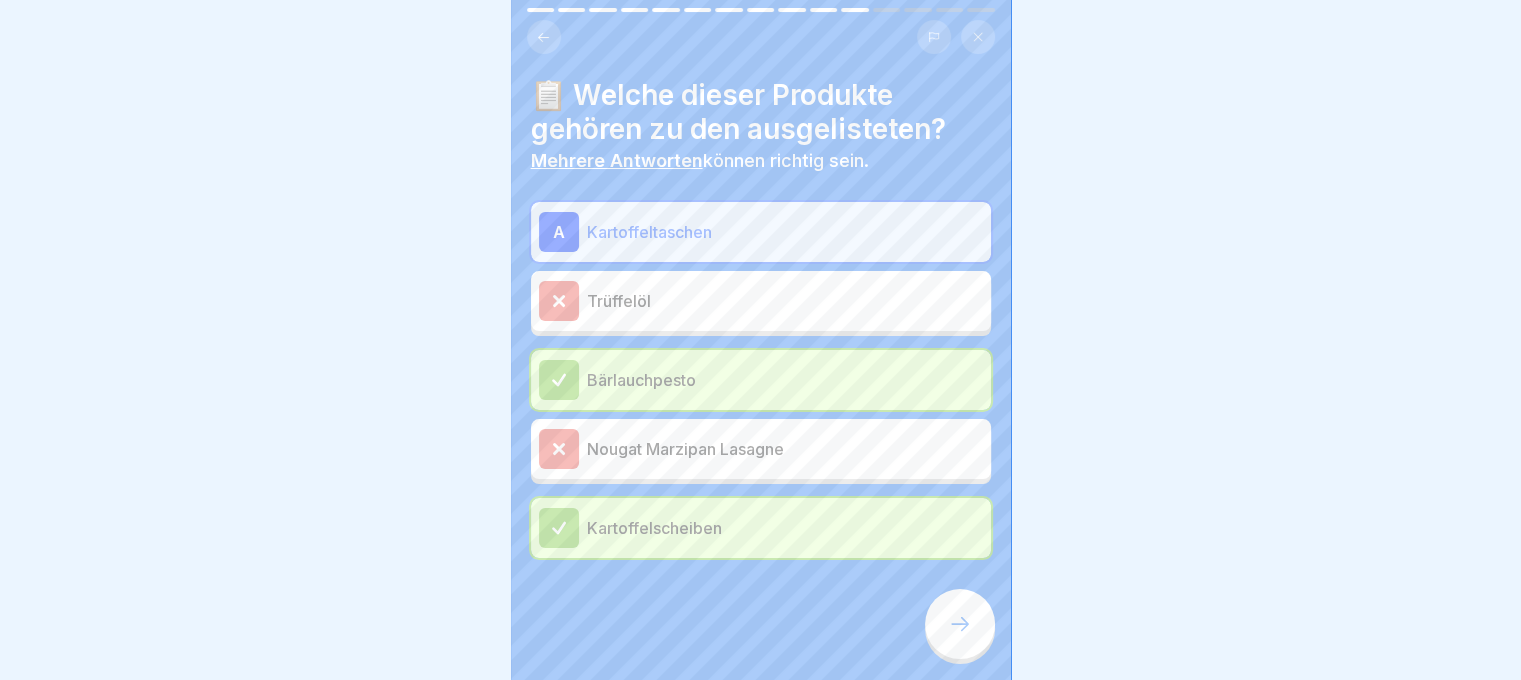 click at bounding box center (960, 624) 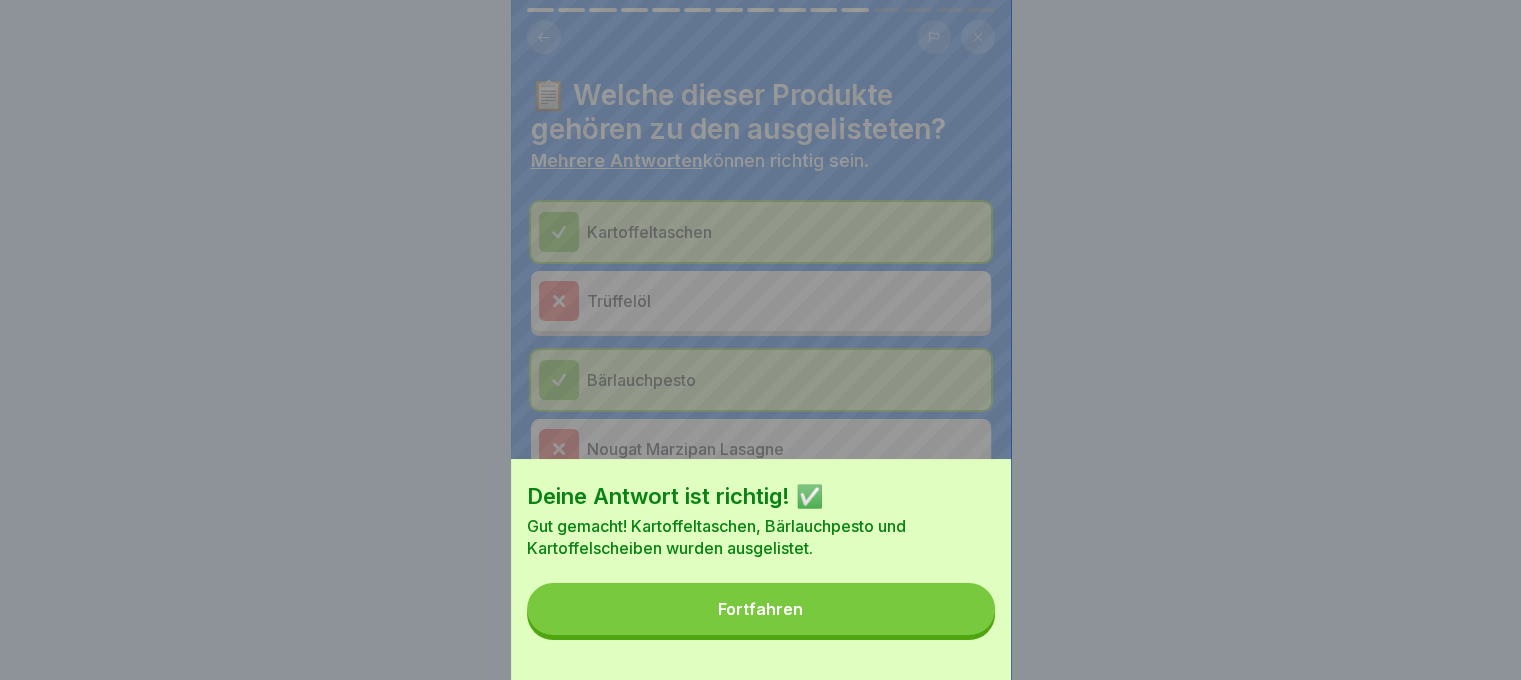 click on "Fortfahren" at bounding box center (761, 609) 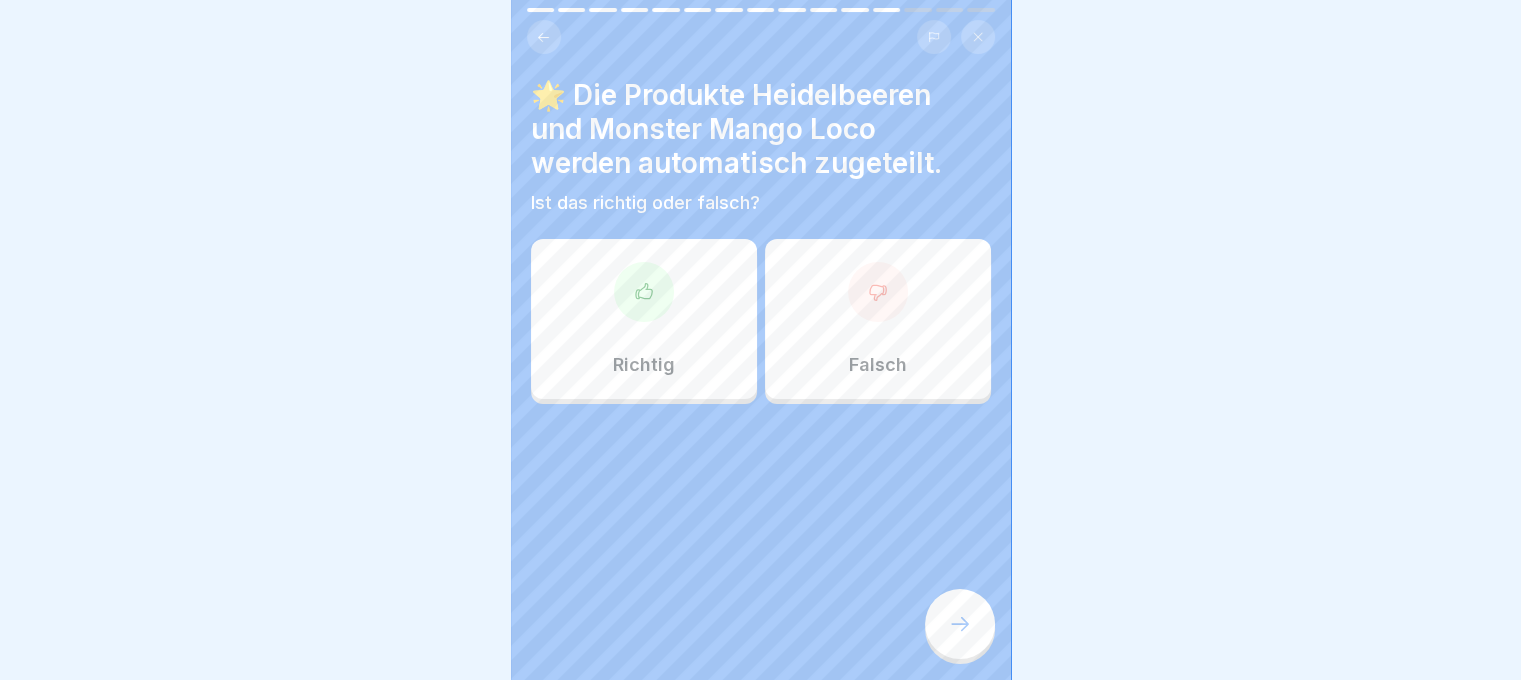 click on "Richtig" at bounding box center [644, 319] 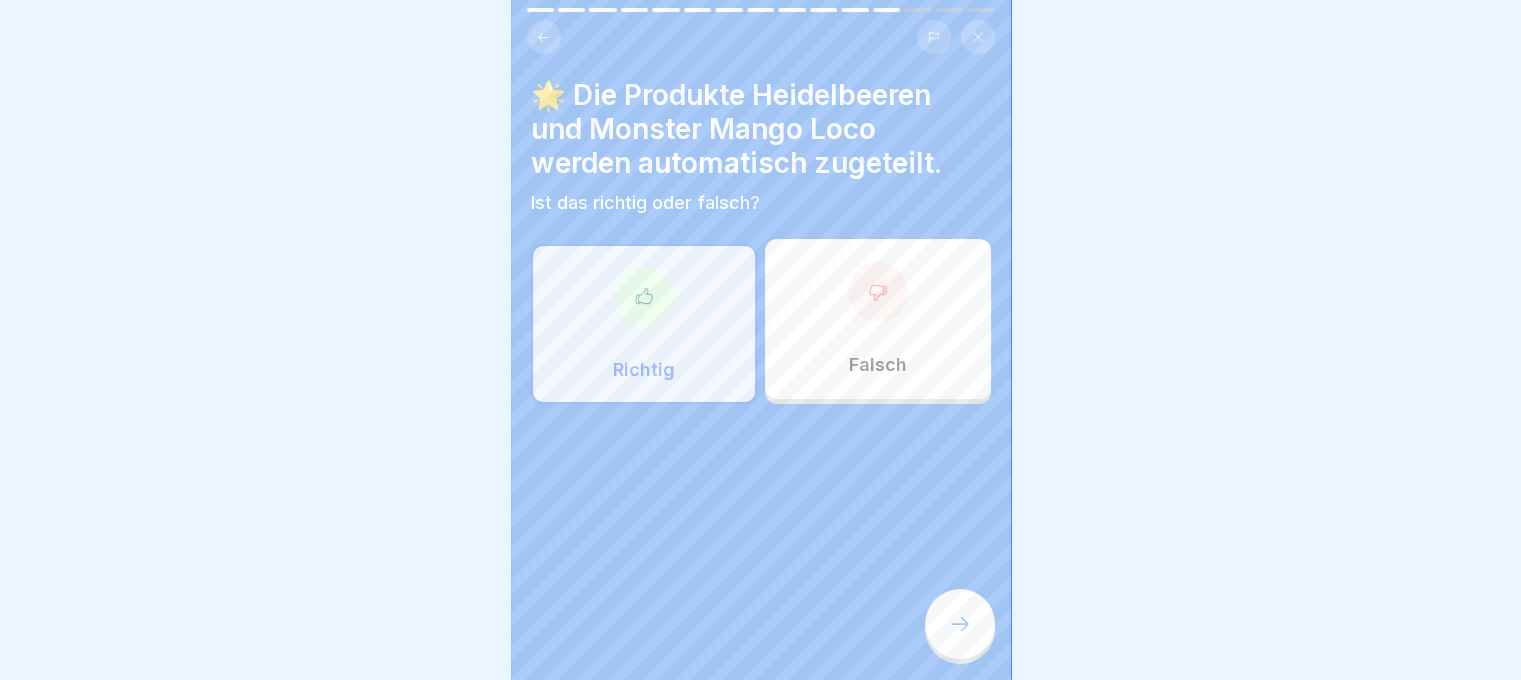 click 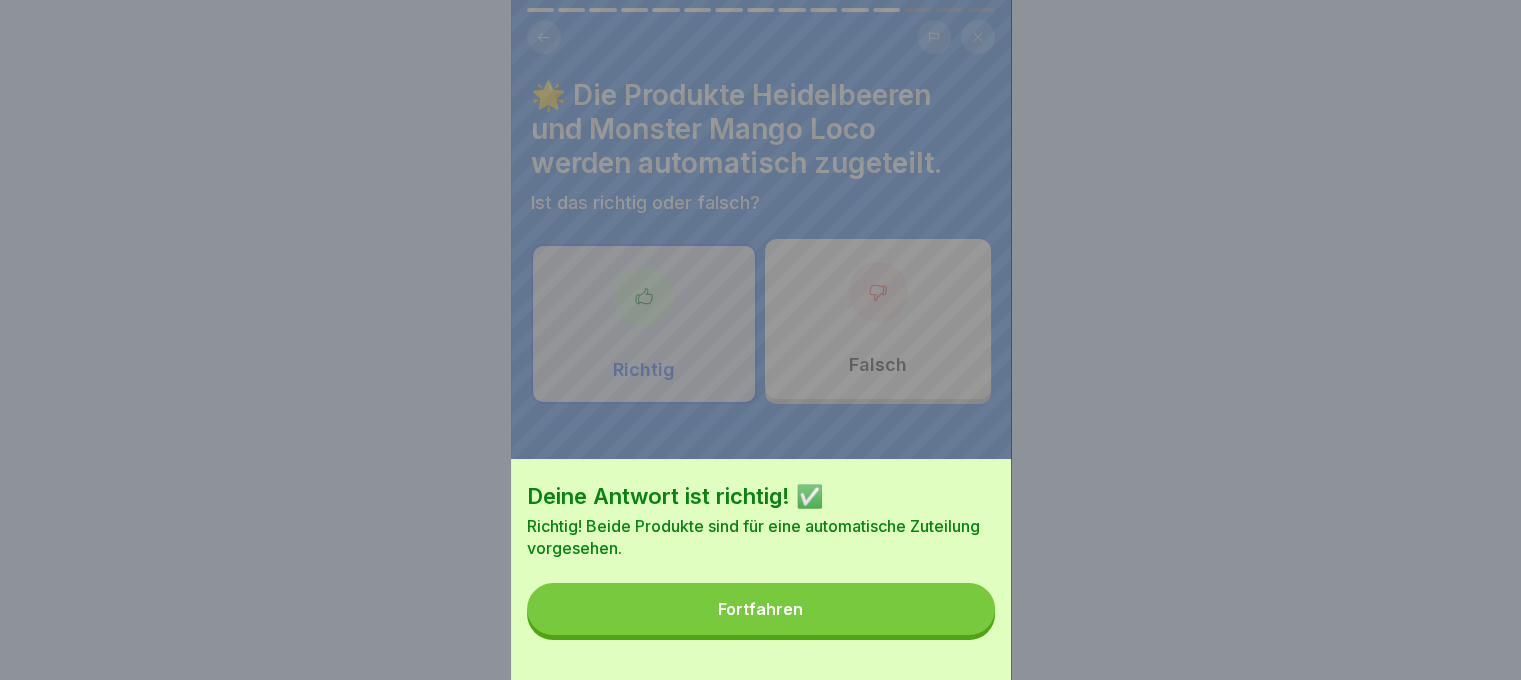 click on "Fortfahren" at bounding box center (761, 609) 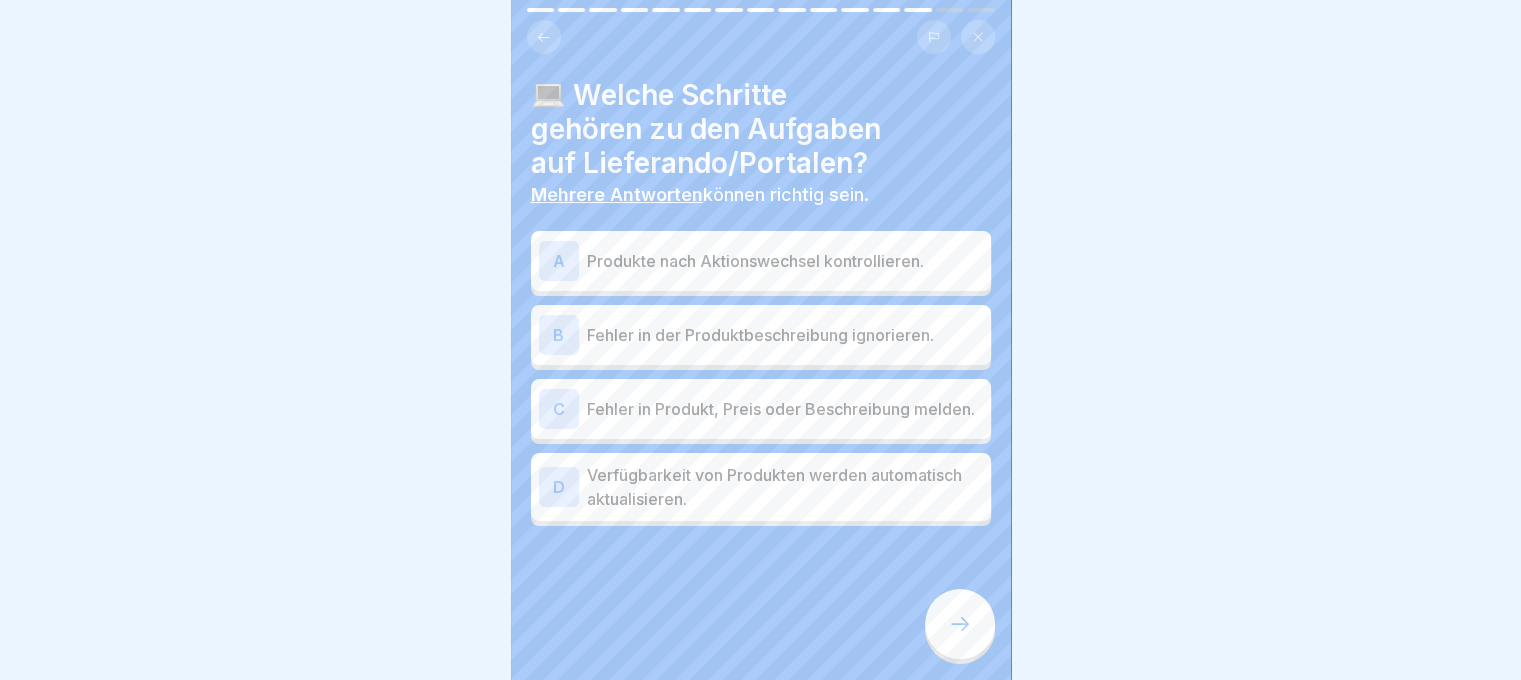 click on "Produkte nach Aktionswechsel kontrollieren." at bounding box center [785, 261] 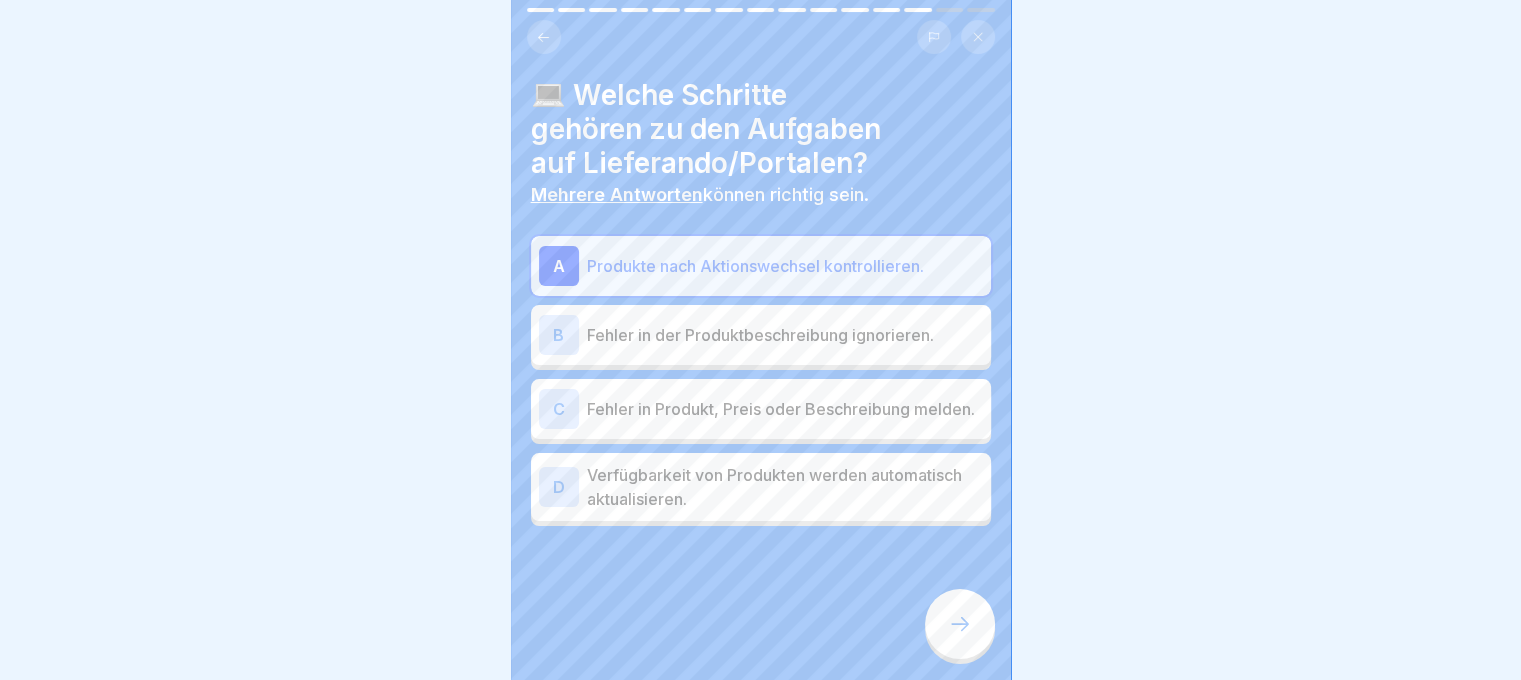 click on "Fehler in Produkt, Preis oder Beschreibung melden." at bounding box center [785, 409] 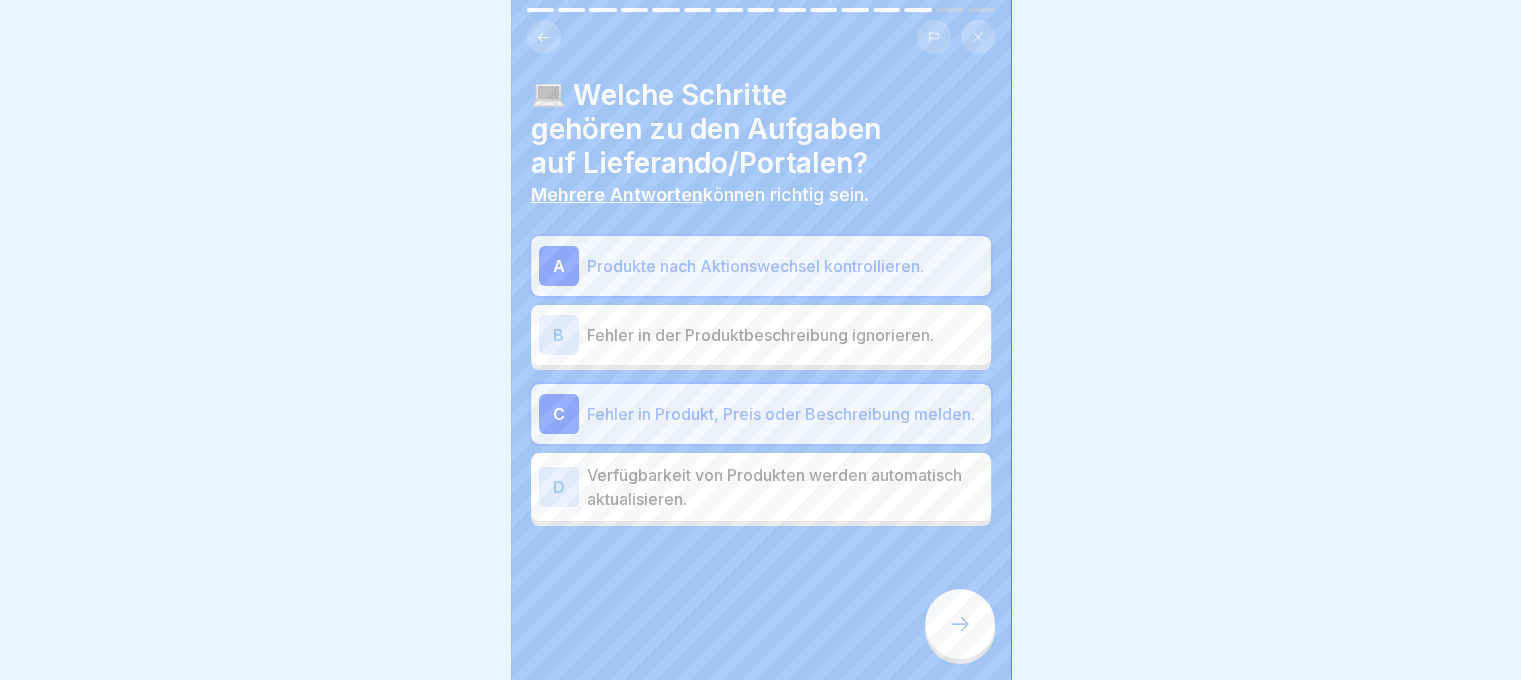 click at bounding box center [960, 624] 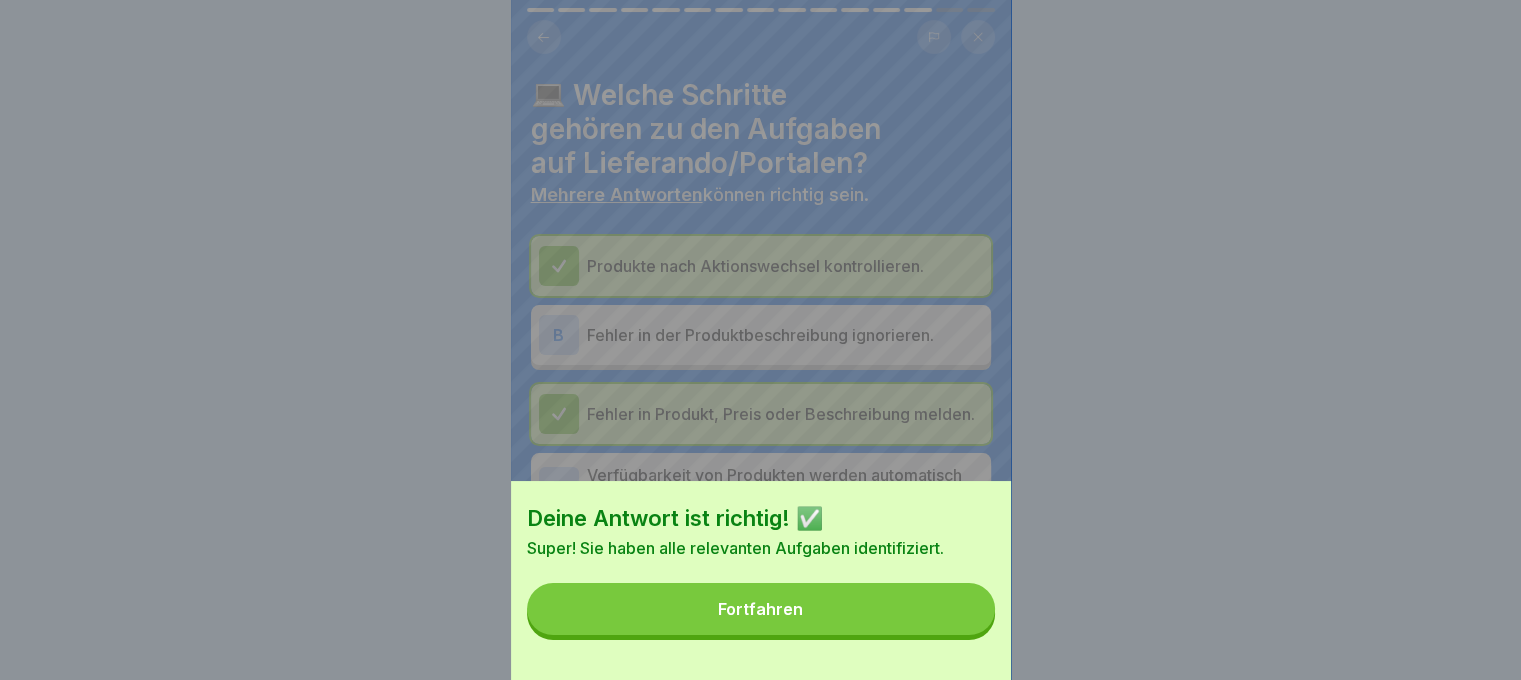 click on "Fortfahren" at bounding box center [761, 609] 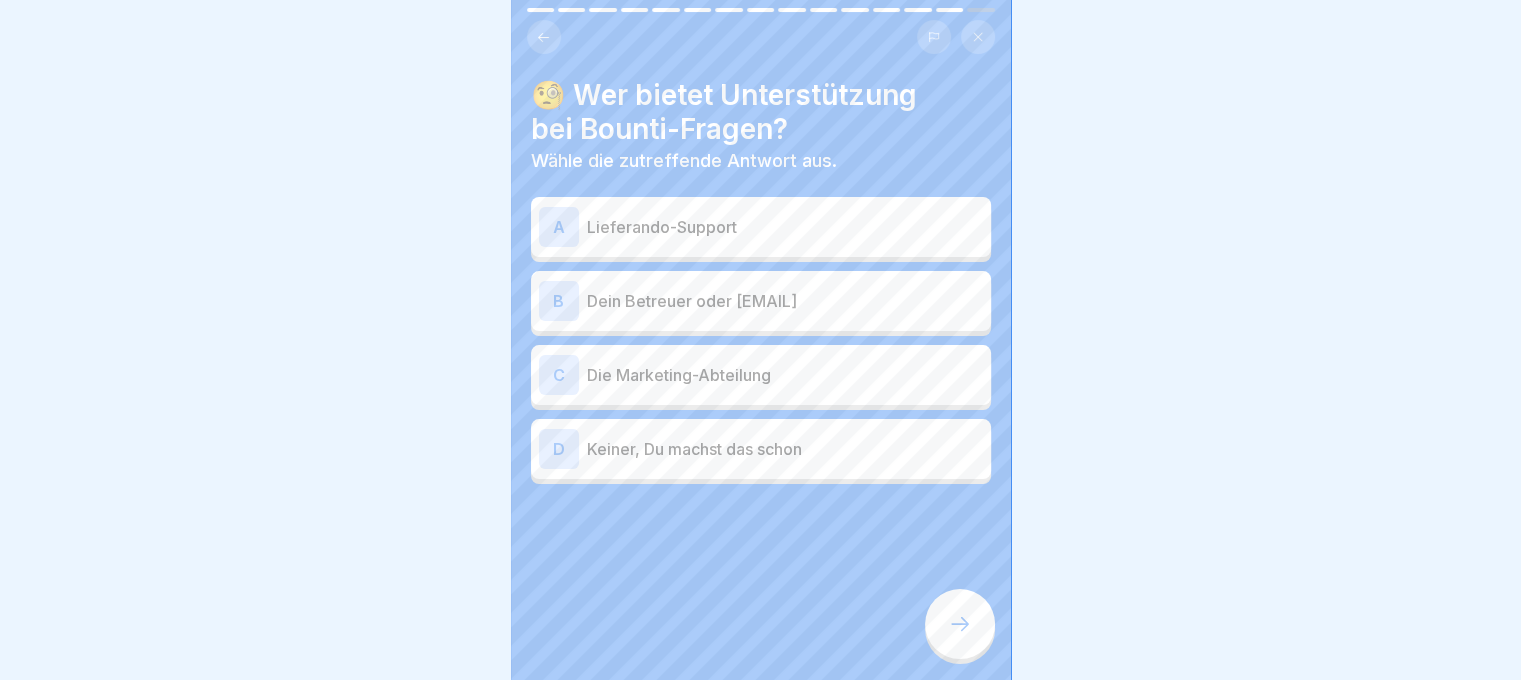 click on "Dein Betreuer oder [EMAIL]" at bounding box center [785, 301] 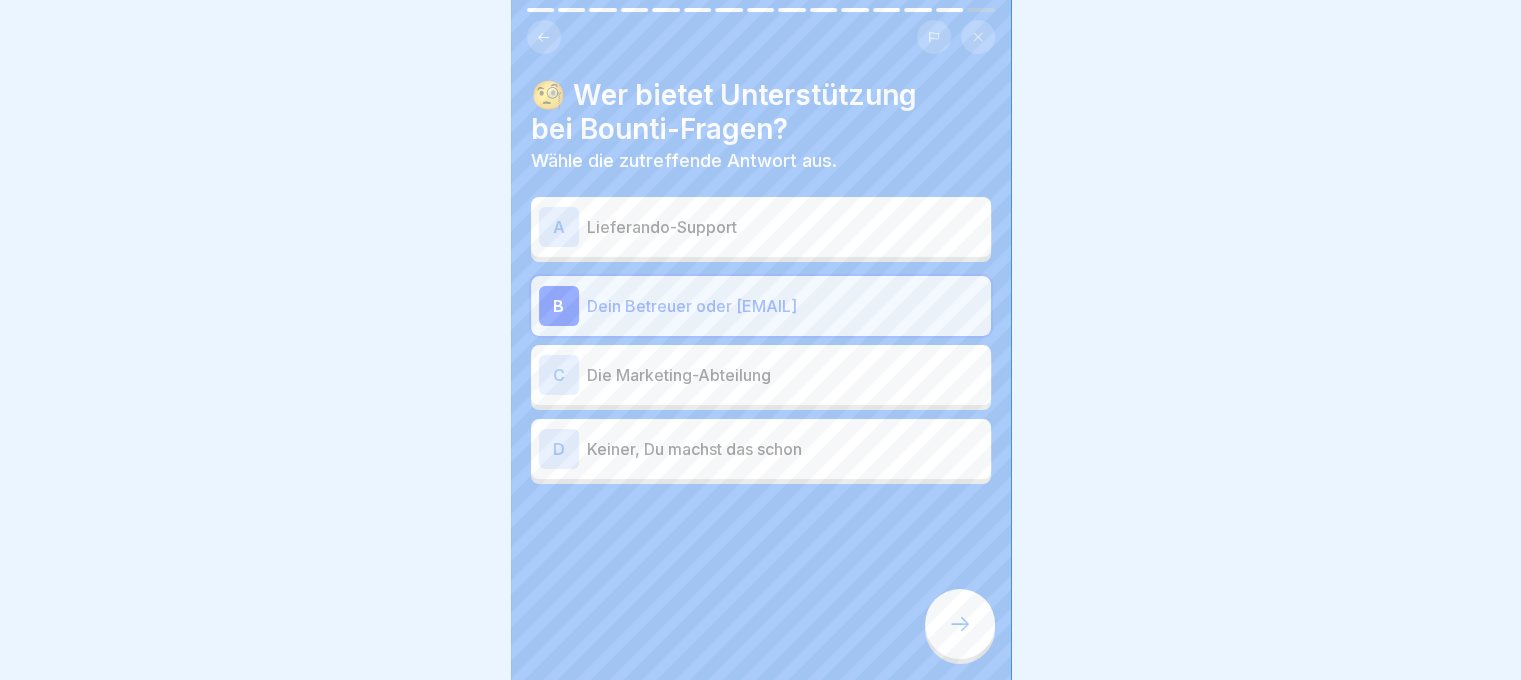 click at bounding box center [960, 624] 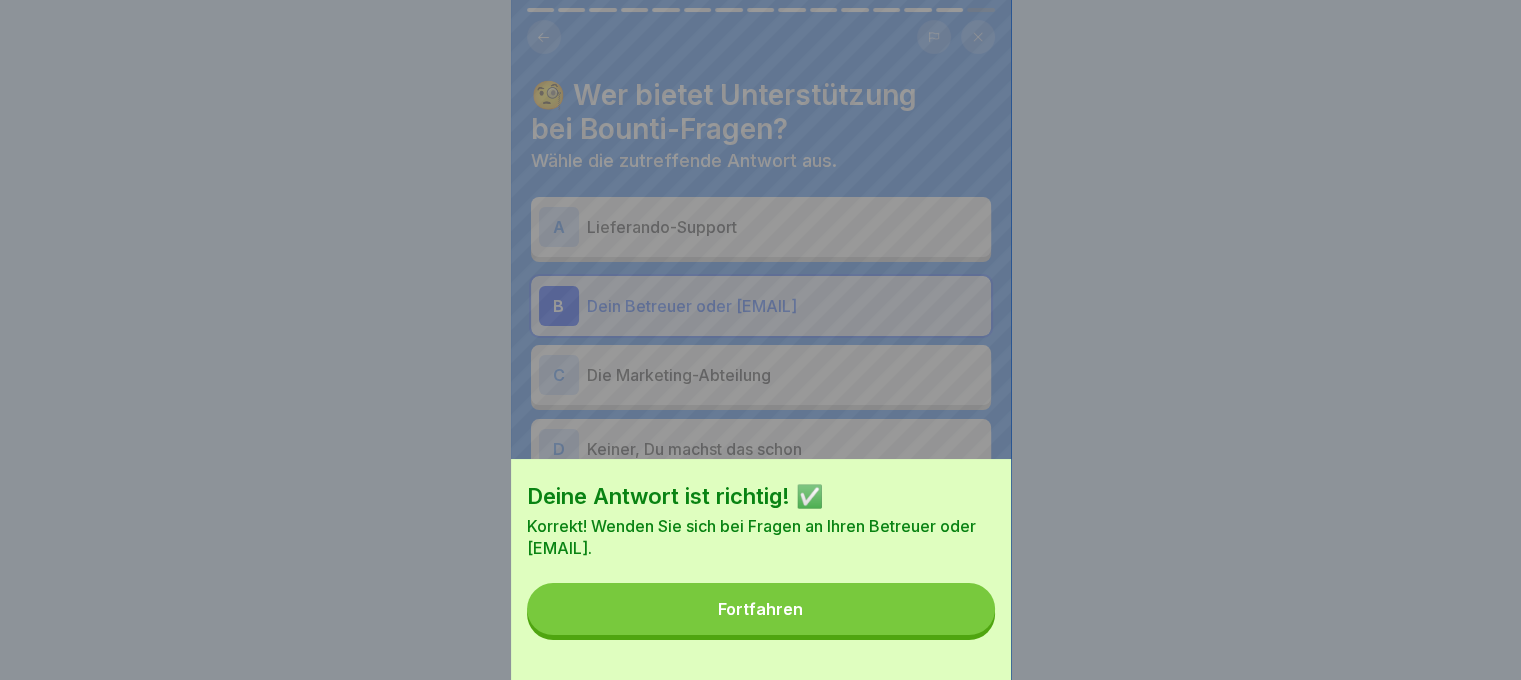 click on "Fortfahren" at bounding box center [761, 609] 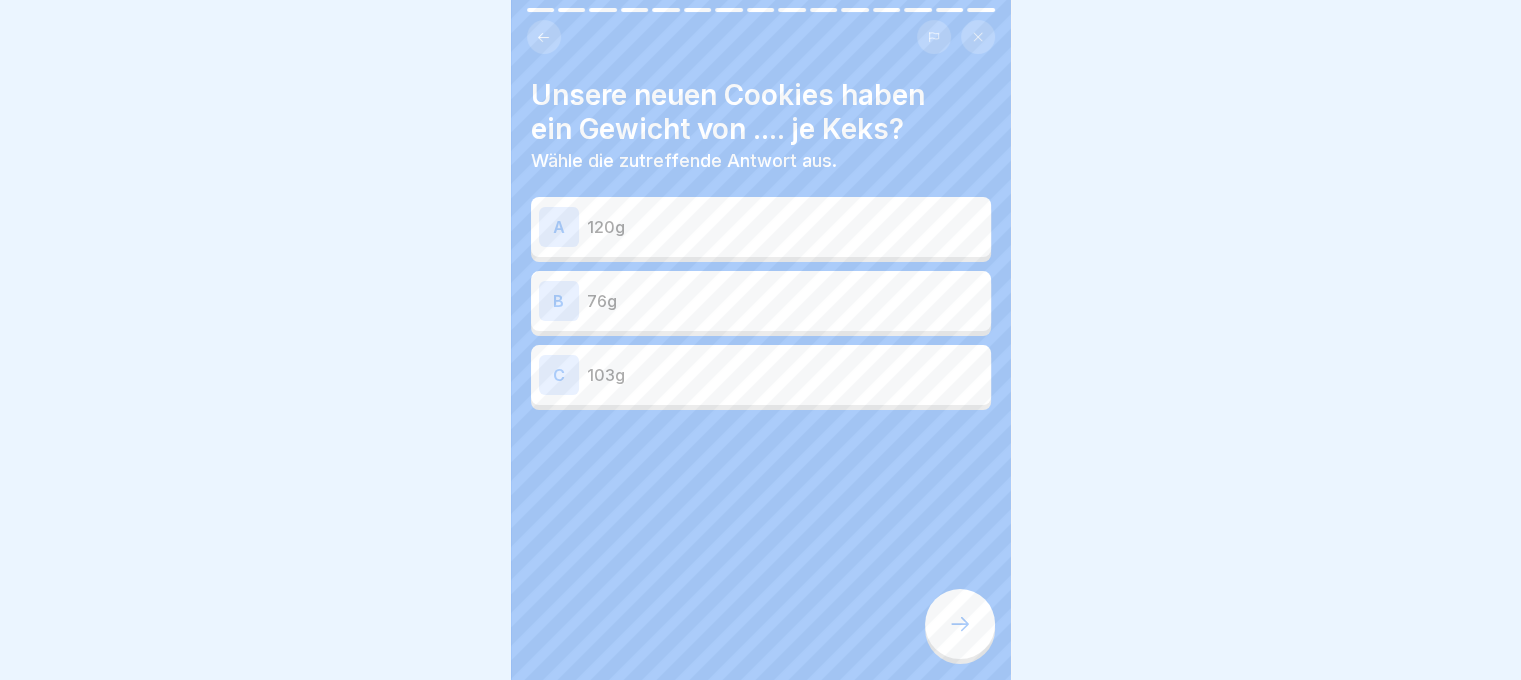 click on "103g" at bounding box center (785, 375) 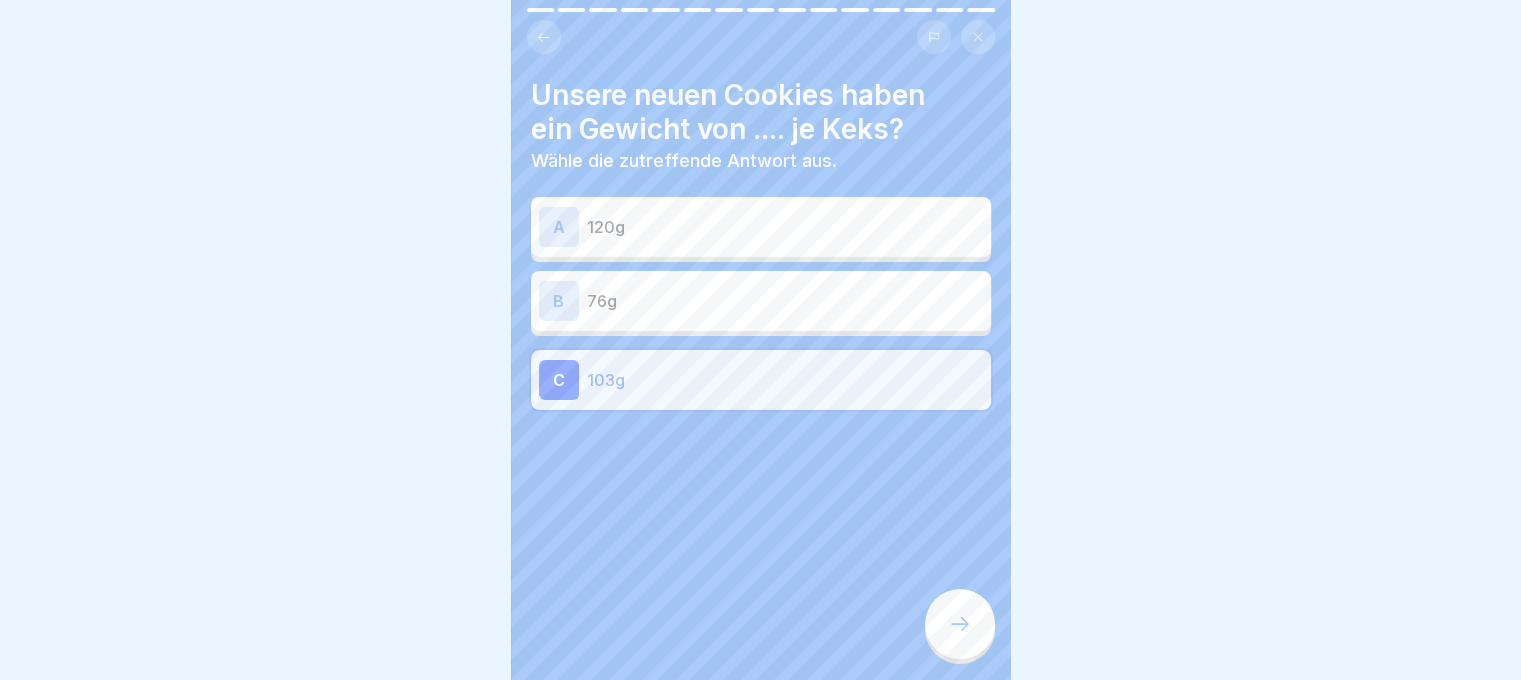 click at bounding box center [960, 624] 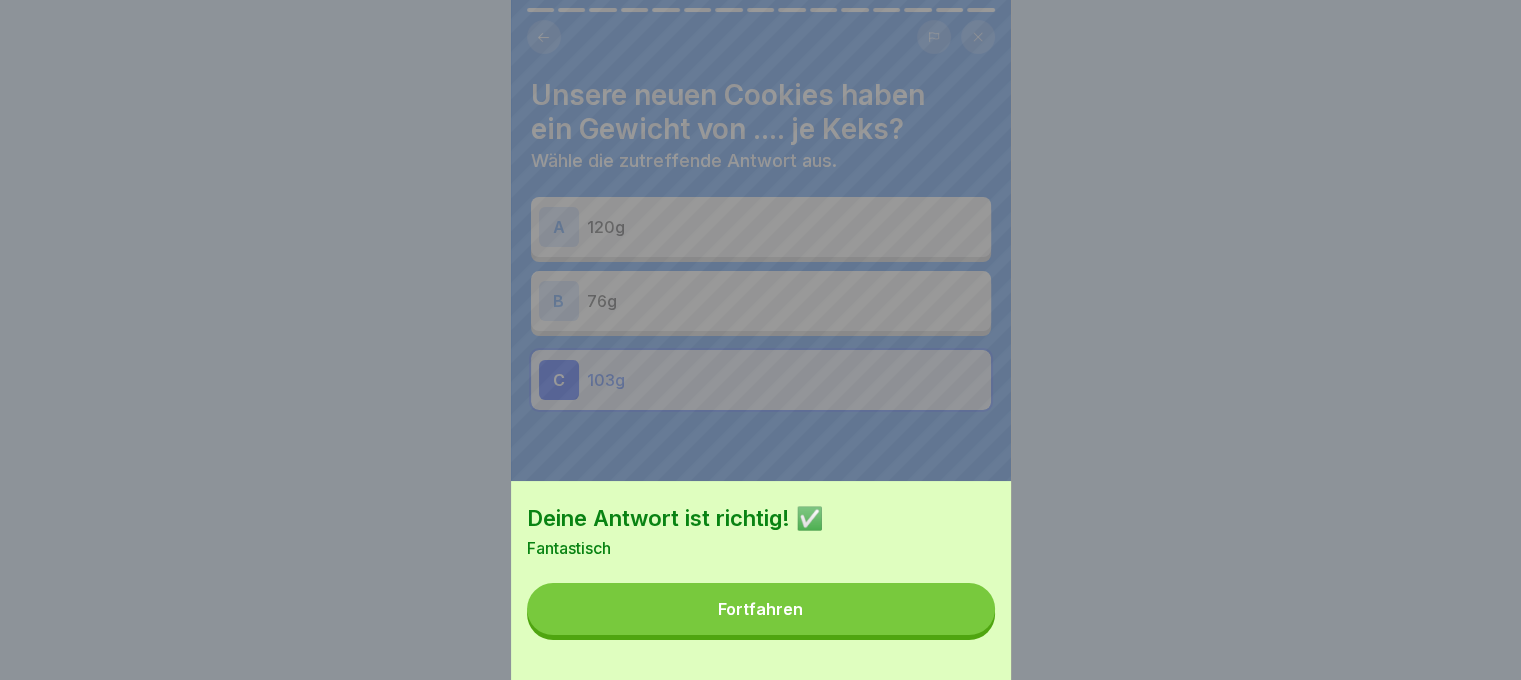 click on "Fortfahren" at bounding box center [761, 609] 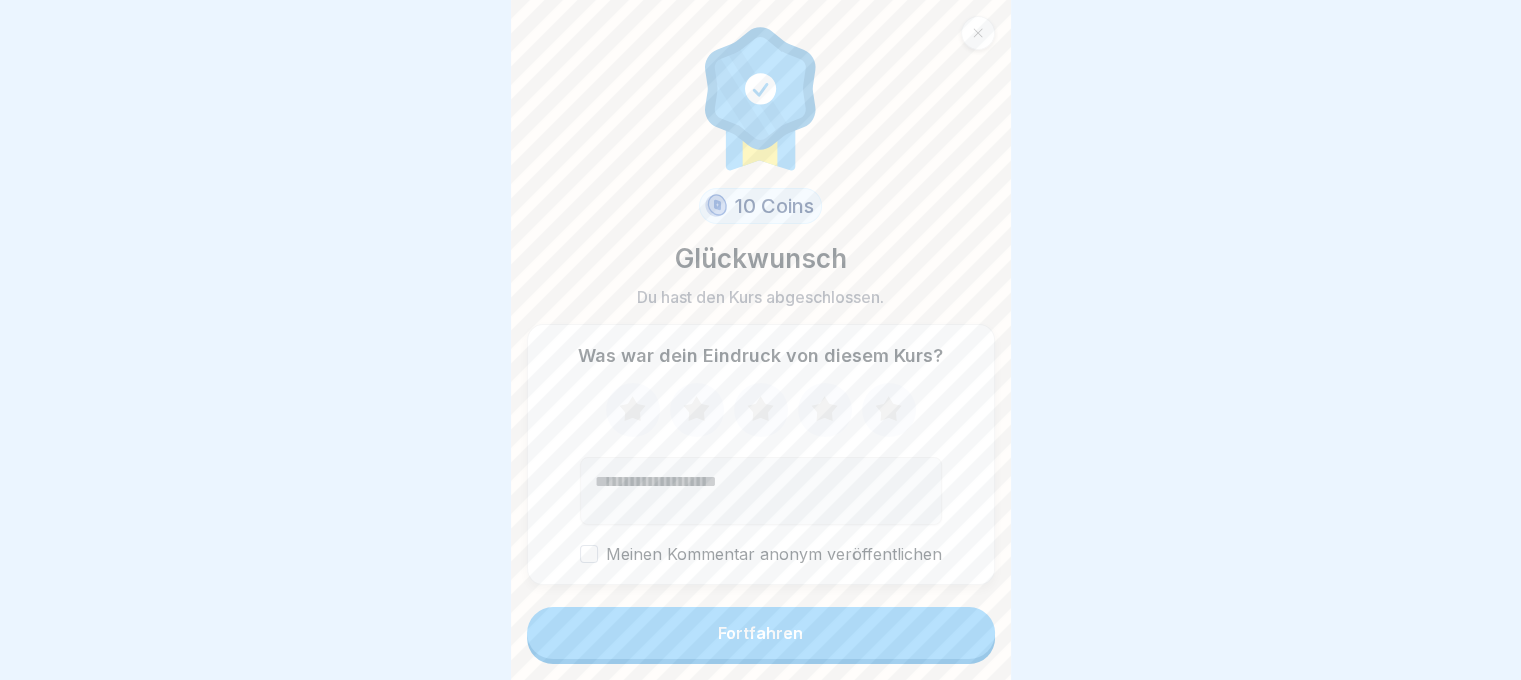 click on "Fortfahren" at bounding box center [761, 633] 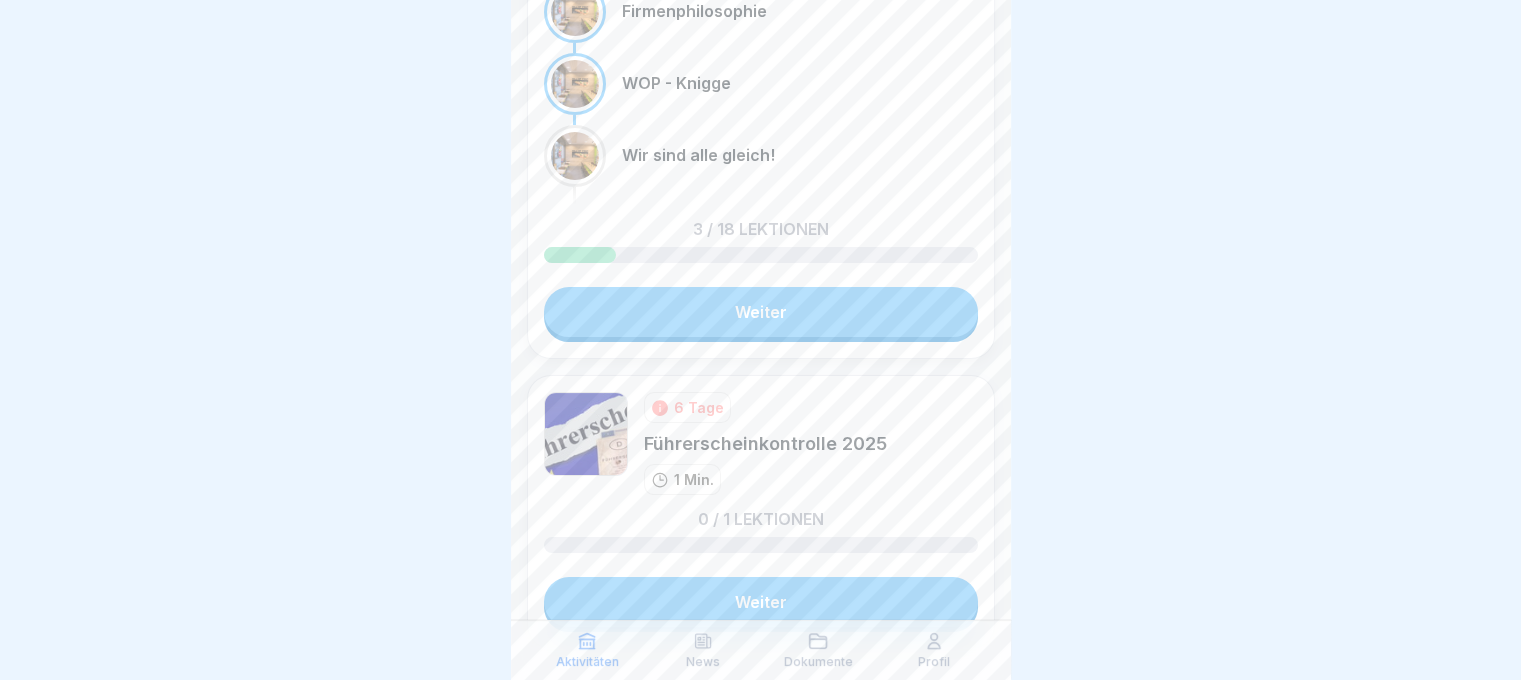 scroll, scrollTop: 284, scrollLeft: 0, axis: vertical 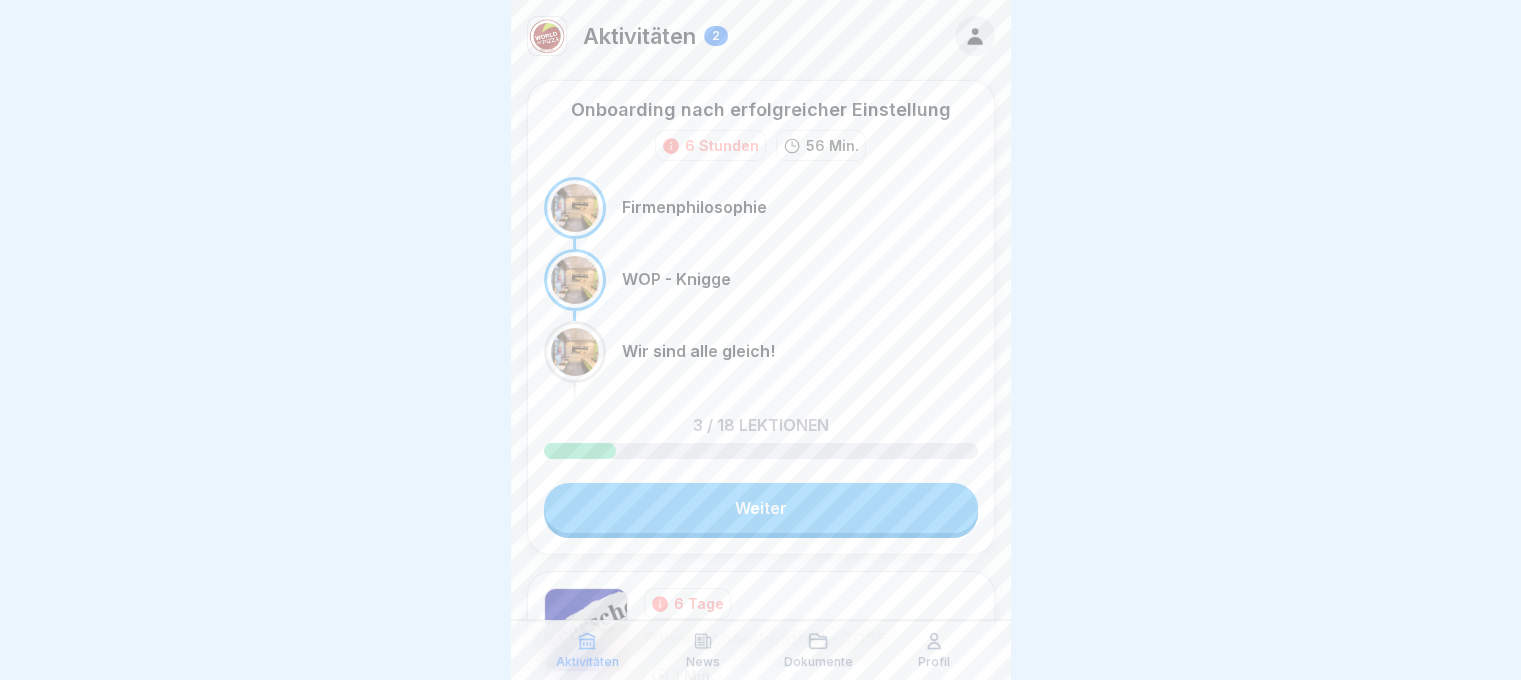 click on "Weiter" at bounding box center (761, 508) 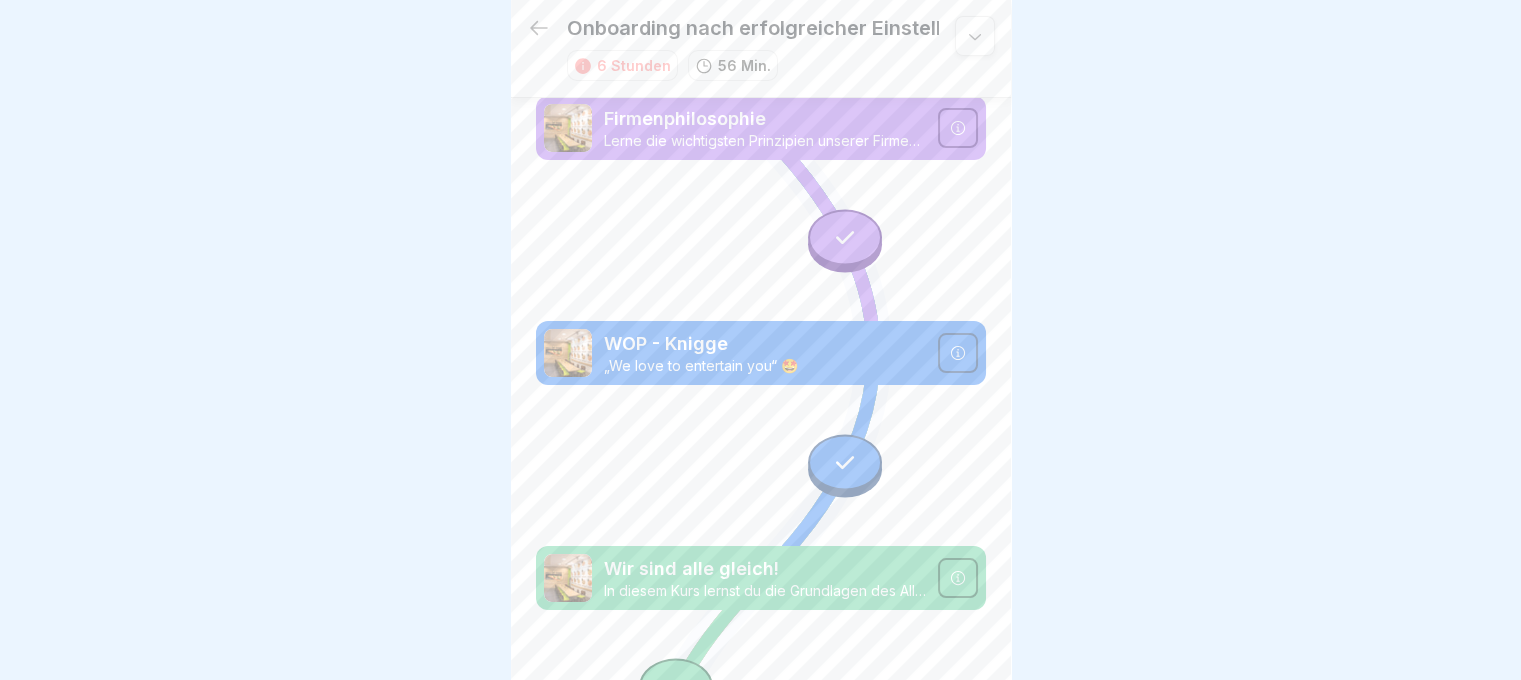 scroll, scrollTop: 7, scrollLeft: 0, axis: vertical 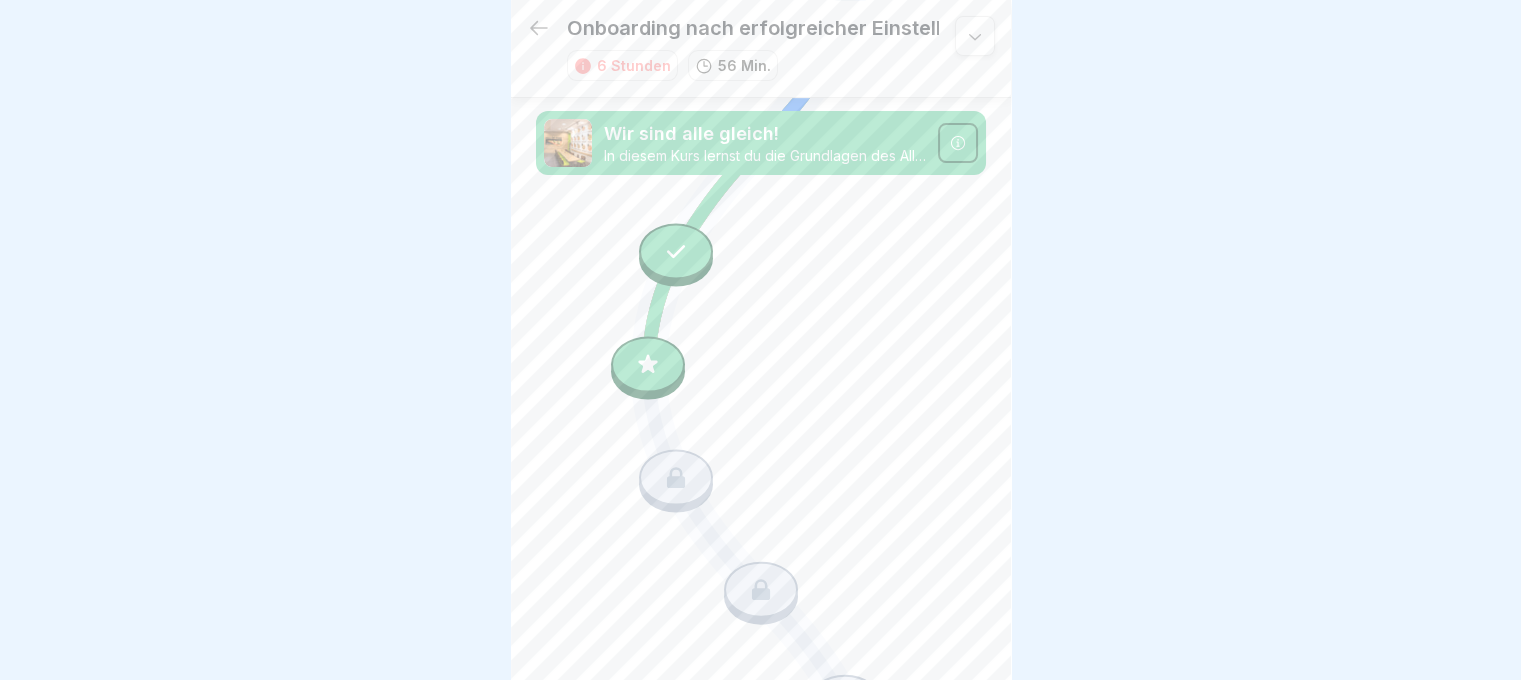 click at bounding box center (648, 365) 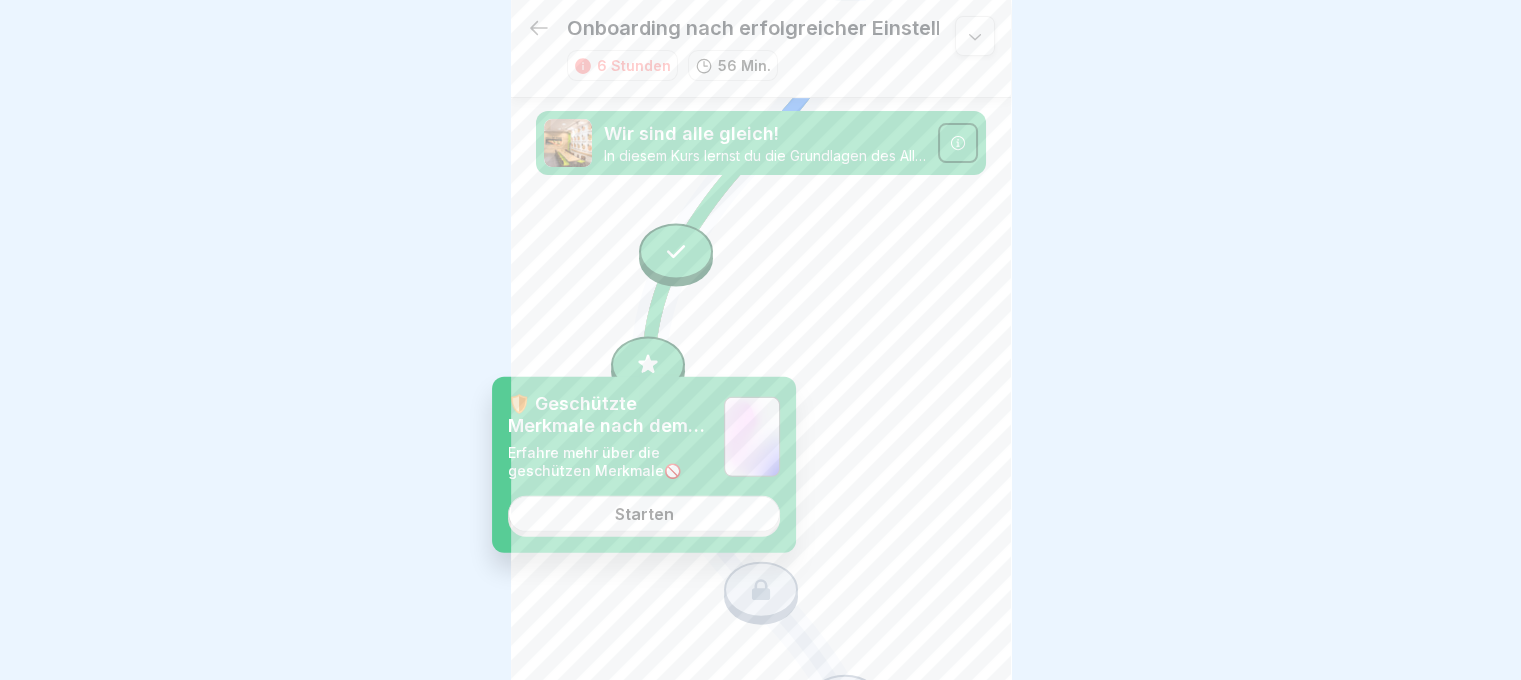 click at bounding box center (676, 252) 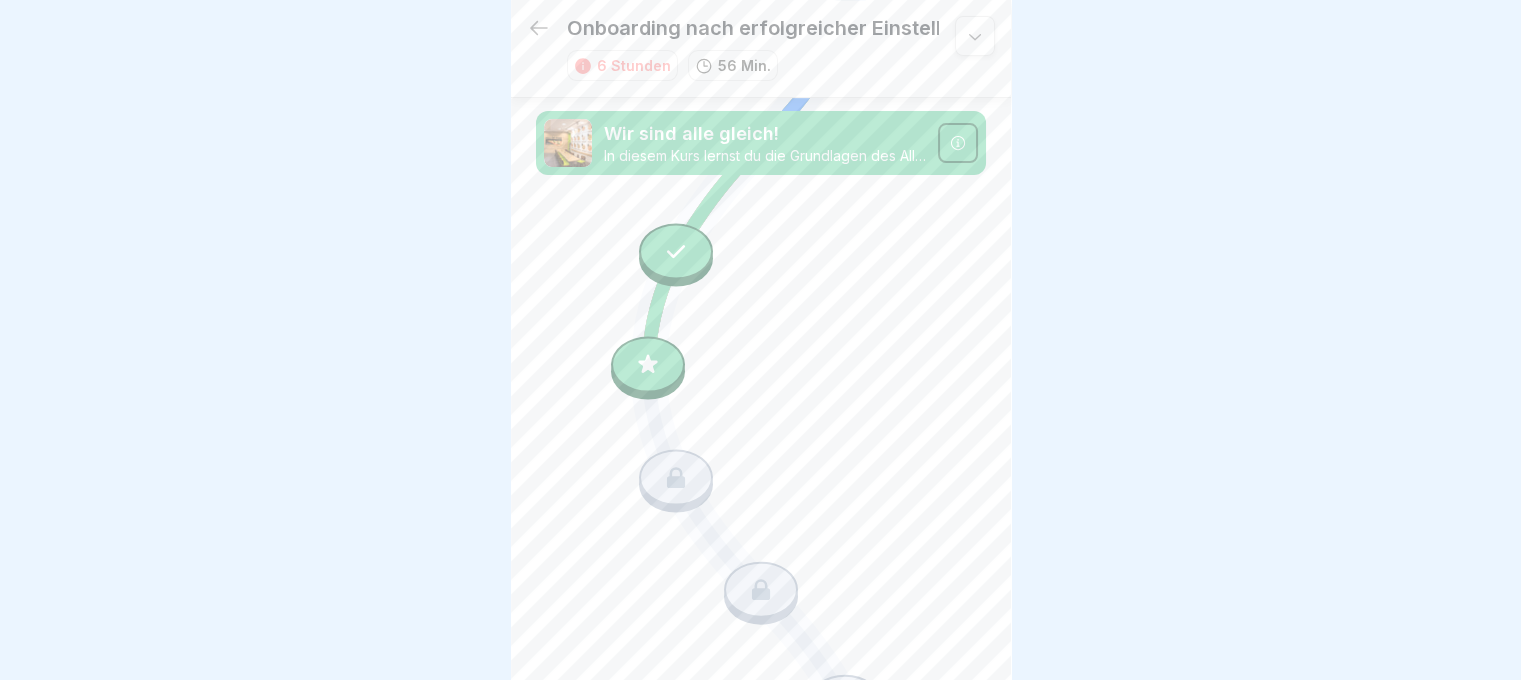 click 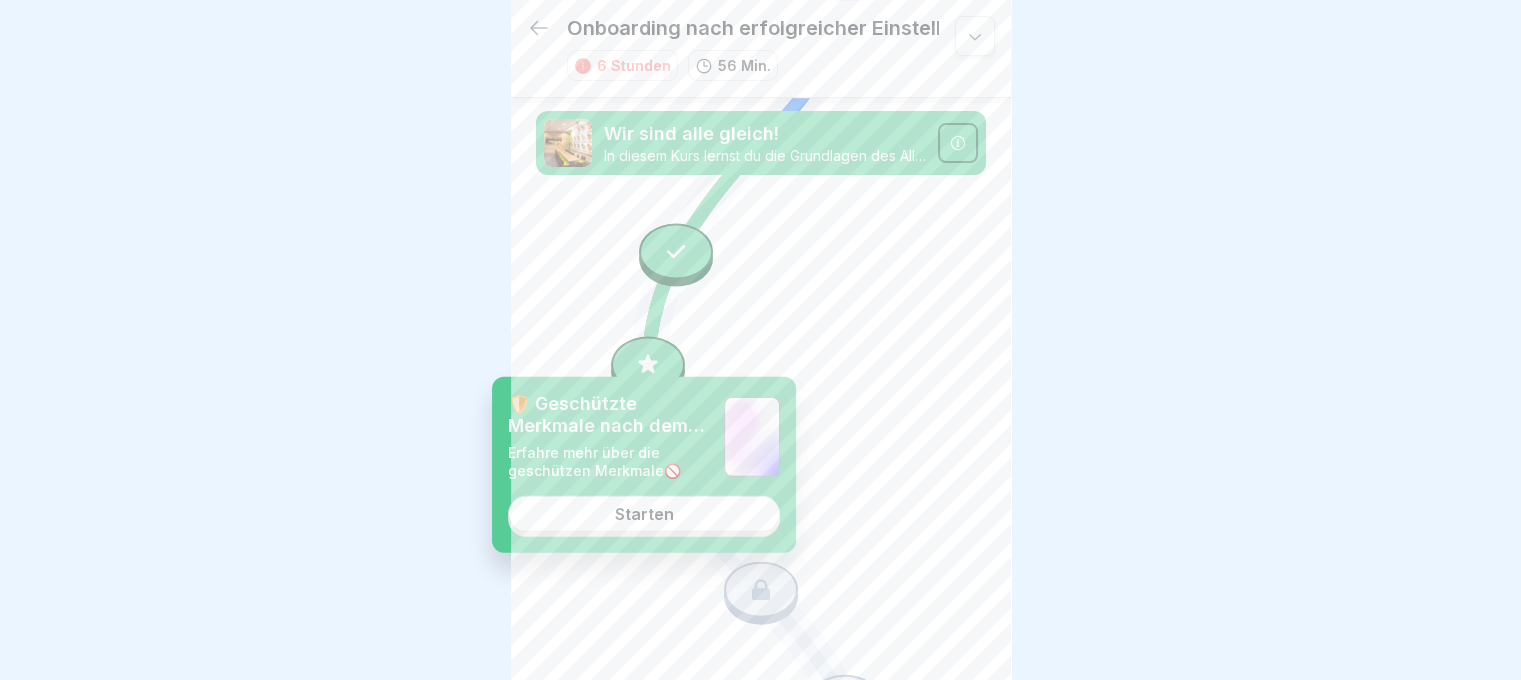 click on "Starten" at bounding box center (644, 514) 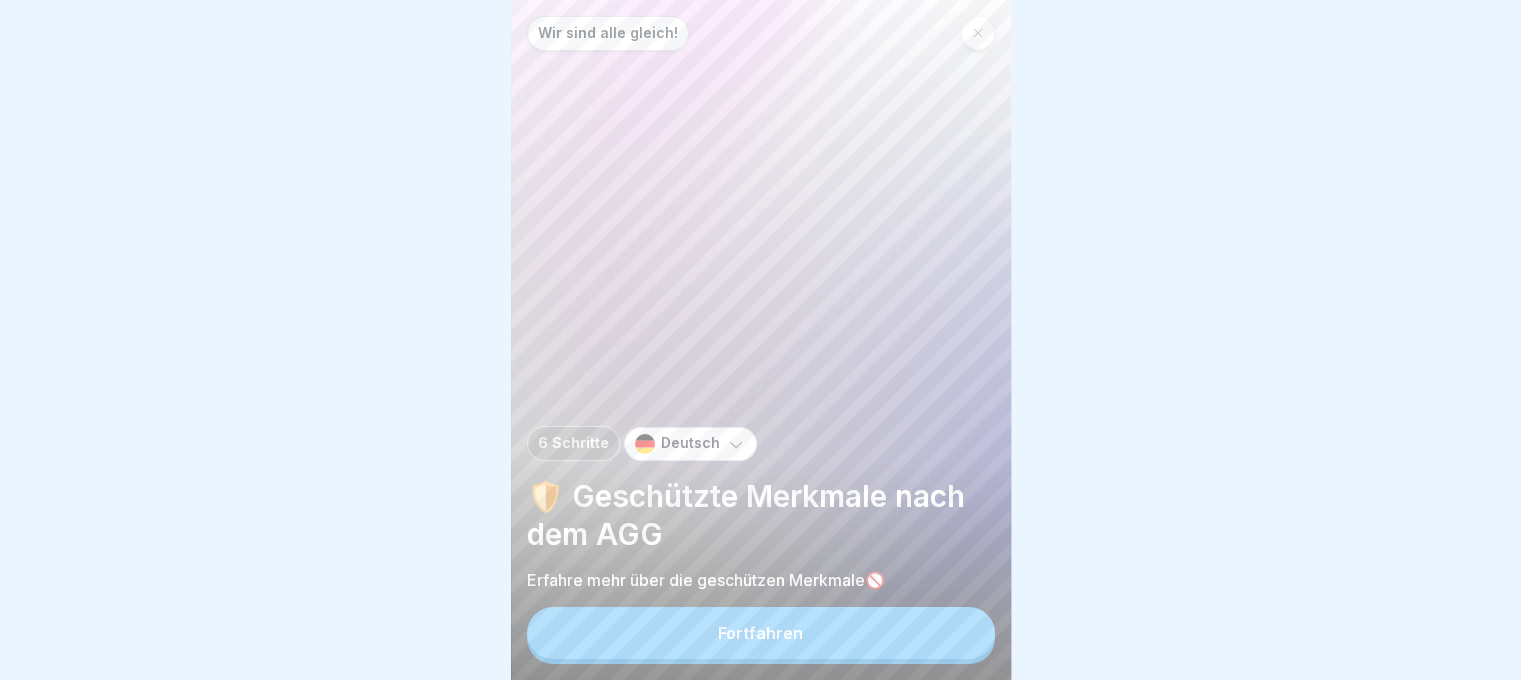 scroll, scrollTop: 0, scrollLeft: 0, axis: both 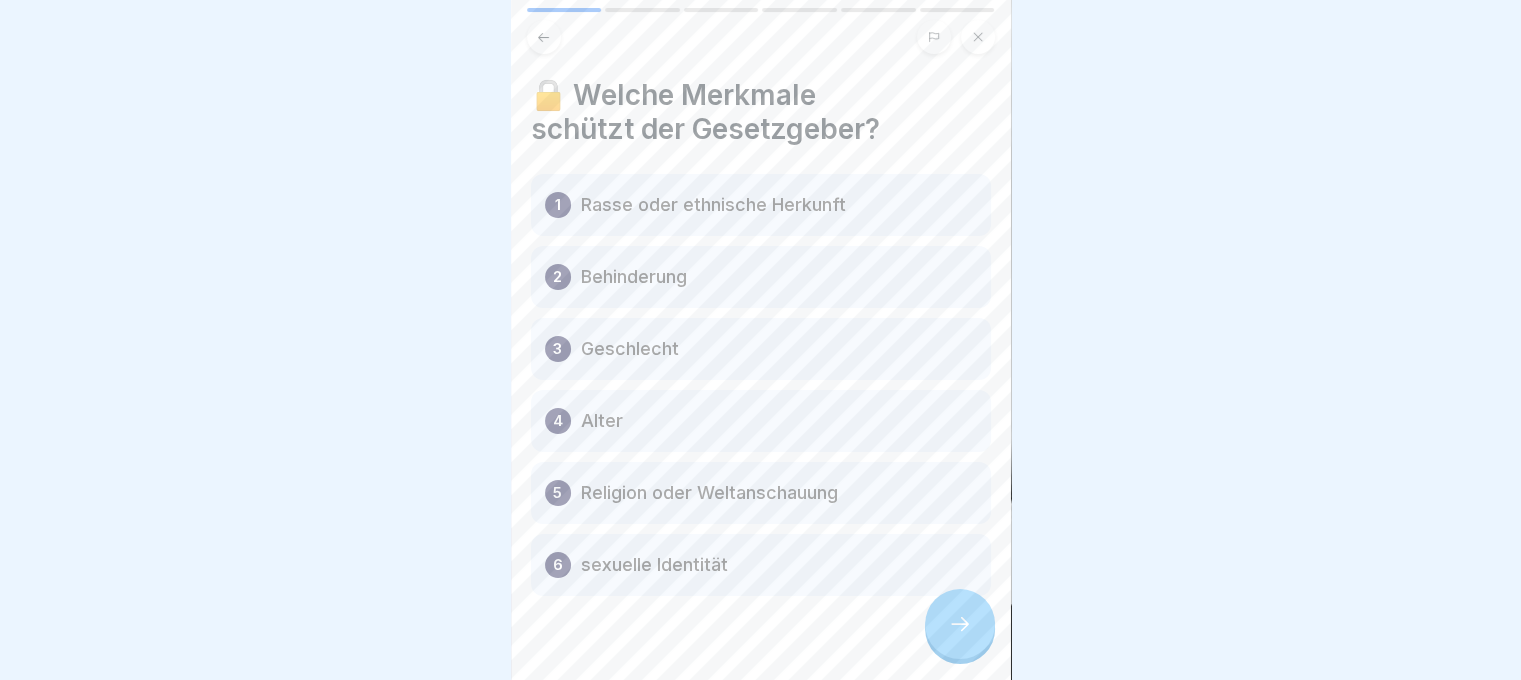 click at bounding box center (761, 656) 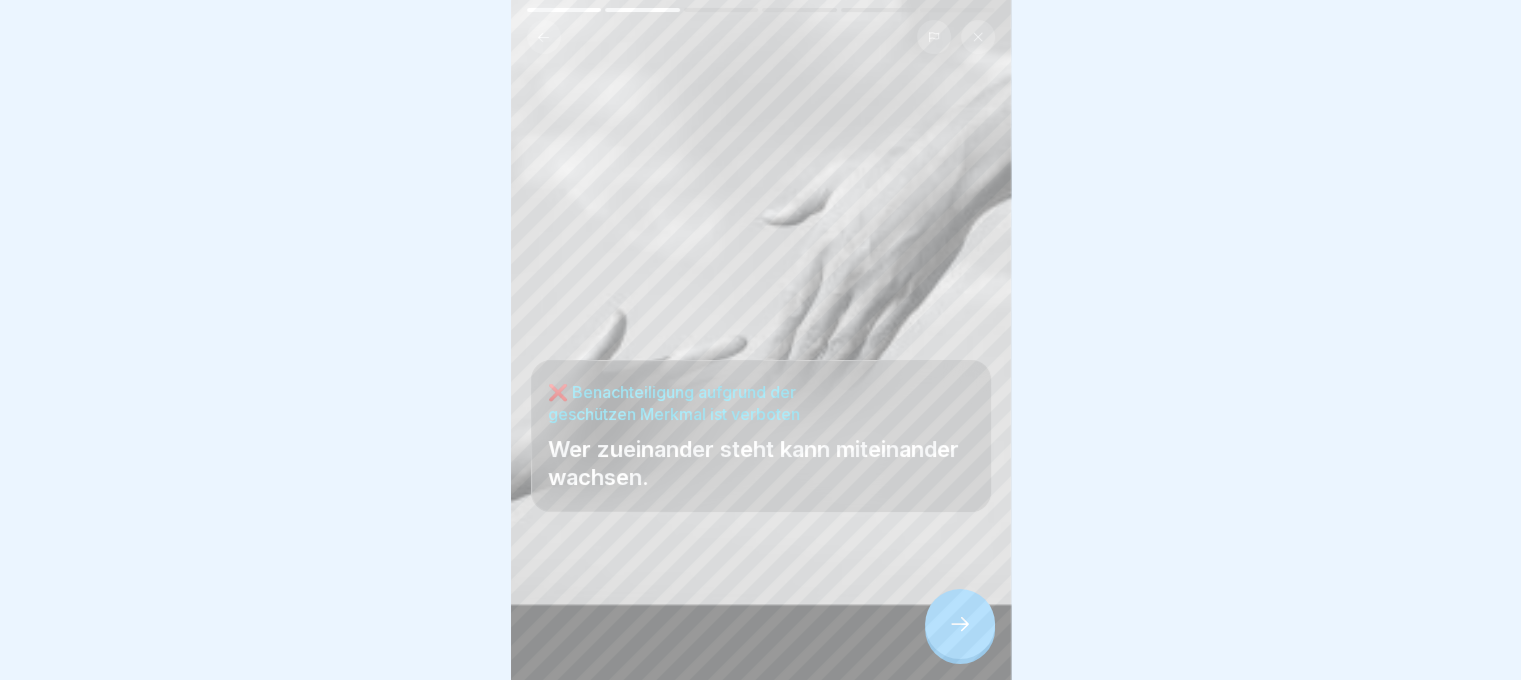 click 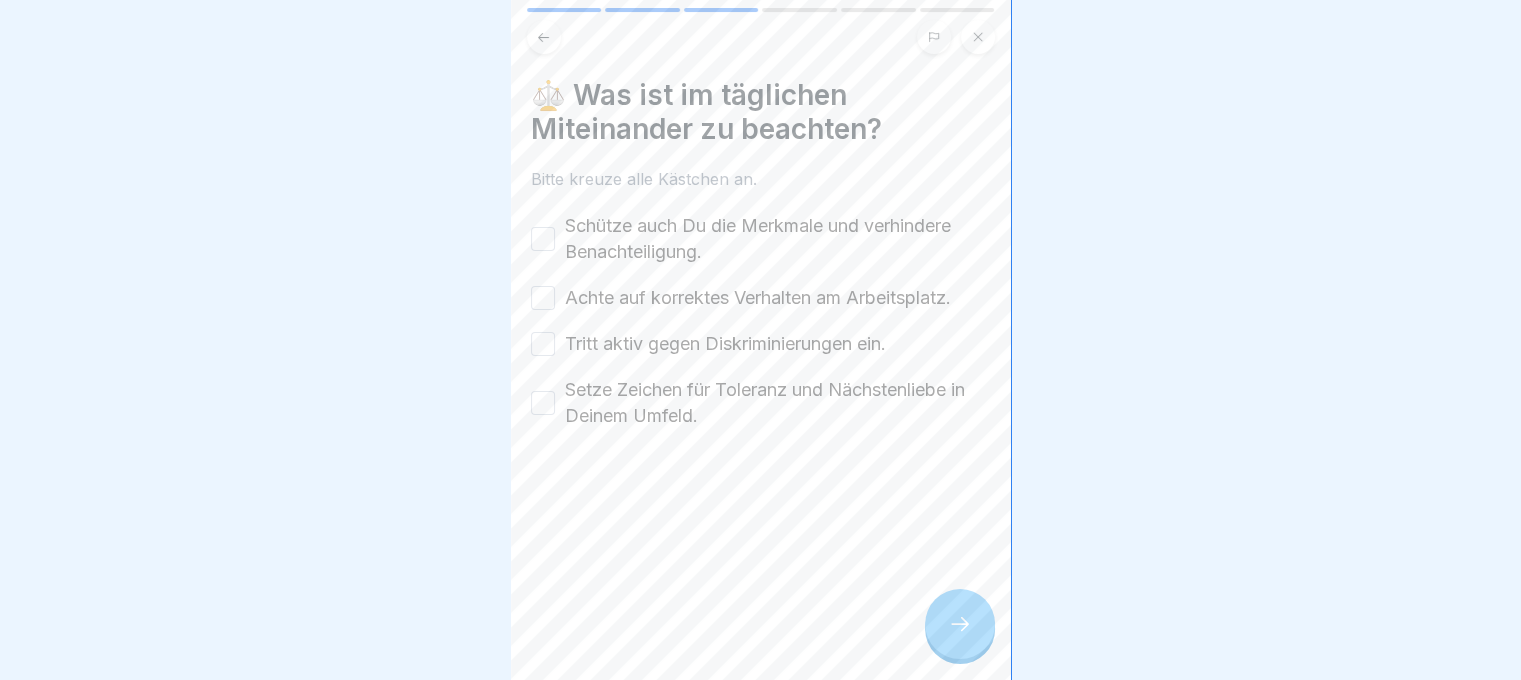 click 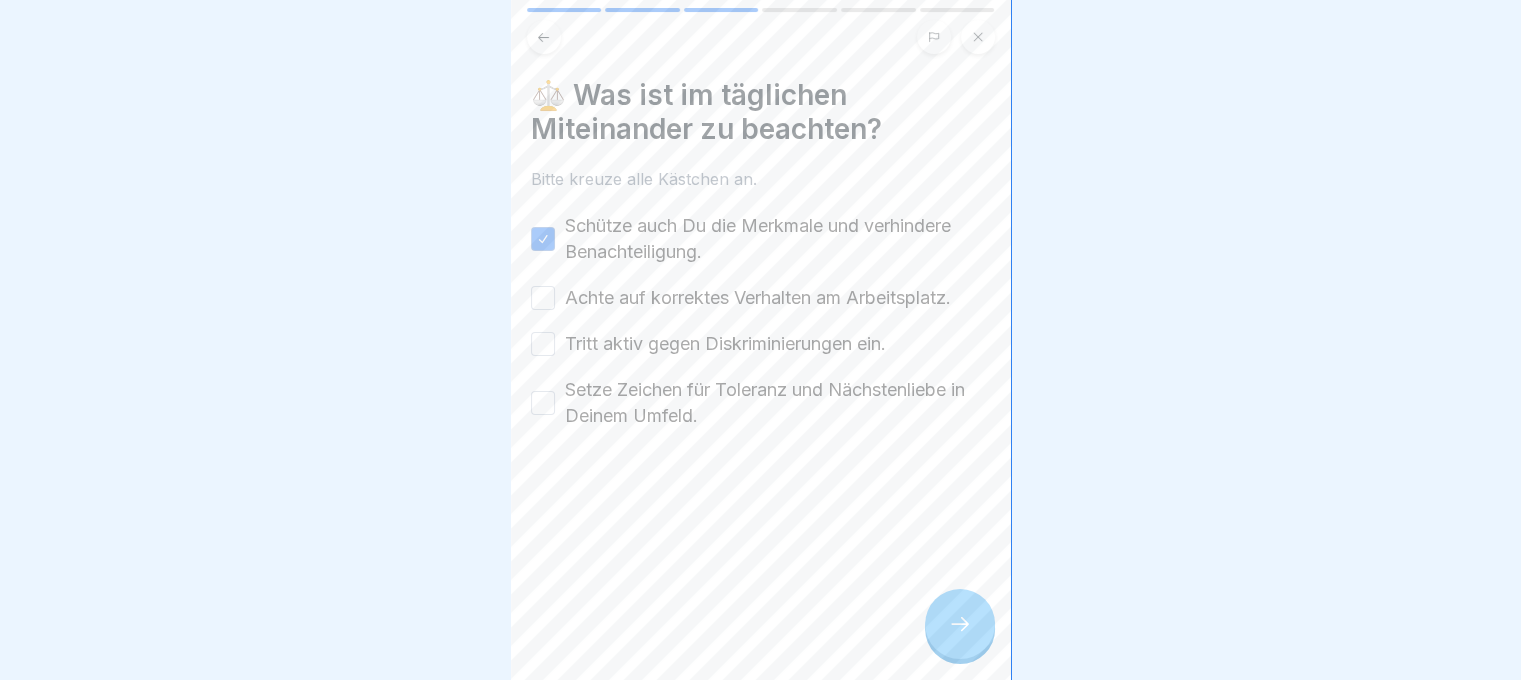 click at bounding box center (960, 624) 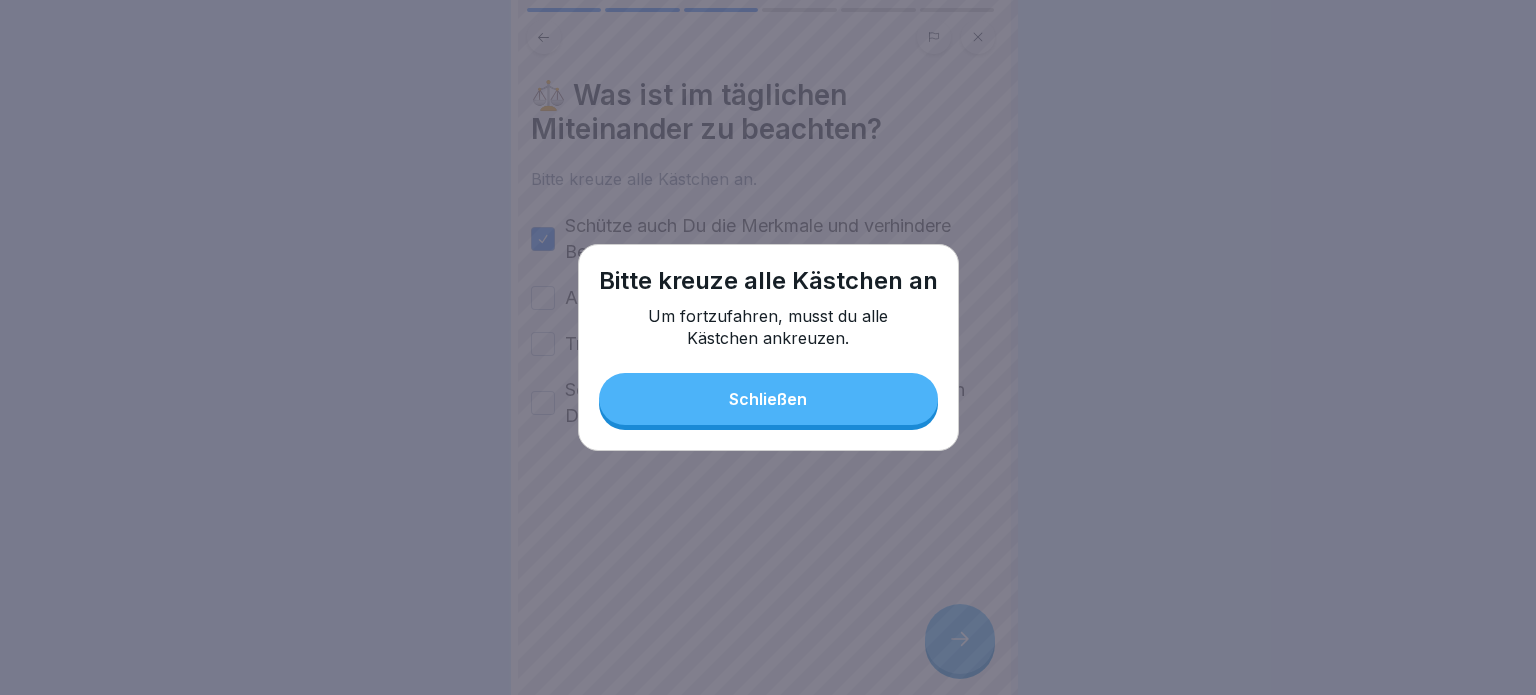click on "Schließen" at bounding box center [768, 399] 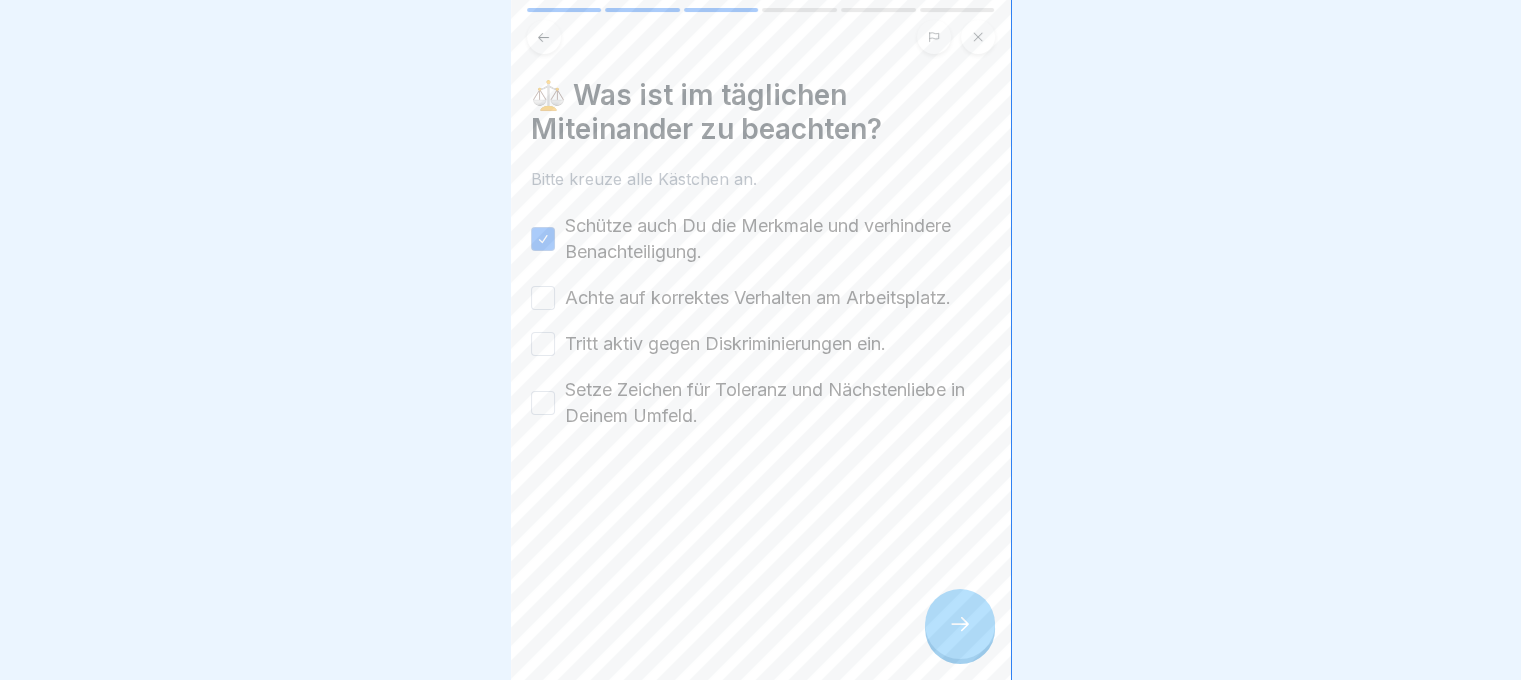click on "Schütze auch Du die  Merkmale und verhindere Benachteiligung." at bounding box center [778, 239] 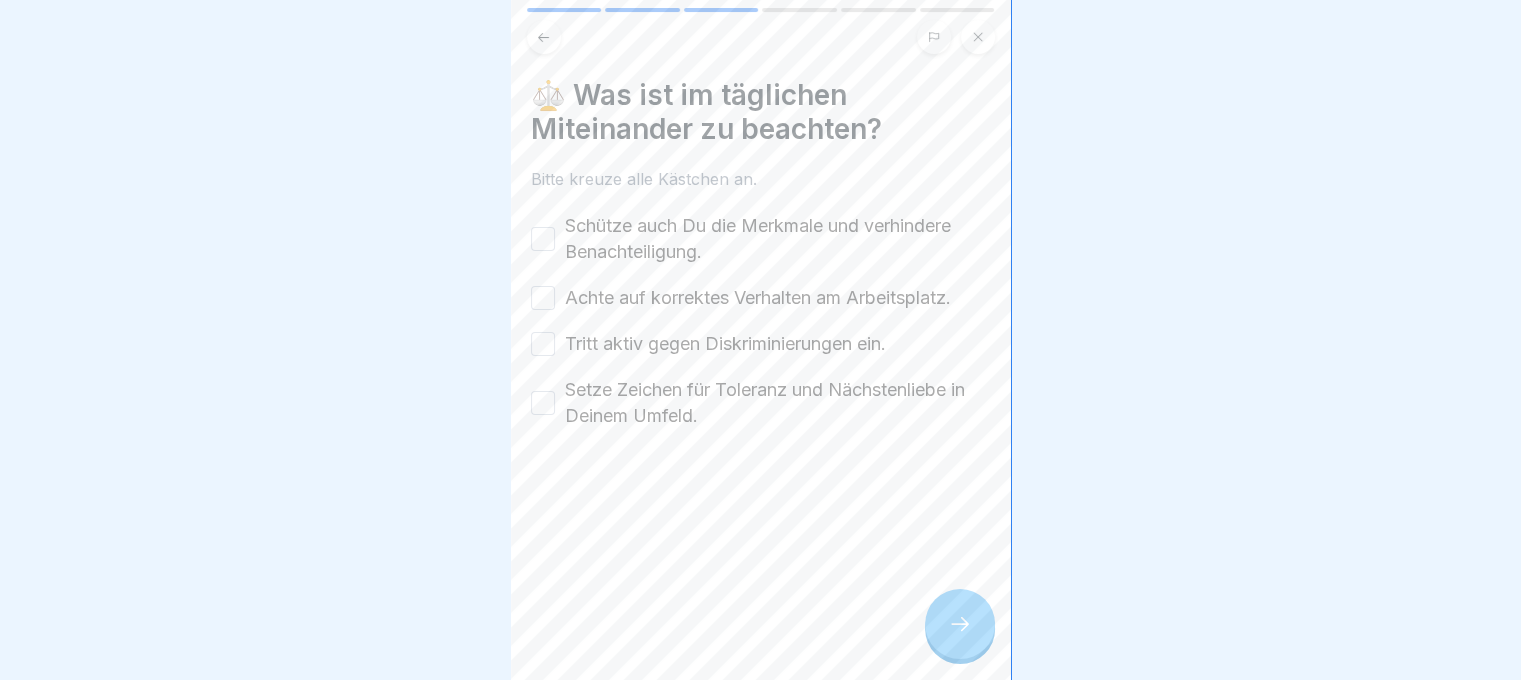 click on "Achte auf korrektes Verhalten am Arbeitsplatz." at bounding box center [758, 298] 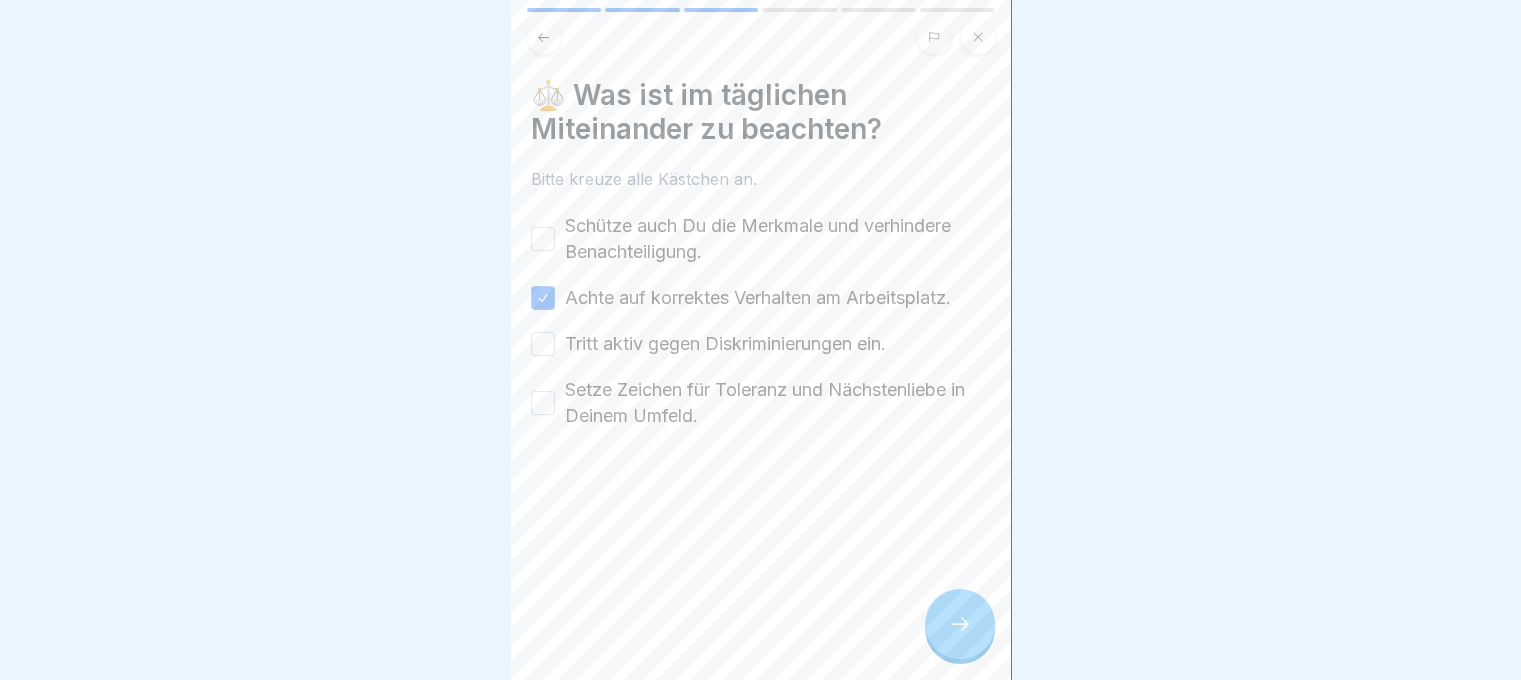 click on "Tritt aktiv gegen Diskriminierungen ein." at bounding box center (725, 344) 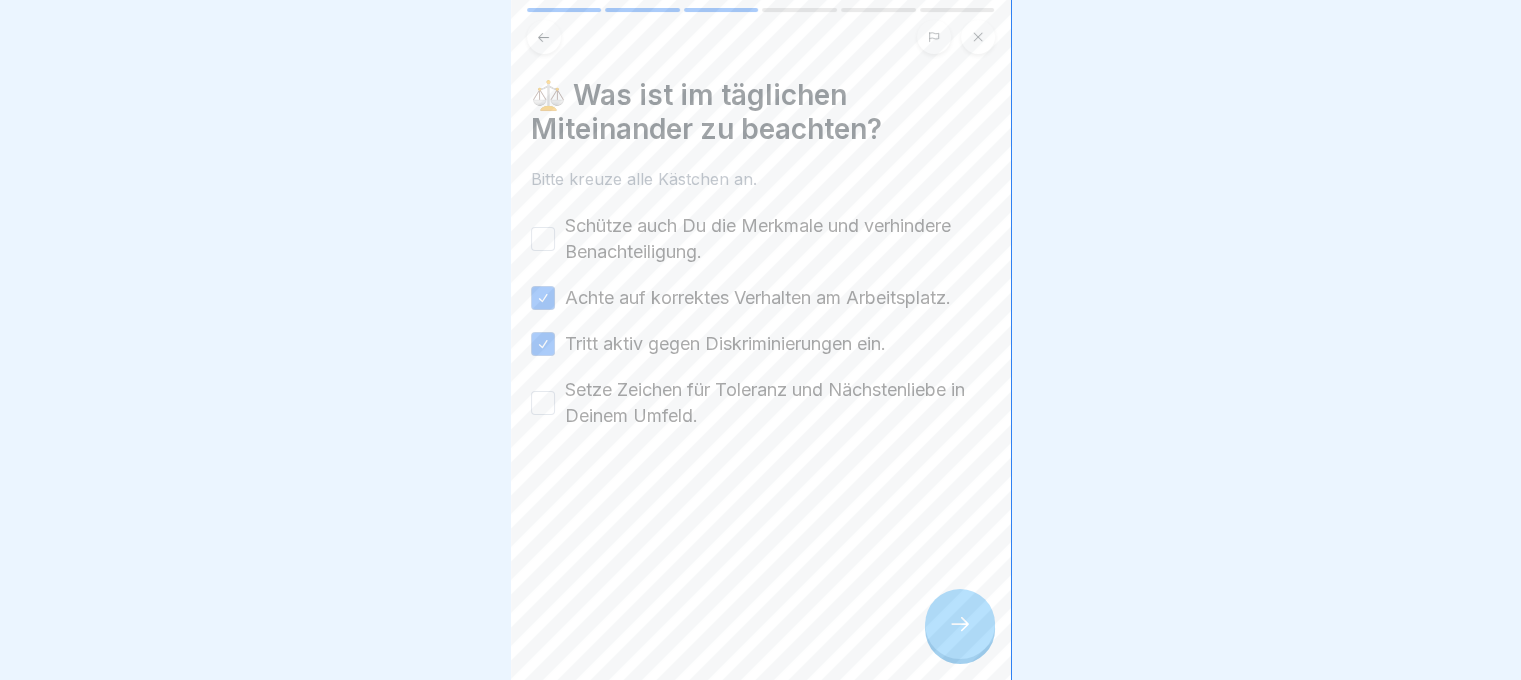 click on "Setze Zeichen für Toleranz und Nächstenliebe in Deinem Umfeld." at bounding box center [778, 403] 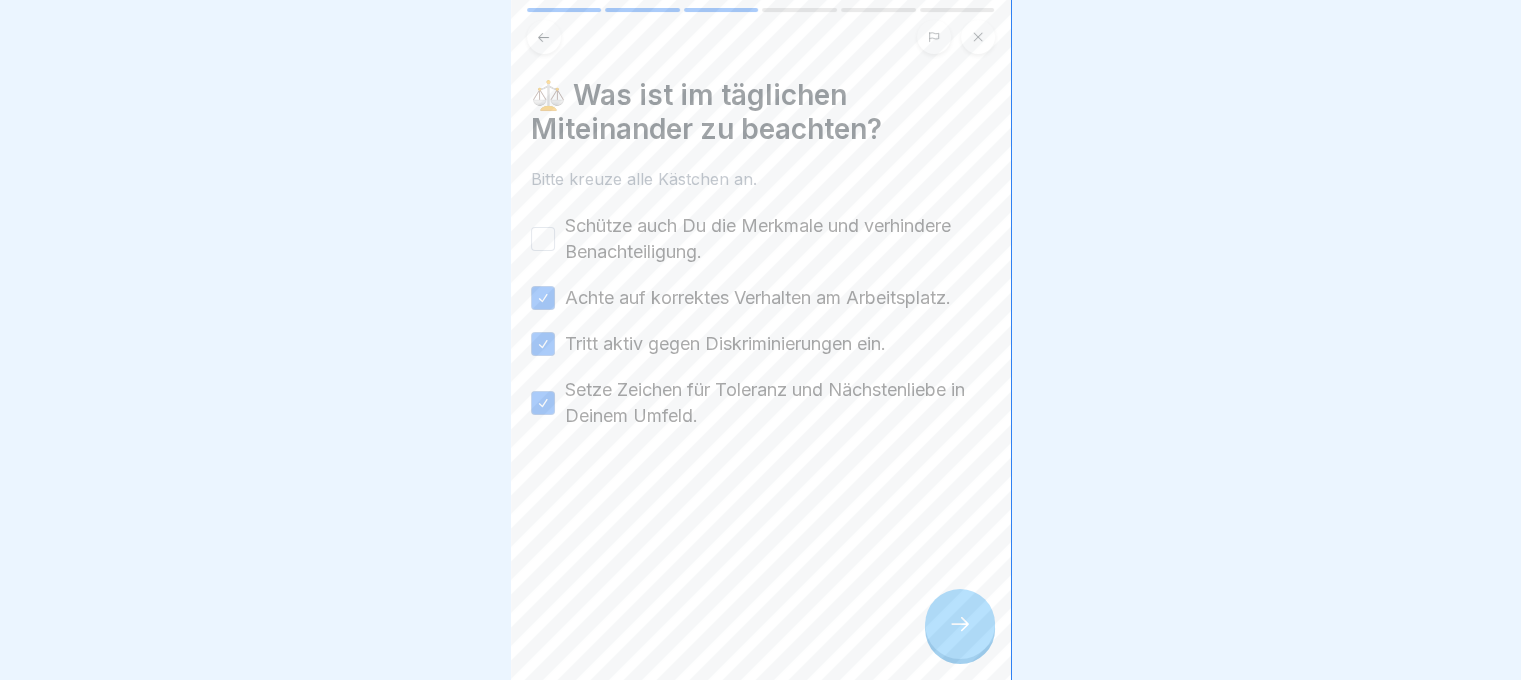 click on "Schütze auch Du die  Merkmale und verhindere Benachteiligung." at bounding box center [778, 239] 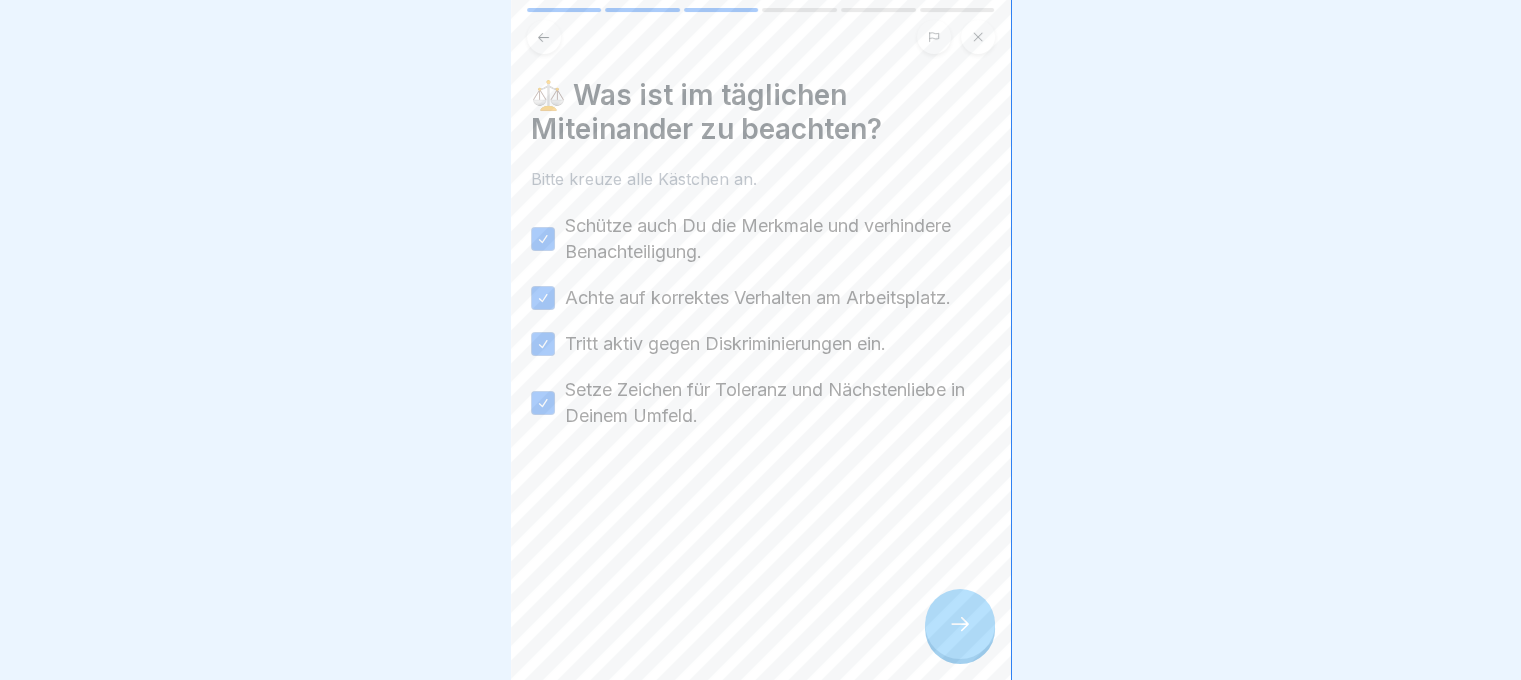 click at bounding box center [960, 624] 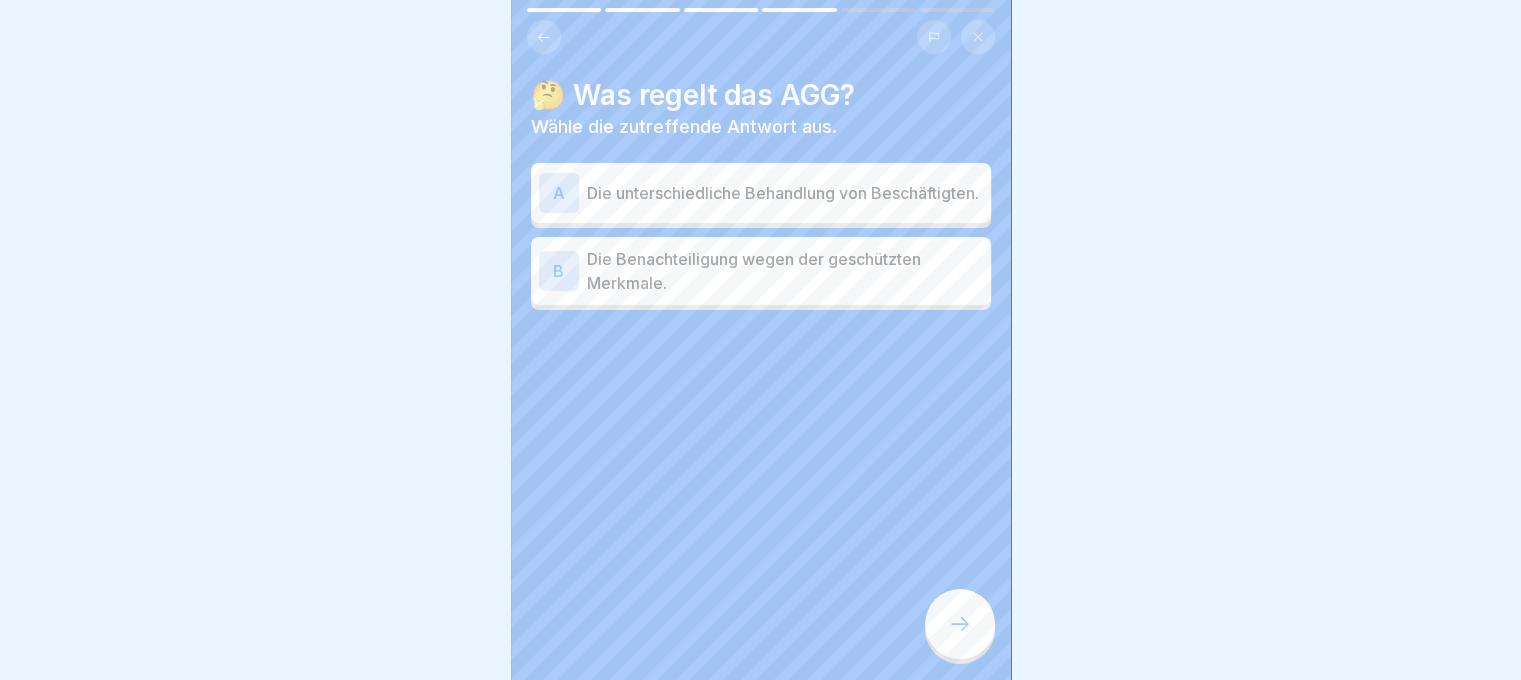 click at bounding box center [960, 624] 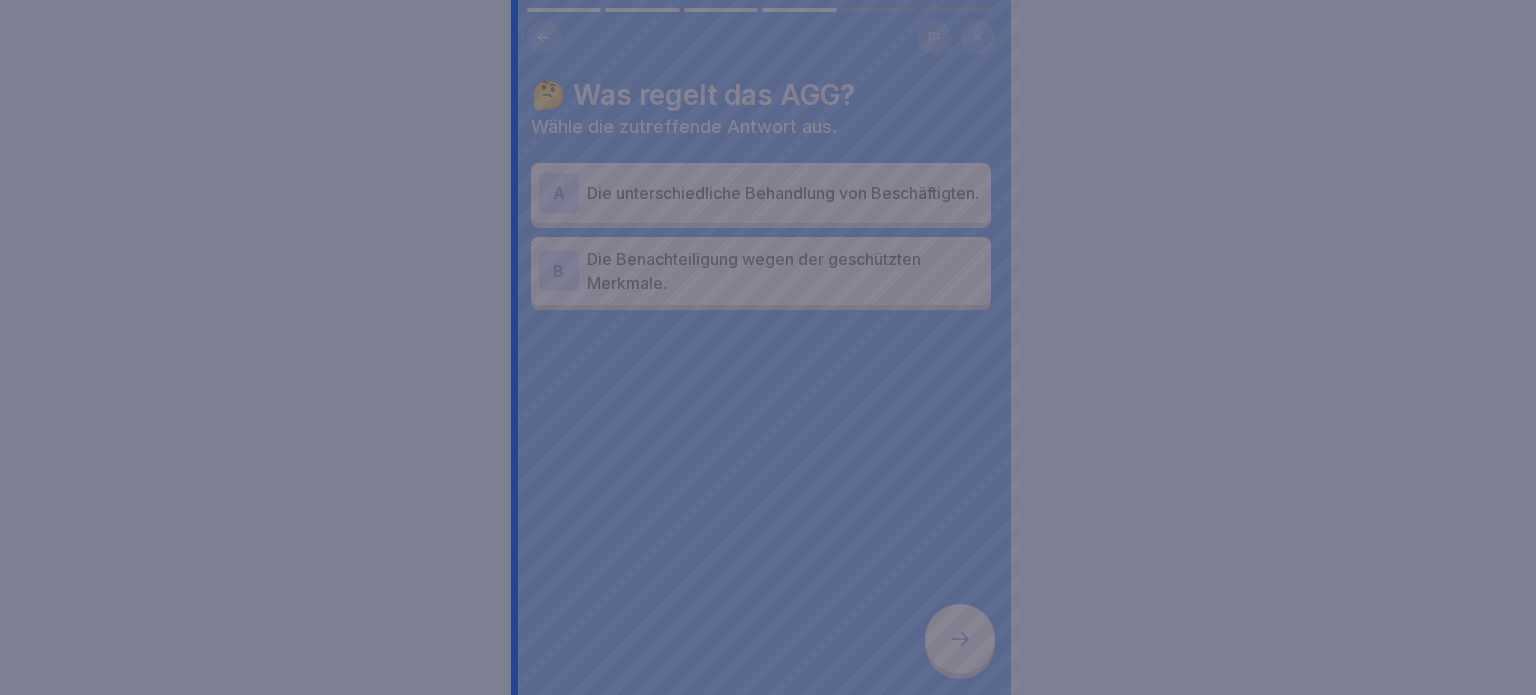 click at bounding box center (768, 347) 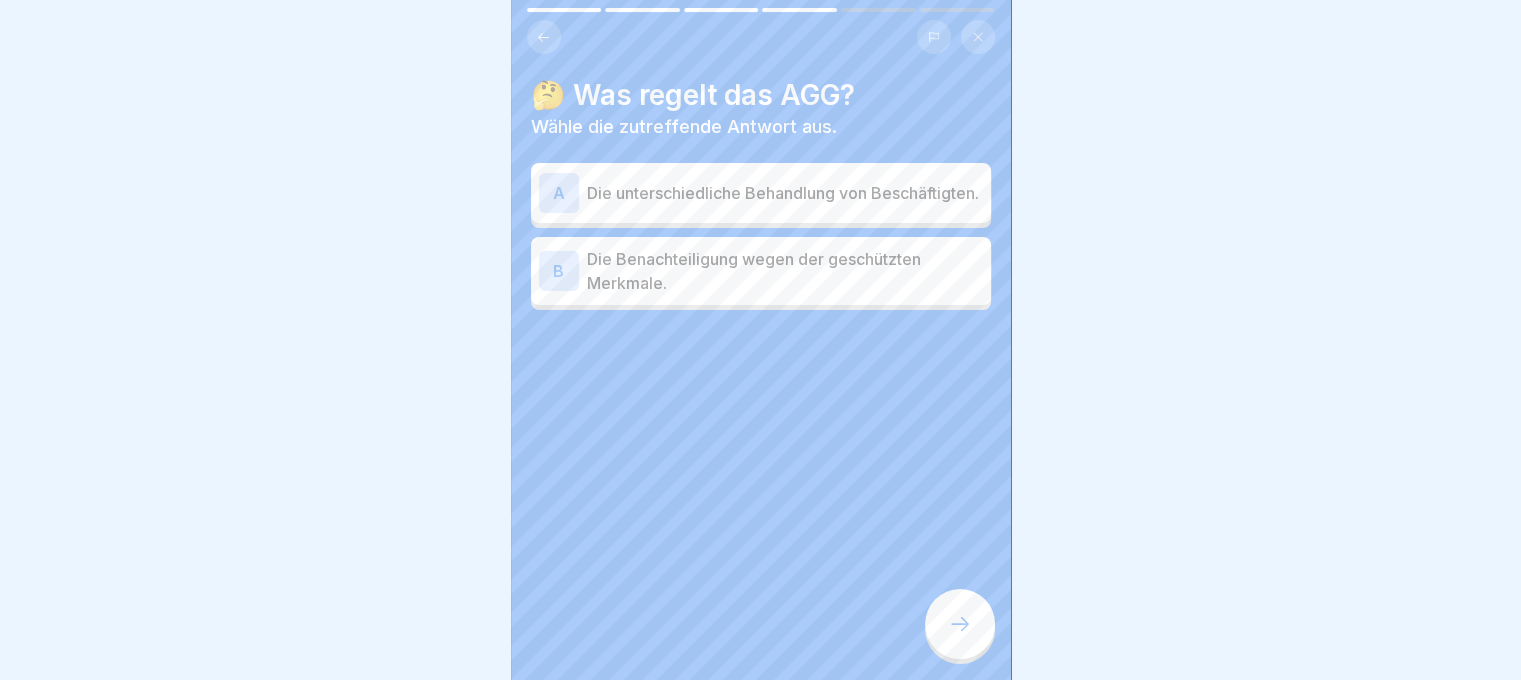 click on "Die unterschiedliche Behandlung von Beschäftigten." at bounding box center [785, 193] 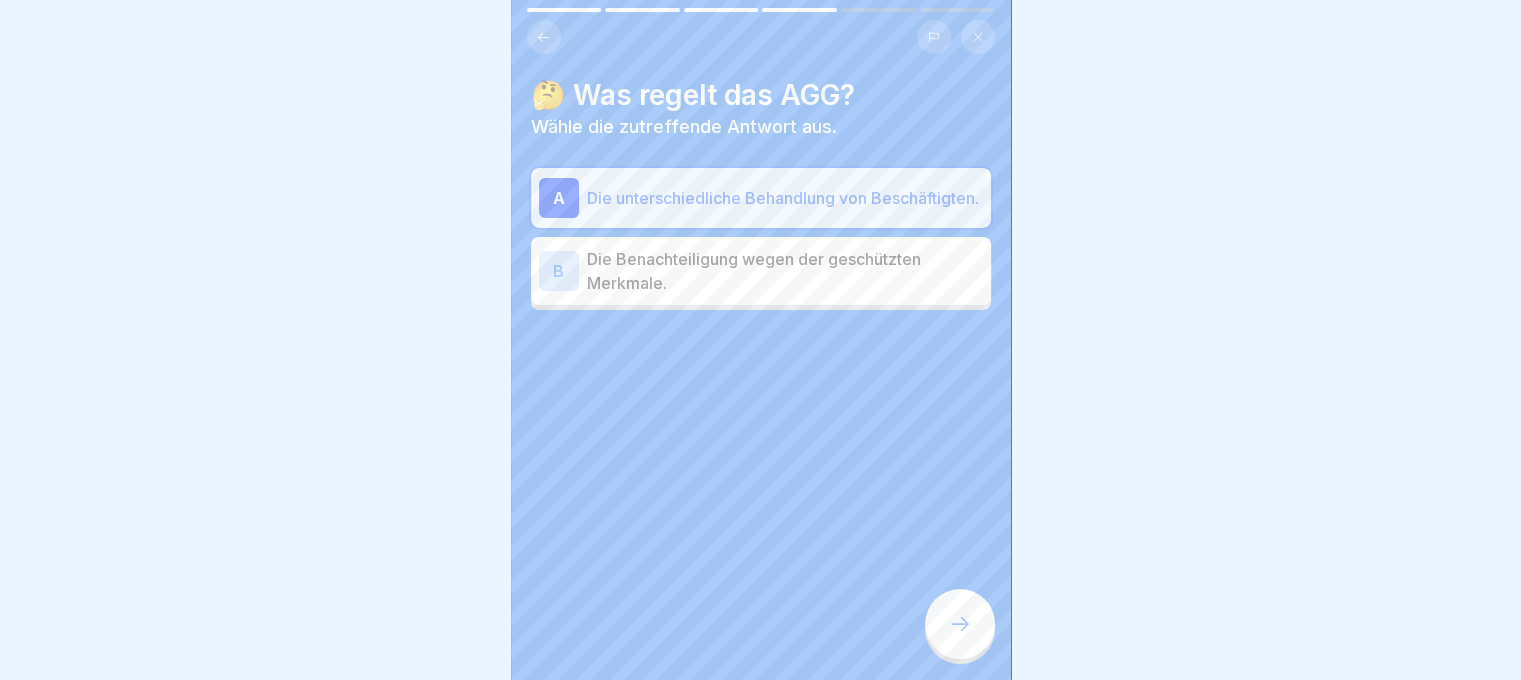 click on "🤔 Was regelt das AGG? Wähle die zutreffende Antwort aus. A Die unterschiedliche Behandlung von Beschäftigten. B Die Benachteiligung wegen der geschützten Merkmale." at bounding box center (761, 340) 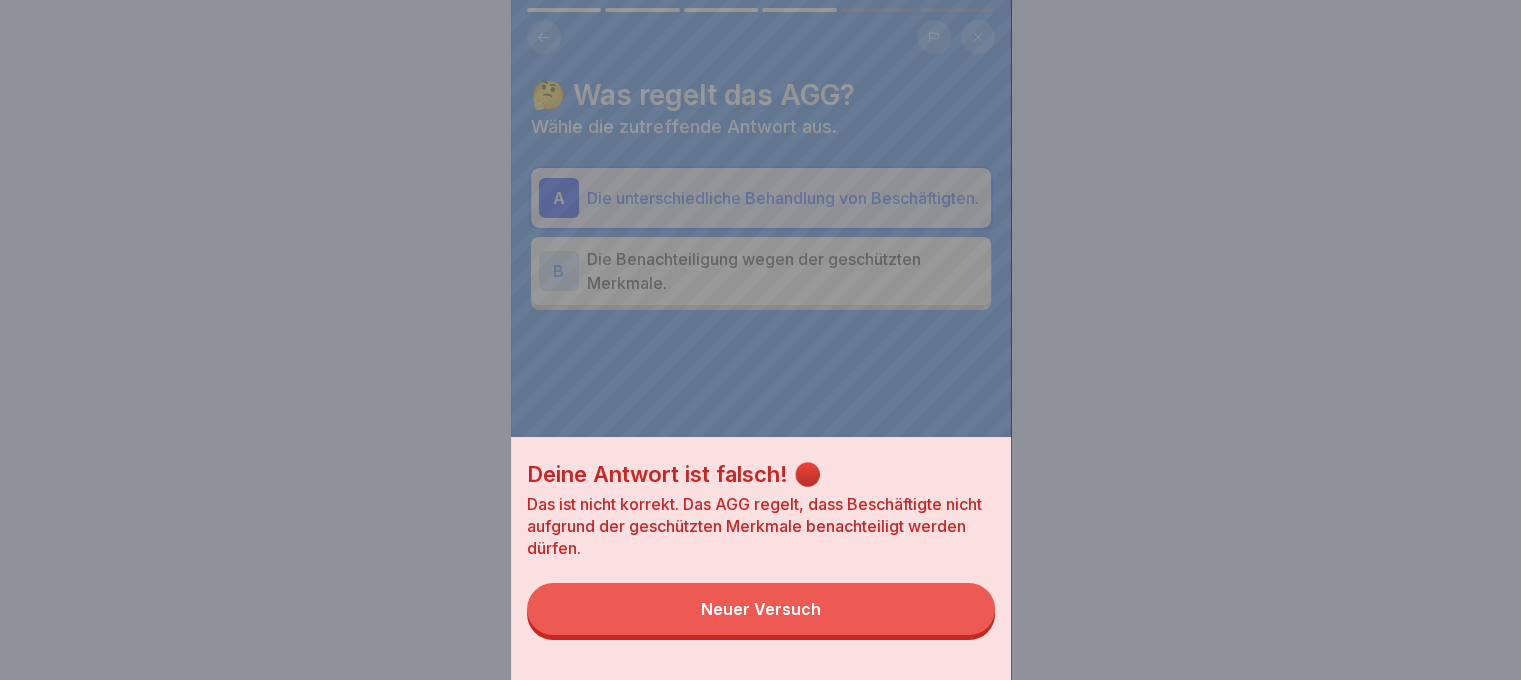 click on "Deine Antwort ist falsch!
🔴 Das ist nicht korrekt. Das AGG regelt, dass Beschäftigte nicht aufgrund der geschützten Merkmale benachteiligt werden dürfen.   Neuer Versuch" at bounding box center (761, 558) 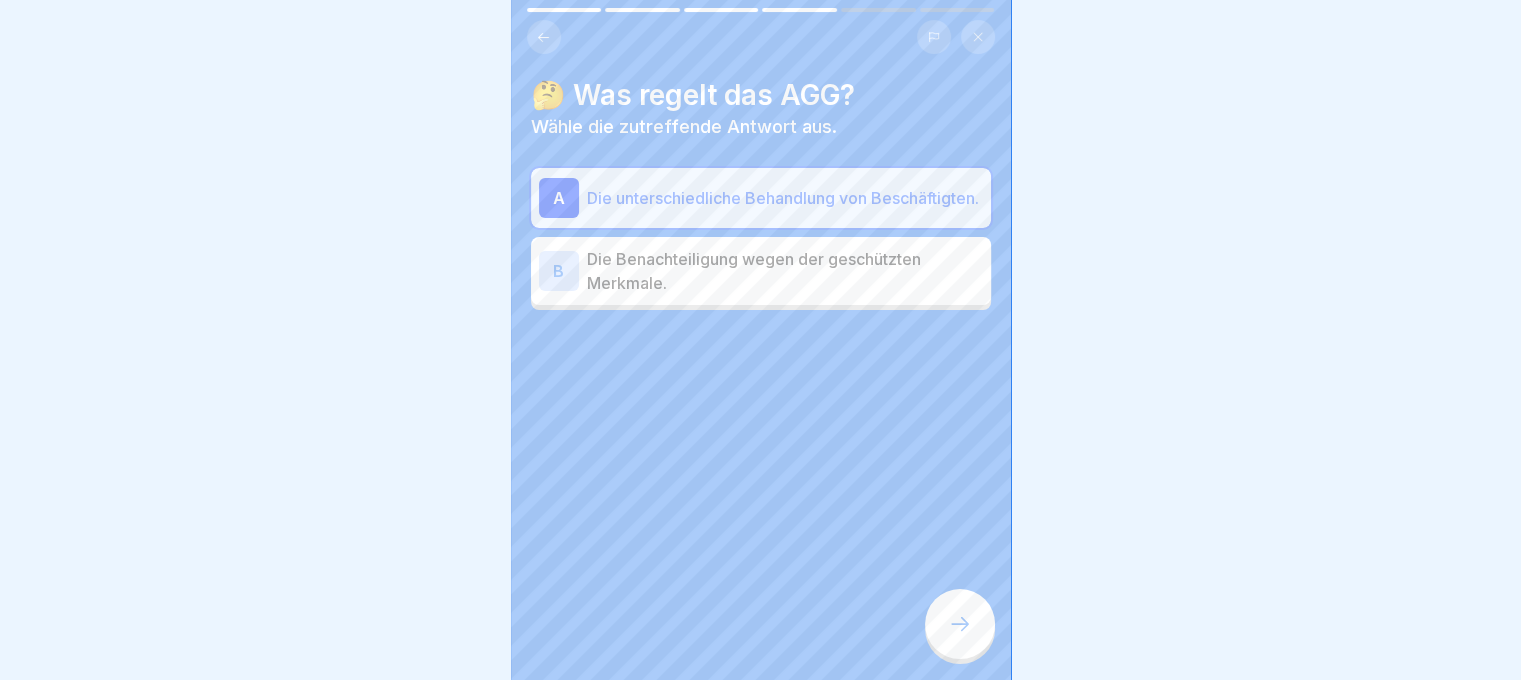 click at bounding box center (761, 370) 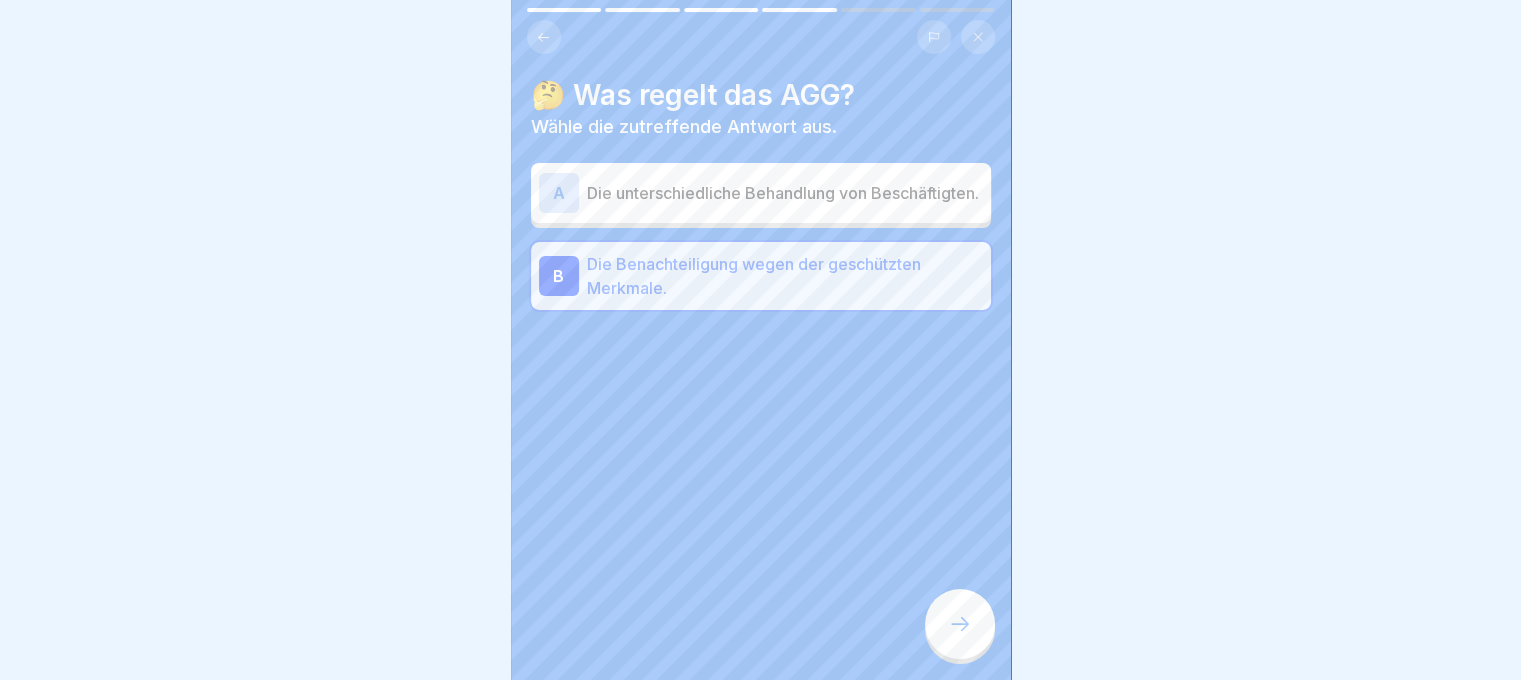 click at bounding box center [960, 624] 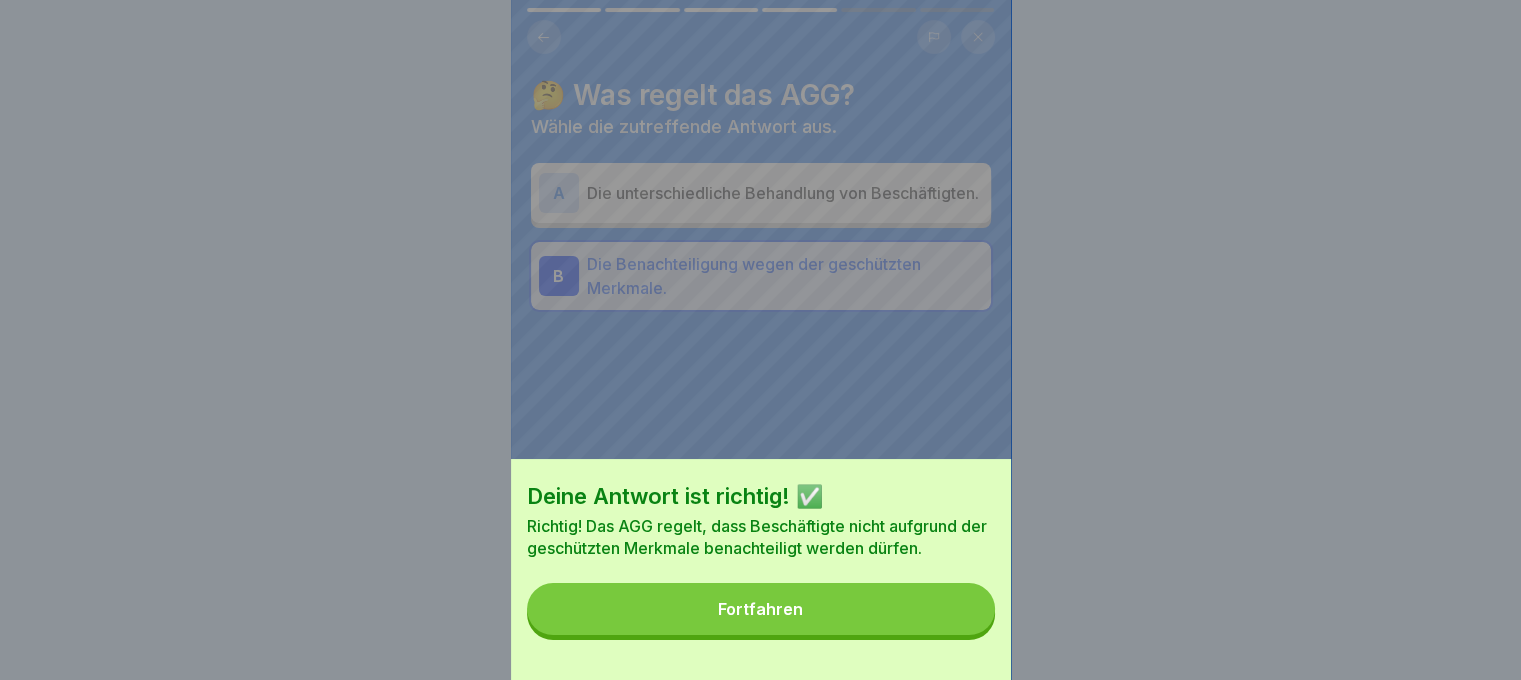 click on "Fortfahren" at bounding box center (761, 609) 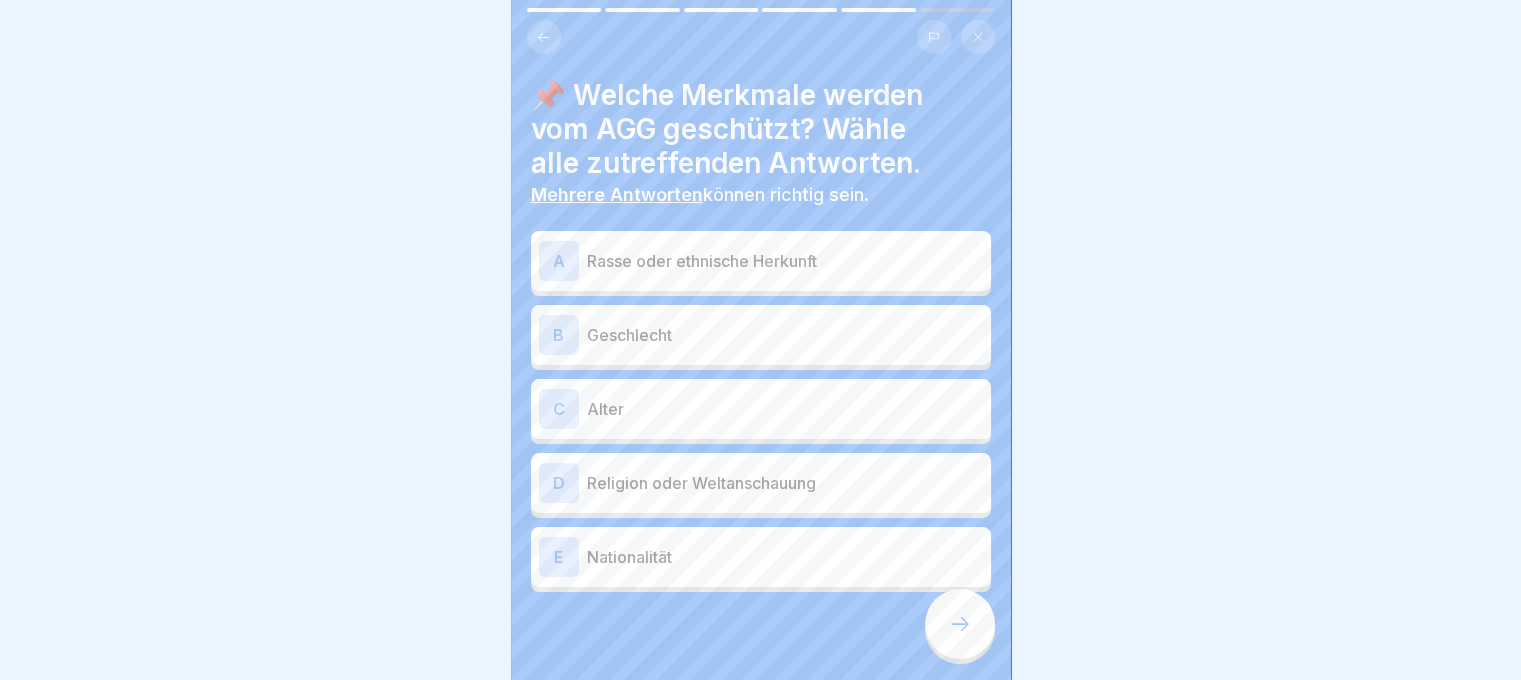 click on "Rasse oder ethnische Herkunft" at bounding box center [785, 261] 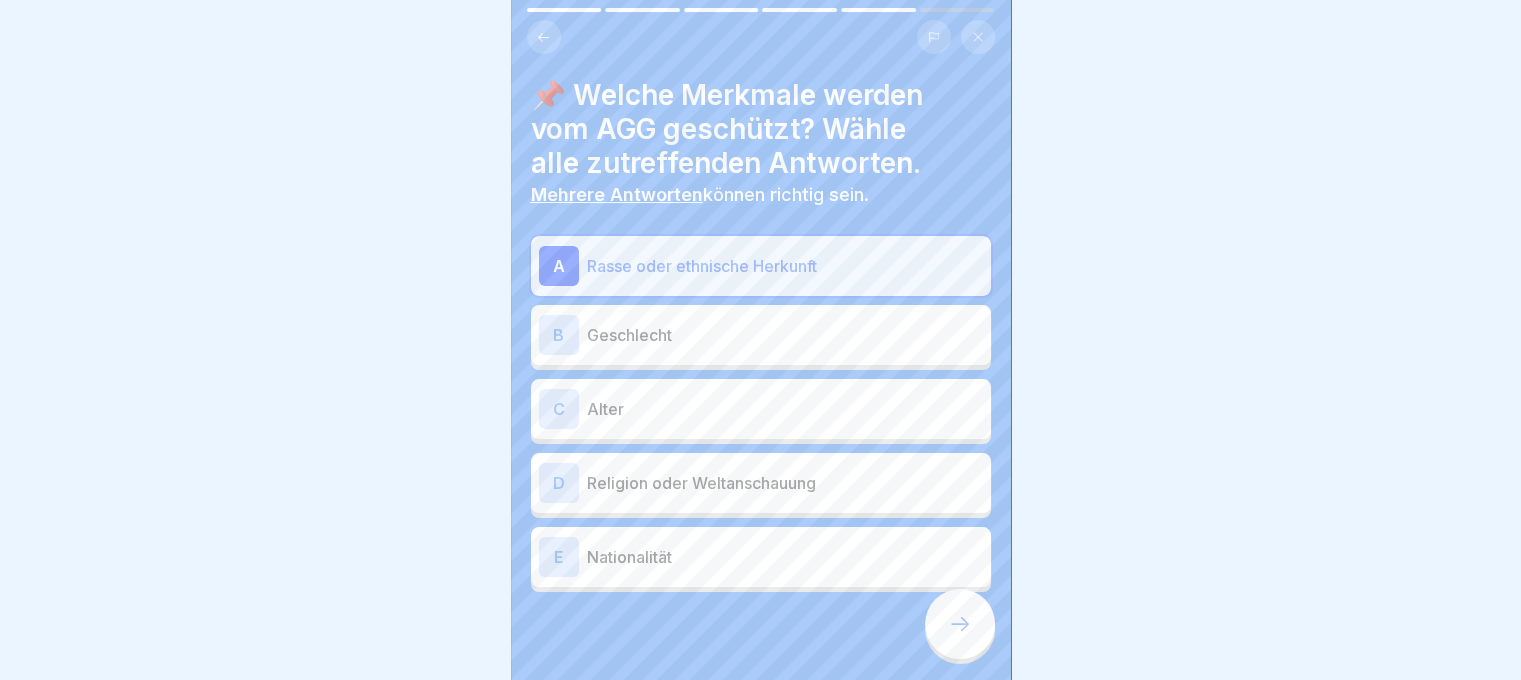 click on "Geschlecht" at bounding box center [785, 335] 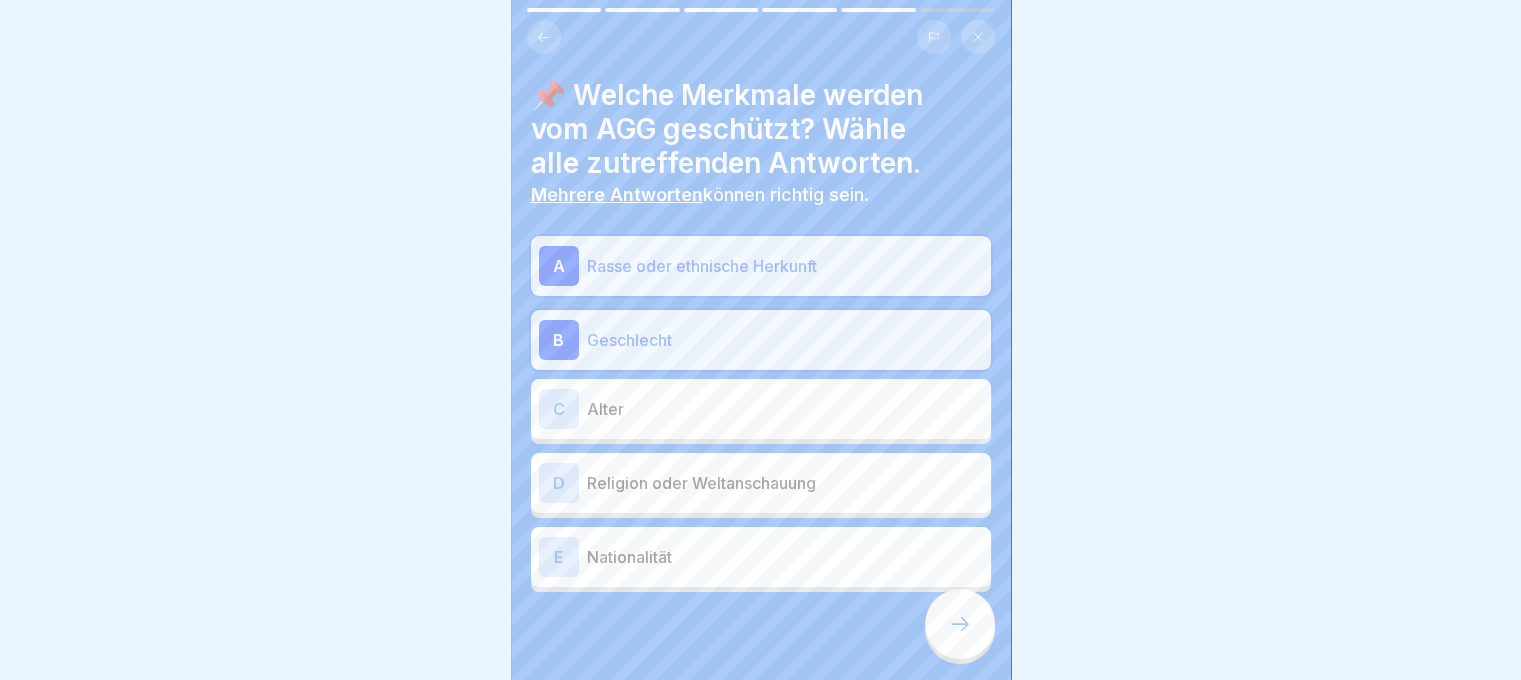 click on "Alter" at bounding box center [785, 409] 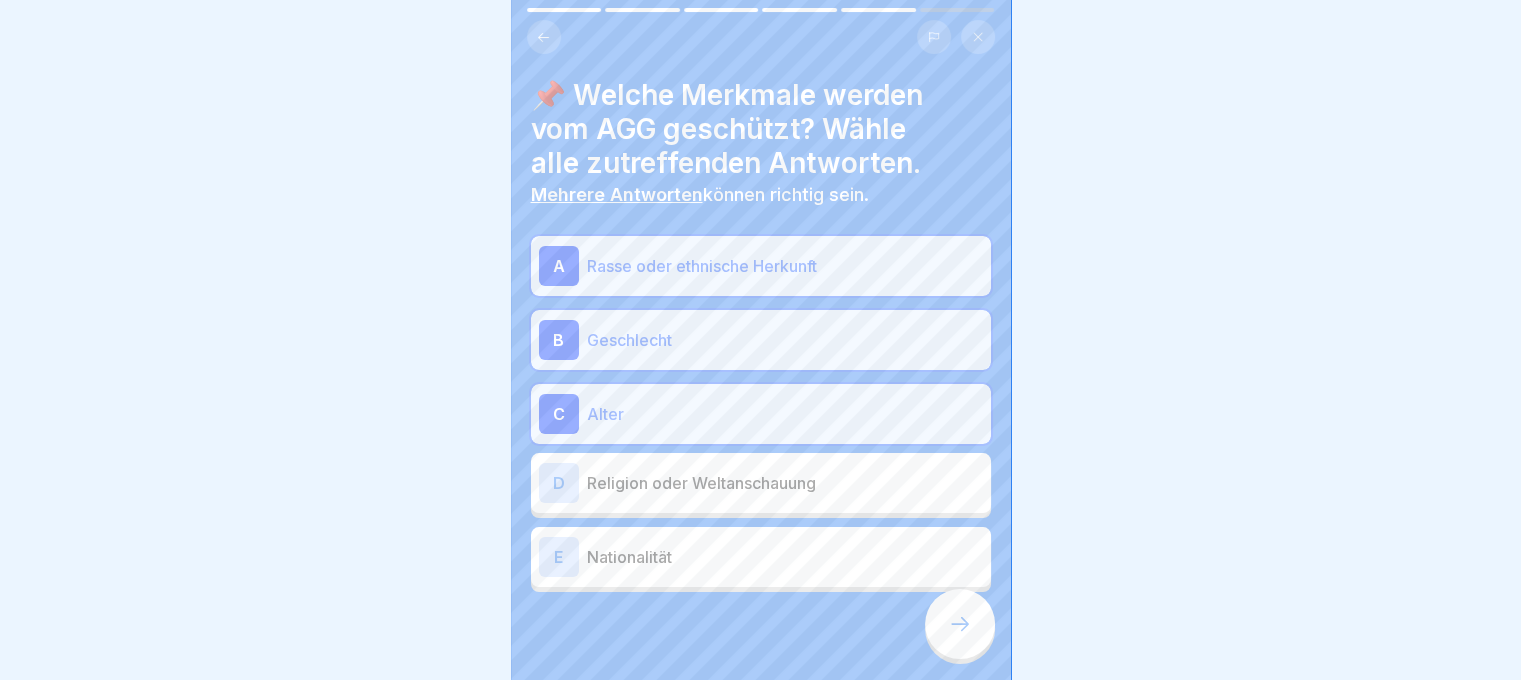 click on "D Religion oder Weltanschauung" at bounding box center (761, 483) 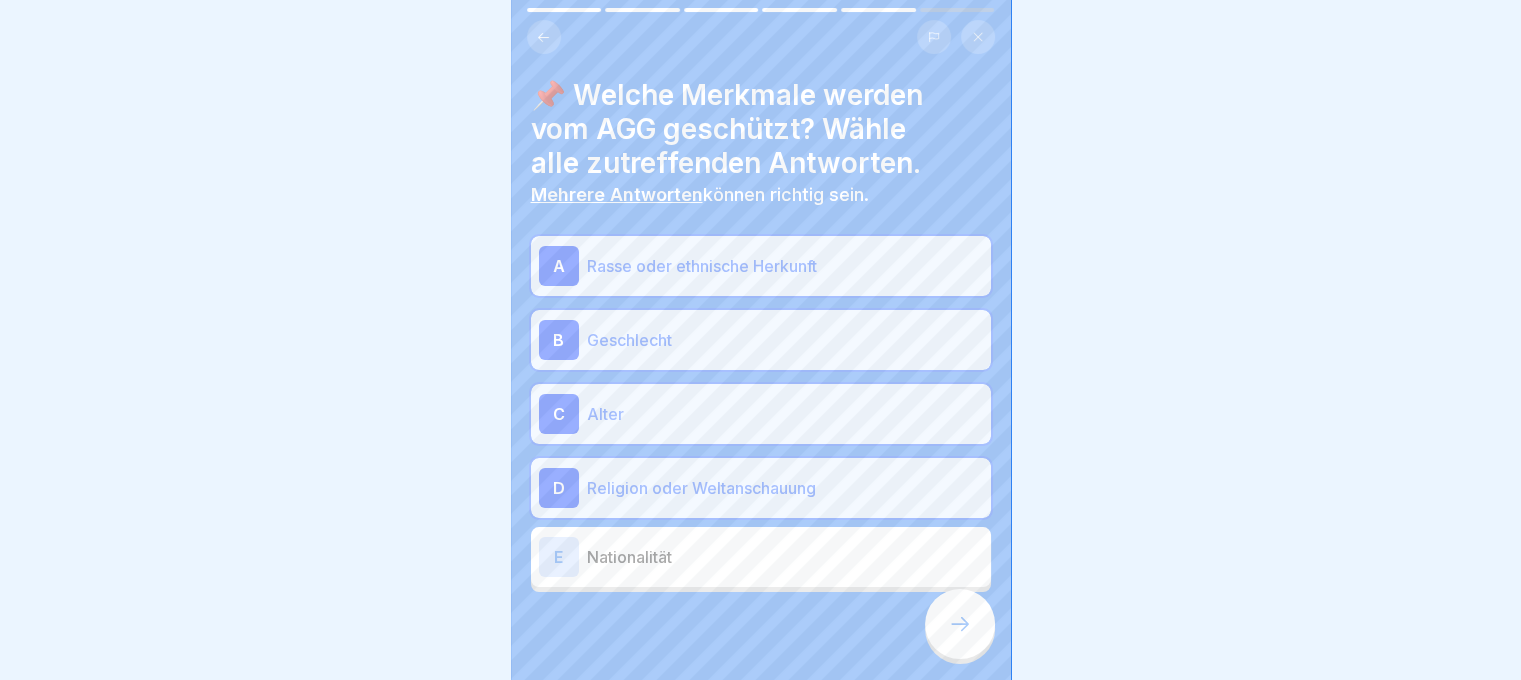 click on "Nationalität" at bounding box center [785, 557] 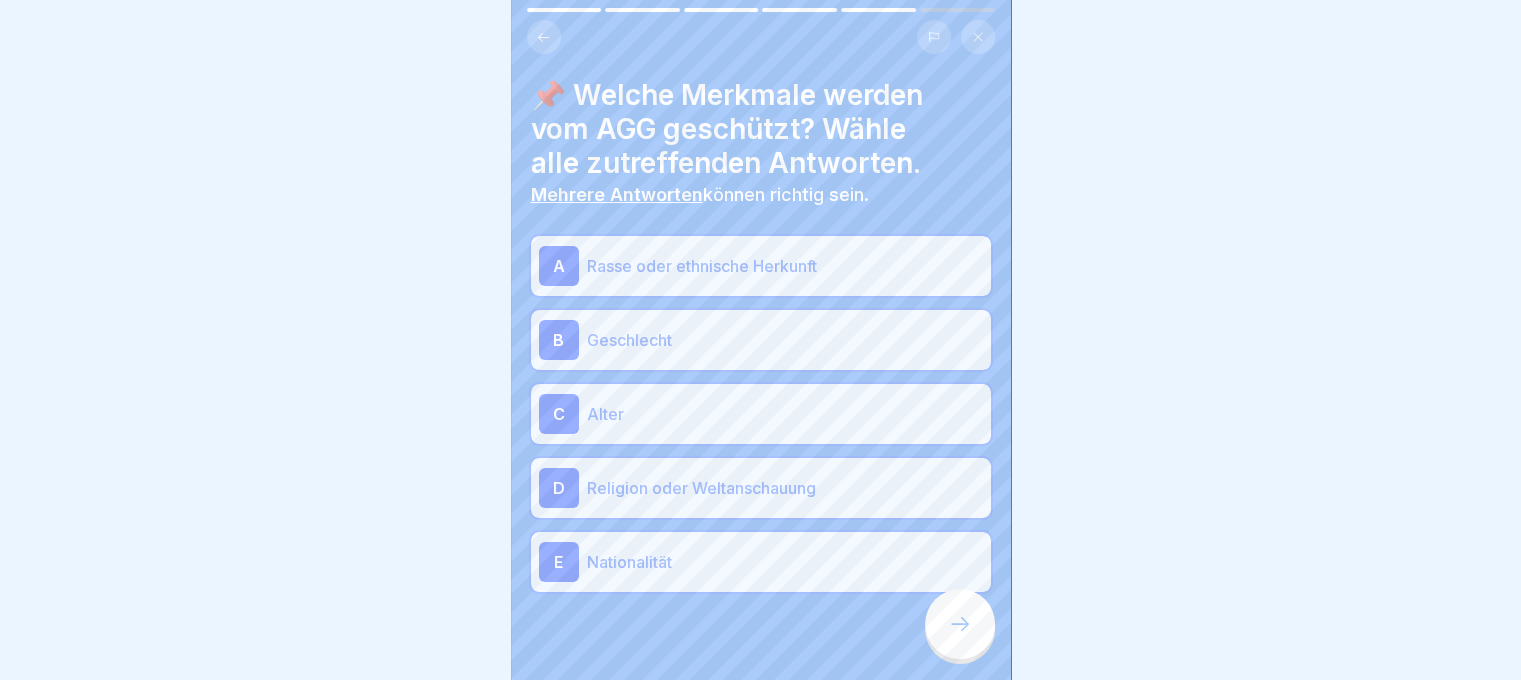 click at bounding box center [960, 624] 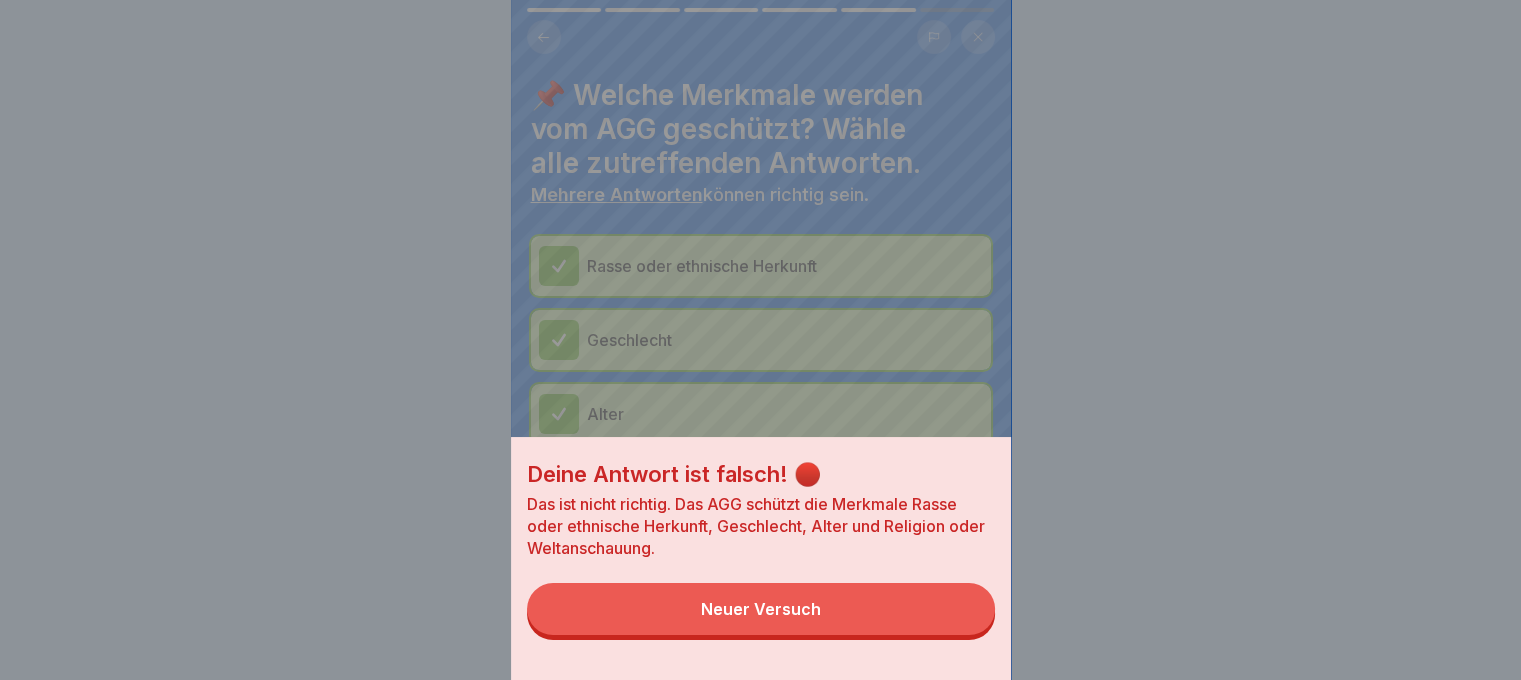 click on "Deine Antwort ist falsch!
🔴 Das ist nicht richtig. Das AGG schützt die Merkmale Rasse oder ethnische Herkunft, Geschlecht, Alter und Religion oder Weltanschauung.   Neuer Versuch" at bounding box center (761, 558) 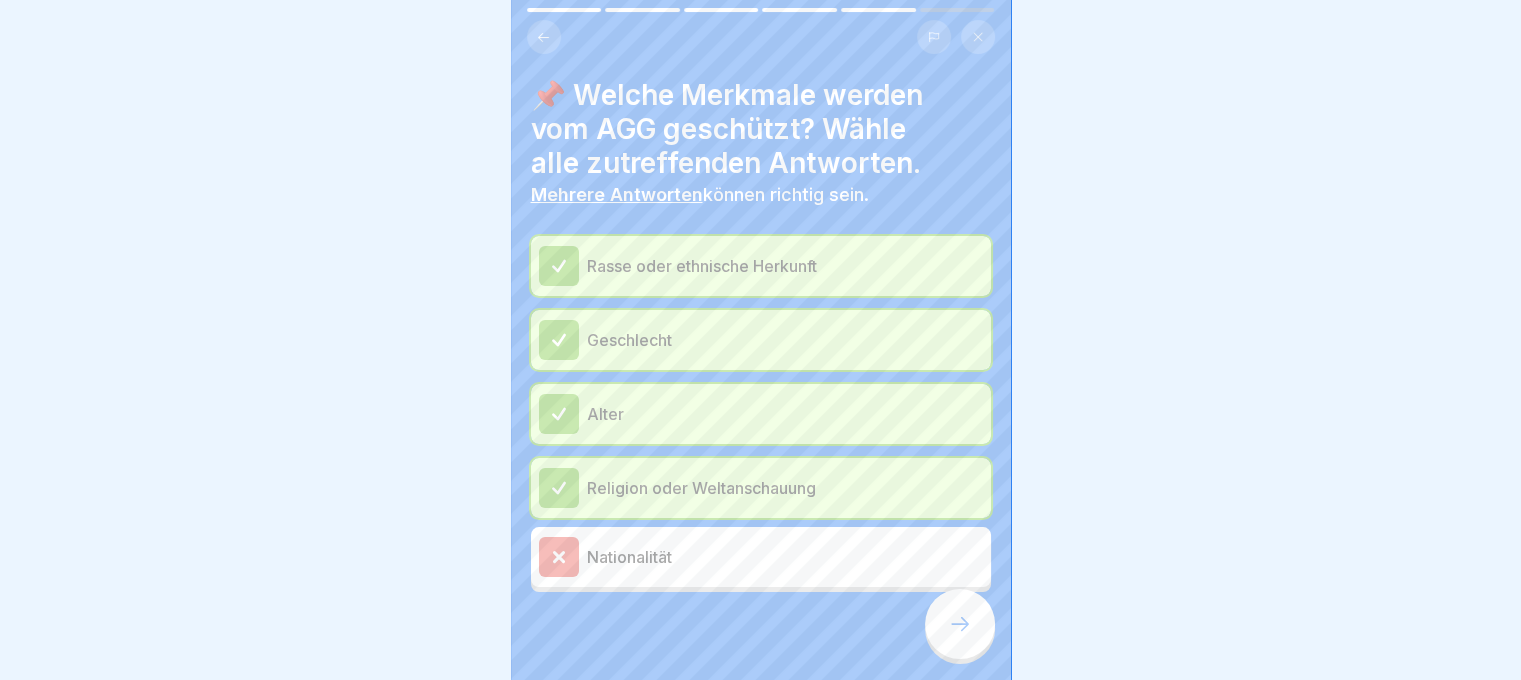 click on "Nationalität" at bounding box center [785, 557] 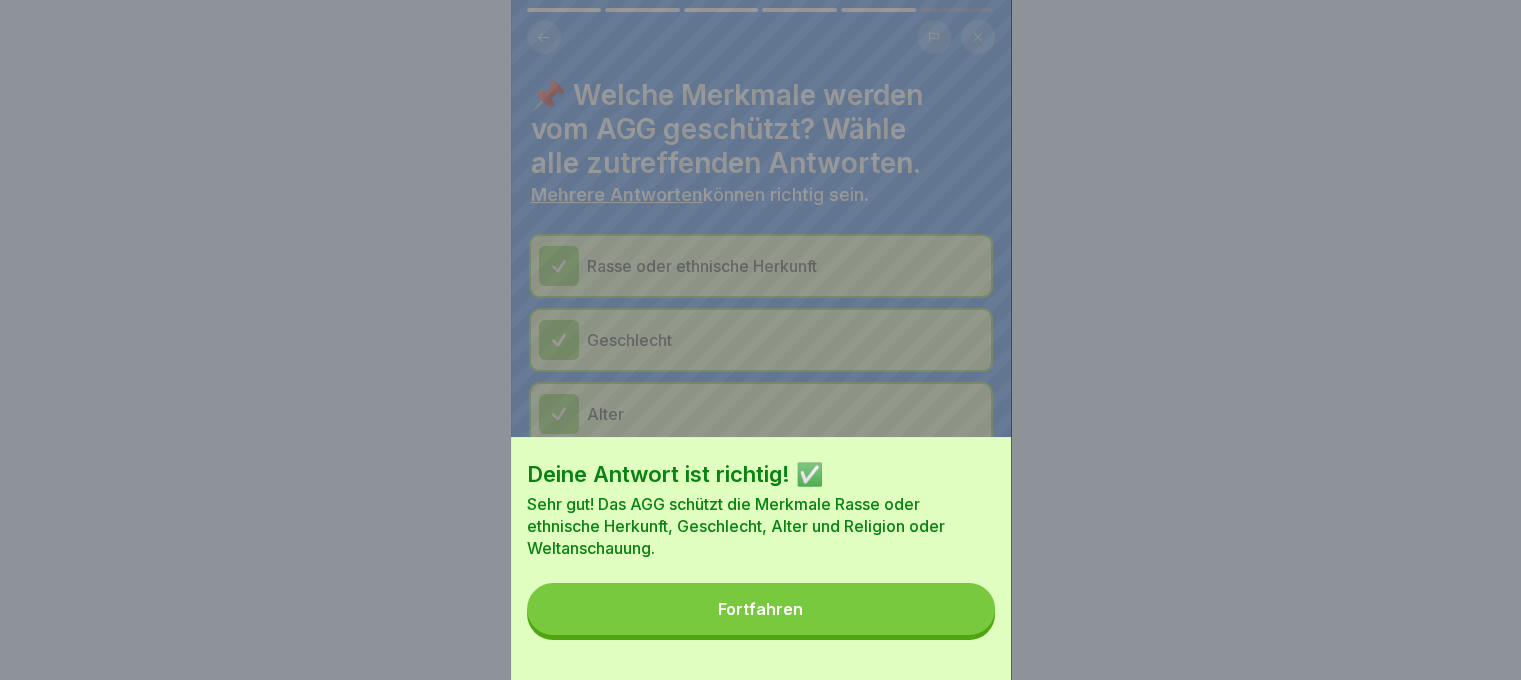 click on "Fortfahren" at bounding box center [761, 609] 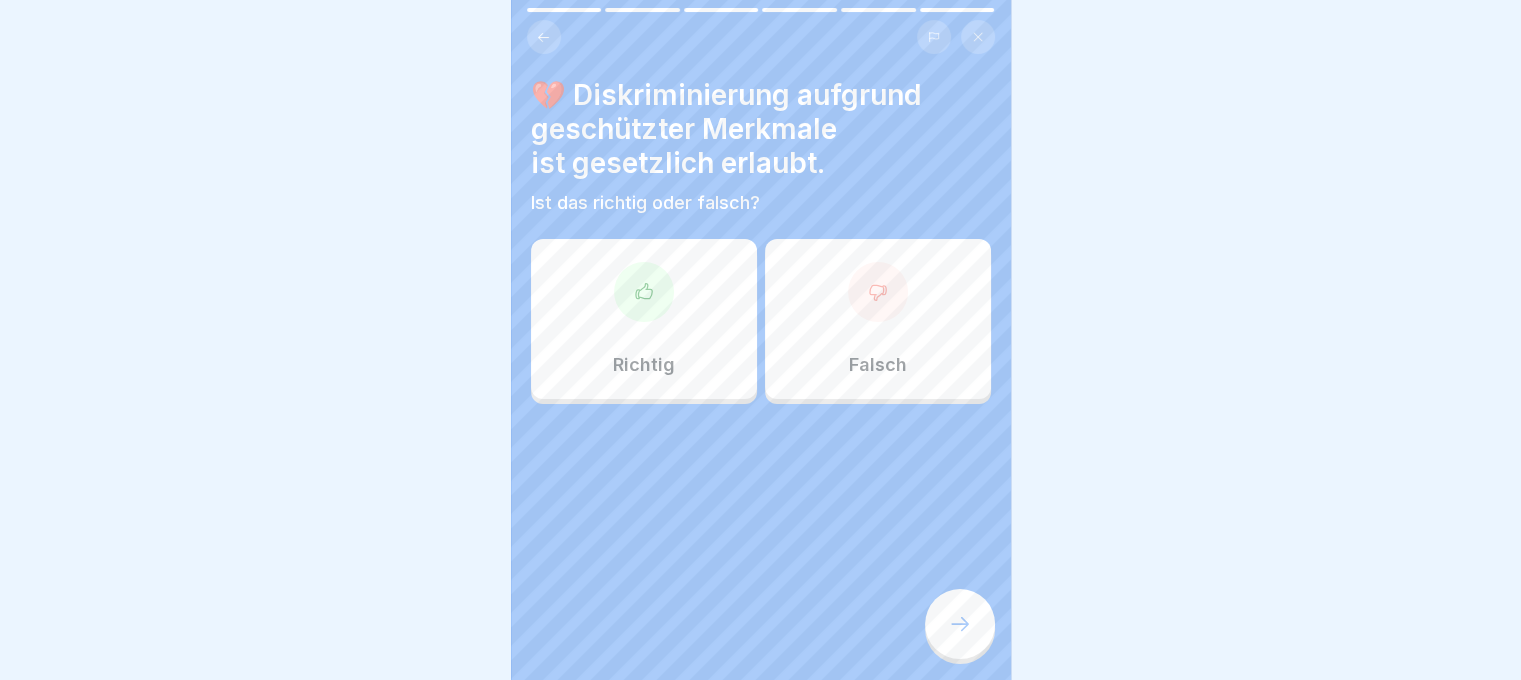 click at bounding box center [878, 292] 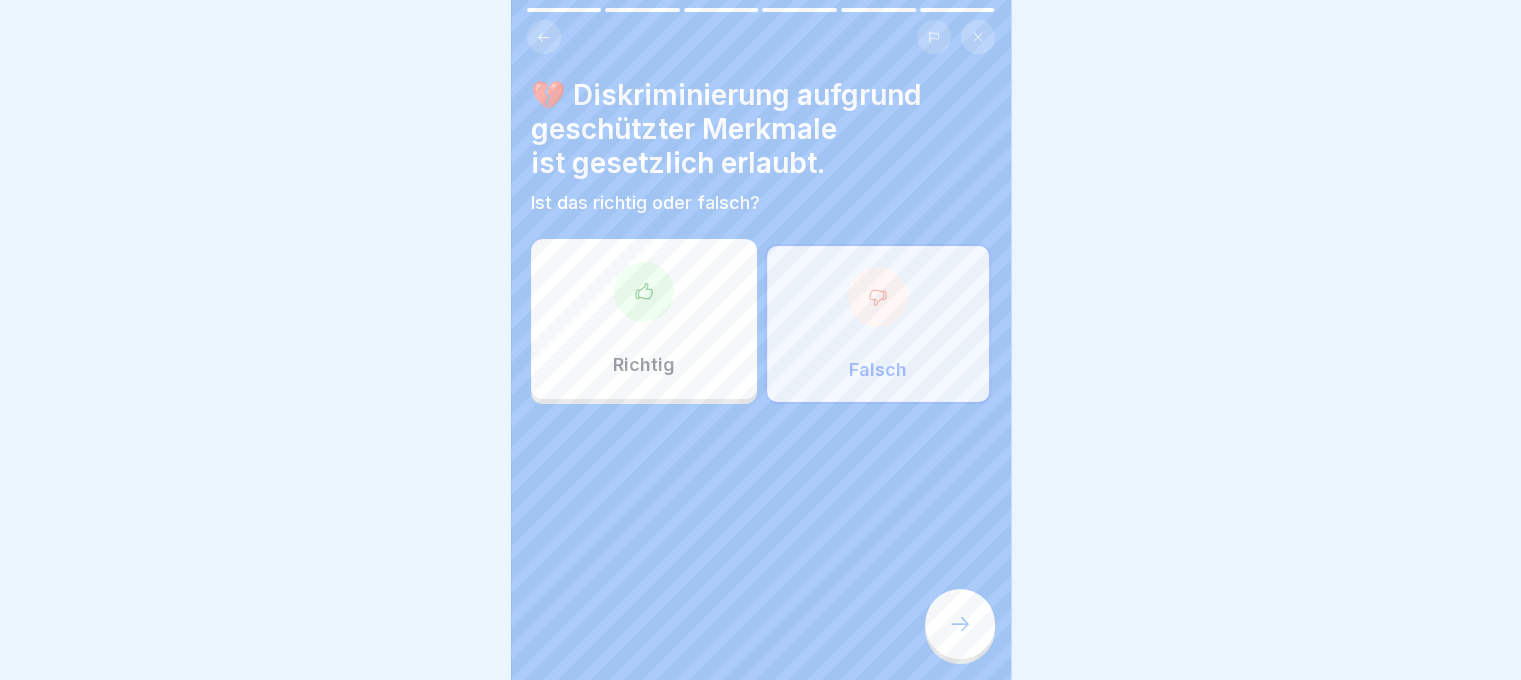 click 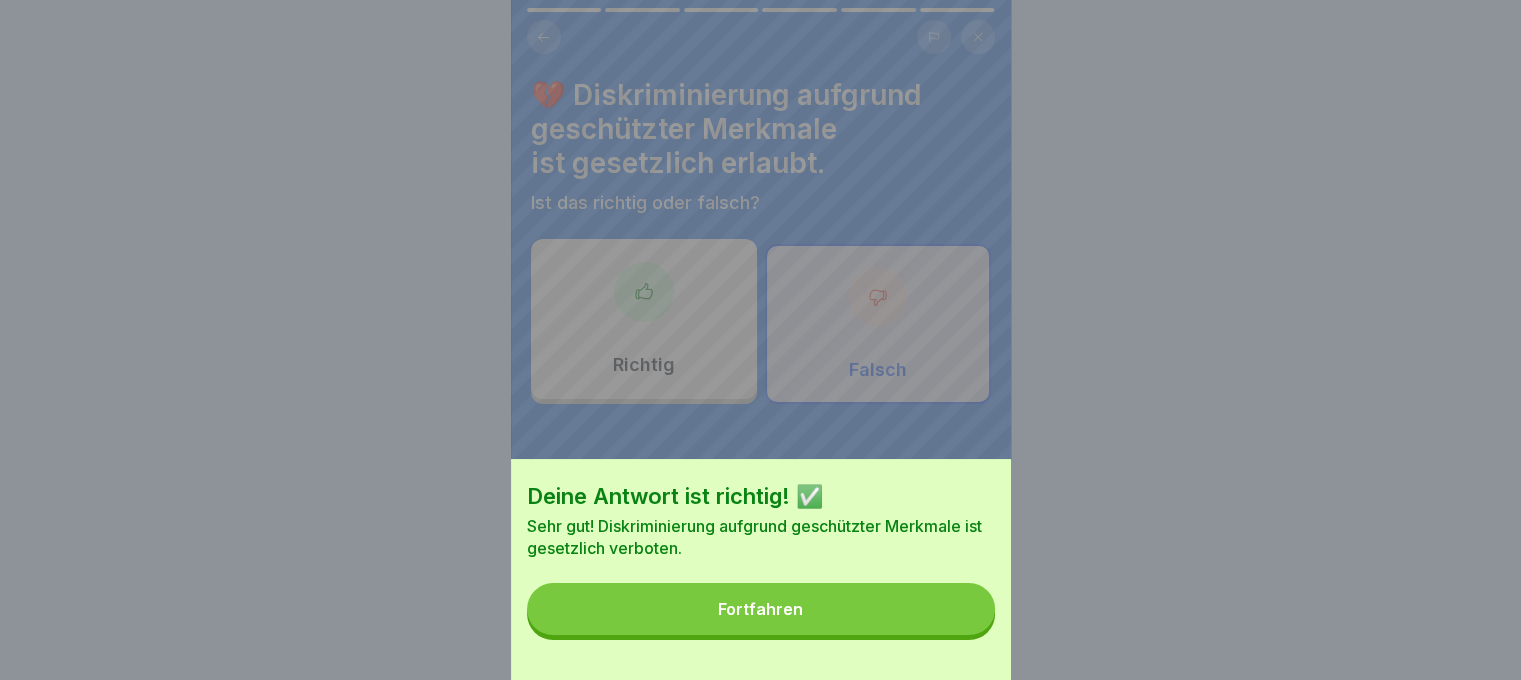 click on "Fortfahren" at bounding box center (761, 609) 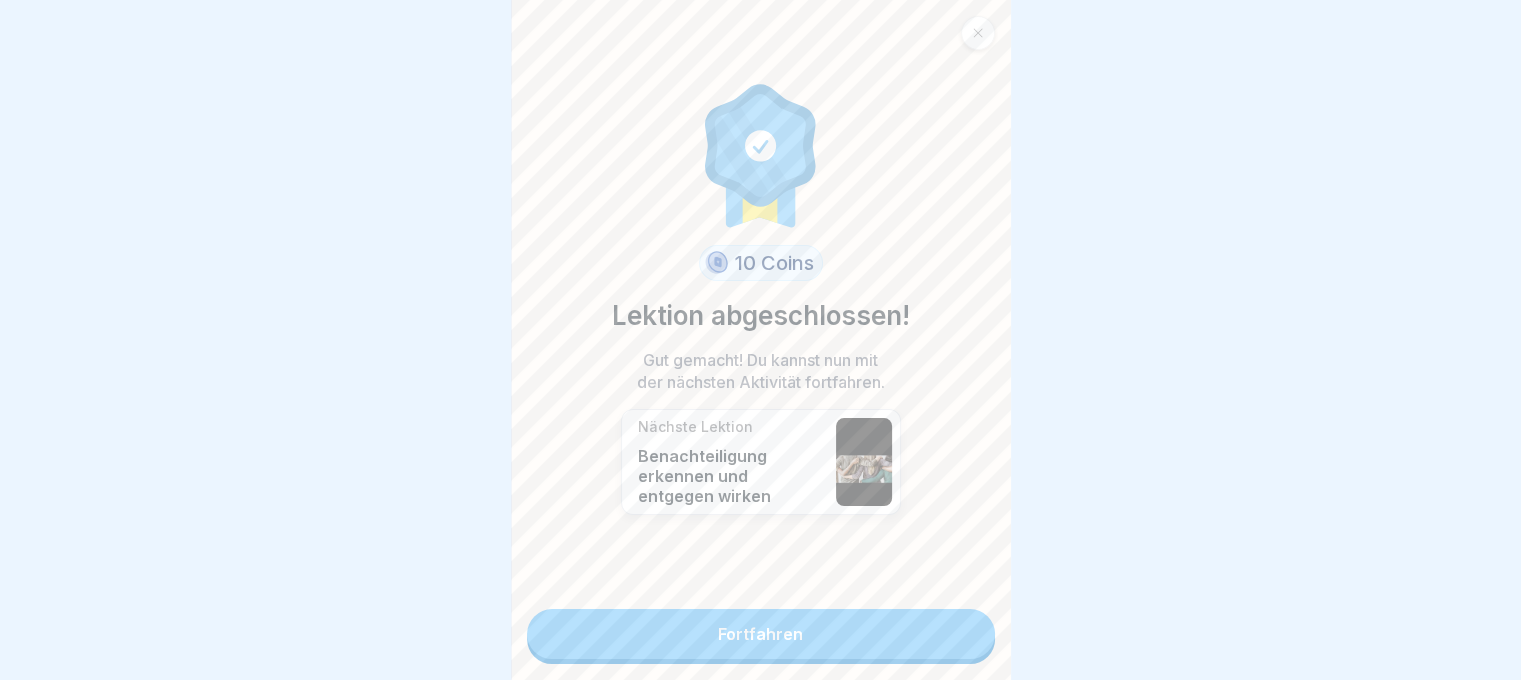click 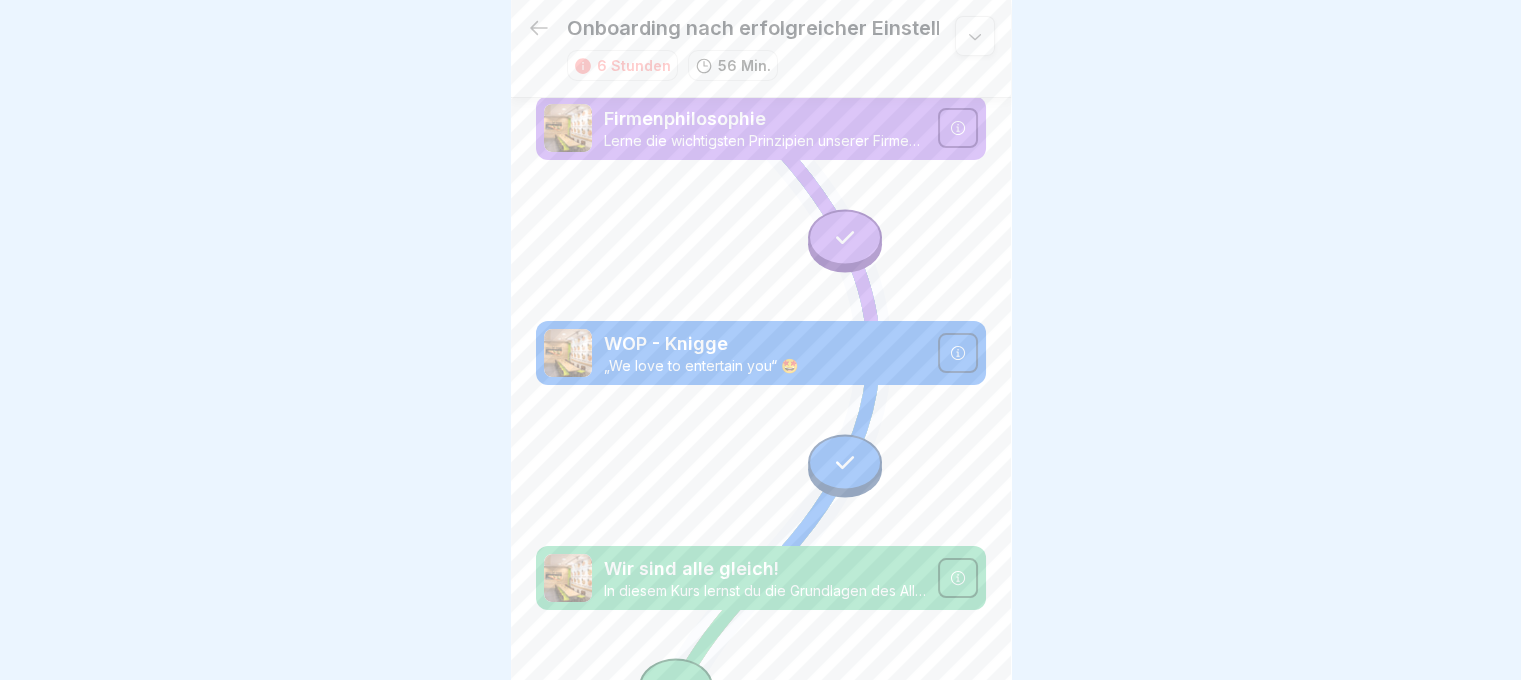 scroll, scrollTop: 7, scrollLeft: 0, axis: vertical 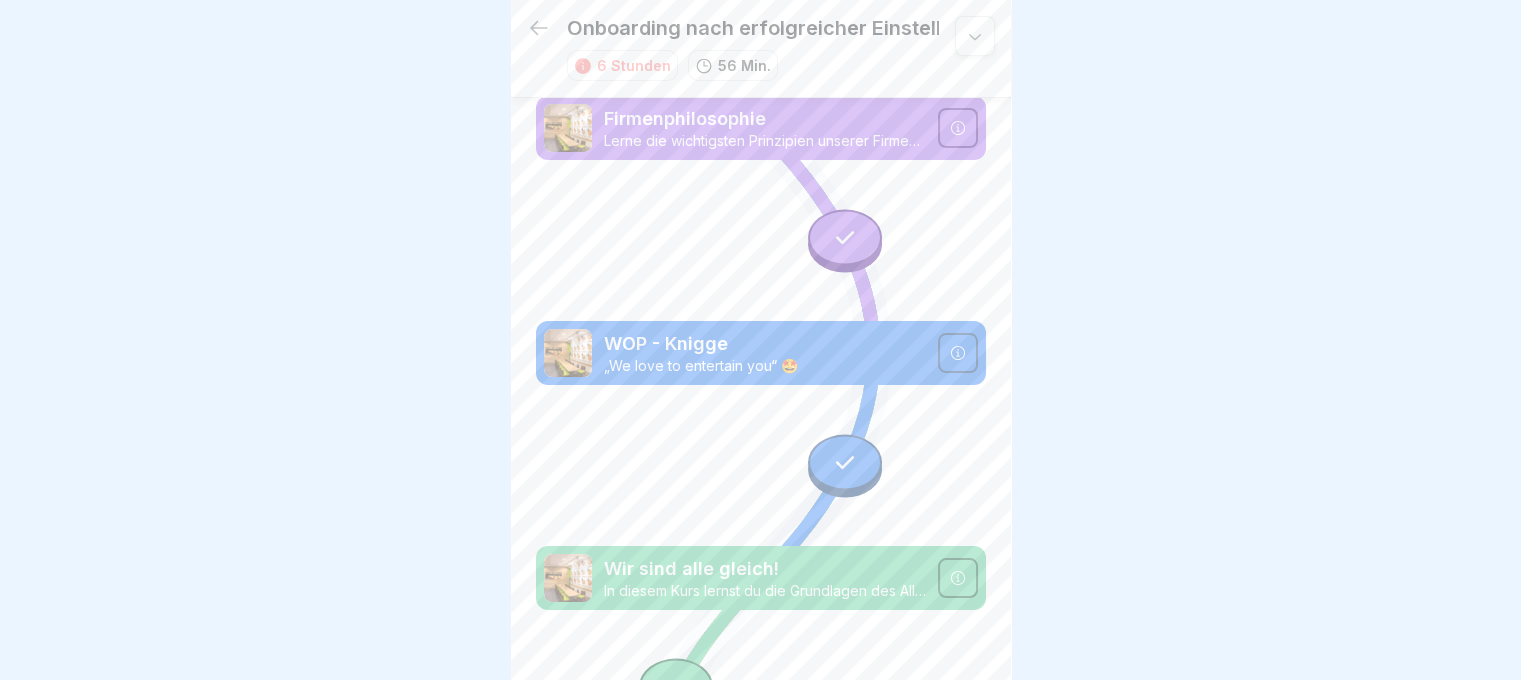click at bounding box center [975, 36] 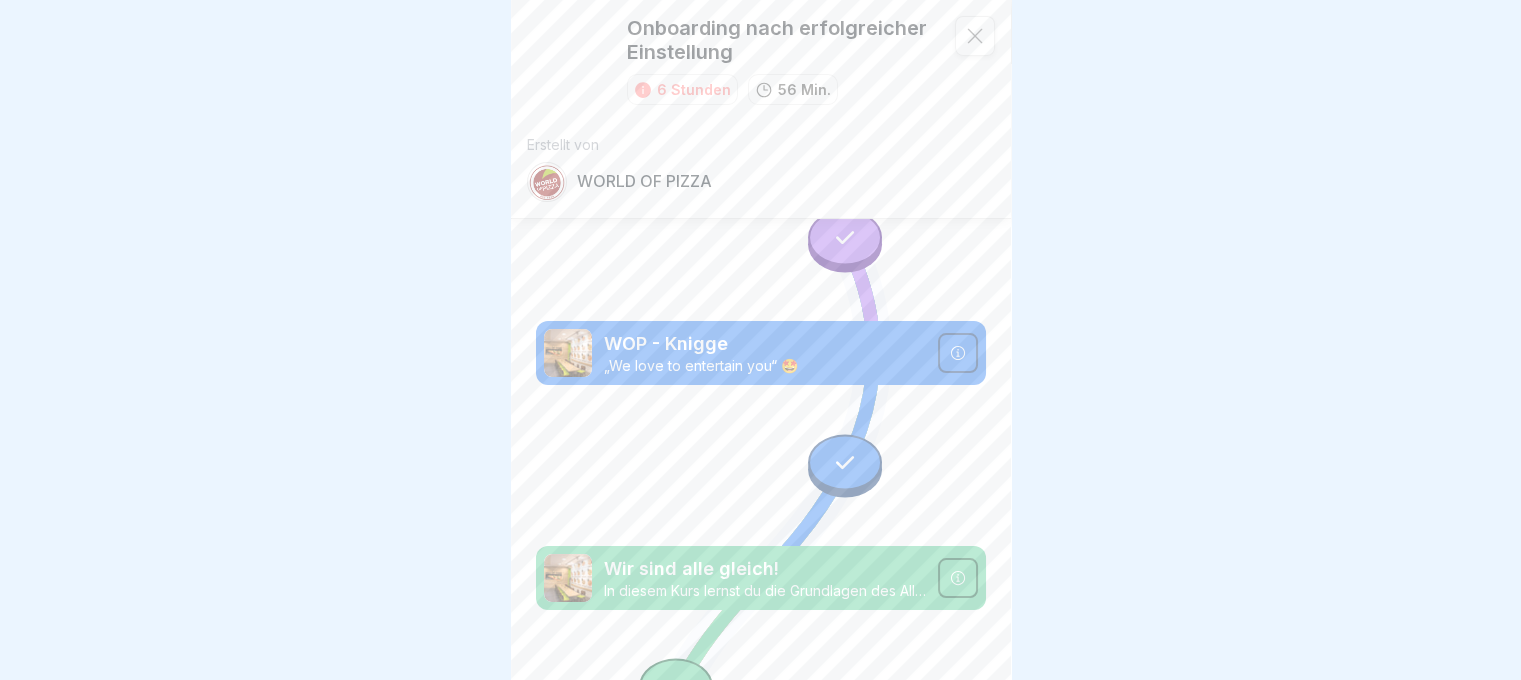 click at bounding box center (975, 36) 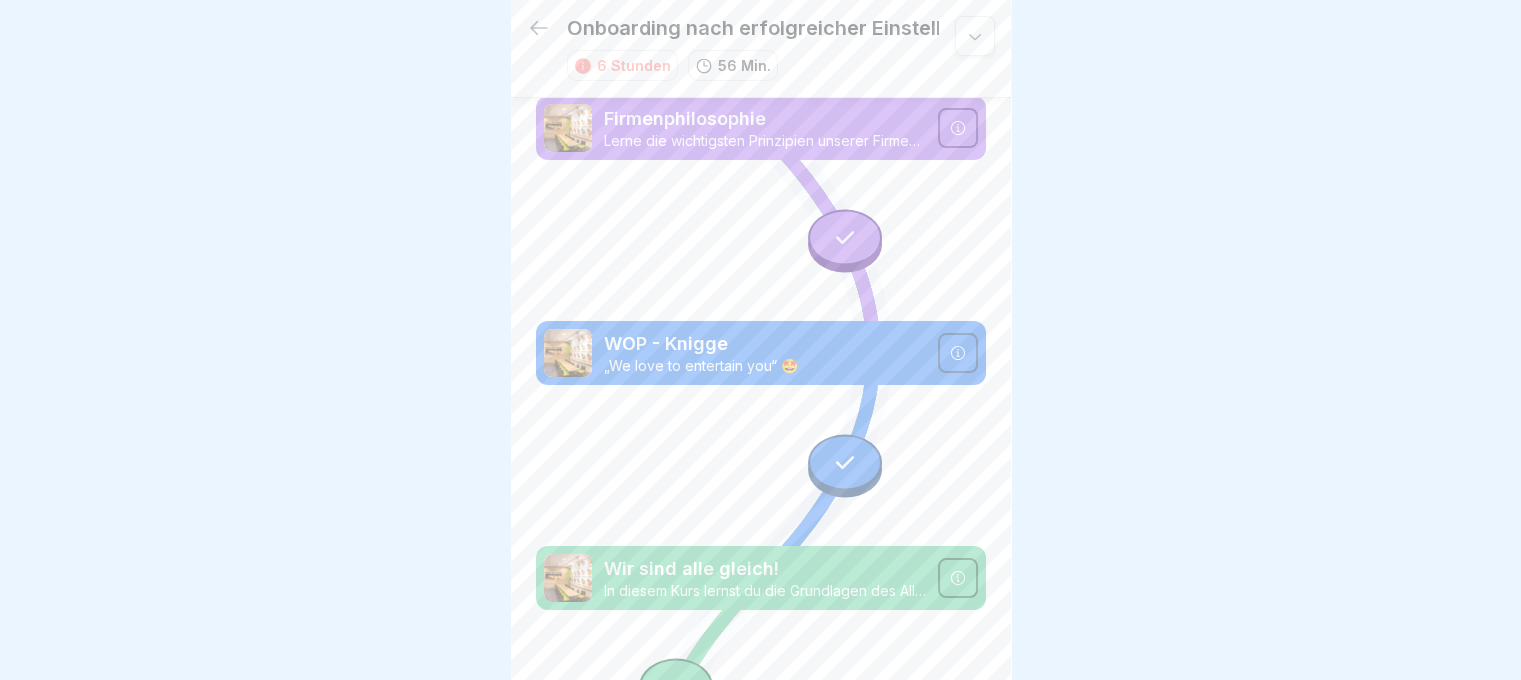 click at bounding box center [975, 36] 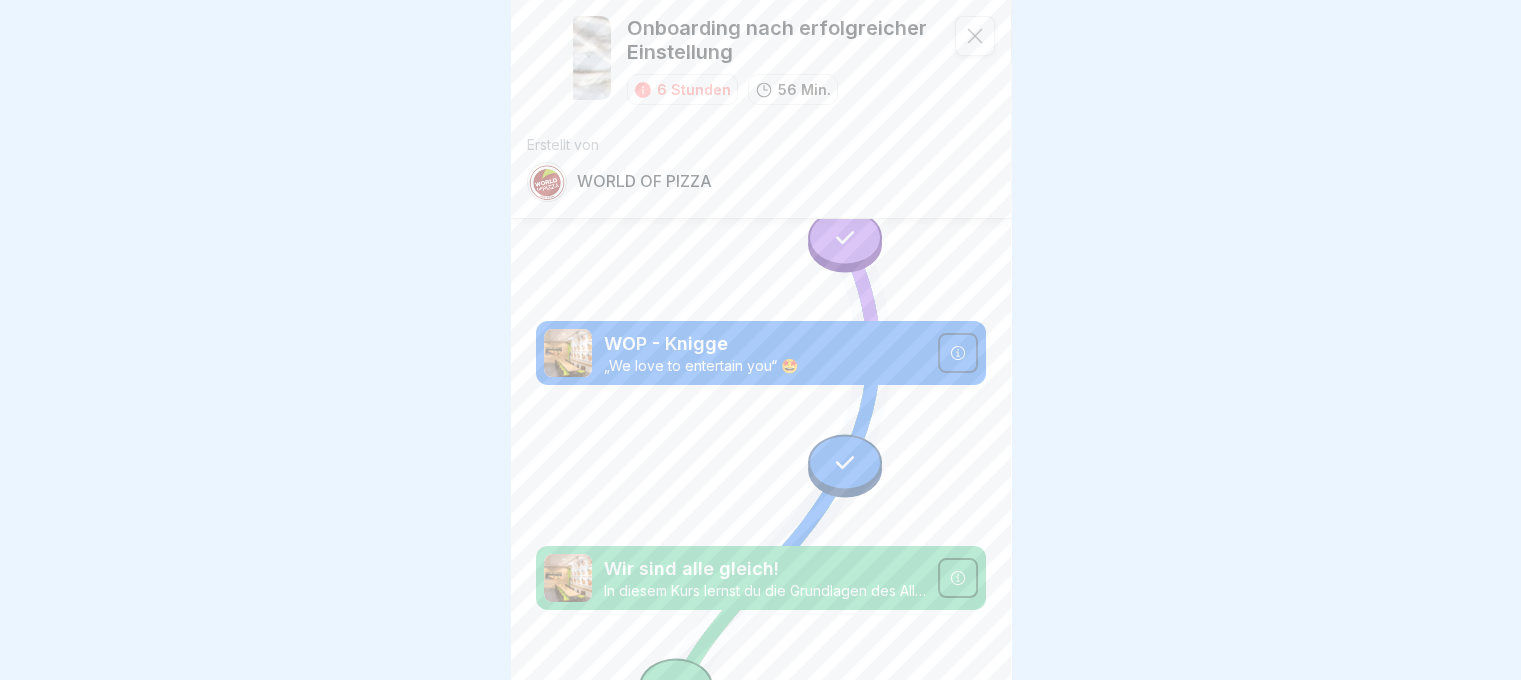click at bounding box center [975, 36] 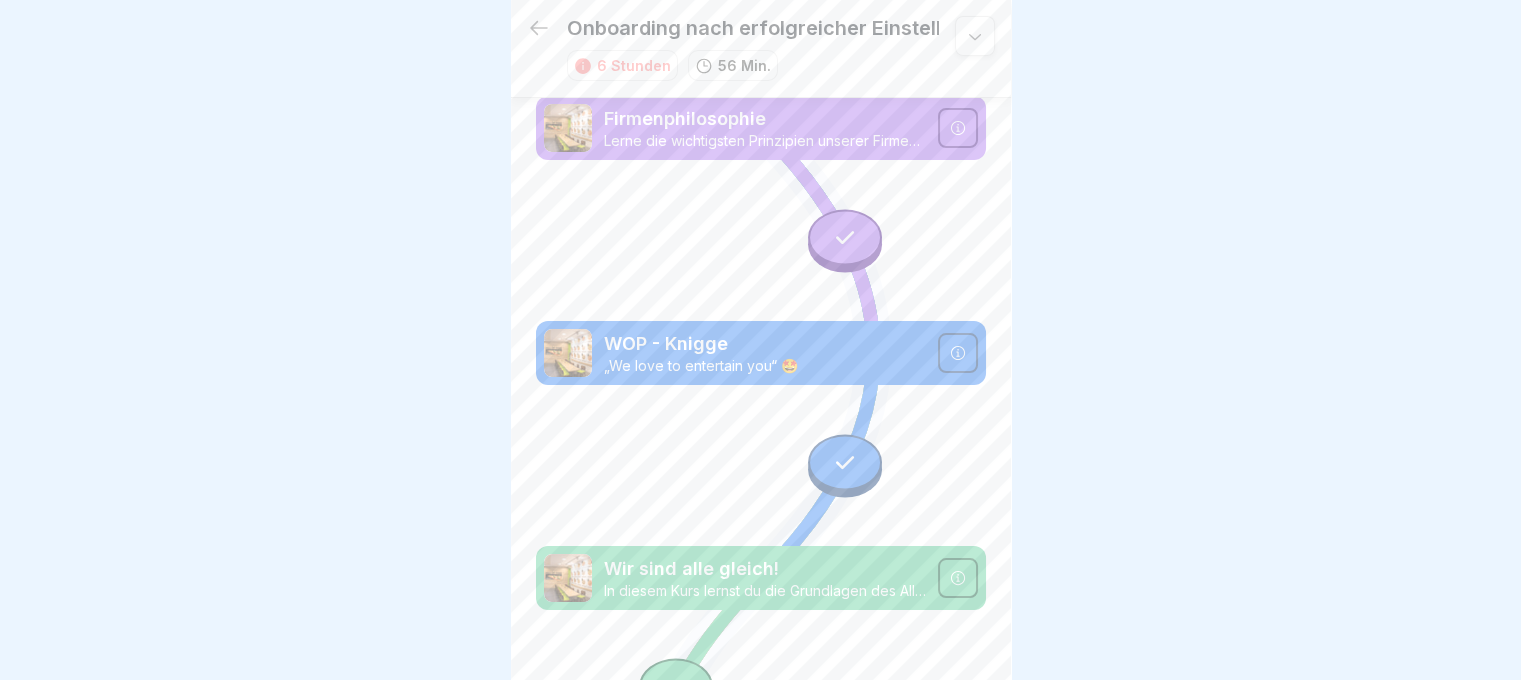 scroll, scrollTop: 0, scrollLeft: 0, axis: both 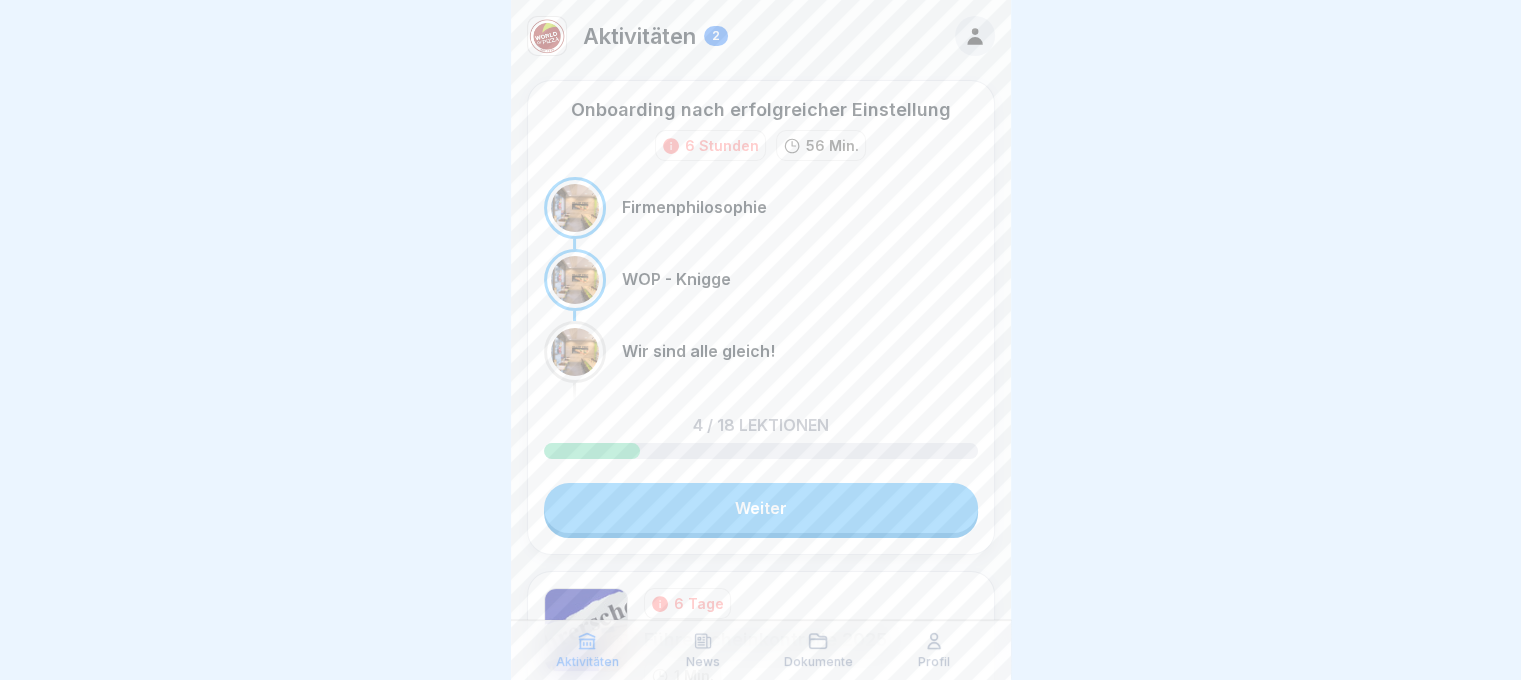 click on "Aktivitäten 2" at bounding box center [627, 36] 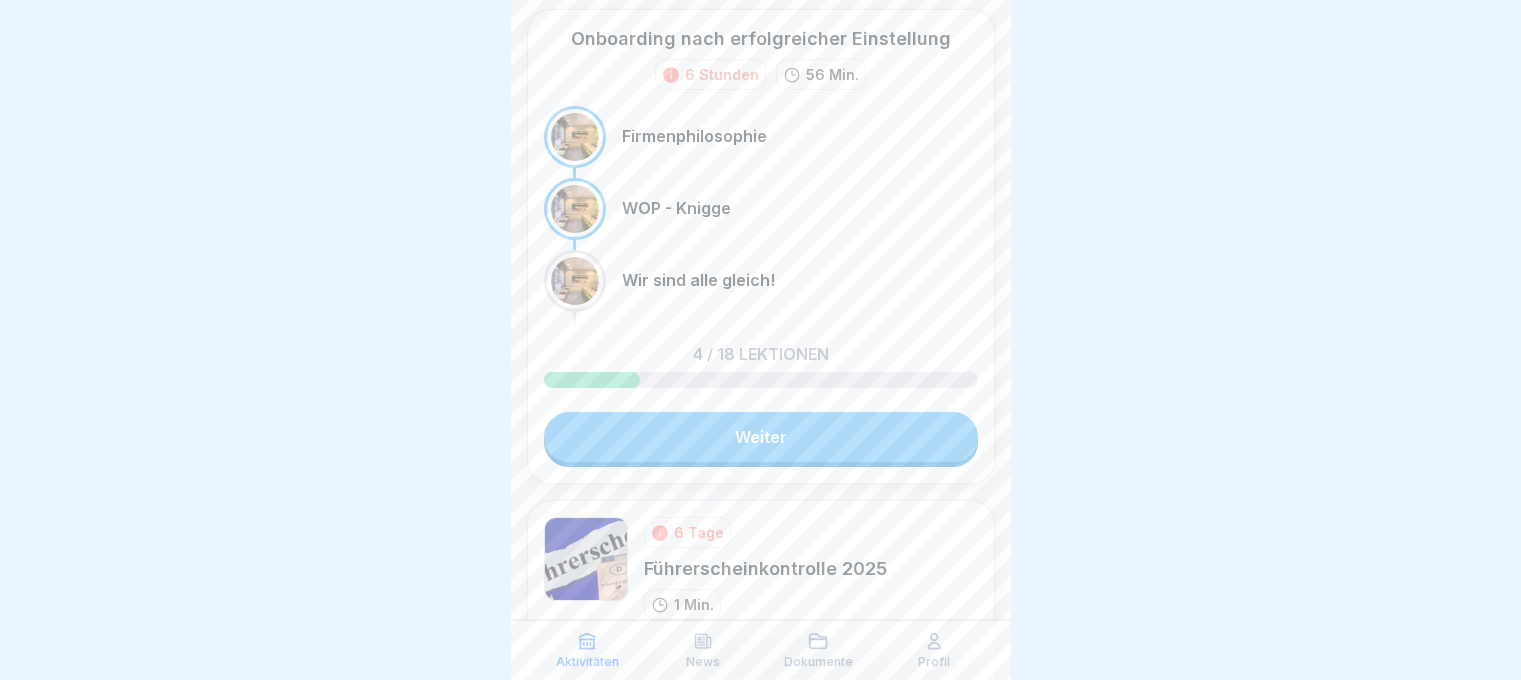 scroll, scrollTop: 0, scrollLeft: 0, axis: both 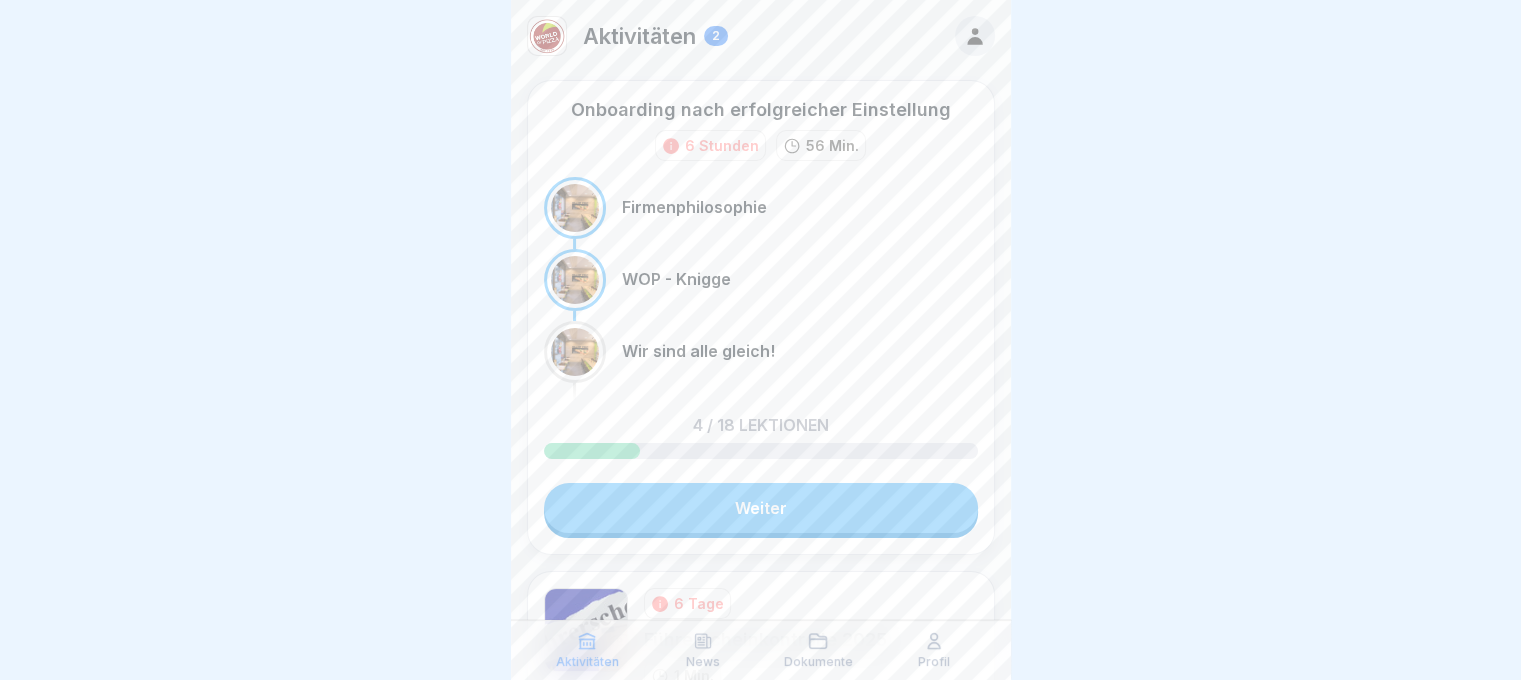 click 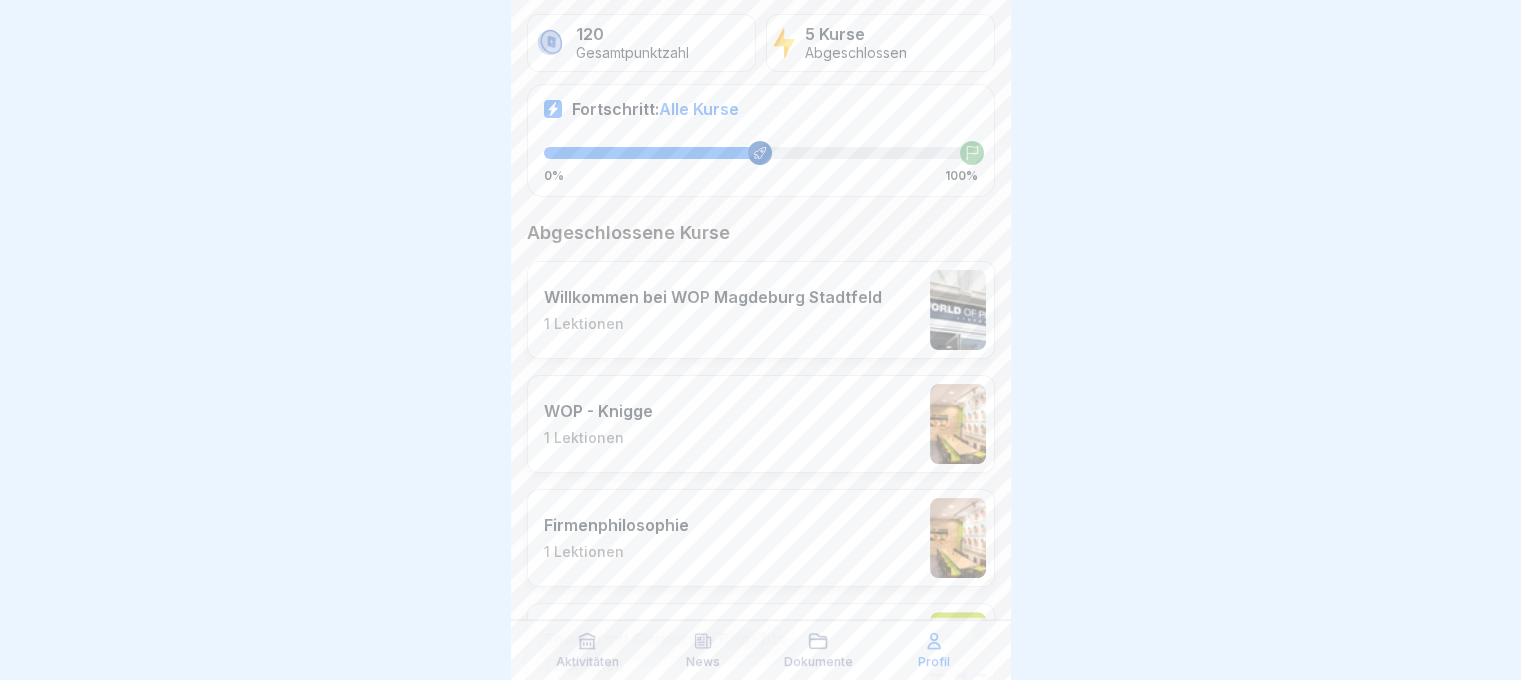 scroll, scrollTop: 0, scrollLeft: 0, axis: both 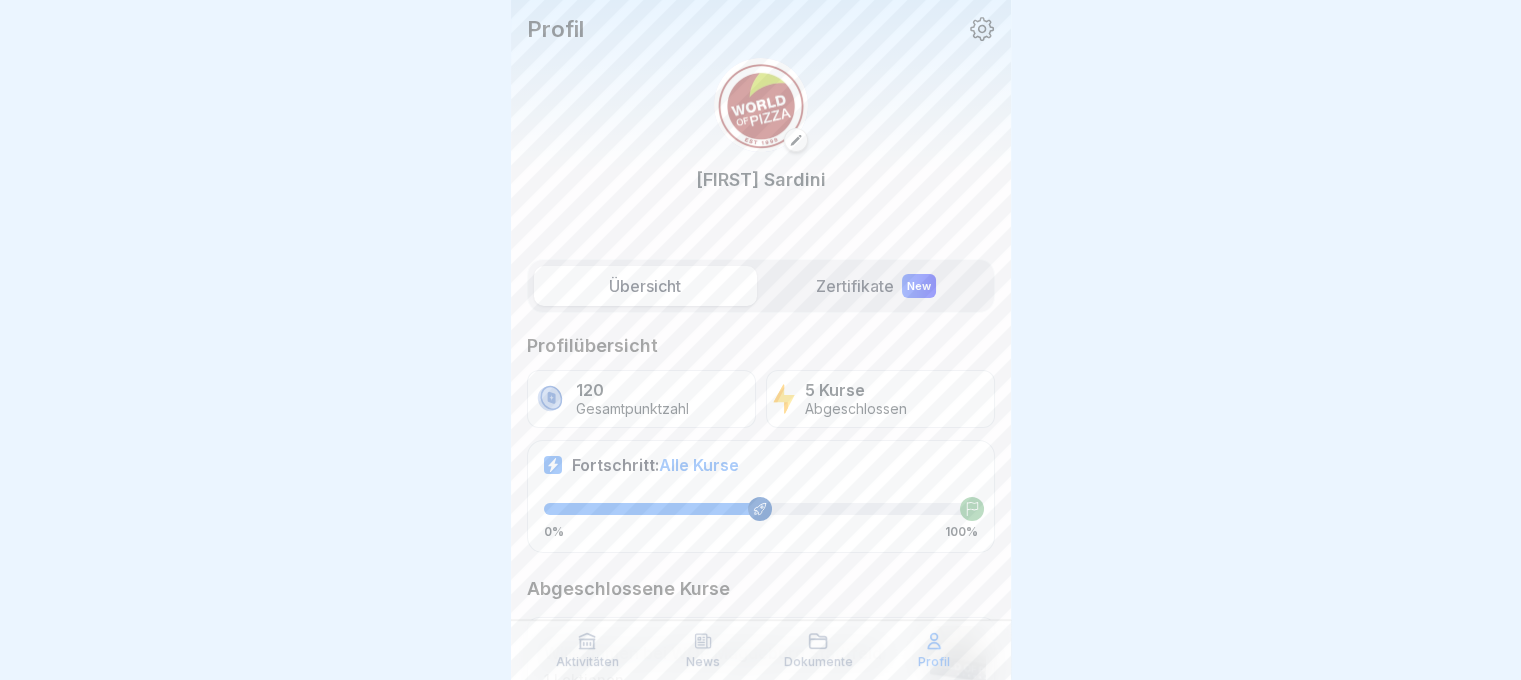 click on "Aktivitäten" at bounding box center [588, 650] 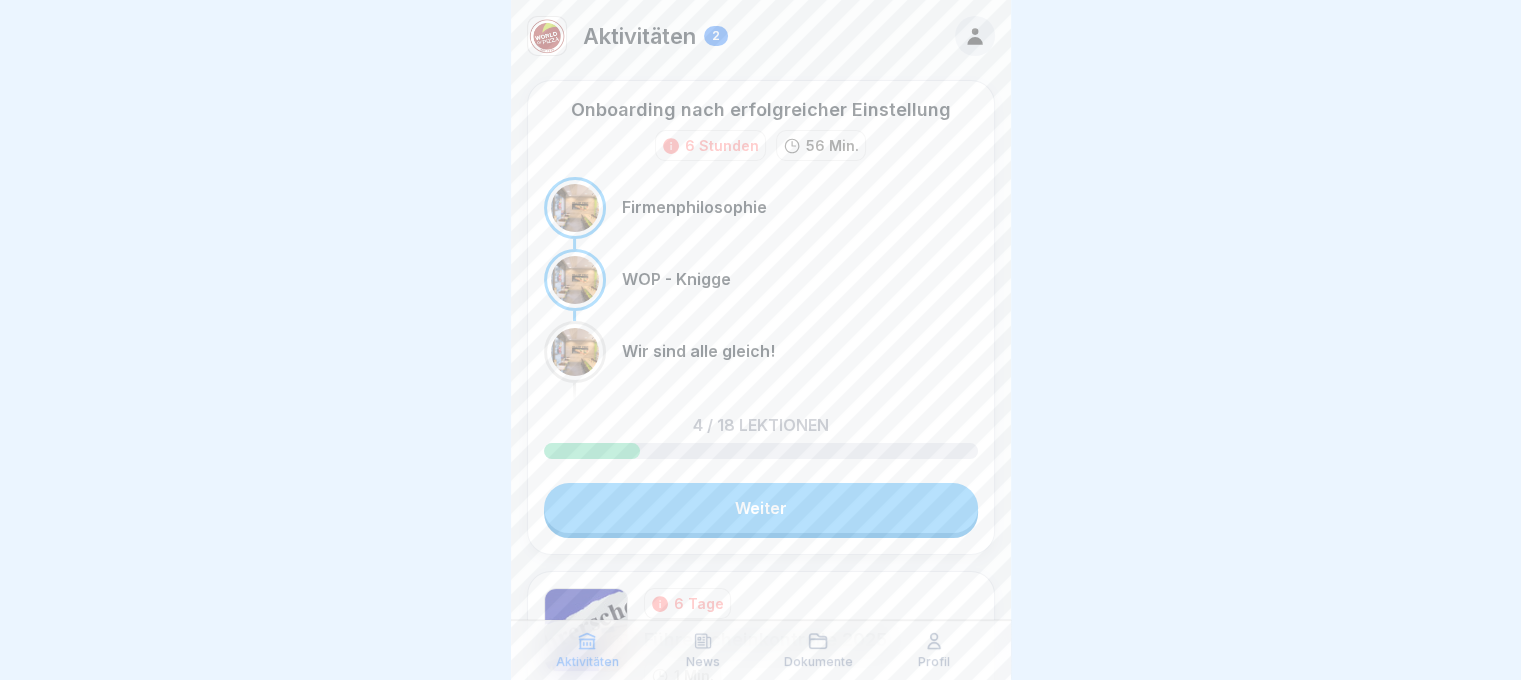 click on "News" at bounding box center (703, 662) 